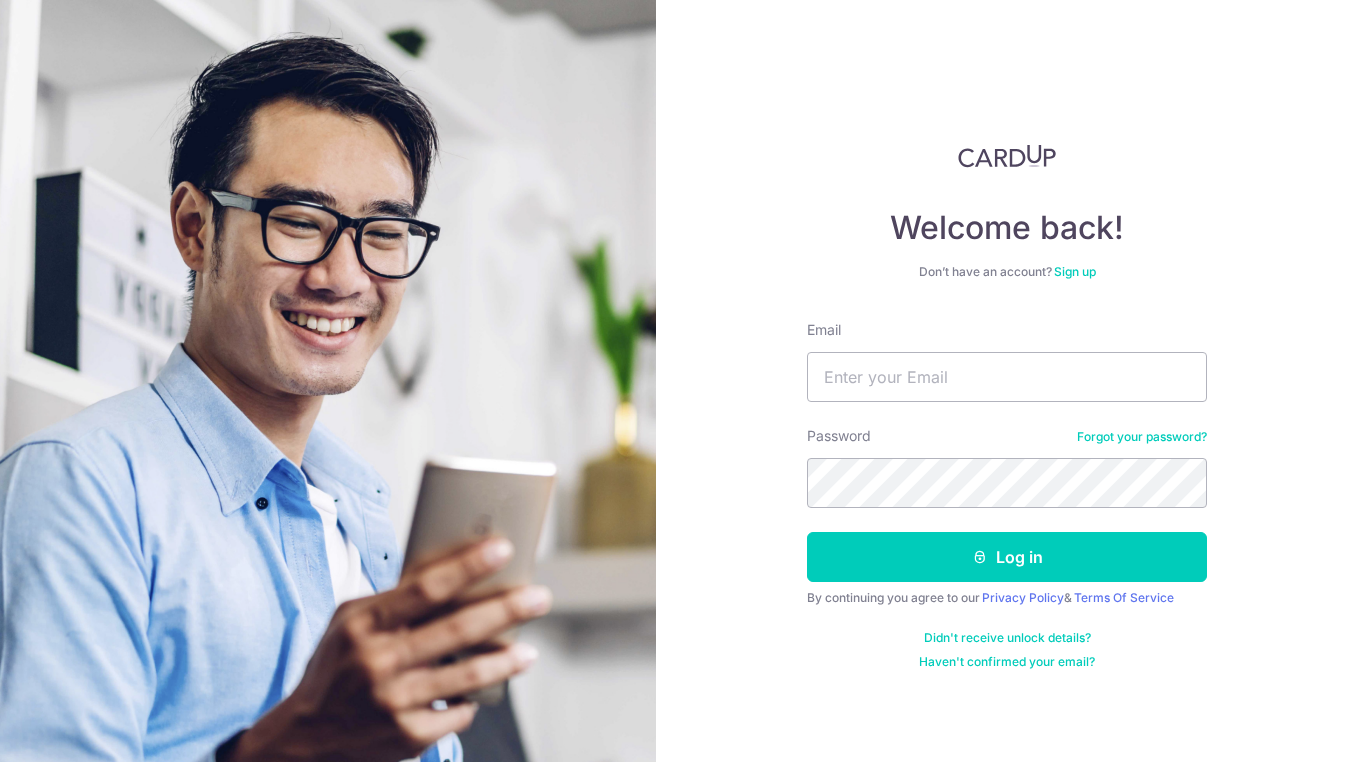 scroll, scrollTop: 0, scrollLeft: 0, axis: both 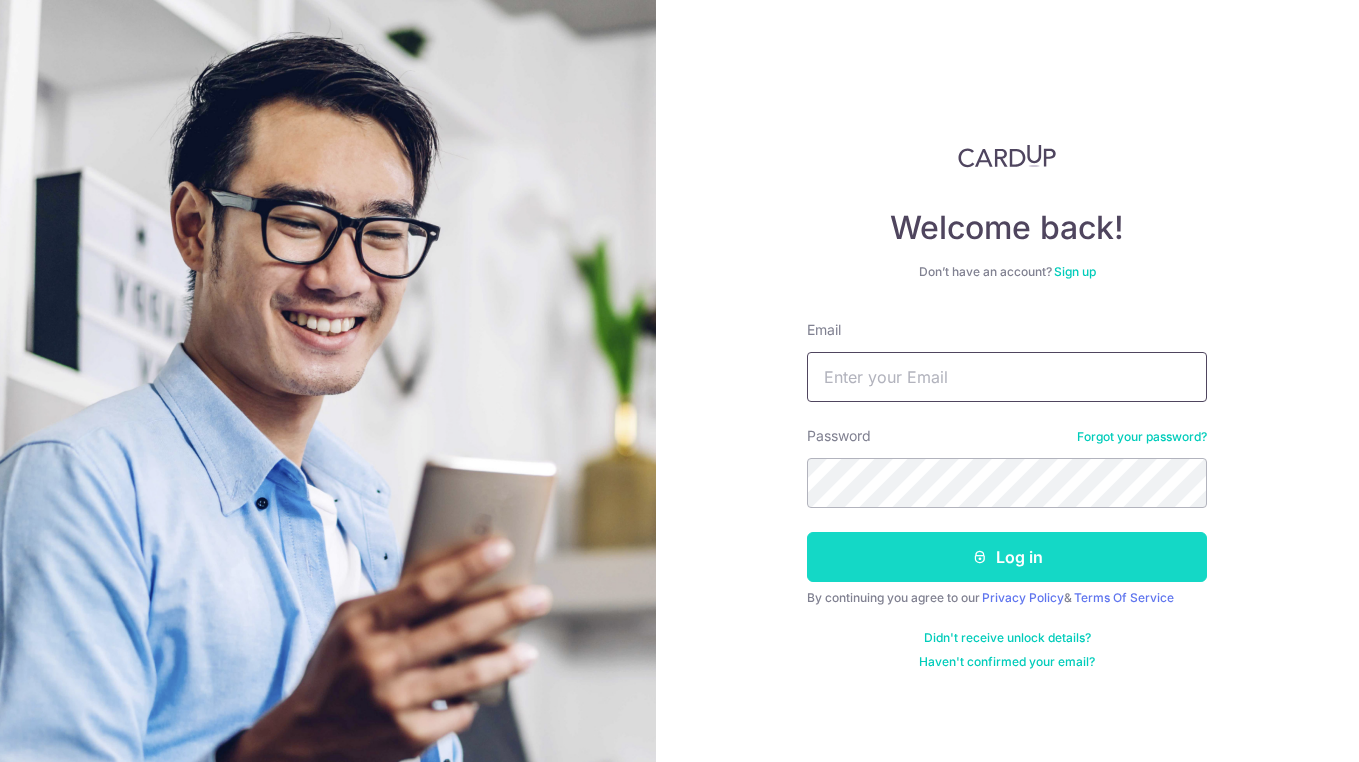 type on "[EMAIL]" 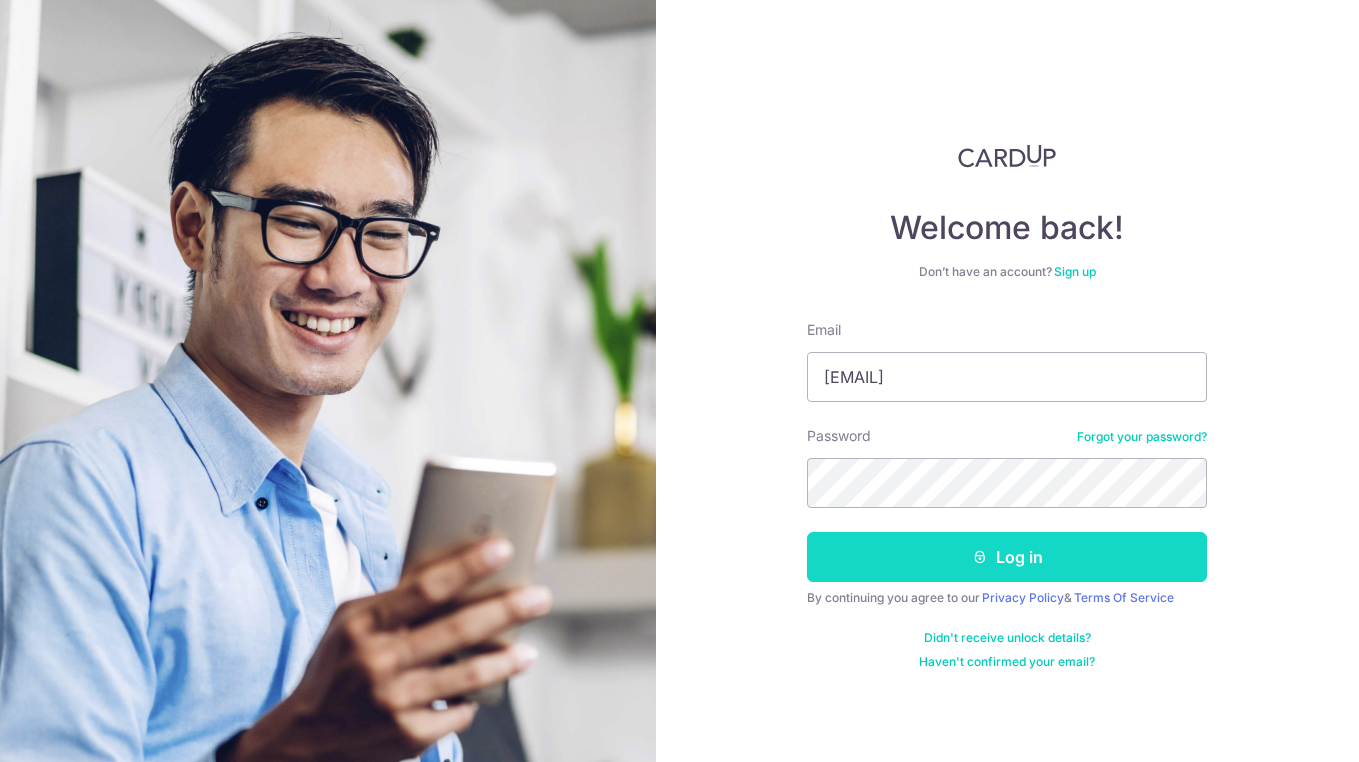 click on "Log in" at bounding box center (1007, 557) 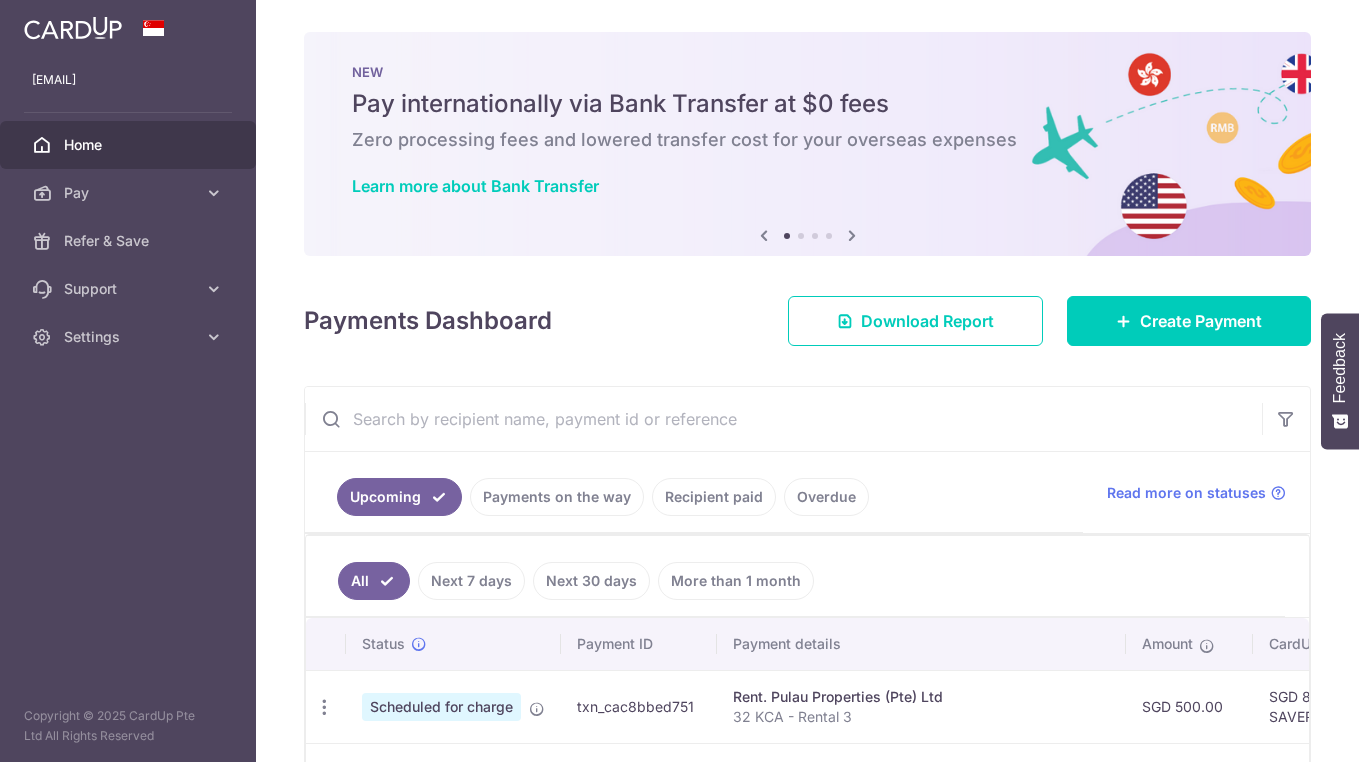 scroll, scrollTop: 0, scrollLeft: 0, axis: both 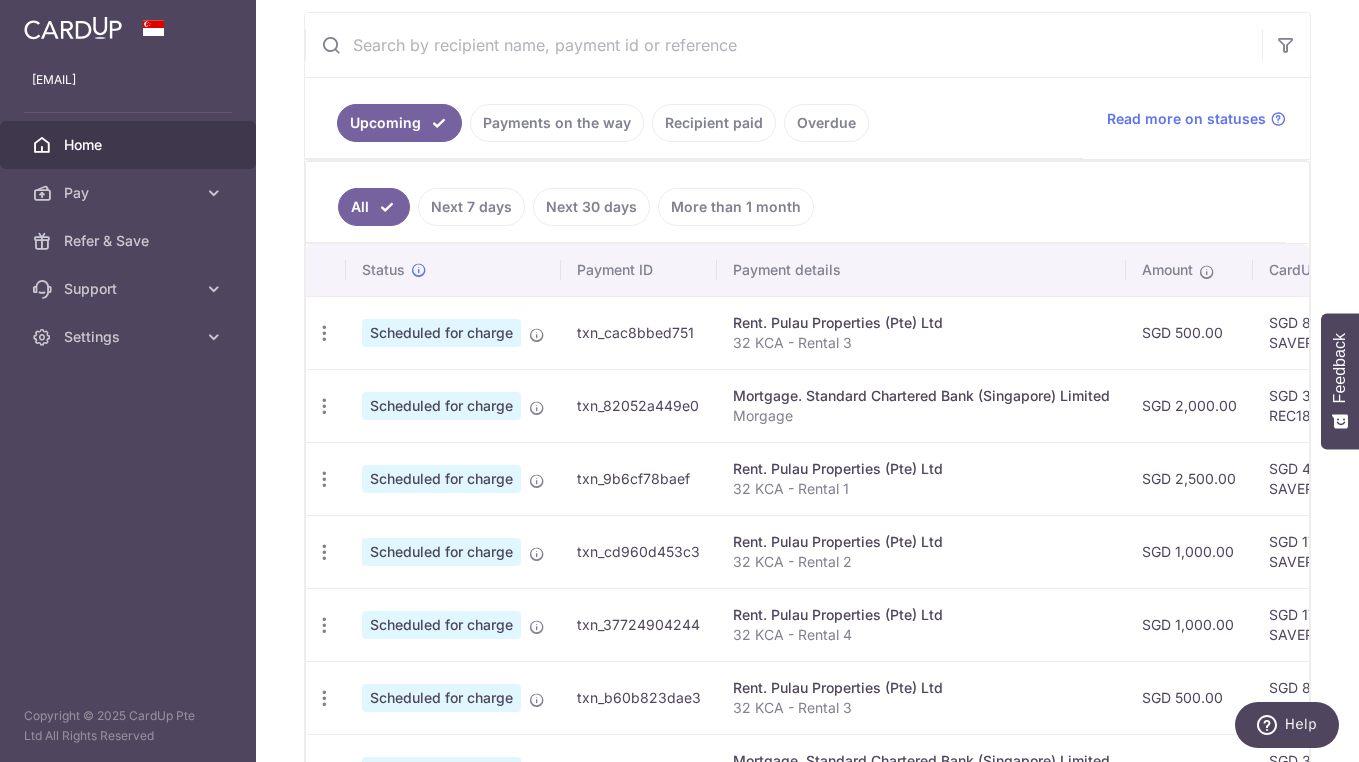 click on "Next 30 days" at bounding box center (591, 207) 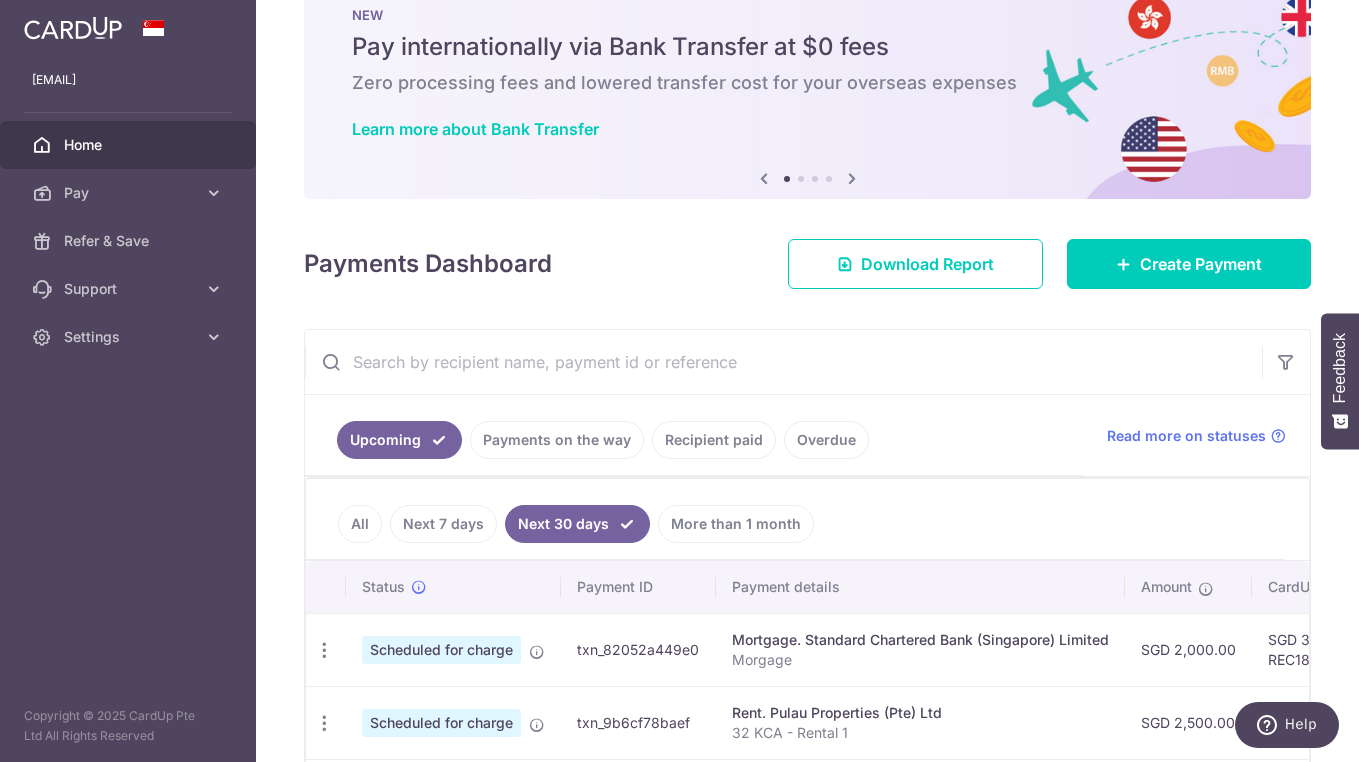 scroll, scrollTop: 309, scrollLeft: 0, axis: vertical 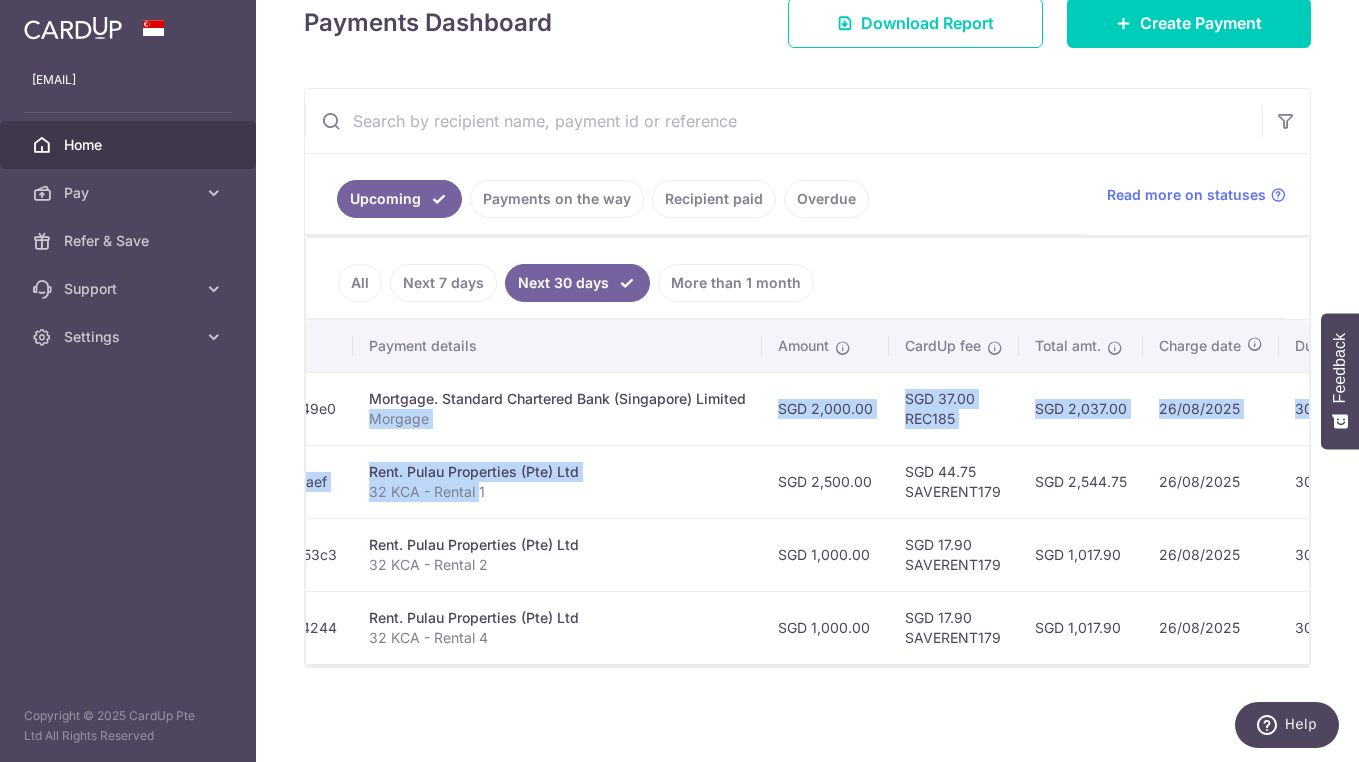 drag, startPoint x: 479, startPoint y: 431, endPoint x: 479, endPoint y: 480, distance: 49 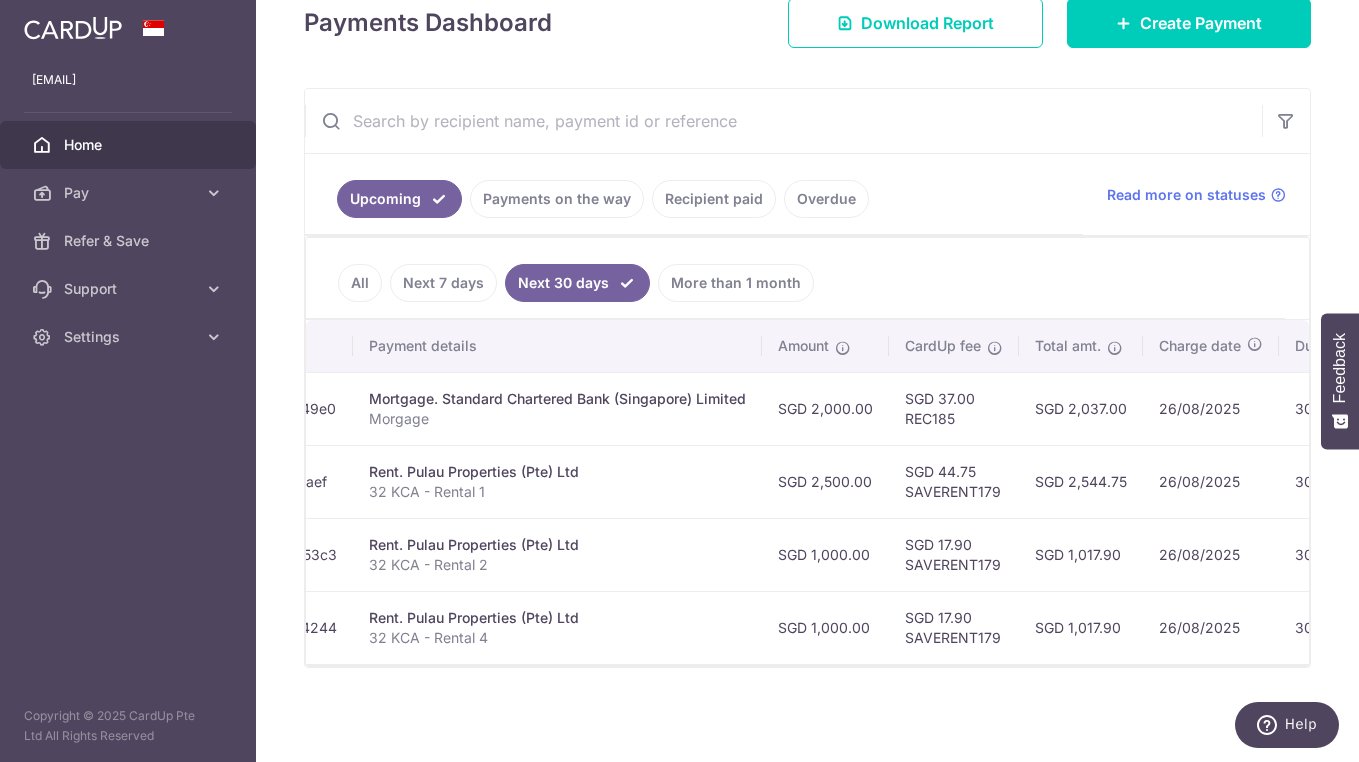 click on "32 KCA - Rental 1" at bounding box center [557, 492] 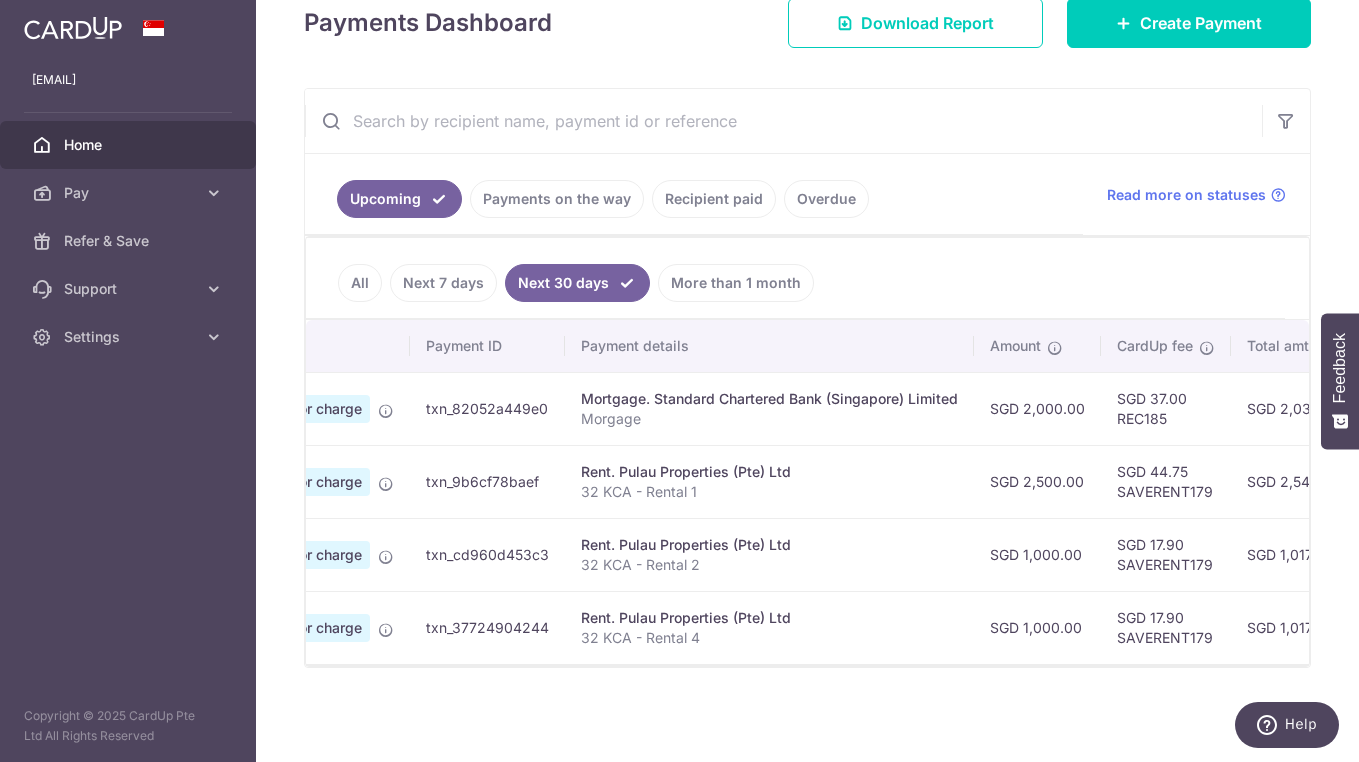 scroll, scrollTop: 0, scrollLeft: 0, axis: both 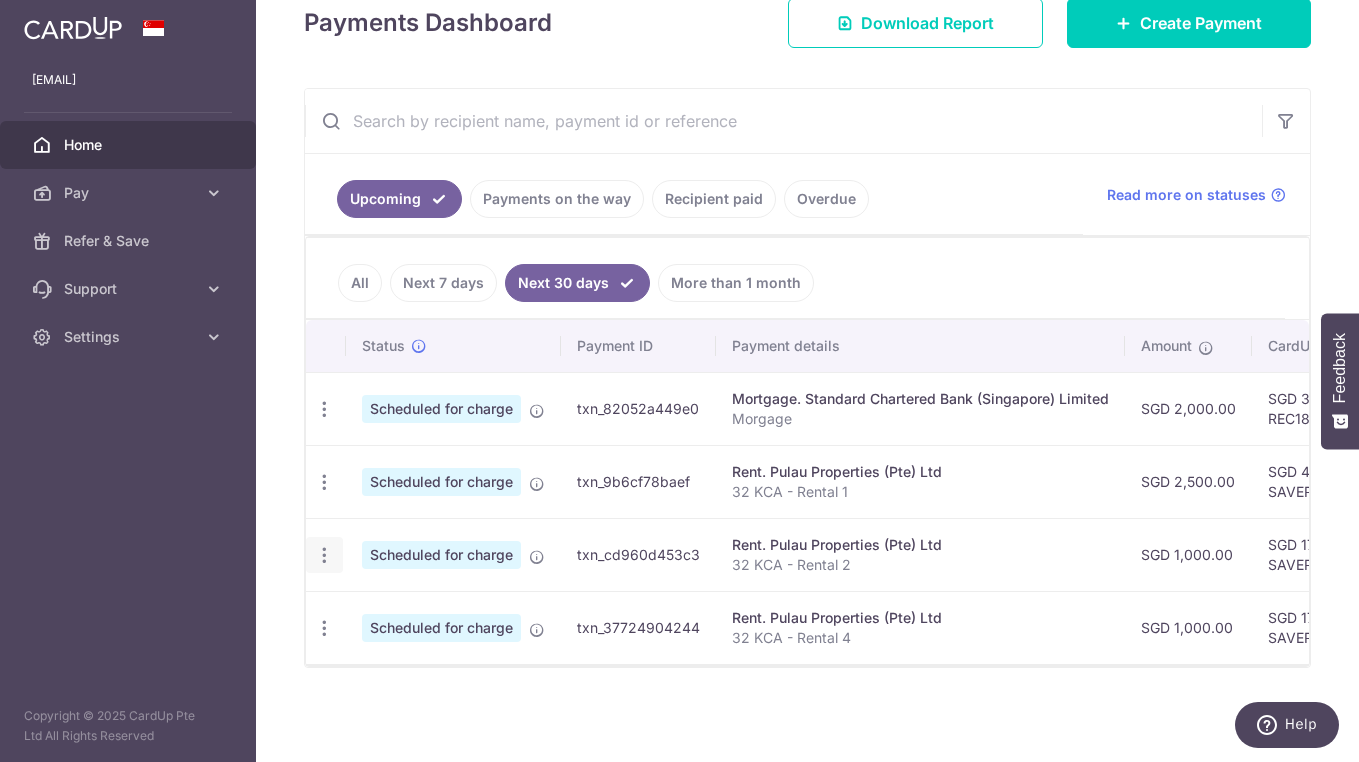 click on "Update payment
Cancel payment
Upload doc" at bounding box center (324, 555) 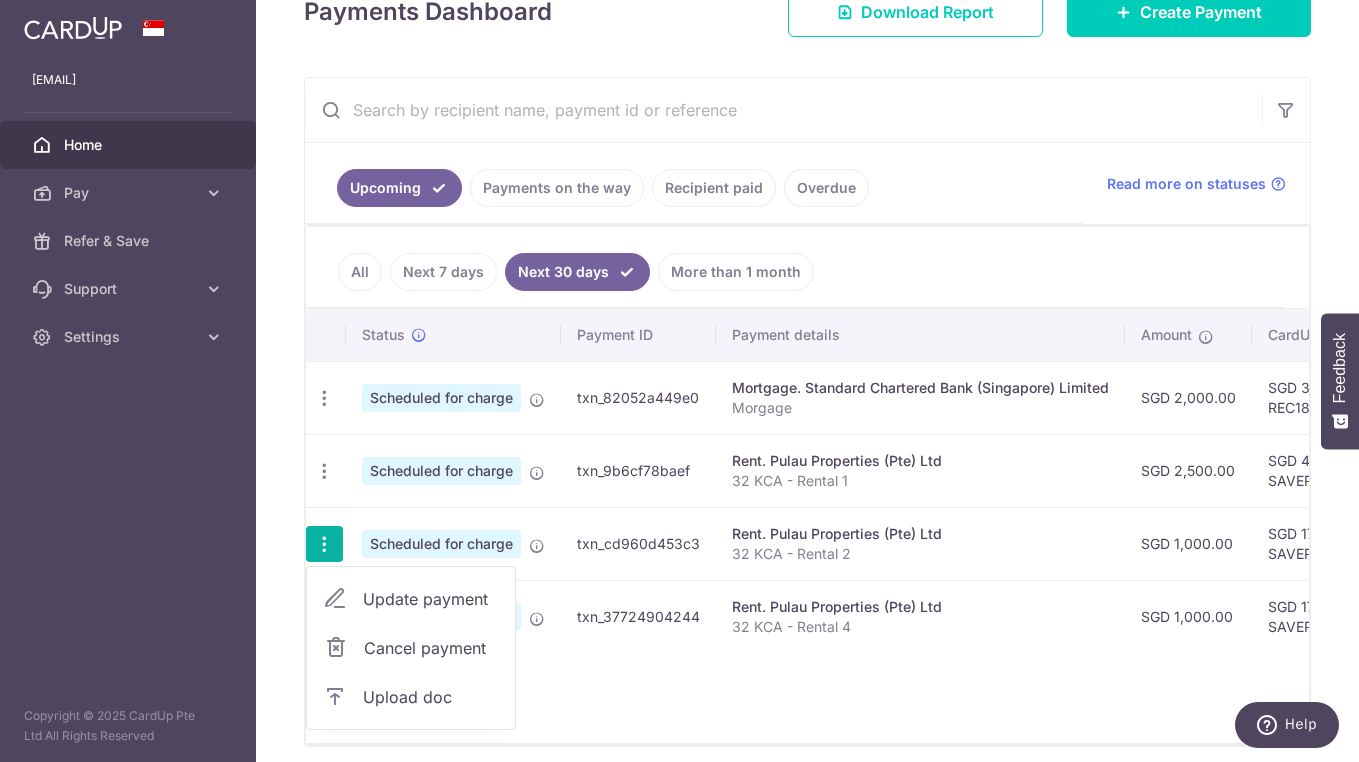 click at bounding box center [335, 599] 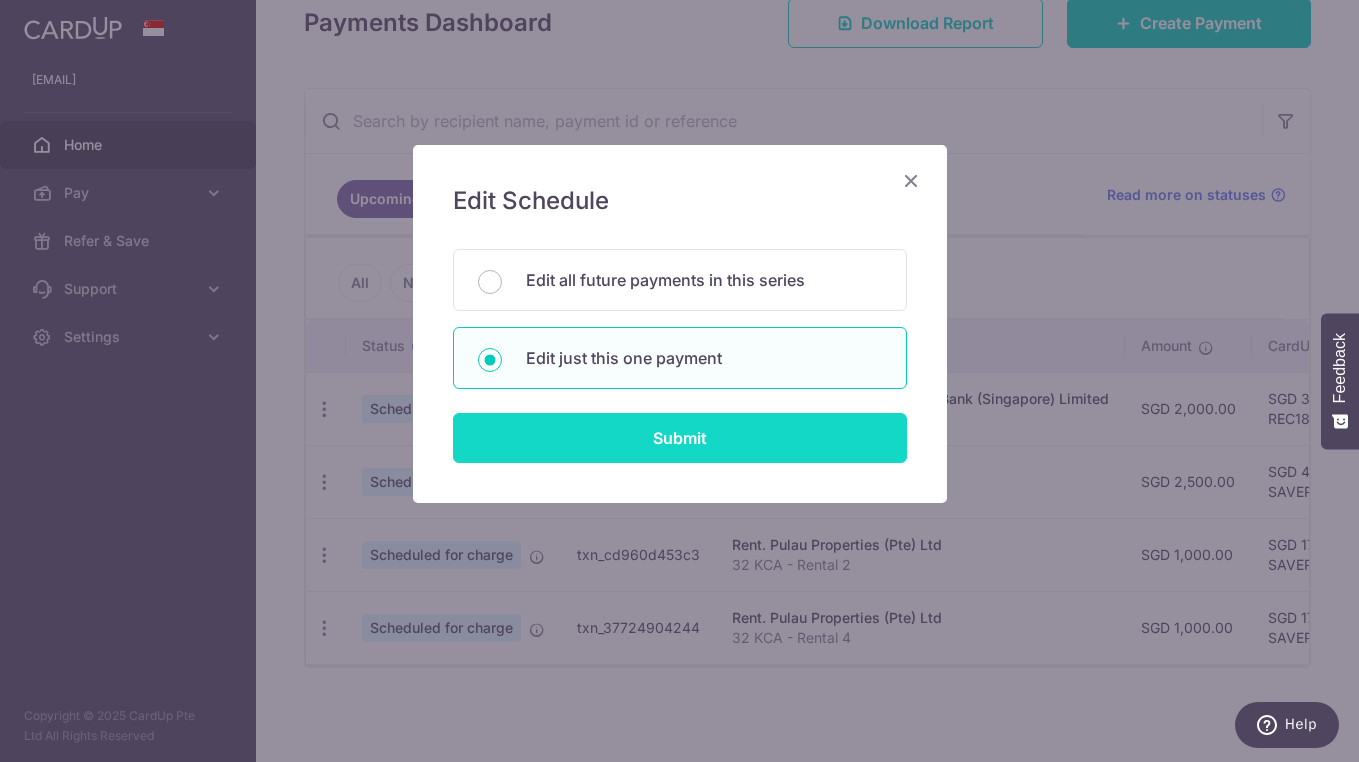 click on "Submit" at bounding box center (680, 438) 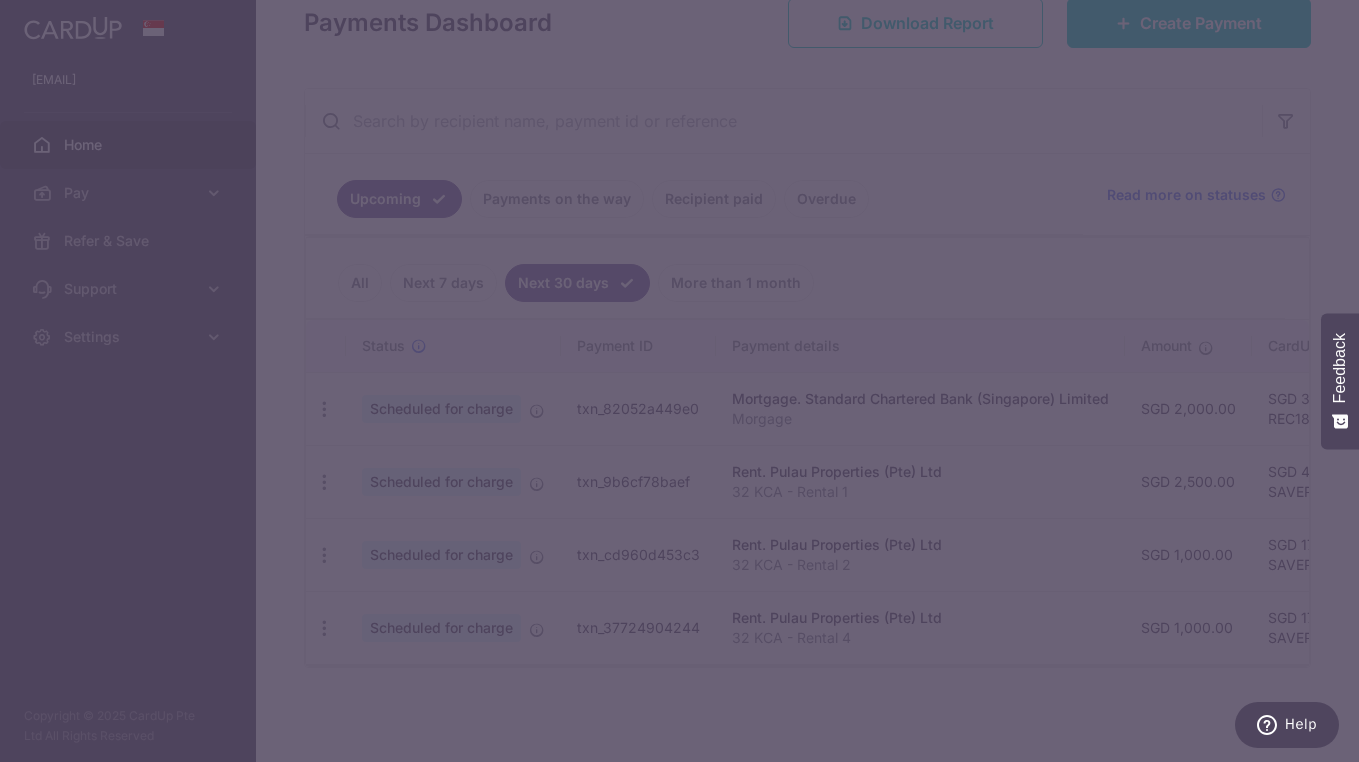 type on "SAVERENT179" 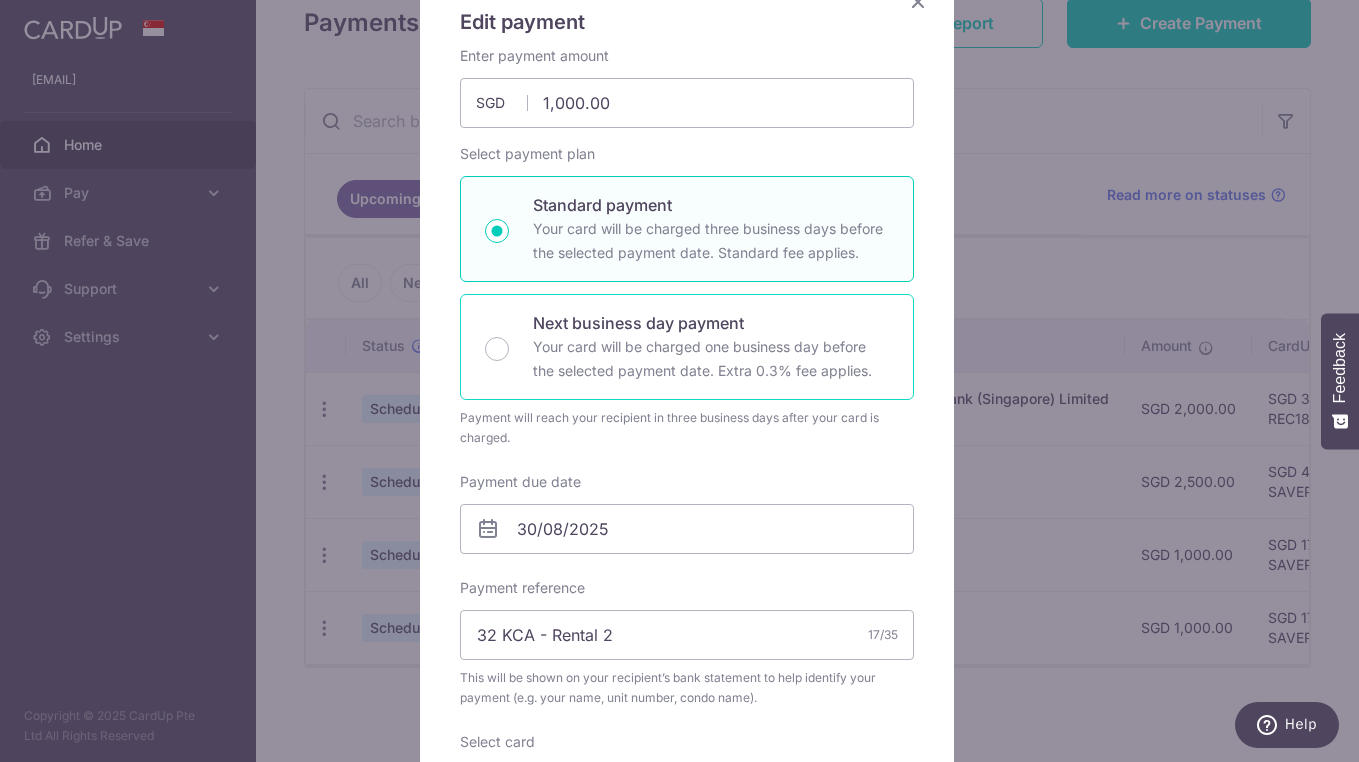 scroll, scrollTop: 181, scrollLeft: 0, axis: vertical 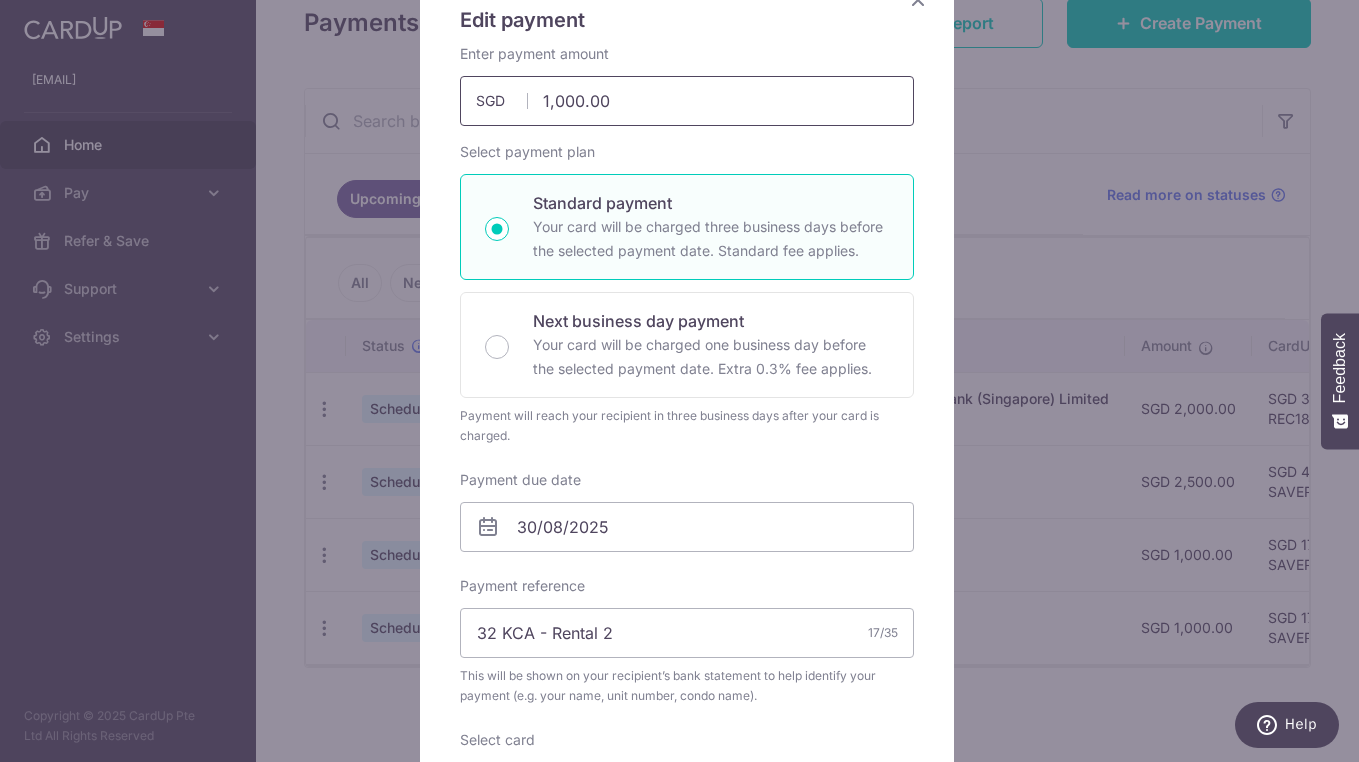 drag, startPoint x: 489, startPoint y: 101, endPoint x: 462, endPoint y: 86, distance: 30.88689 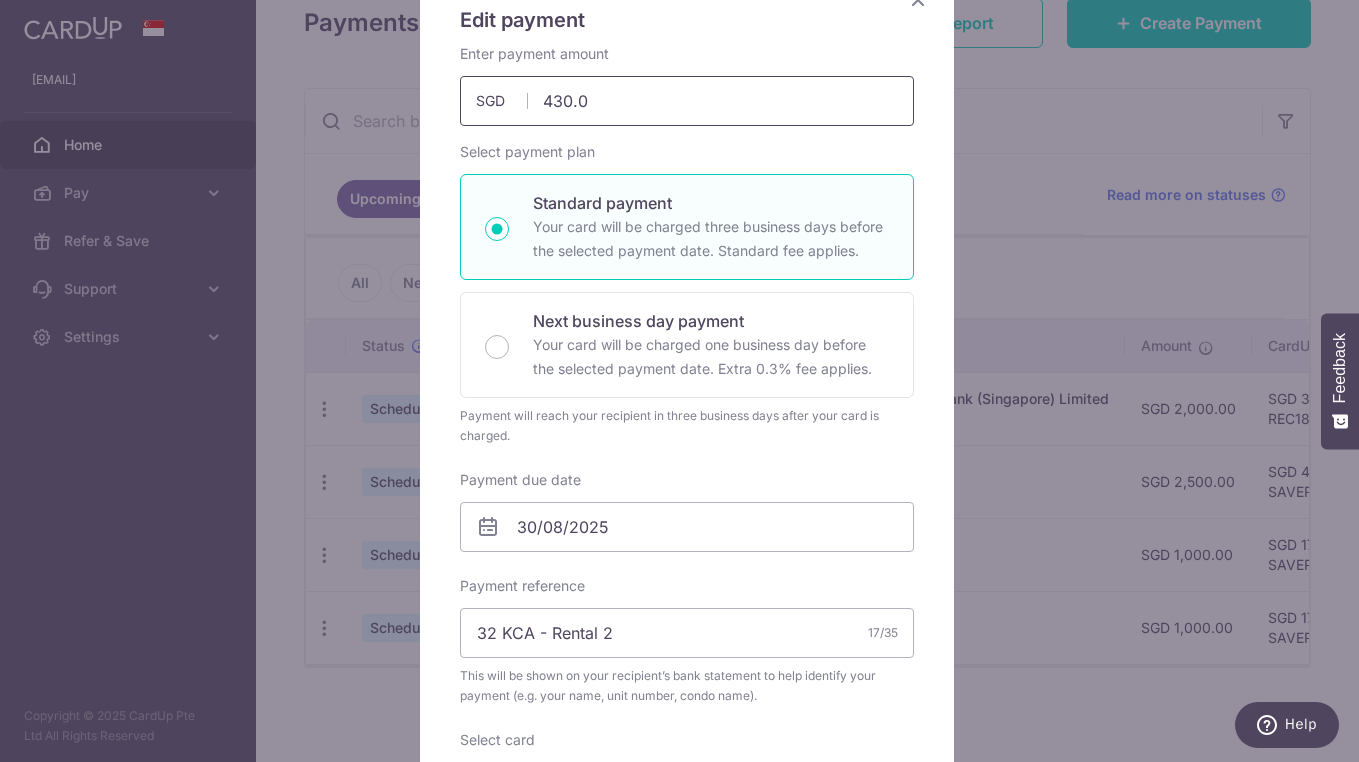 type on "430.06" 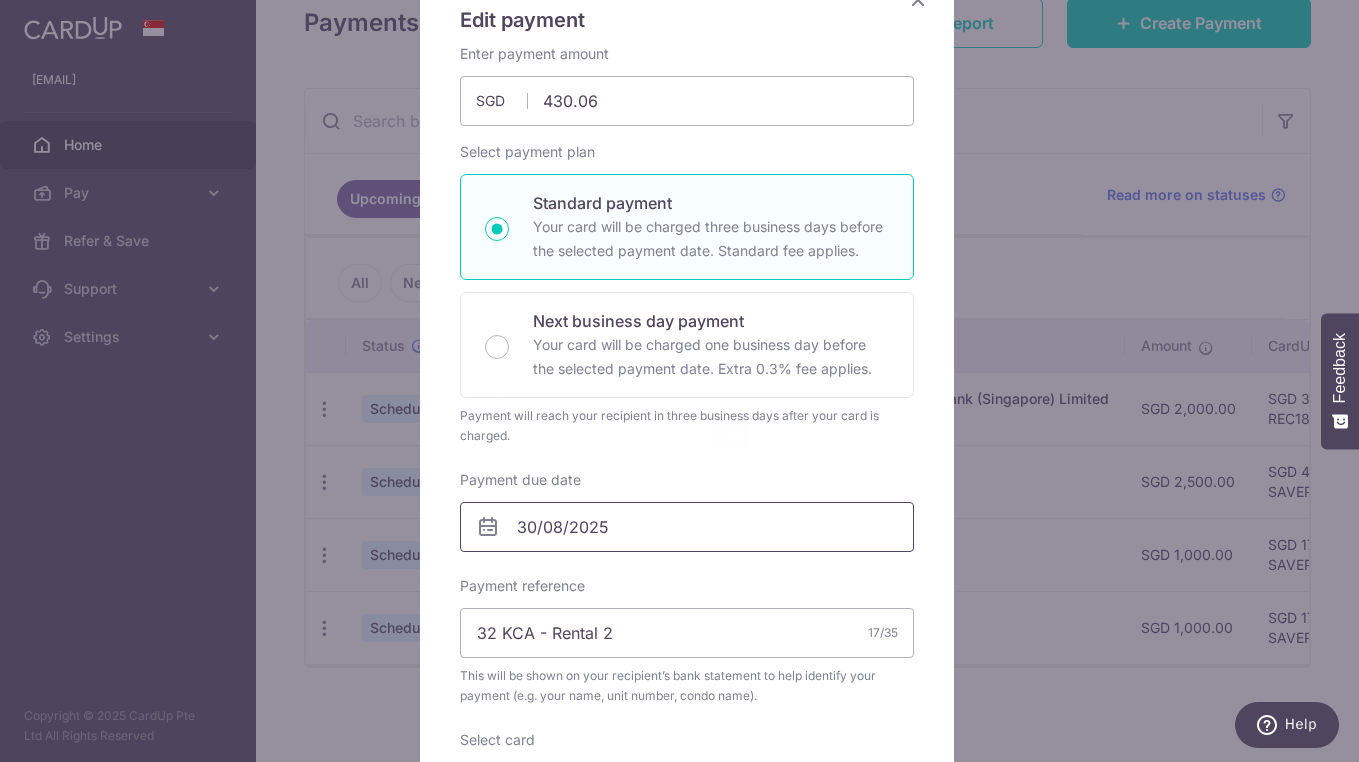 click on "30/08/2025" at bounding box center (687, 527) 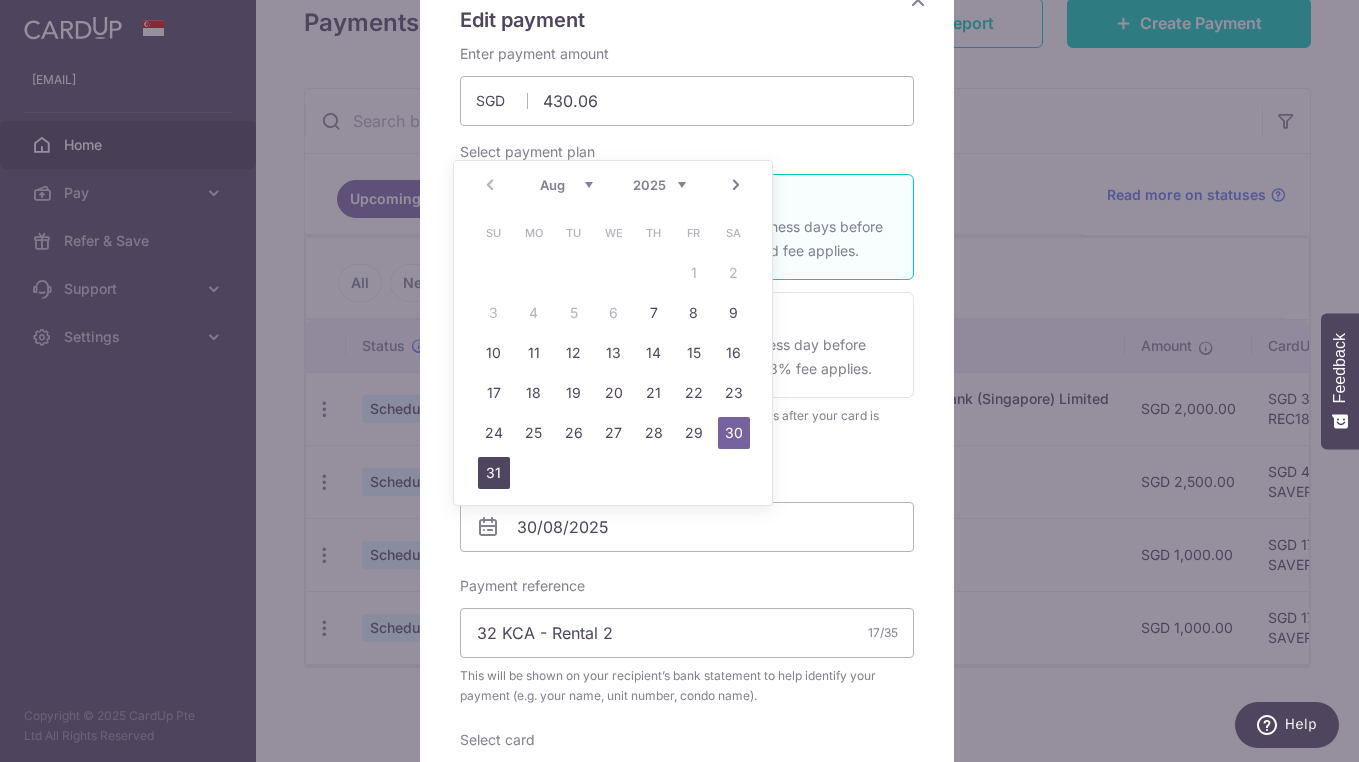 click on "31" at bounding box center [494, 473] 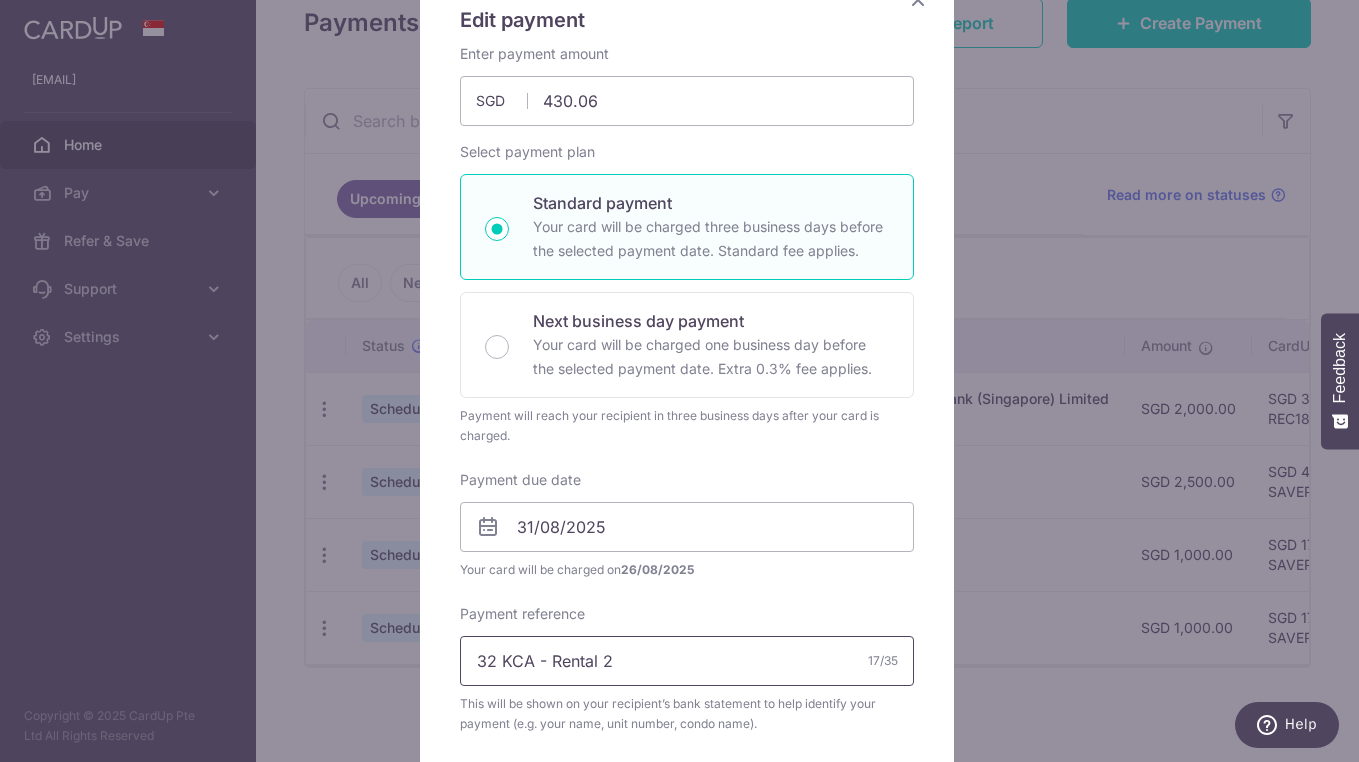 click on "32 KCA - Rental 2" at bounding box center (687, 661) 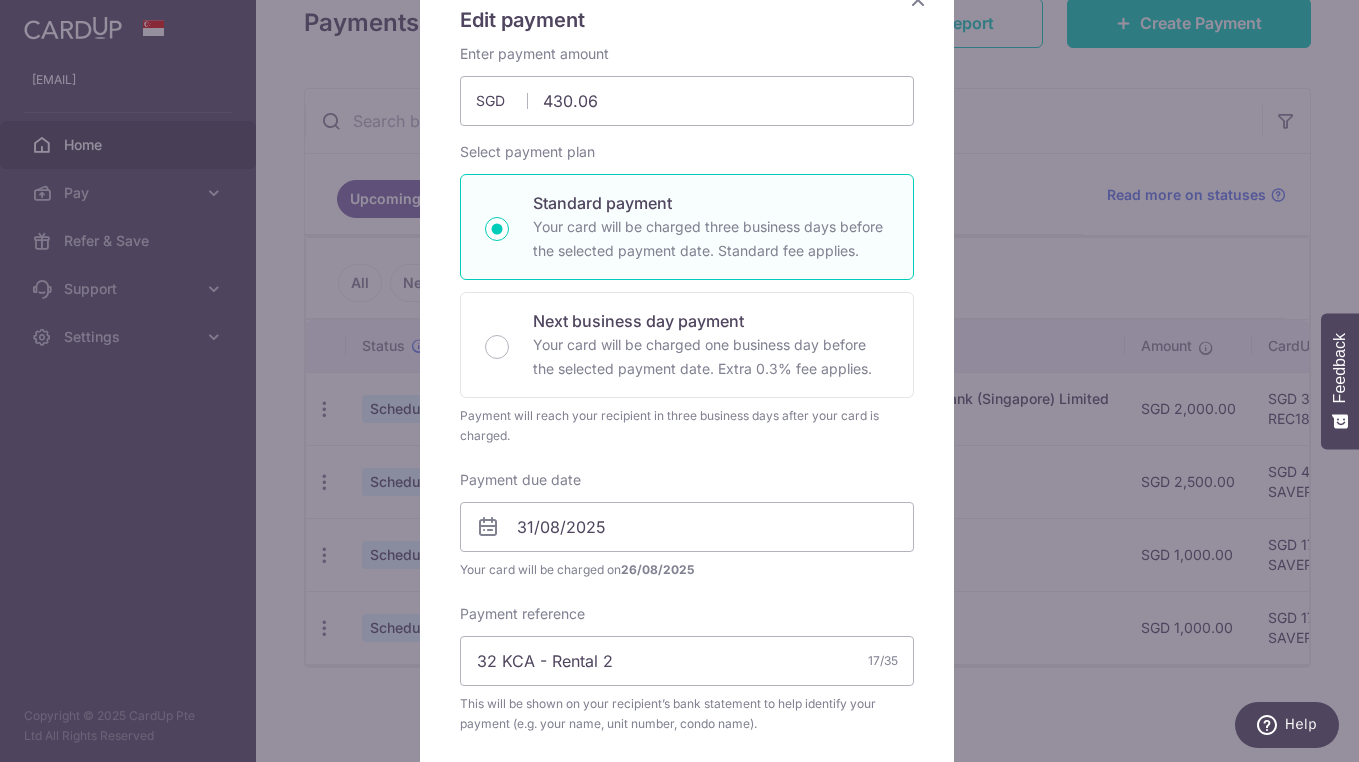click at bounding box center [918, -1] 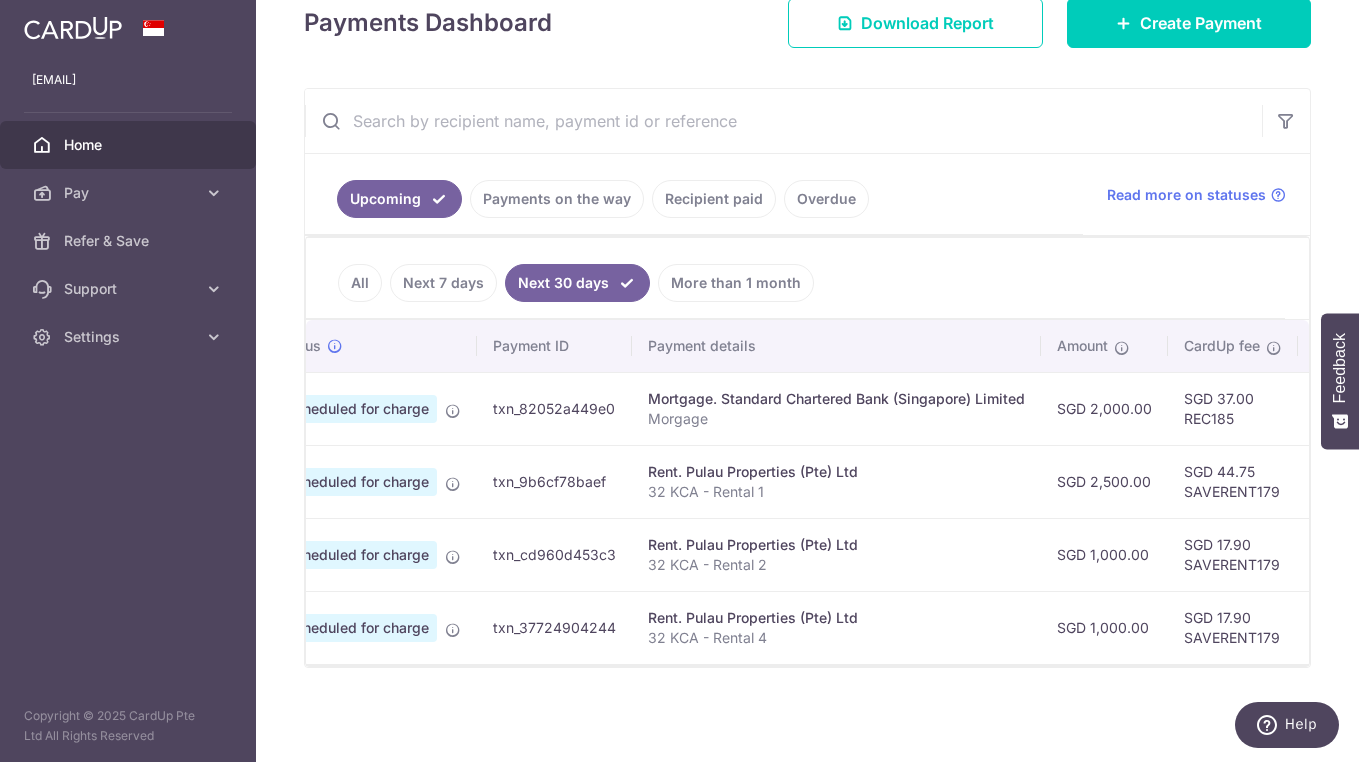 scroll, scrollTop: 0, scrollLeft: 0, axis: both 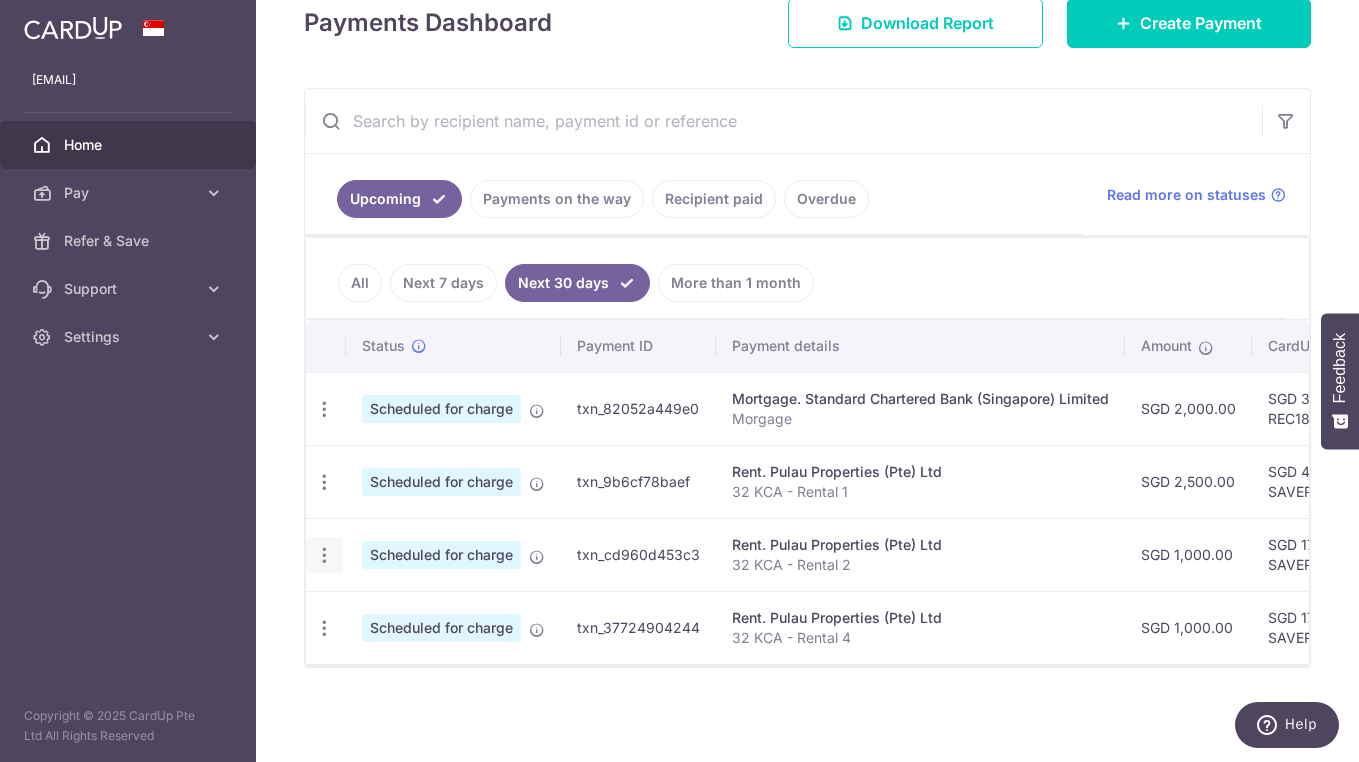 click at bounding box center [324, 409] 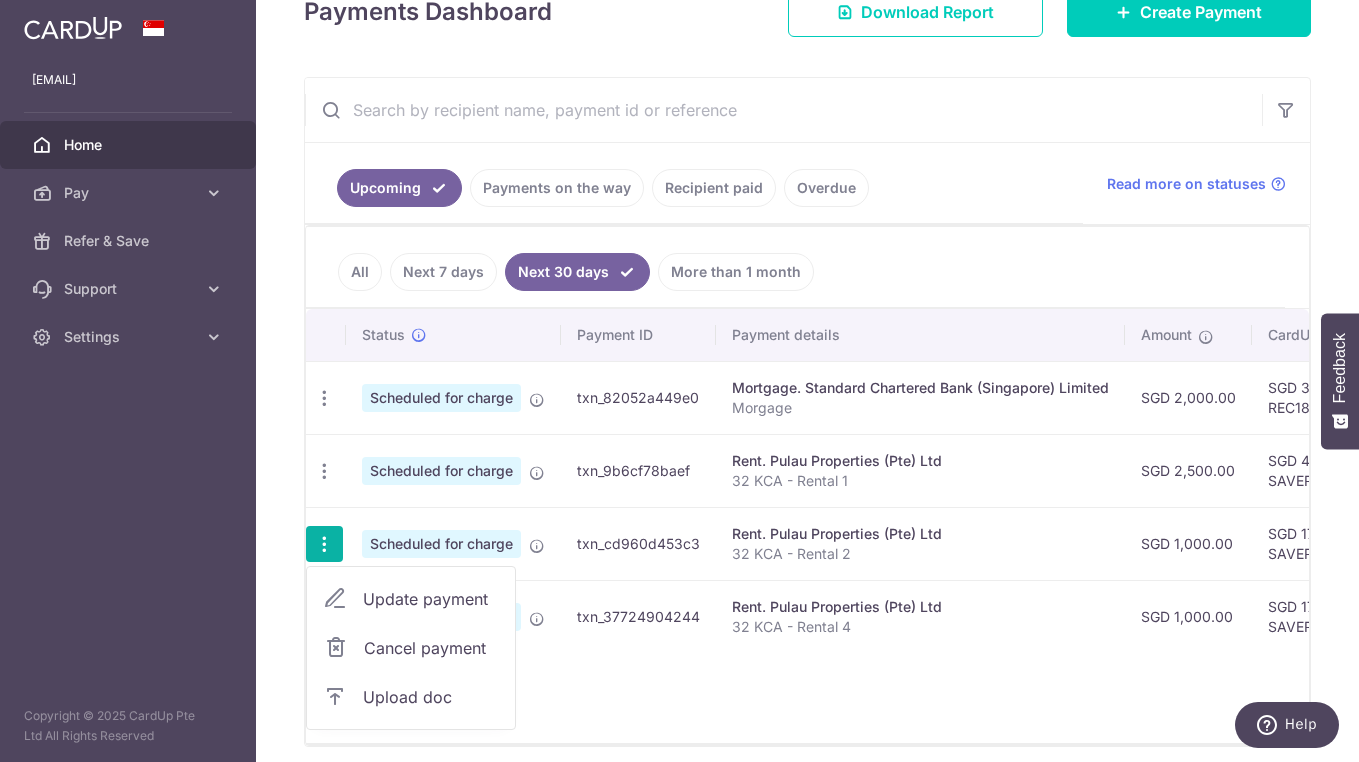 click on "Cancel payment" at bounding box center (411, 648) 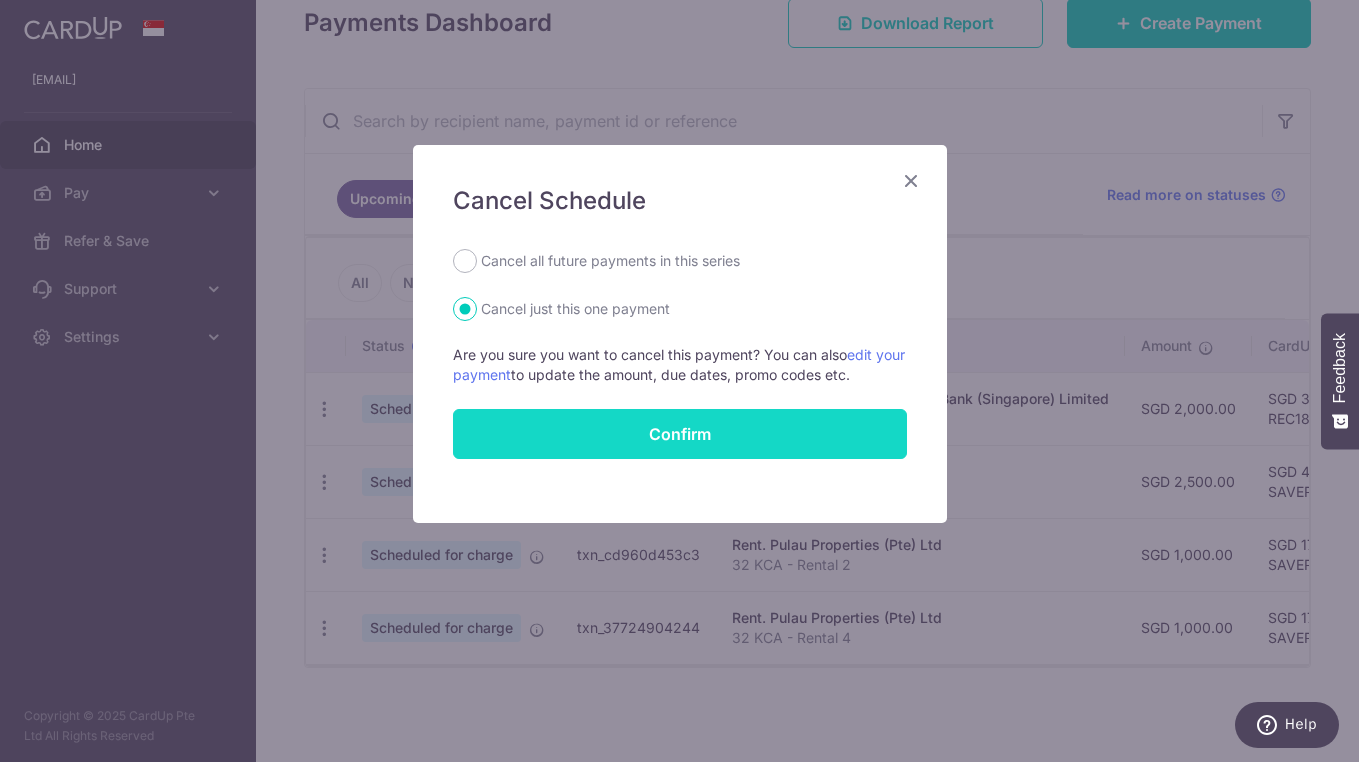 click on "Confirm" at bounding box center (680, 434) 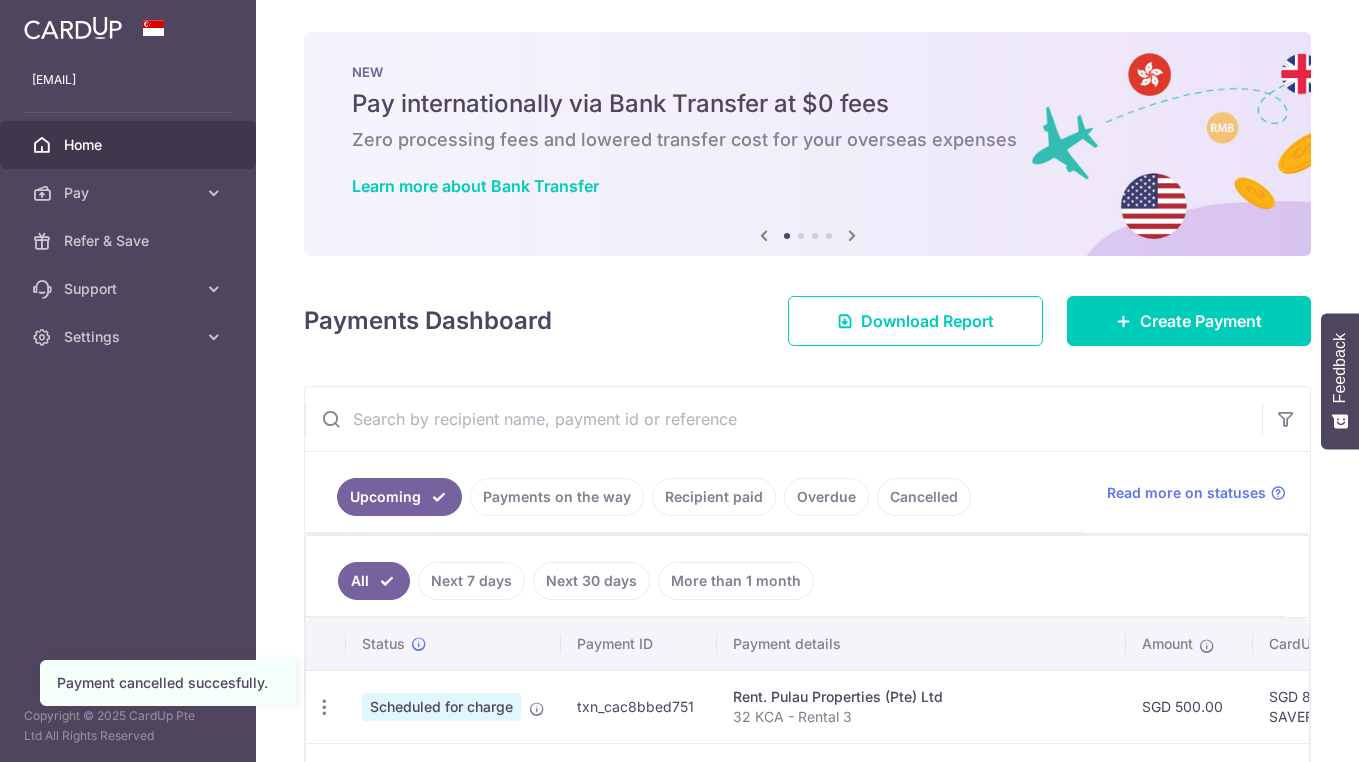 scroll, scrollTop: 0, scrollLeft: 0, axis: both 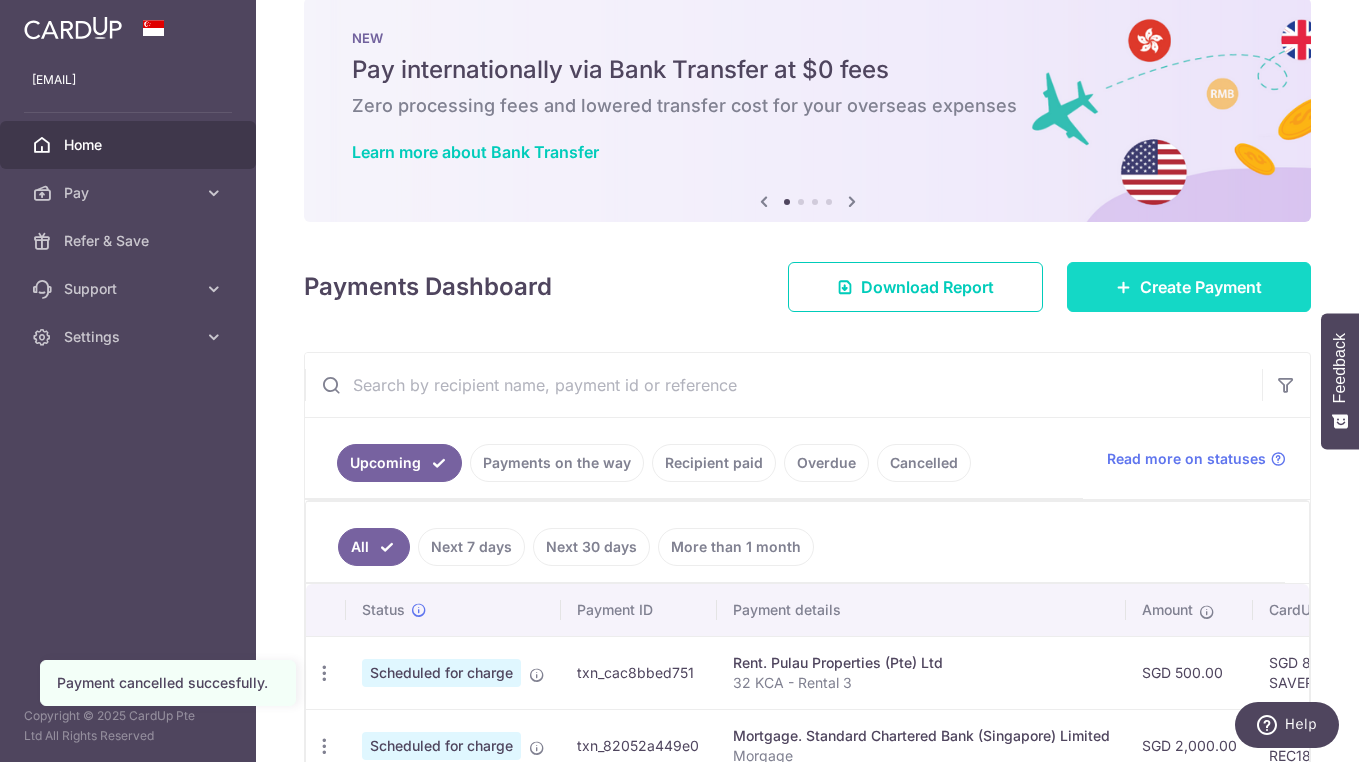 click on "Create Payment" at bounding box center (1189, 287) 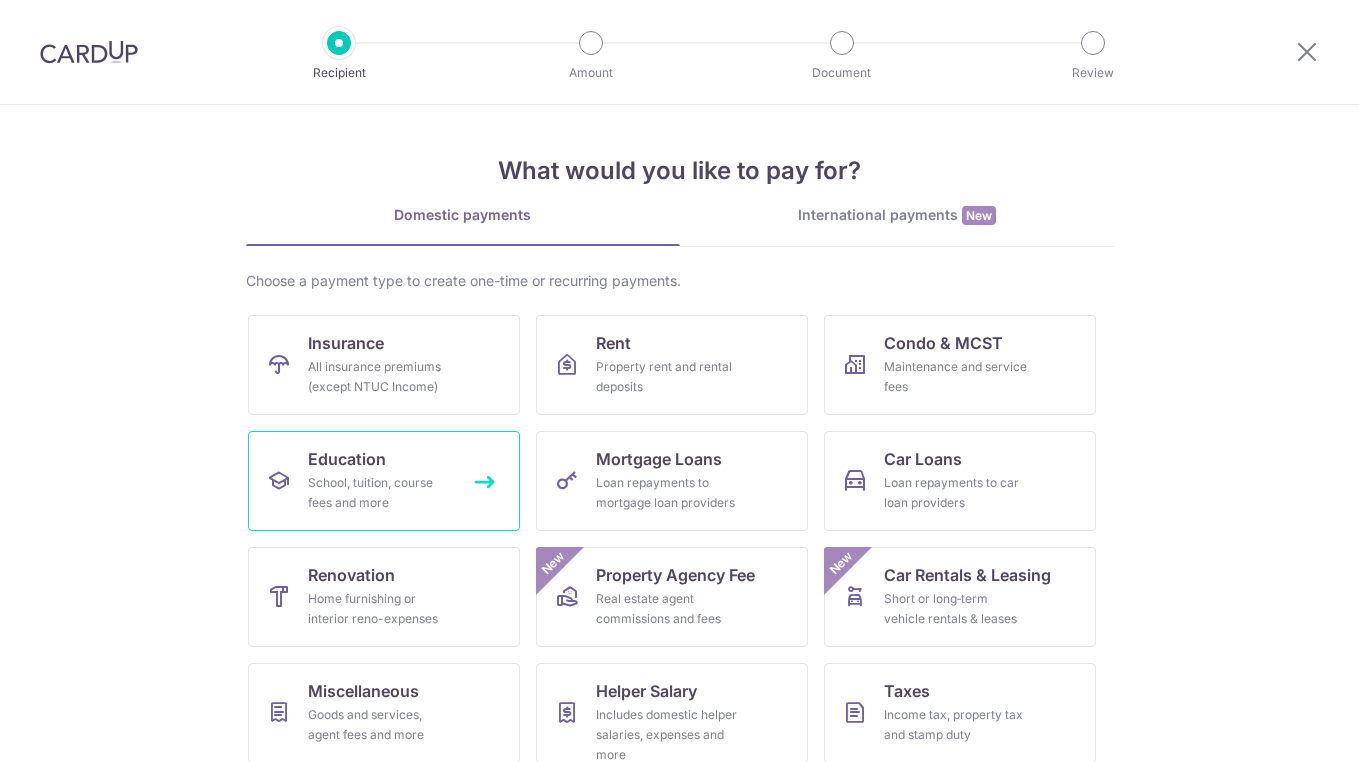 scroll, scrollTop: 0, scrollLeft: 0, axis: both 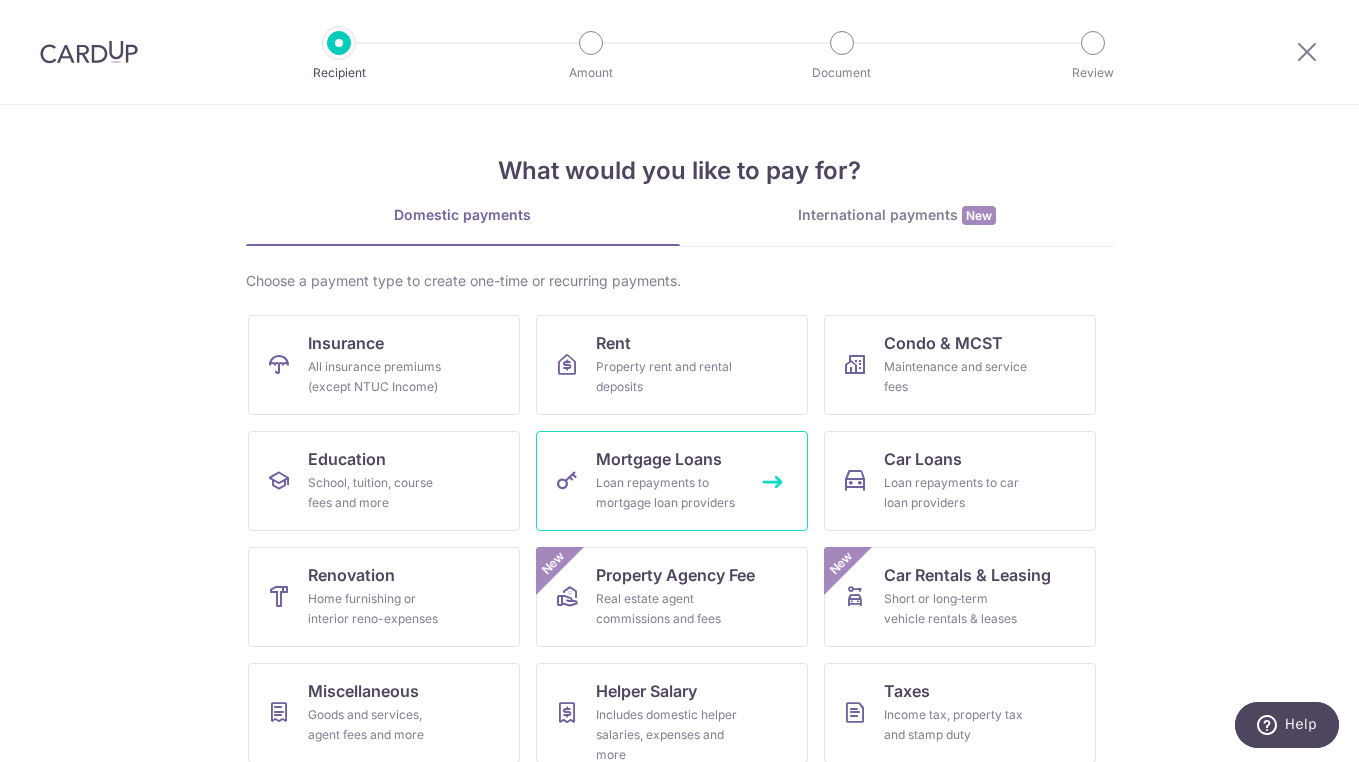 click on "Loan repayments to mortgage loan providers" at bounding box center [668, 493] 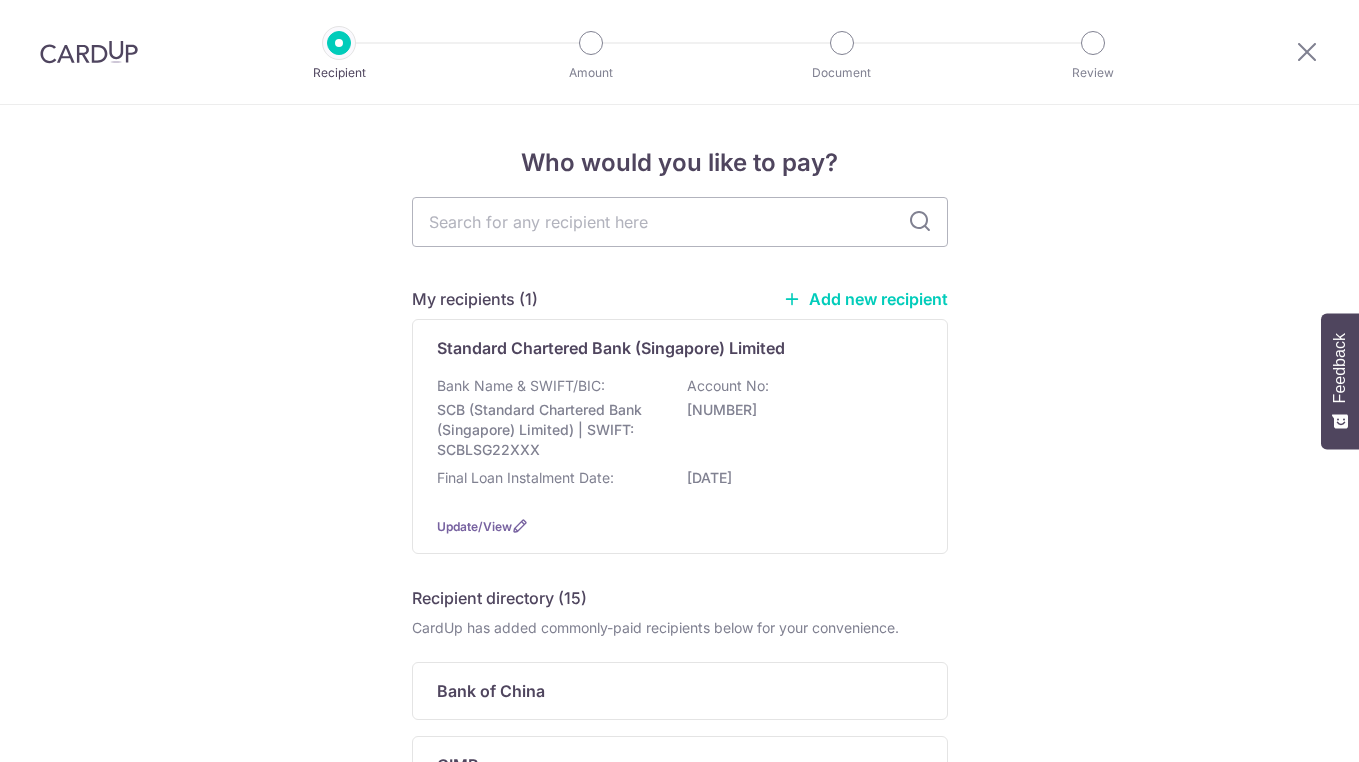 scroll, scrollTop: 0, scrollLeft: 0, axis: both 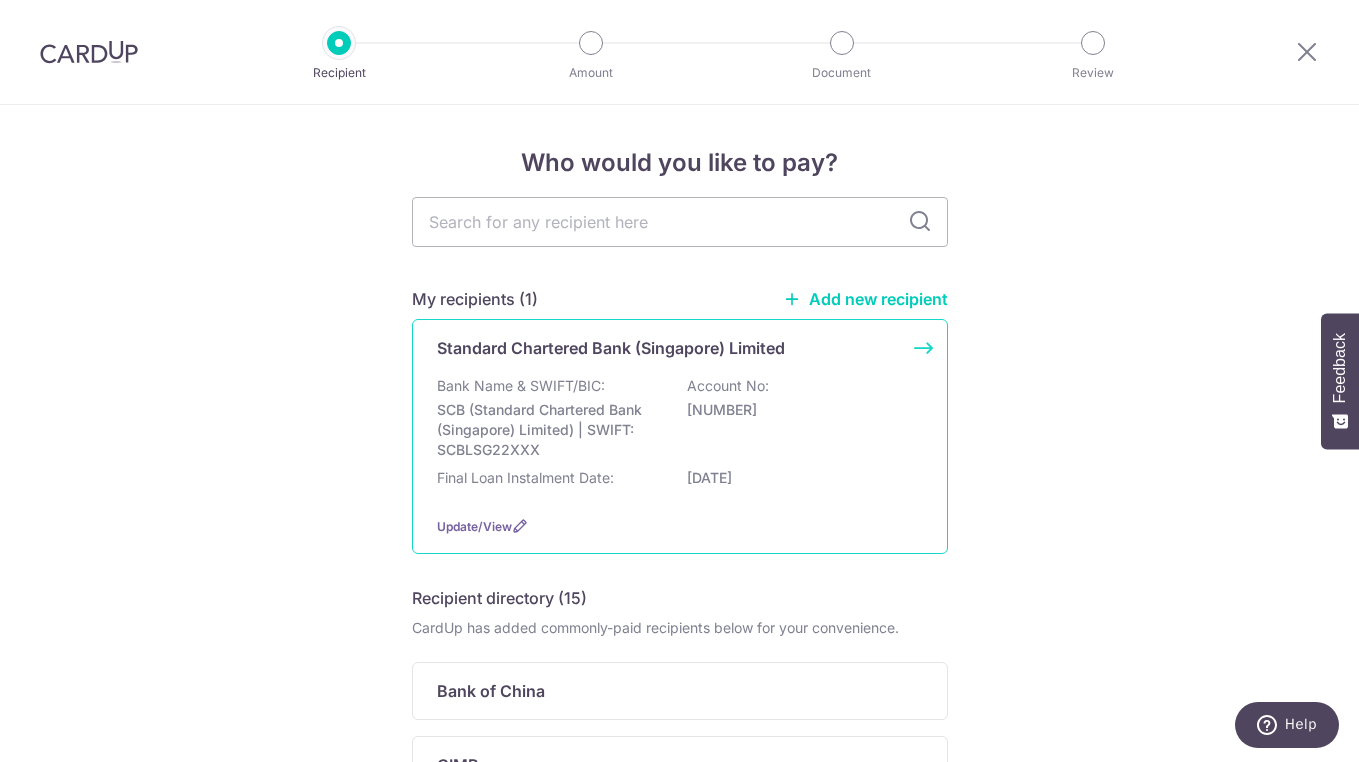 click on "SCB (Standard Chartered Bank (Singapore) Limited) | SWIFT: SCBLSG22XXX" at bounding box center (549, 430) 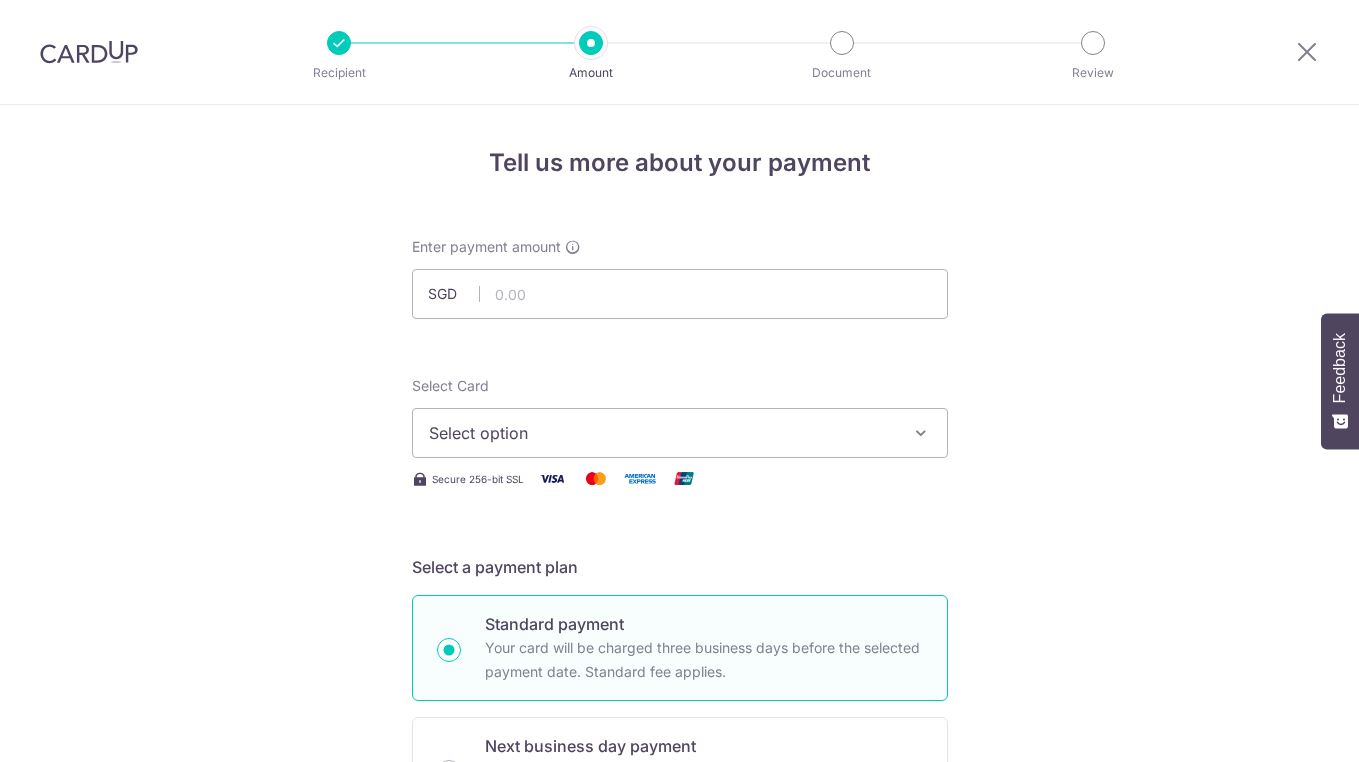 scroll, scrollTop: 0, scrollLeft: 0, axis: both 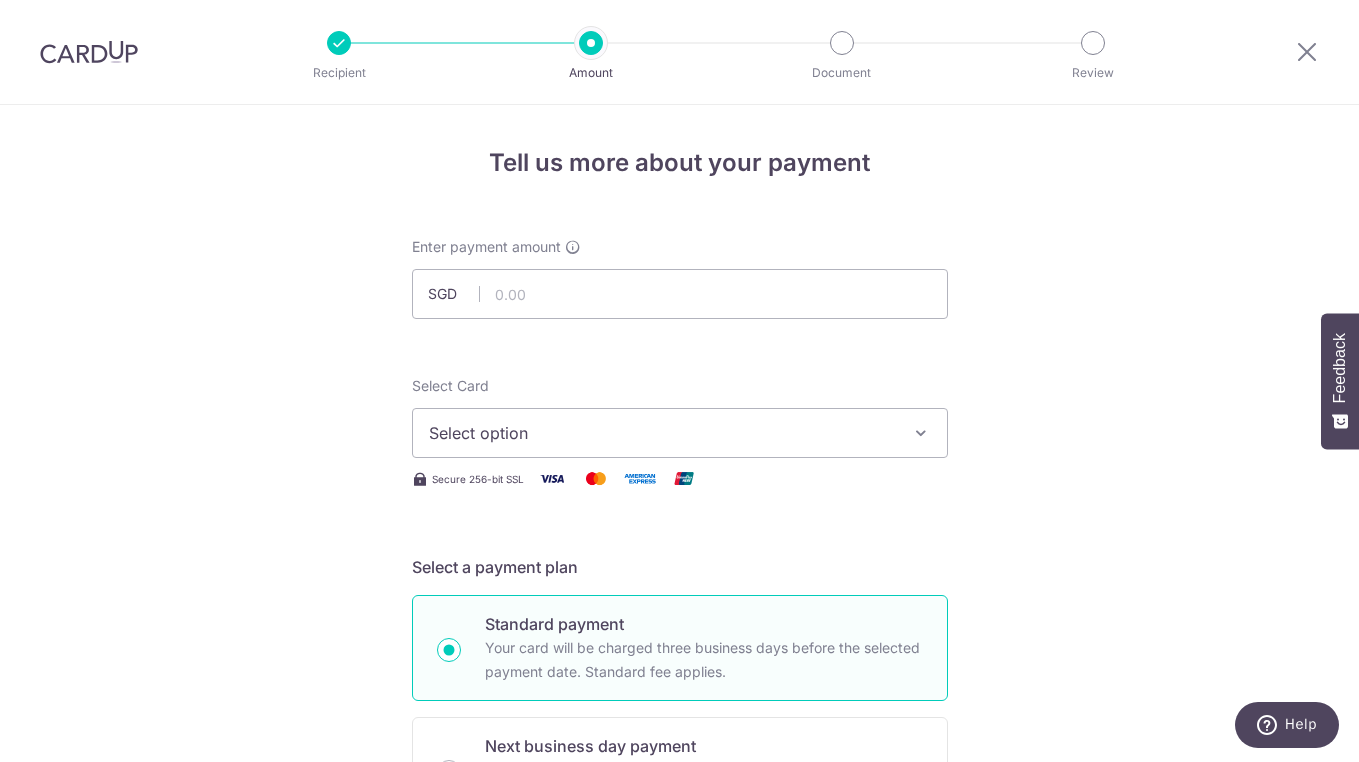 click at bounding box center (703, 319) 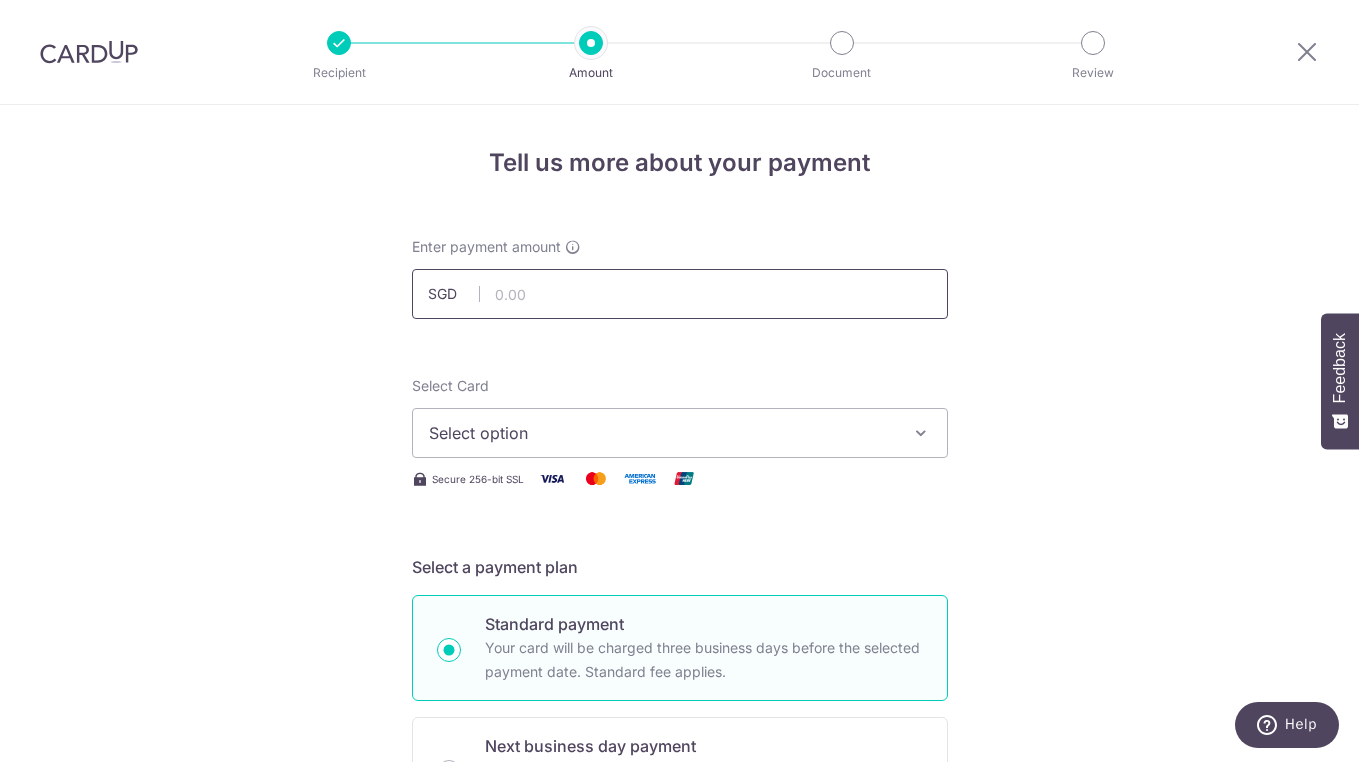 click at bounding box center [680, 294] 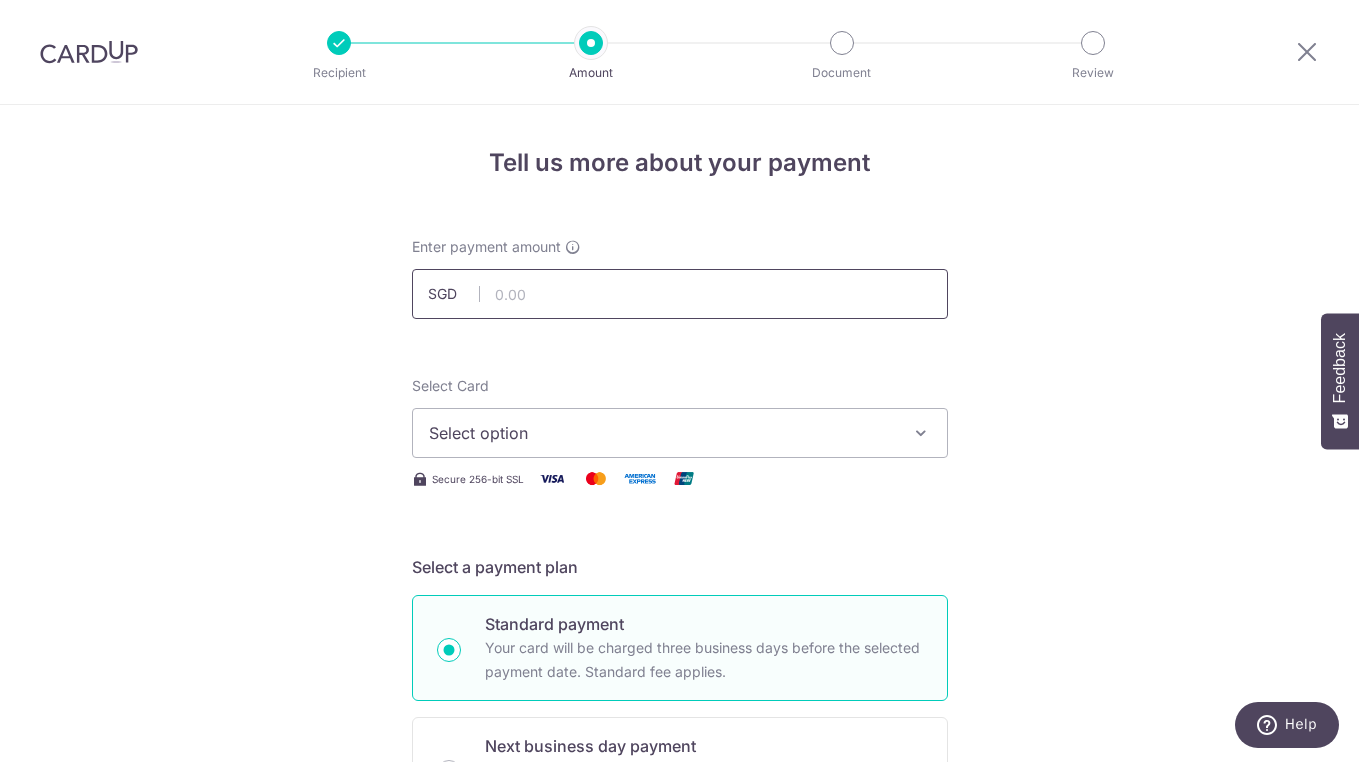 type on "430.06" 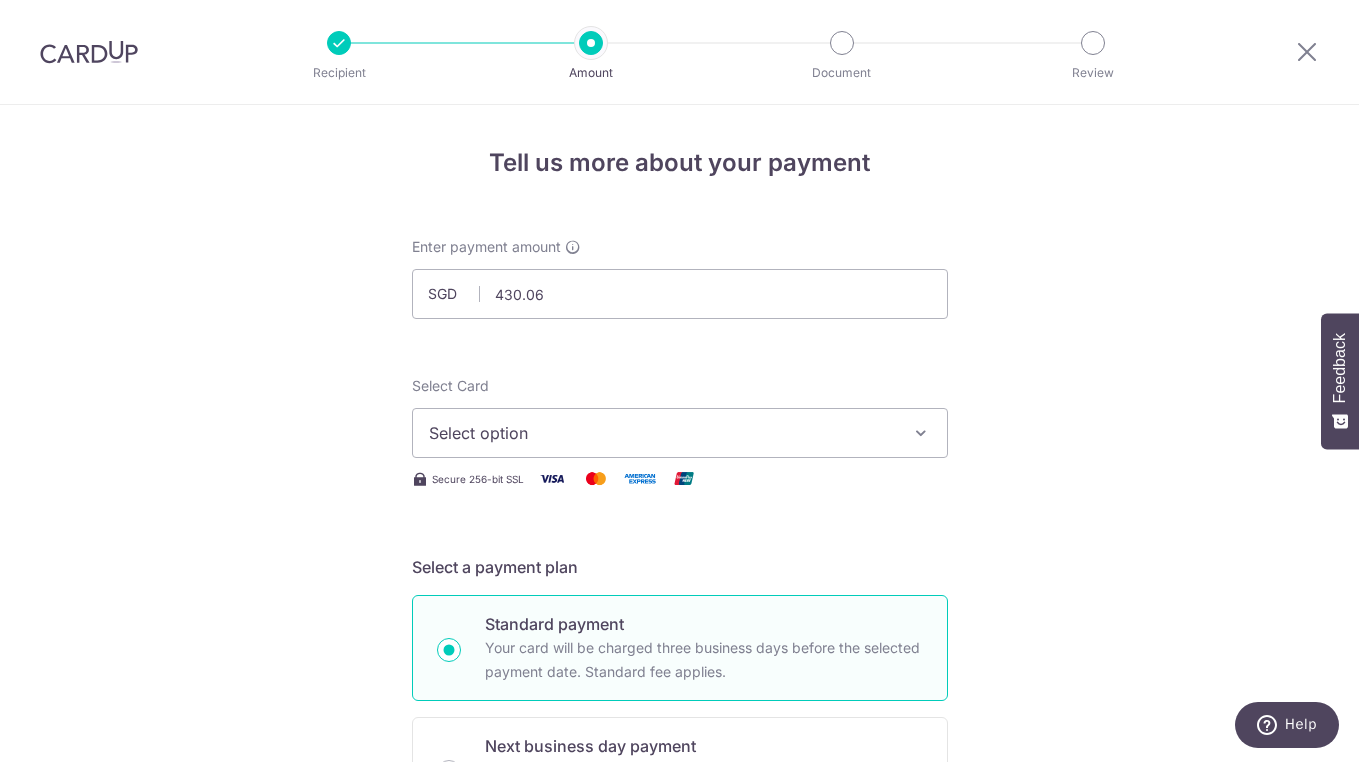 click on "Select option" at bounding box center (662, 433) 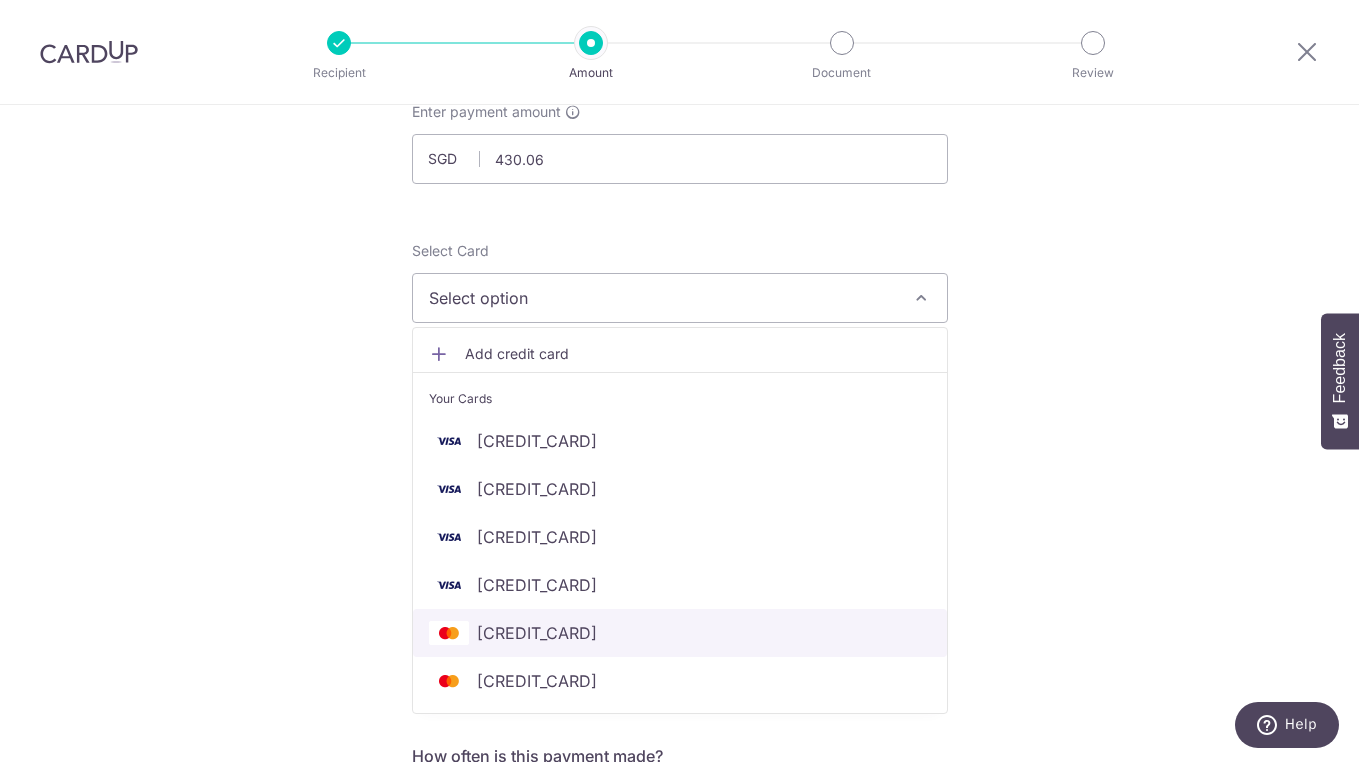 click on "**** 5317" at bounding box center [680, 633] 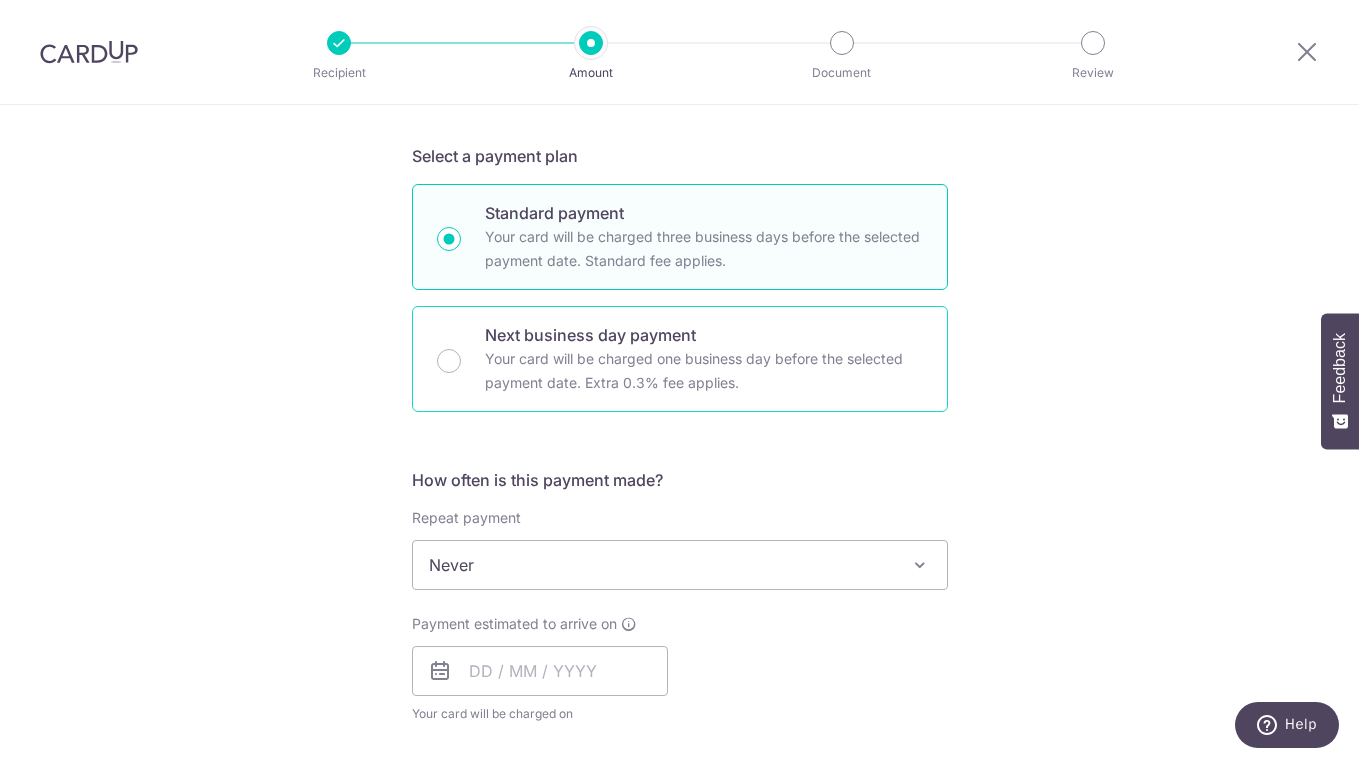 scroll, scrollTop: 434, scrollLeft: 0, axis: vertical 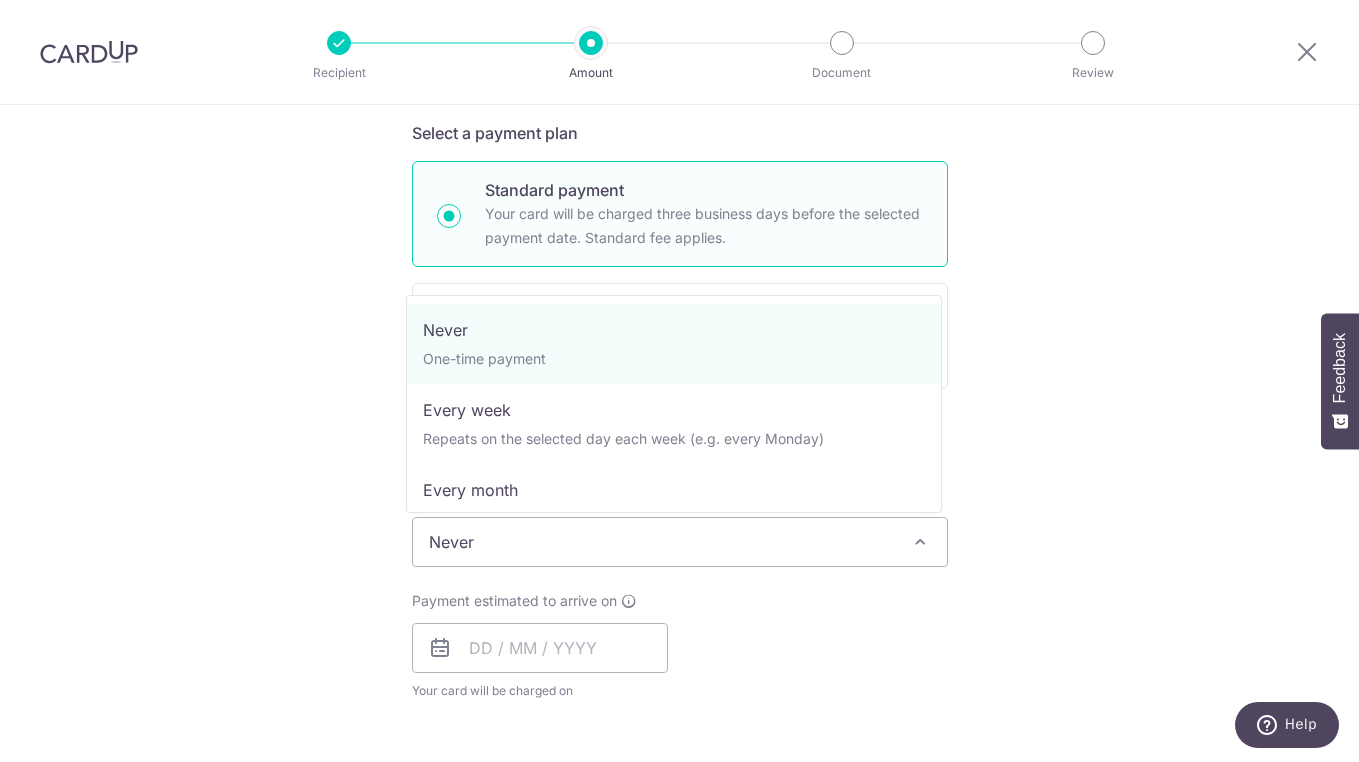 click on "Never" at bounding box center (680, 542) 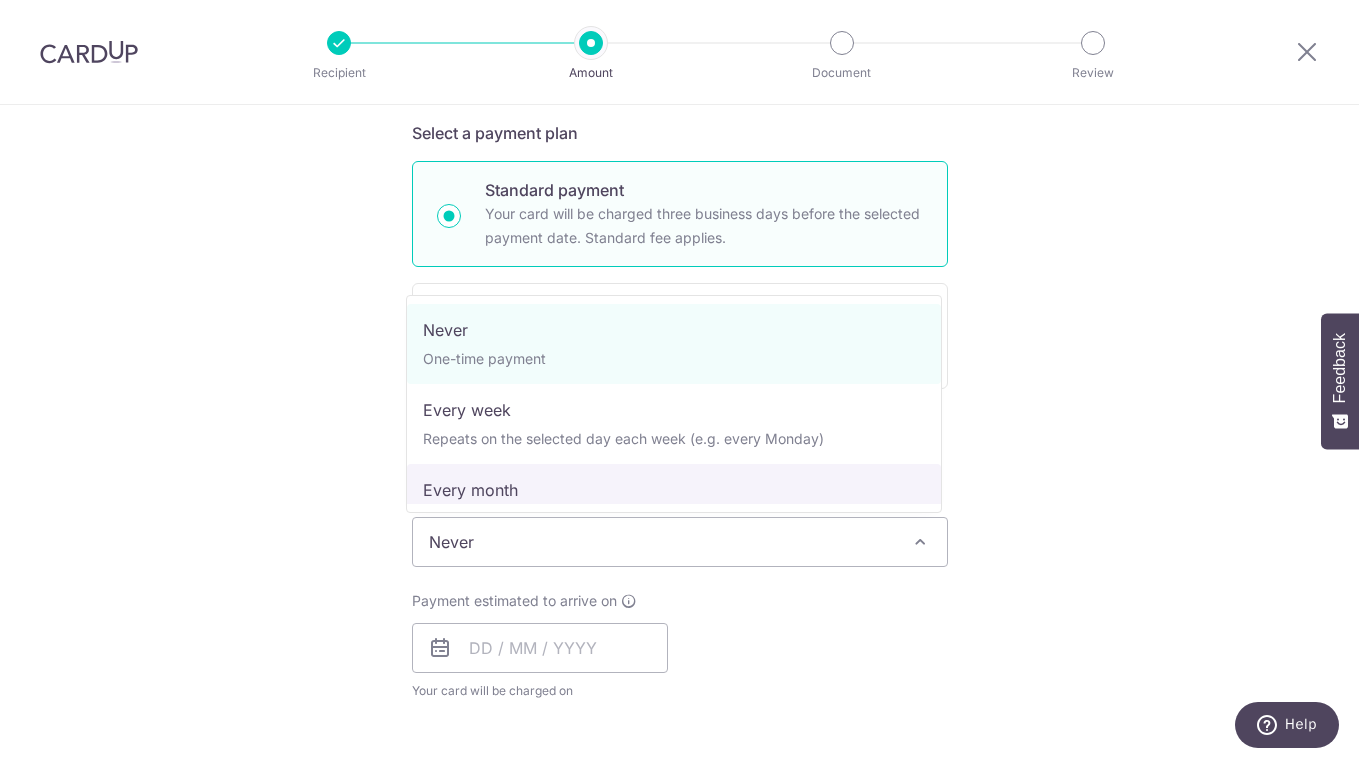 select on "3" 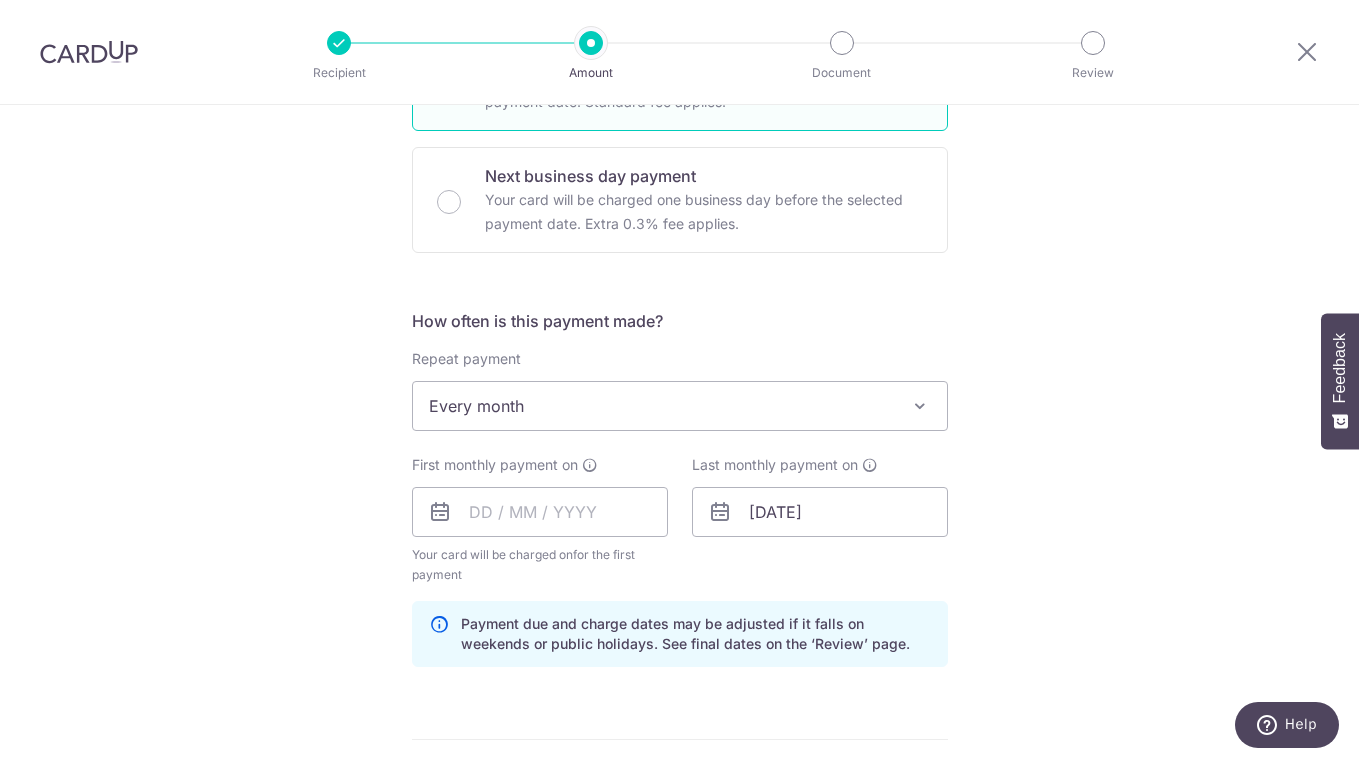 scroll, scrollTop: 580, scrollLeft: 0, axis: vertical 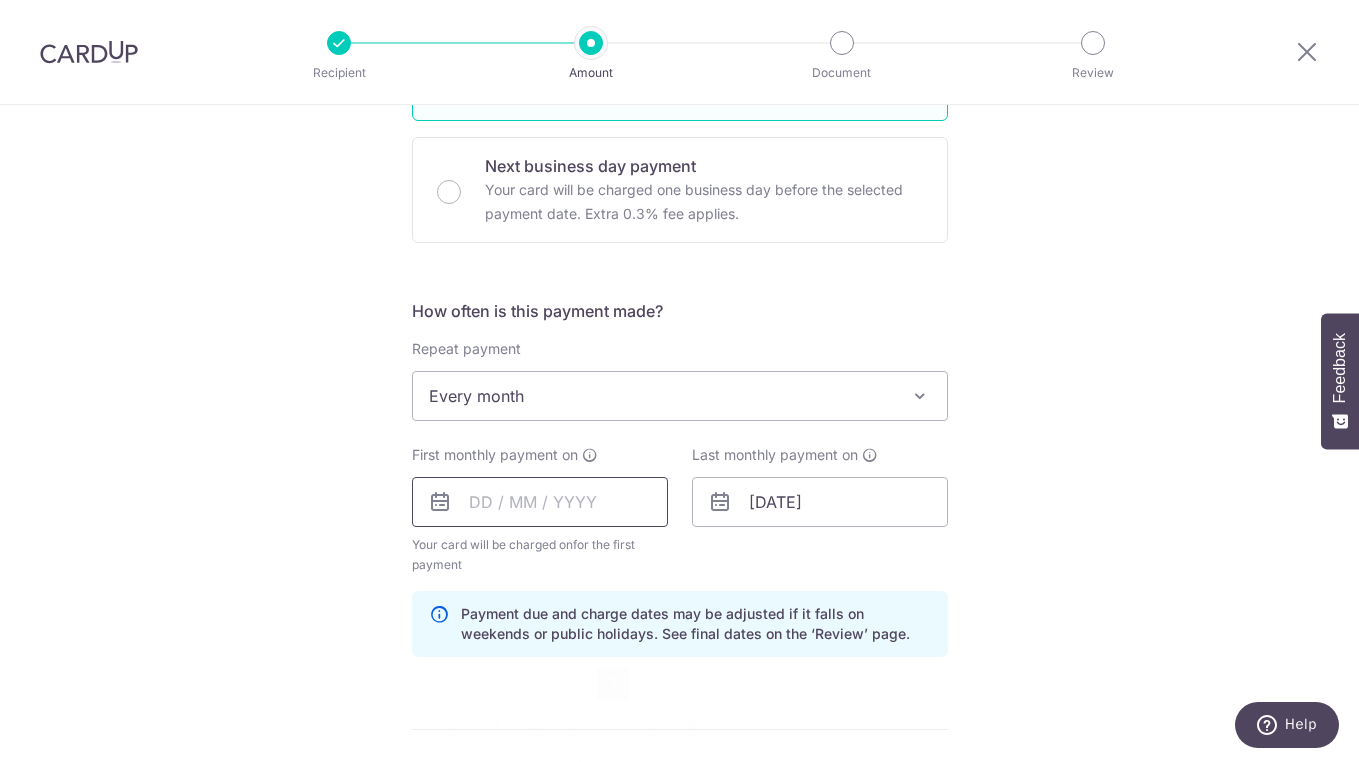 click at bounding box center (540, 502) 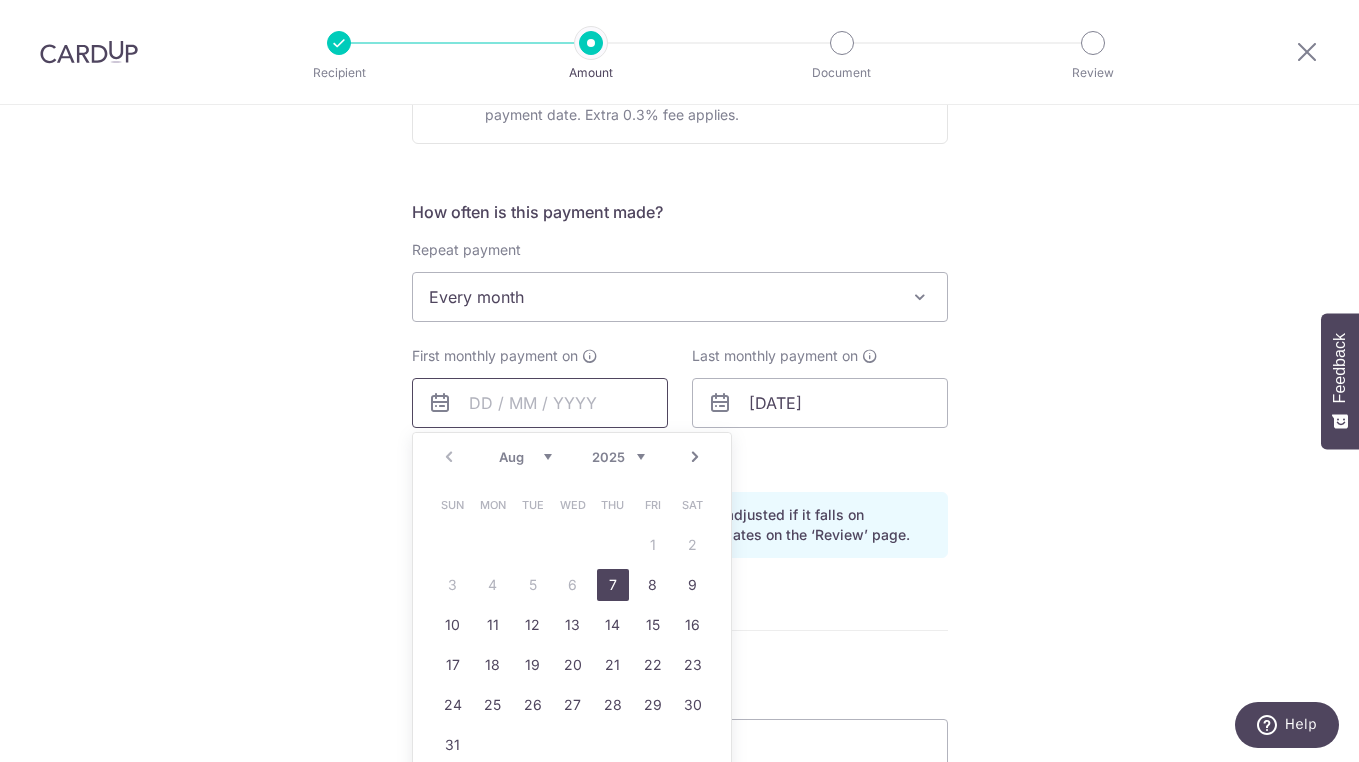 scroll, scrollTop: 700, scrollLeft: 0, axis: vertical 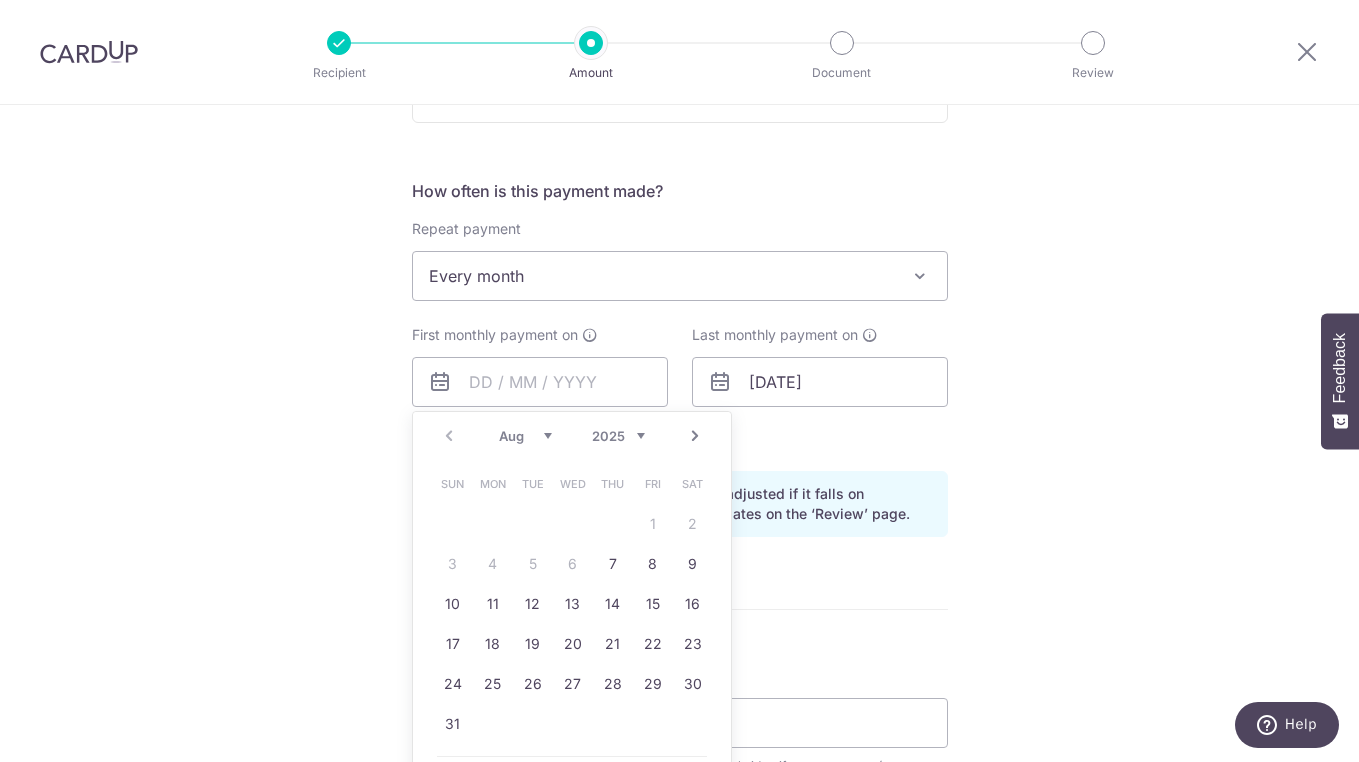 click on "Aug Sep Oct Nov Dec" at bounding box center [525, 436] 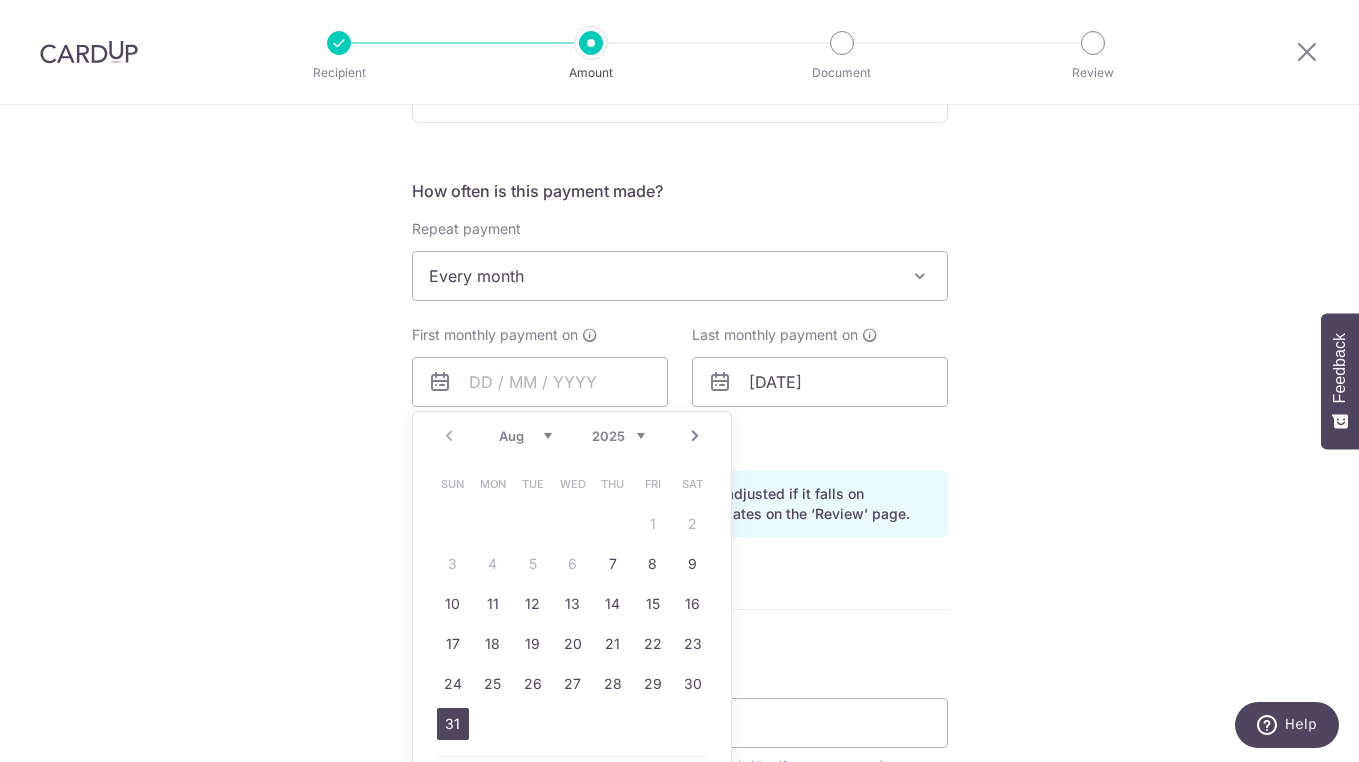 click on "31" at bounding box center (453, 724) 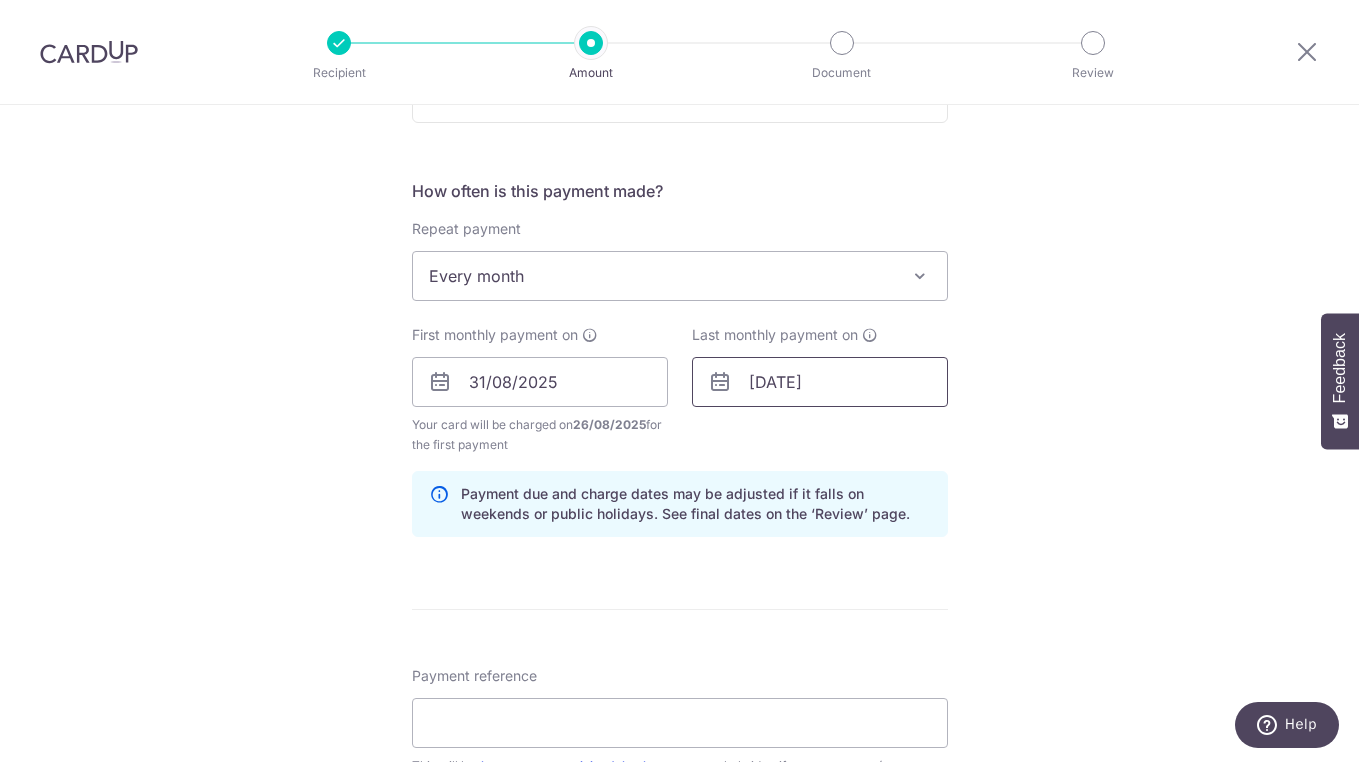 click on "01/12/2035" at bounding box center [820, 382] 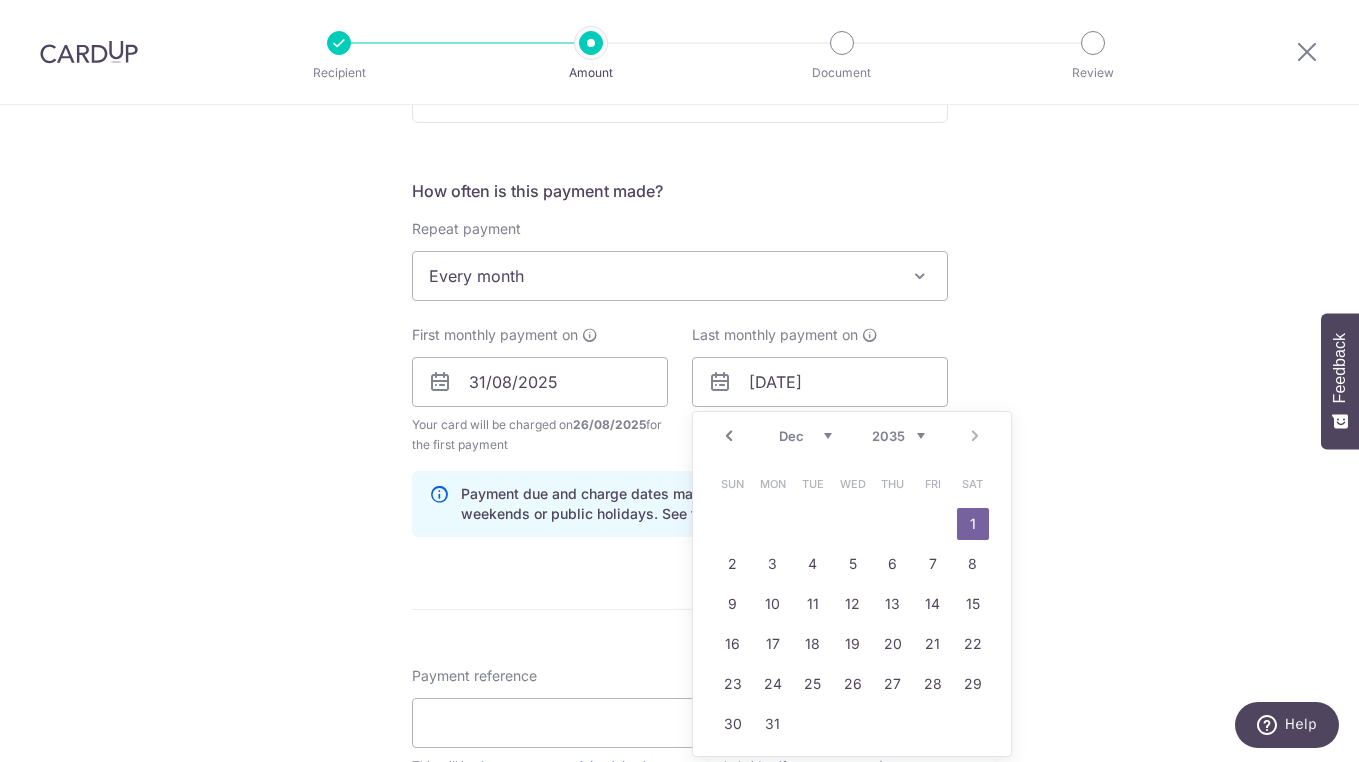 click on "Prev" at bounding box center [729, 436] 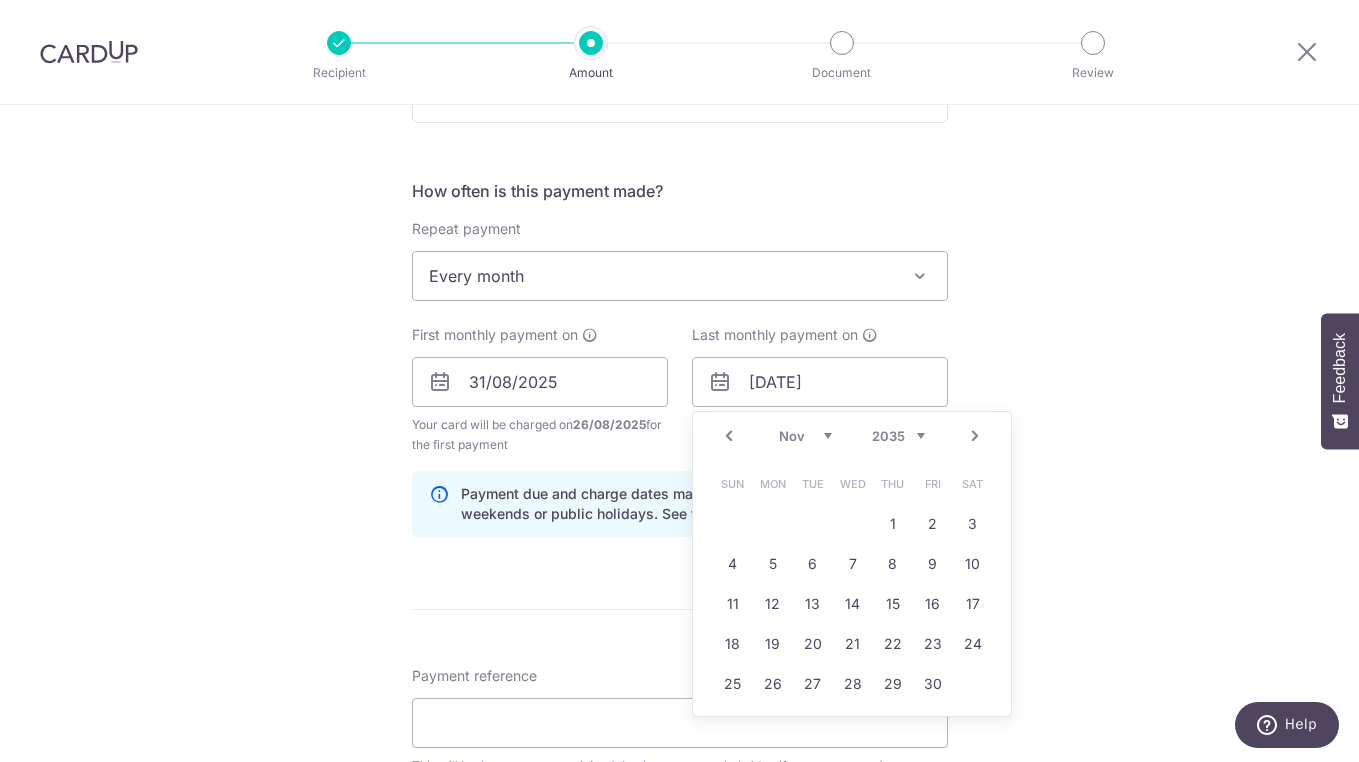 click on "Prev" at bounding box center [729, 436] 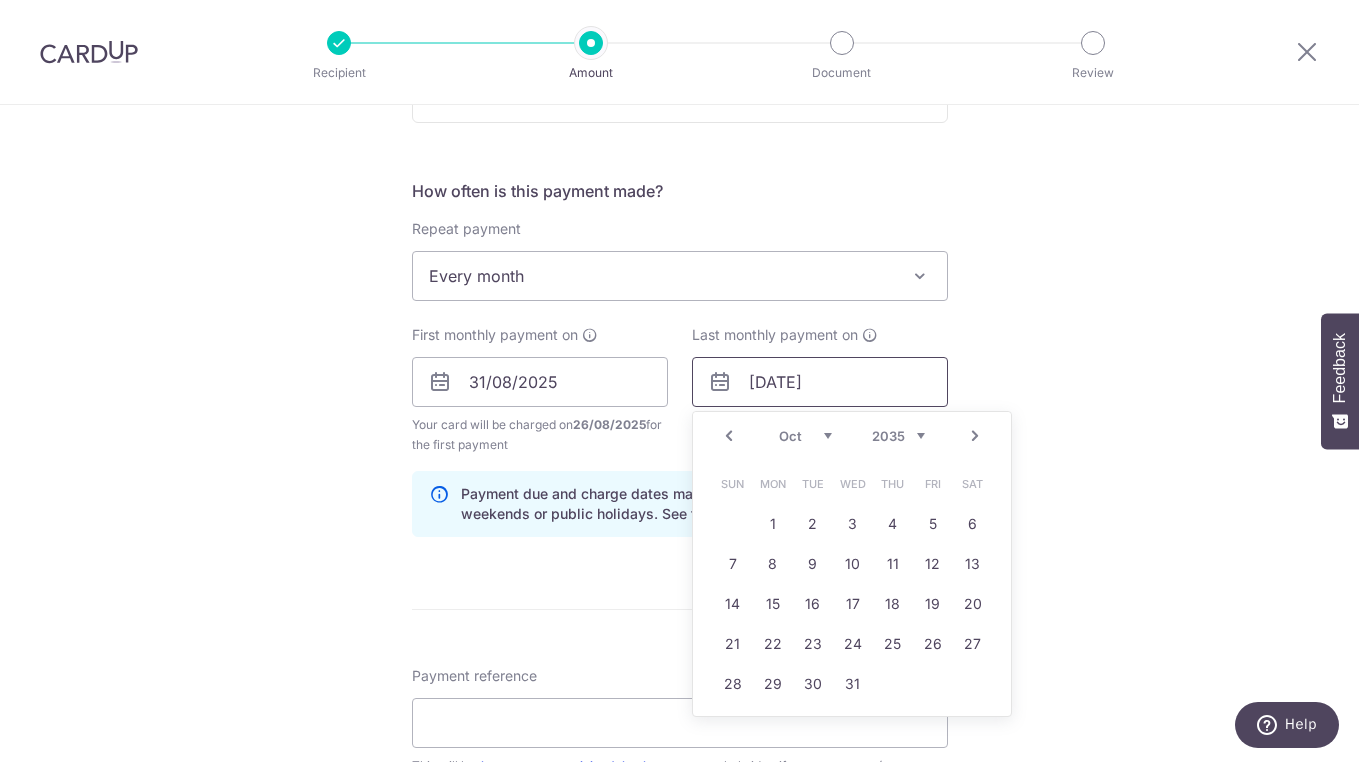 click on "01/12/2035" at bounding box center [820, 382] 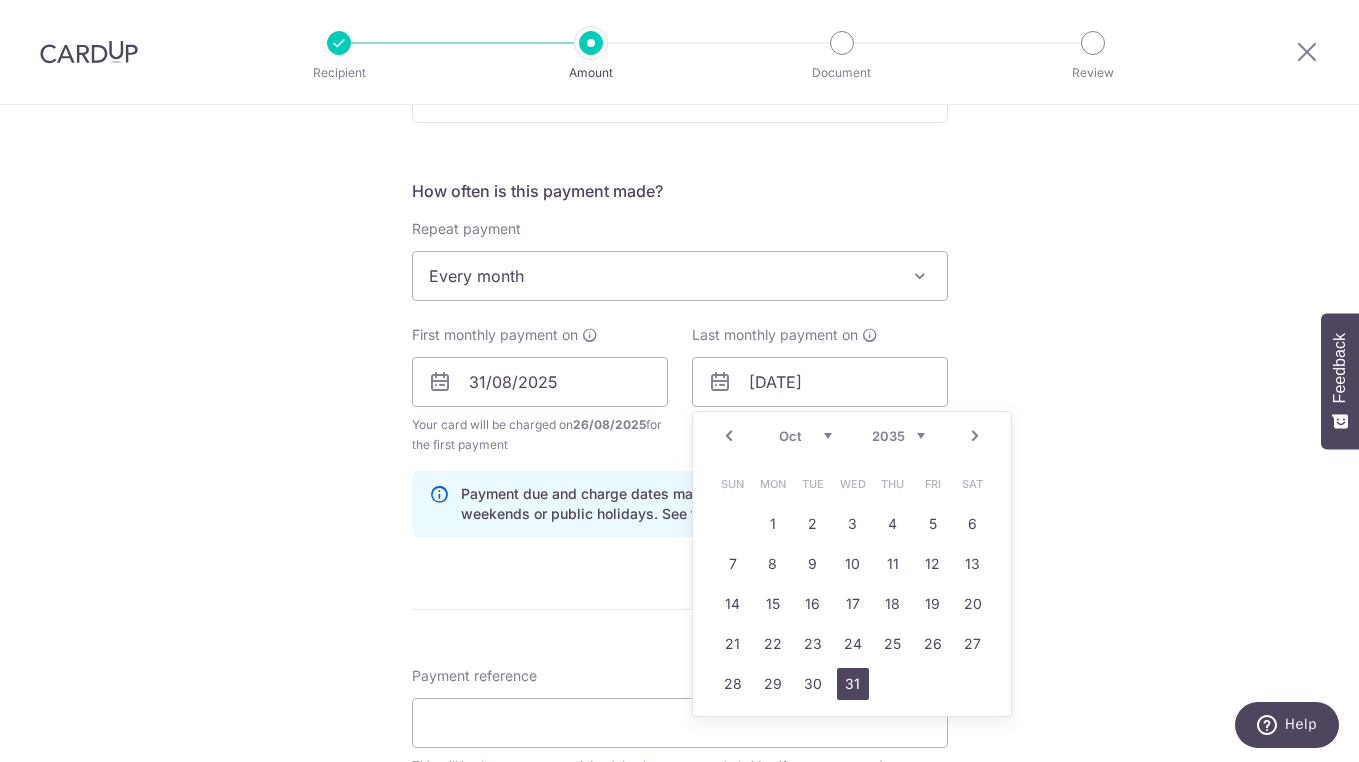click on "31" at bounding box center (853, 684) 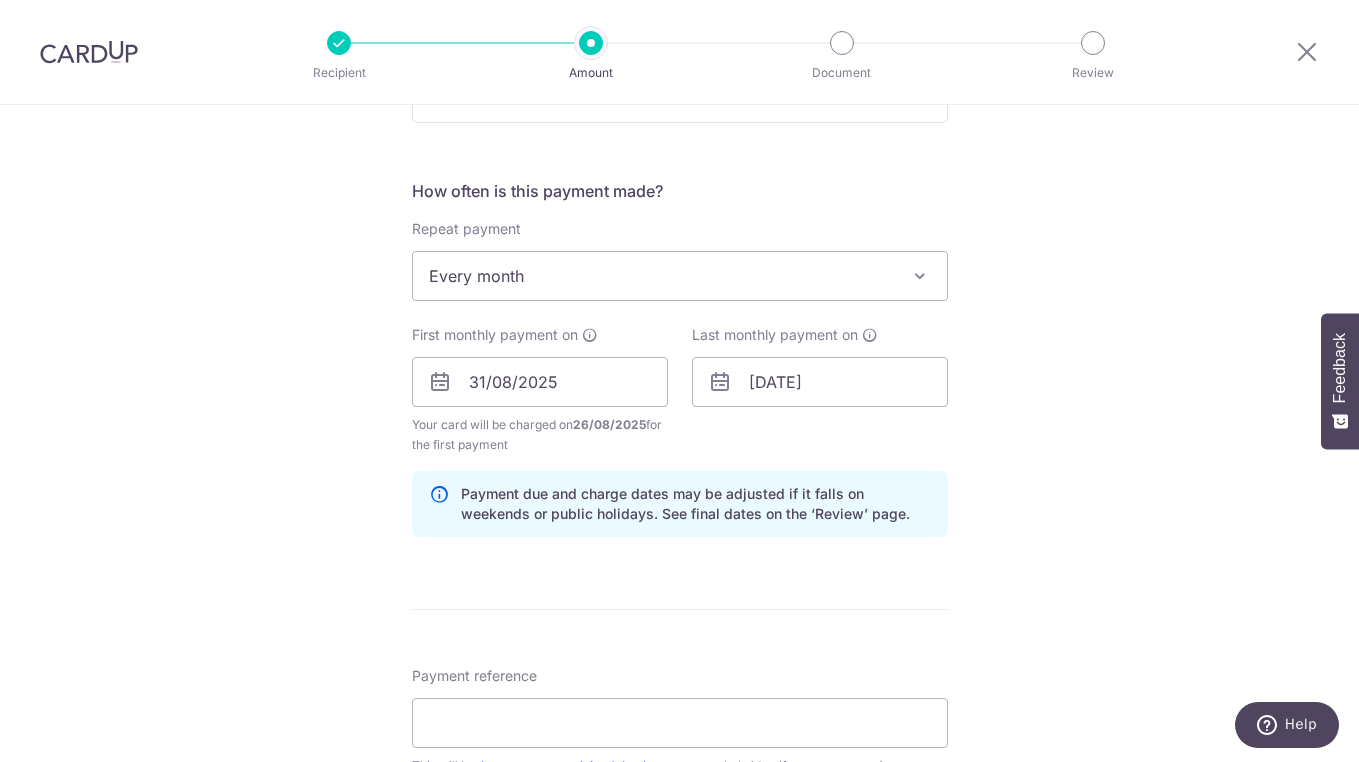 click on "Tell us more about your payment
Enter payment amount
SGD
430.06
430.06
Select Card
**** 5317
Add credit card
Your Cards
**** 5785
**** 3006
**** 2050
**** 8830
**** 5317
**** 4113
Secure 256-bit SSL
Text" at bounding box center [679, 360] 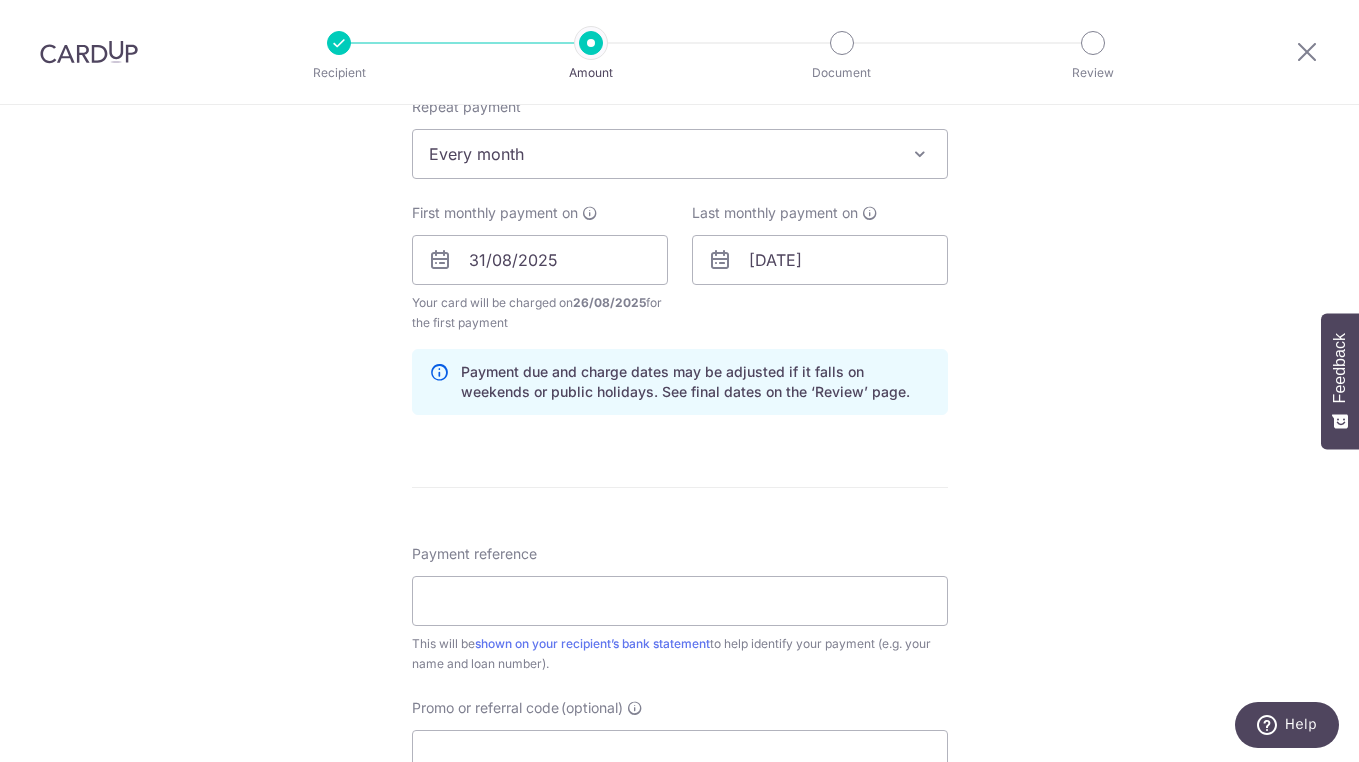 scroll, scrollTop: 818, scrollLeft: 0, axis: vertical 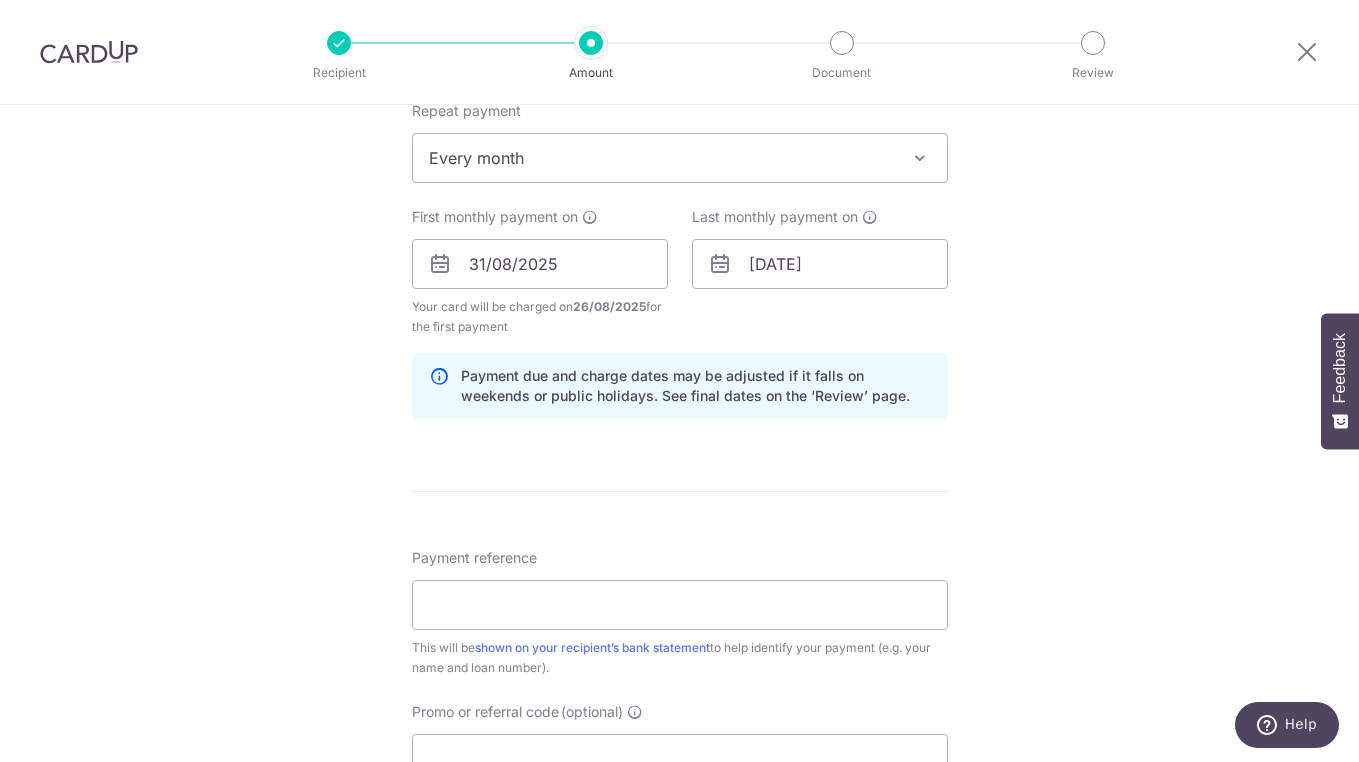 click on "Your card will be charged on  26/08/2025  for the first payment" at bounding box center [540, 317] 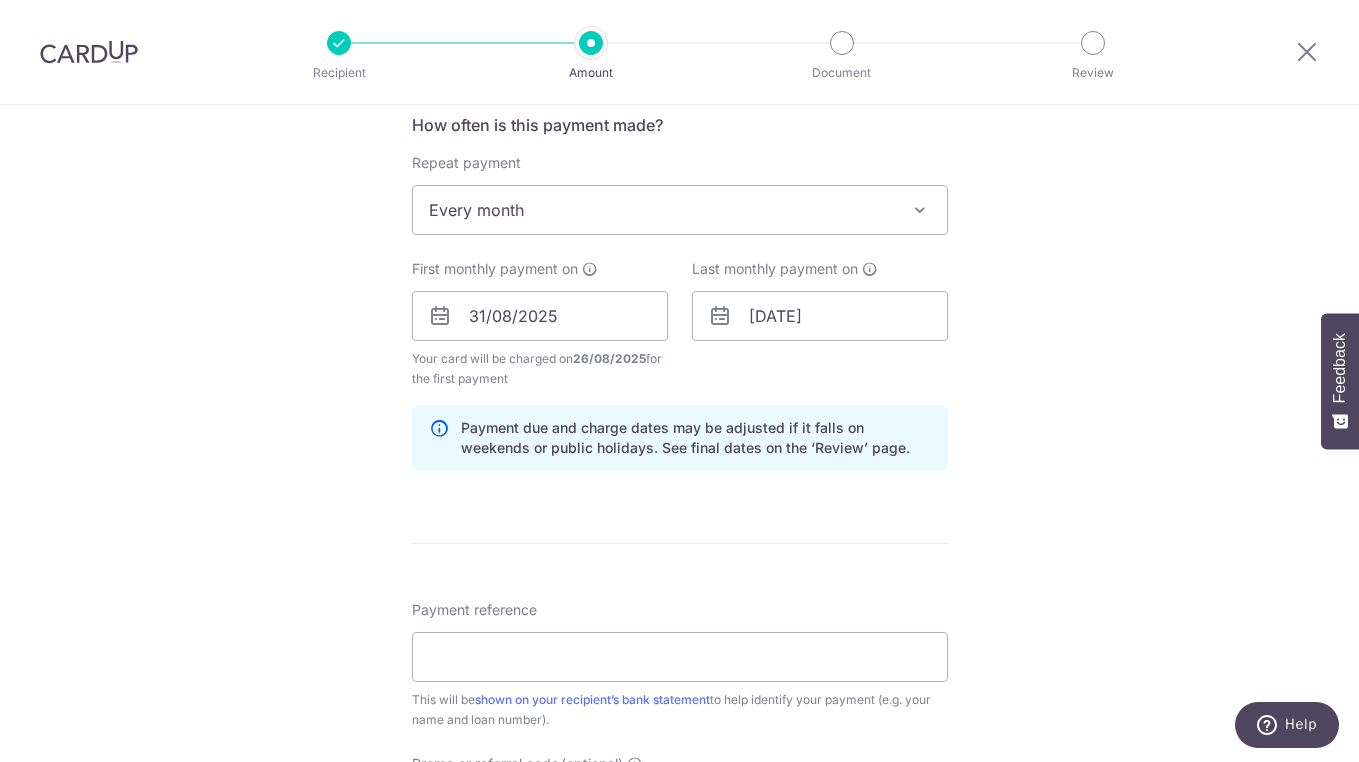 scroll, scrollTop: 864, scrollLeft: 0, axis: vertical 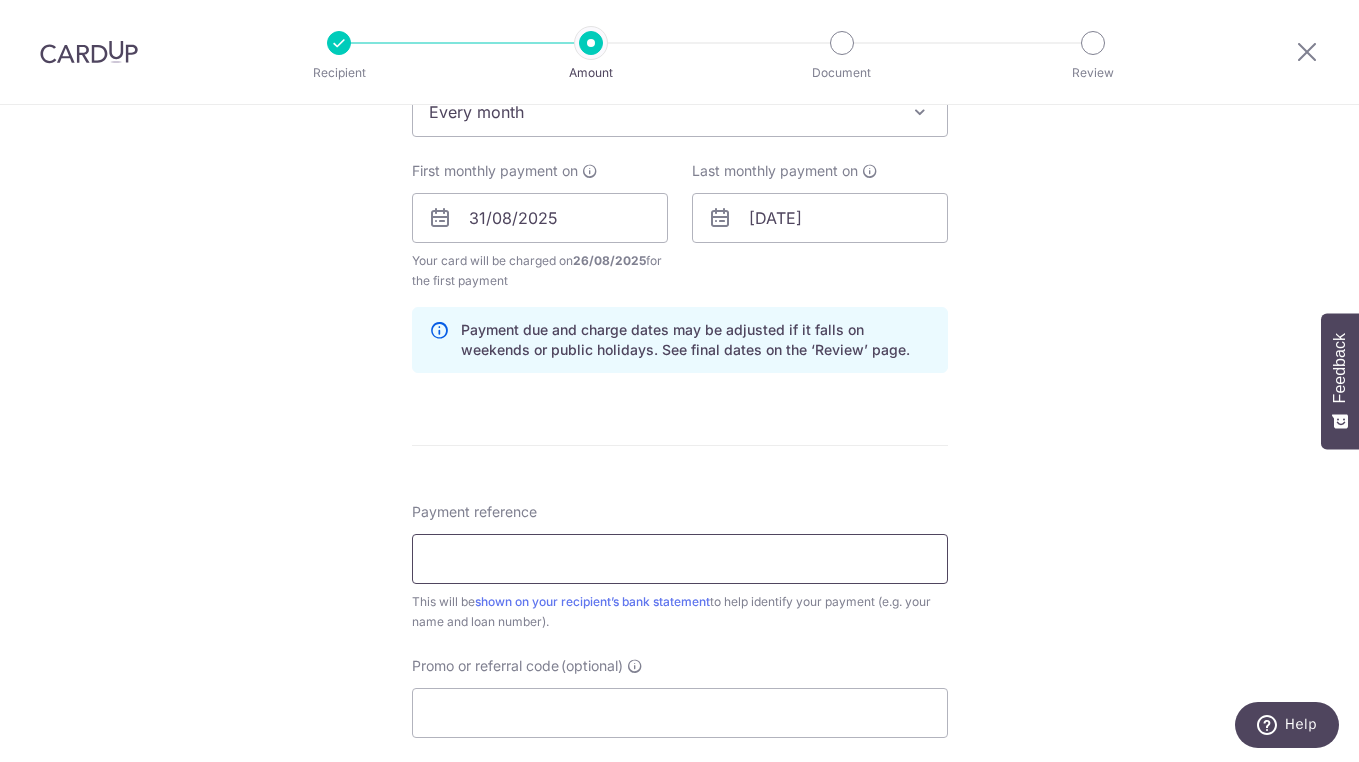 click on "Payment reference" at bounding box center [680, 559] 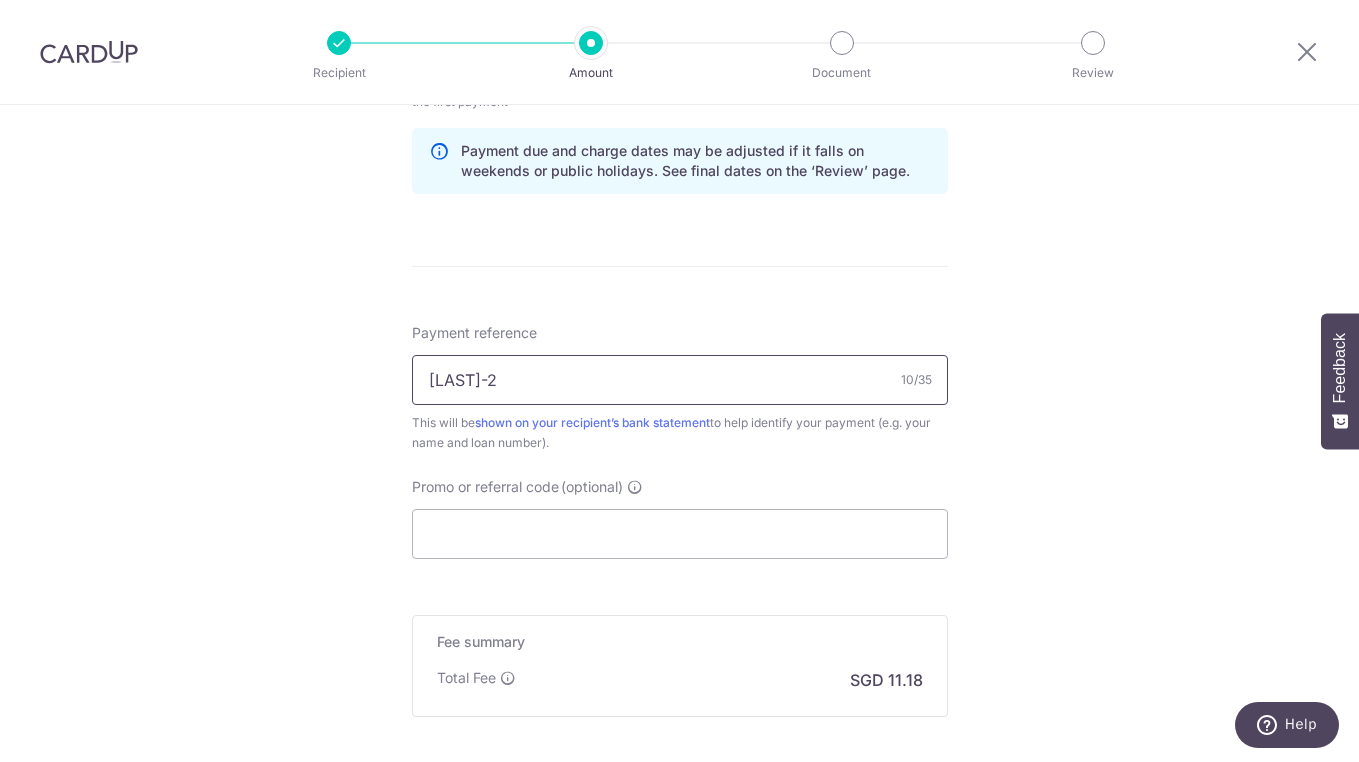 scroll, scrollTop: 1053, scrollLeft: 0, axis: vertical 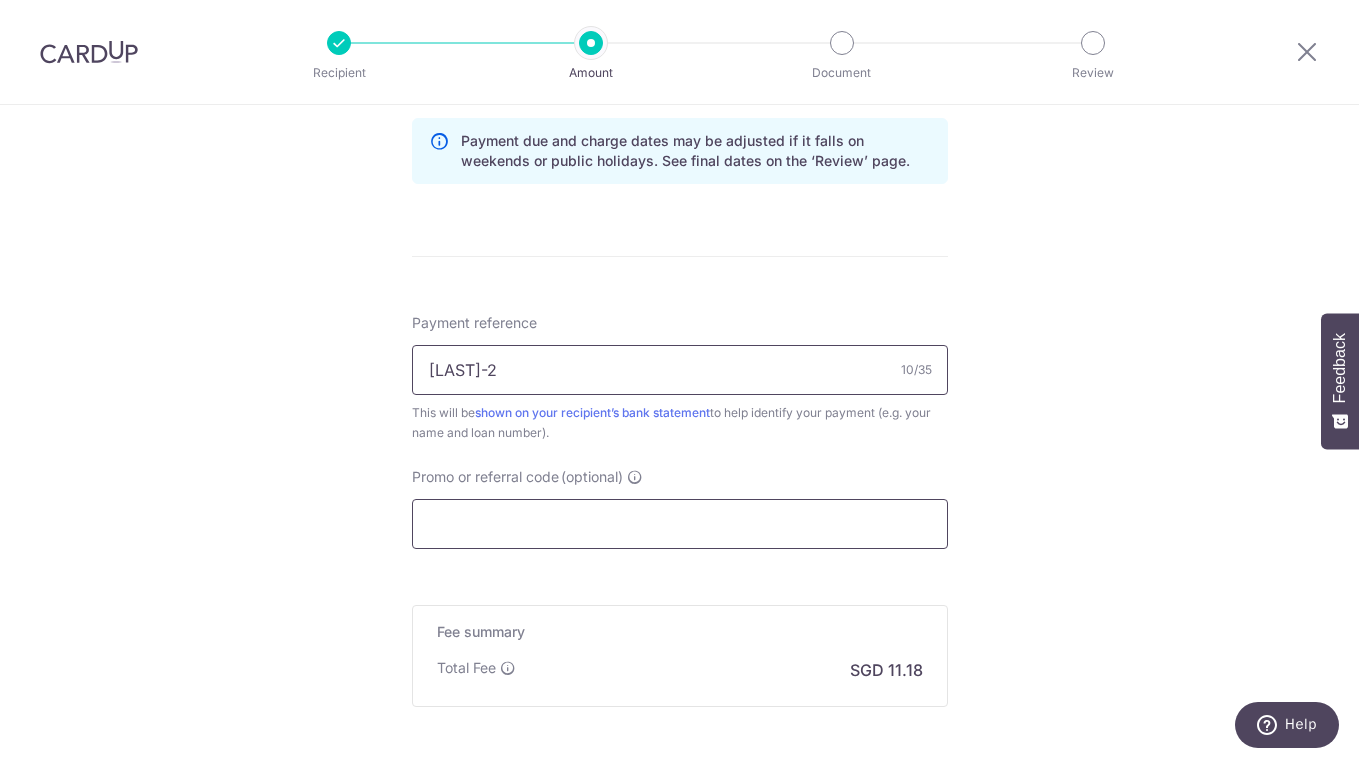 type on "Morgage-2" 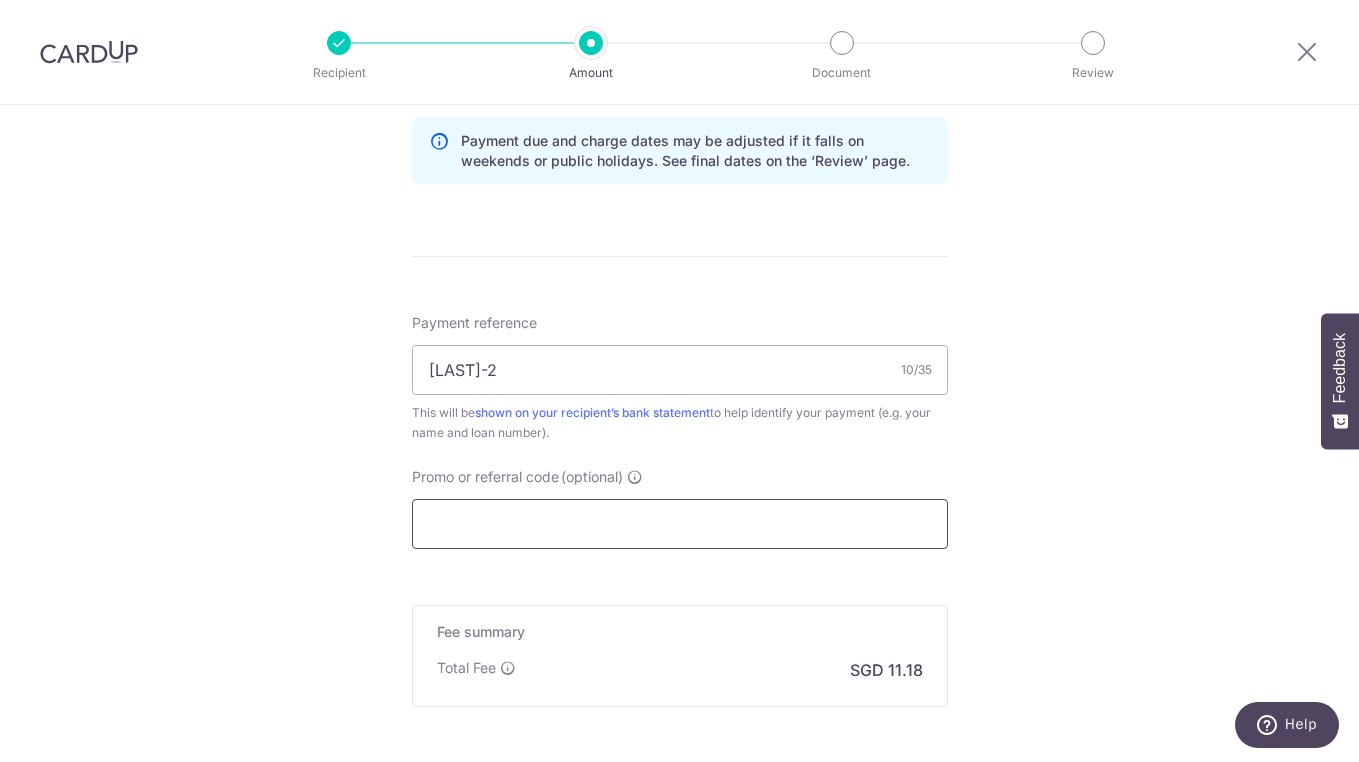 click on "Promo or referral code
(optional)" at bounding box center (680, 524) 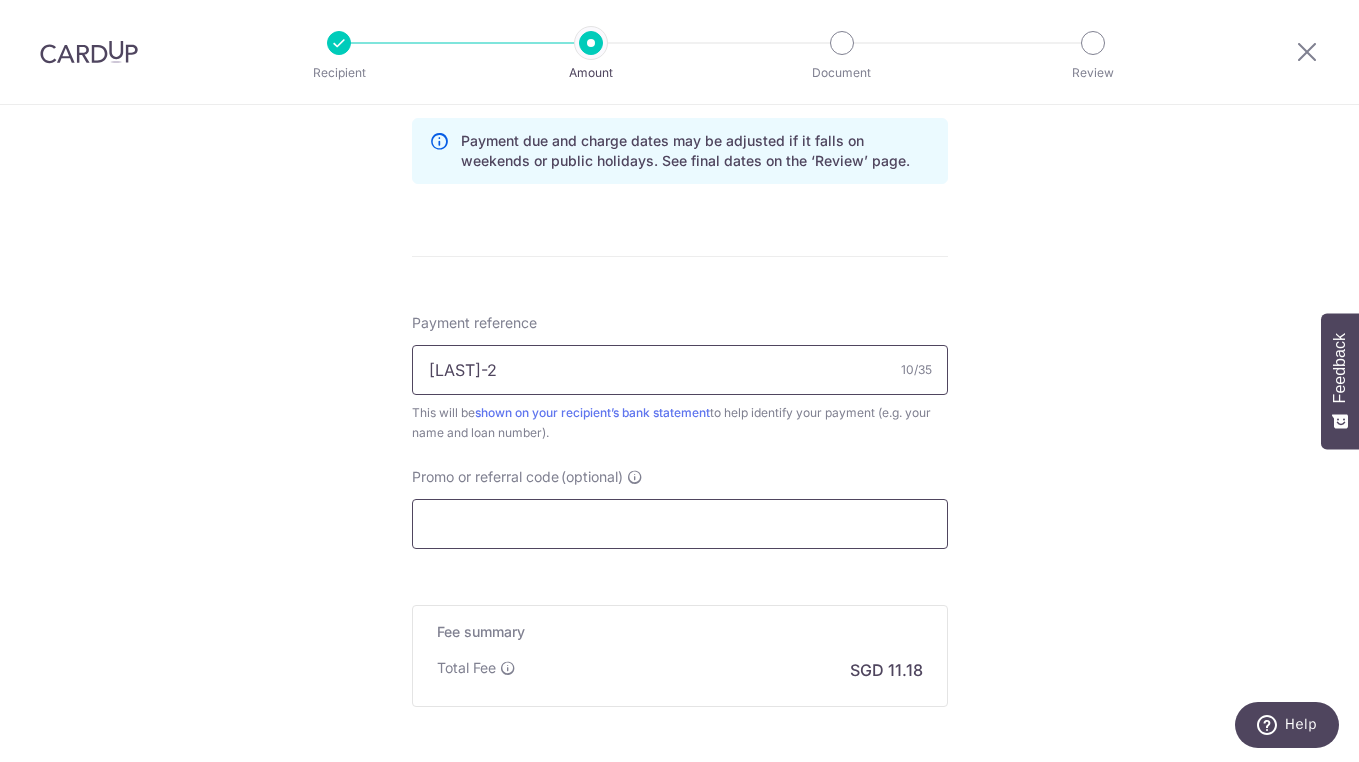paste on "OFF225" 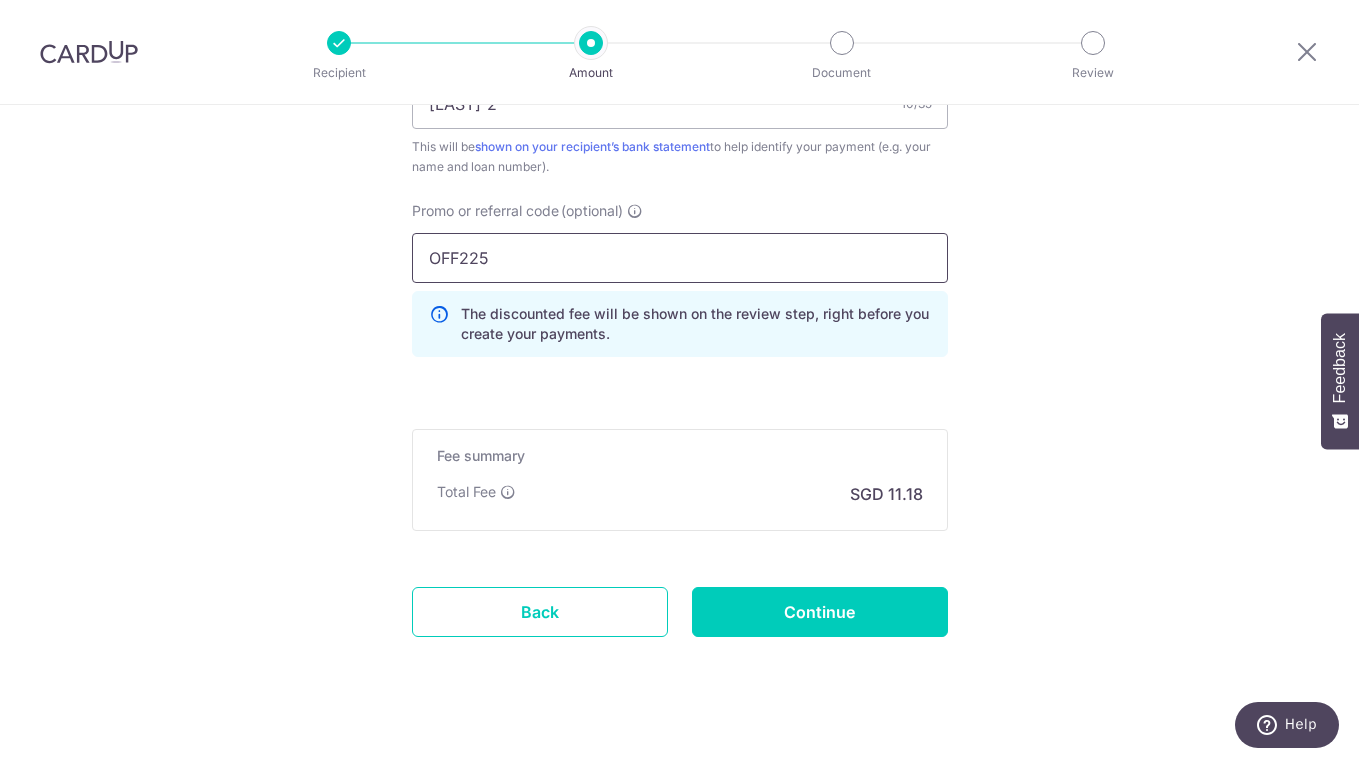 scroll, scrollTop: 1321, scrollLeft: 0, axis: vertical 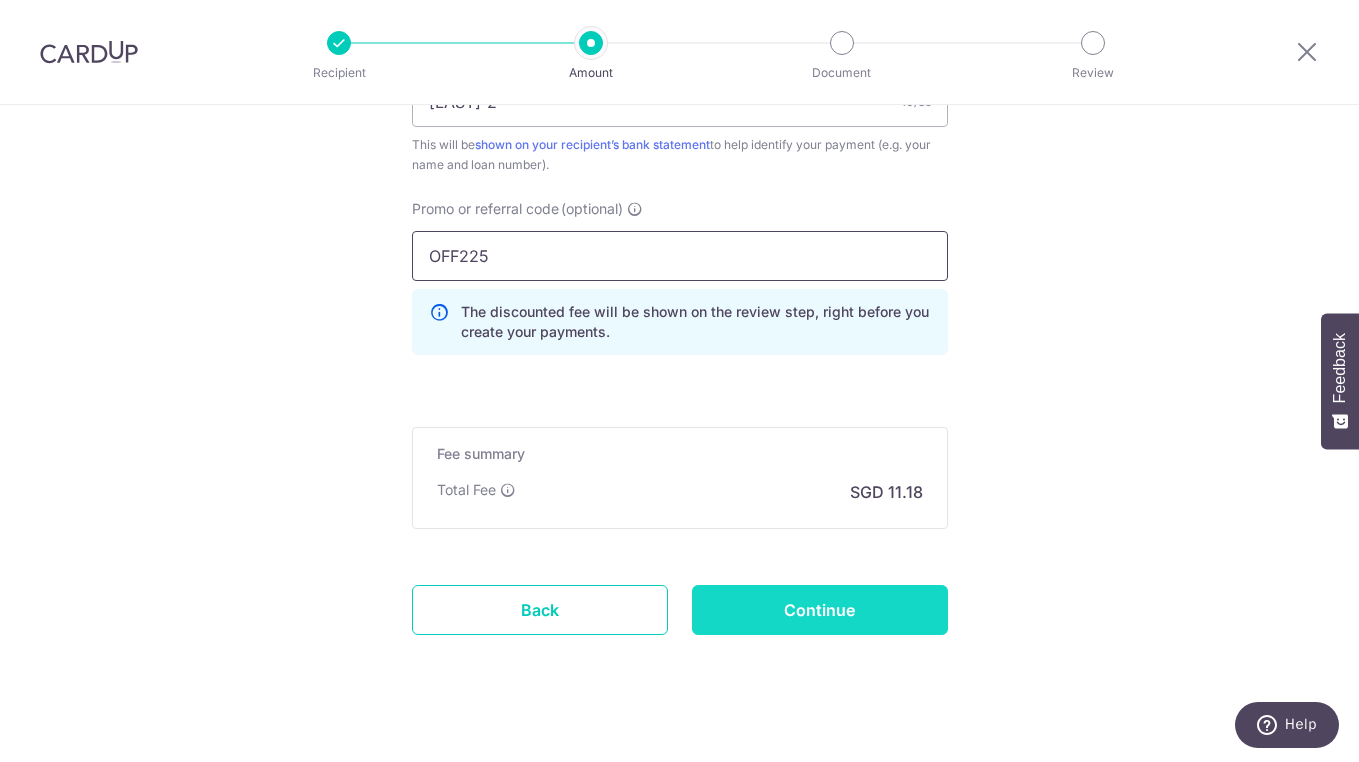 type on "OFF225" 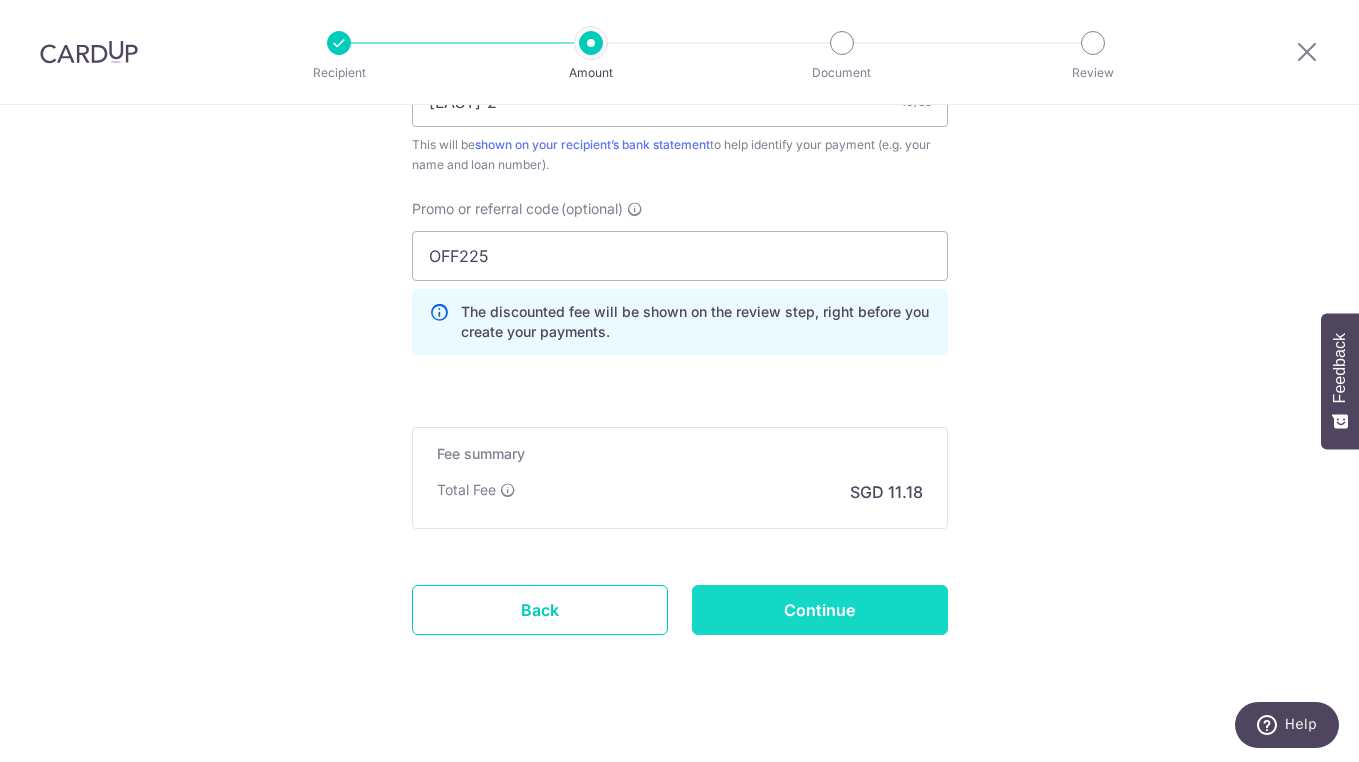 click on "Continue" at bounding box center (820, 610) 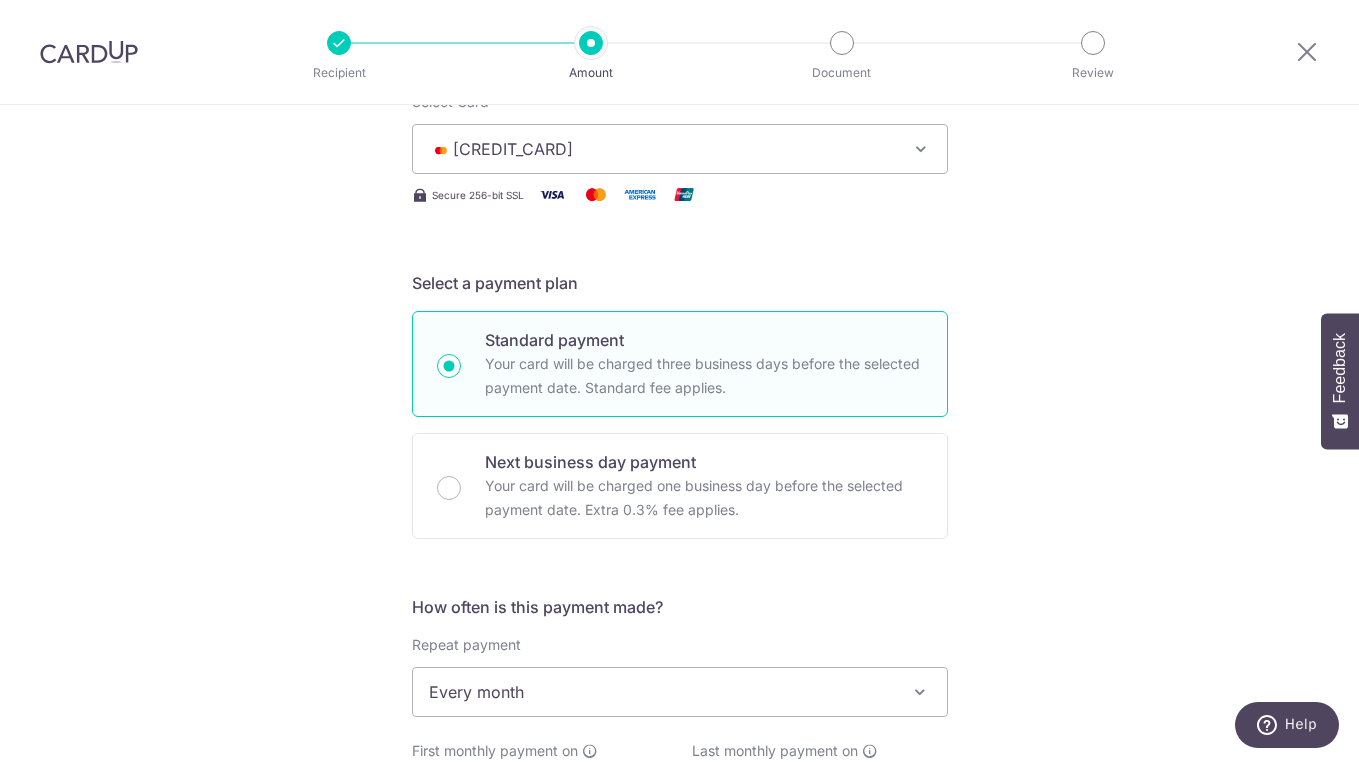 scroll, scrollTop: 187, scrollLeft: 0, axis: vertical 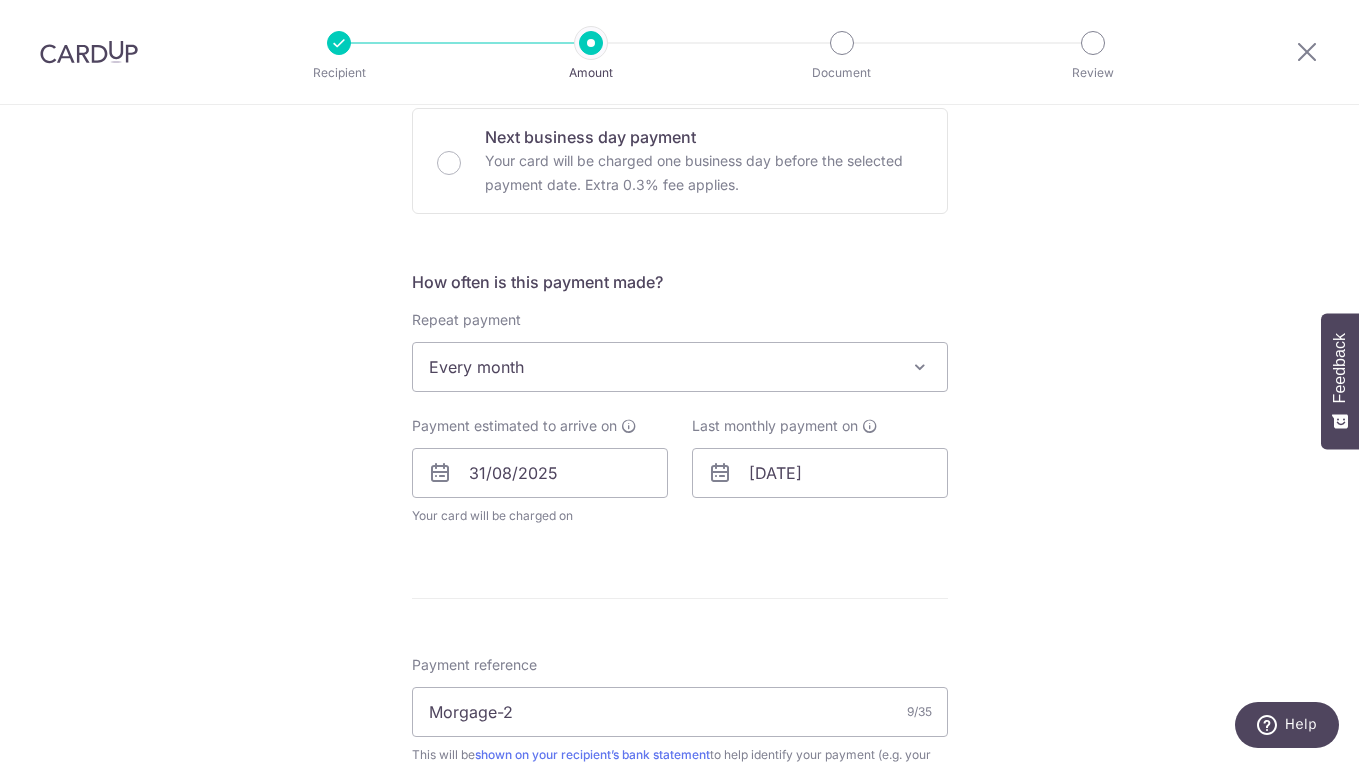 click on "Every month" at bounding box center [680, 367] 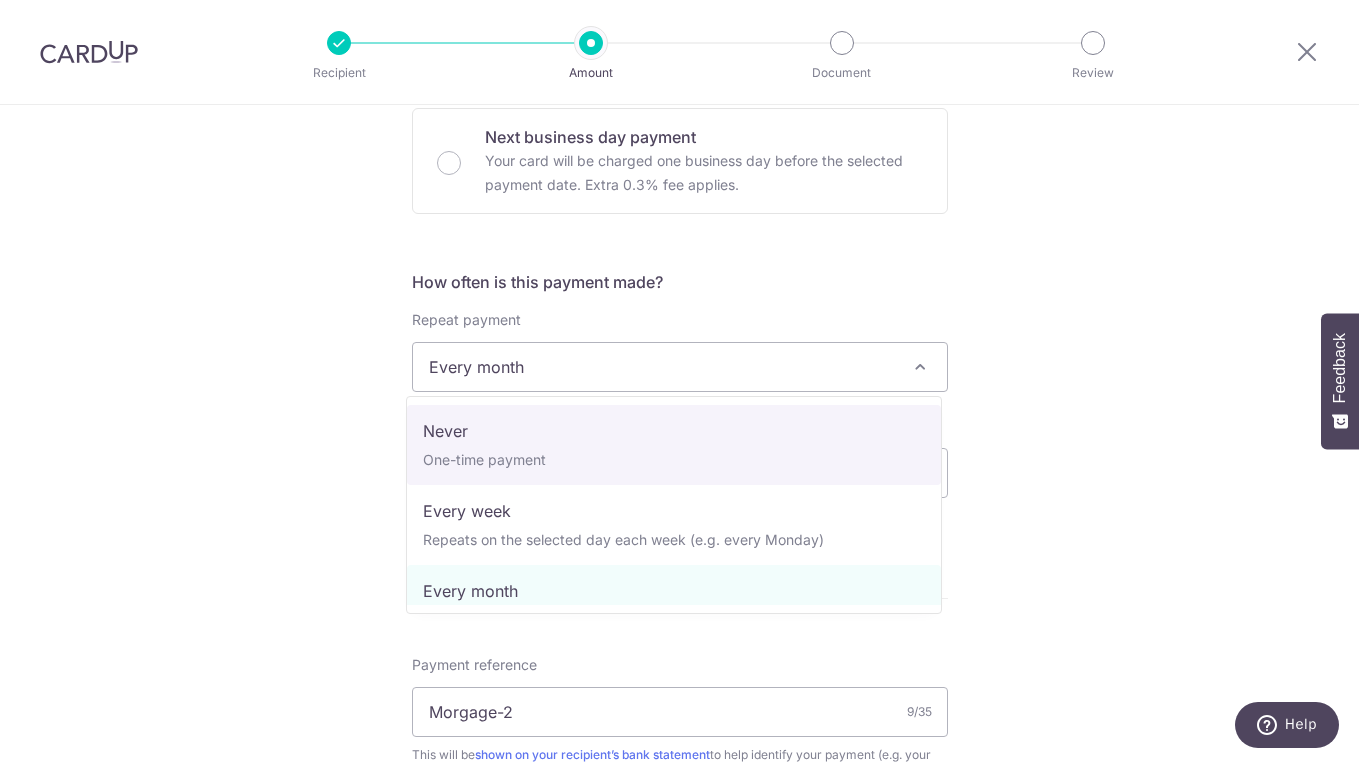 select on "1" 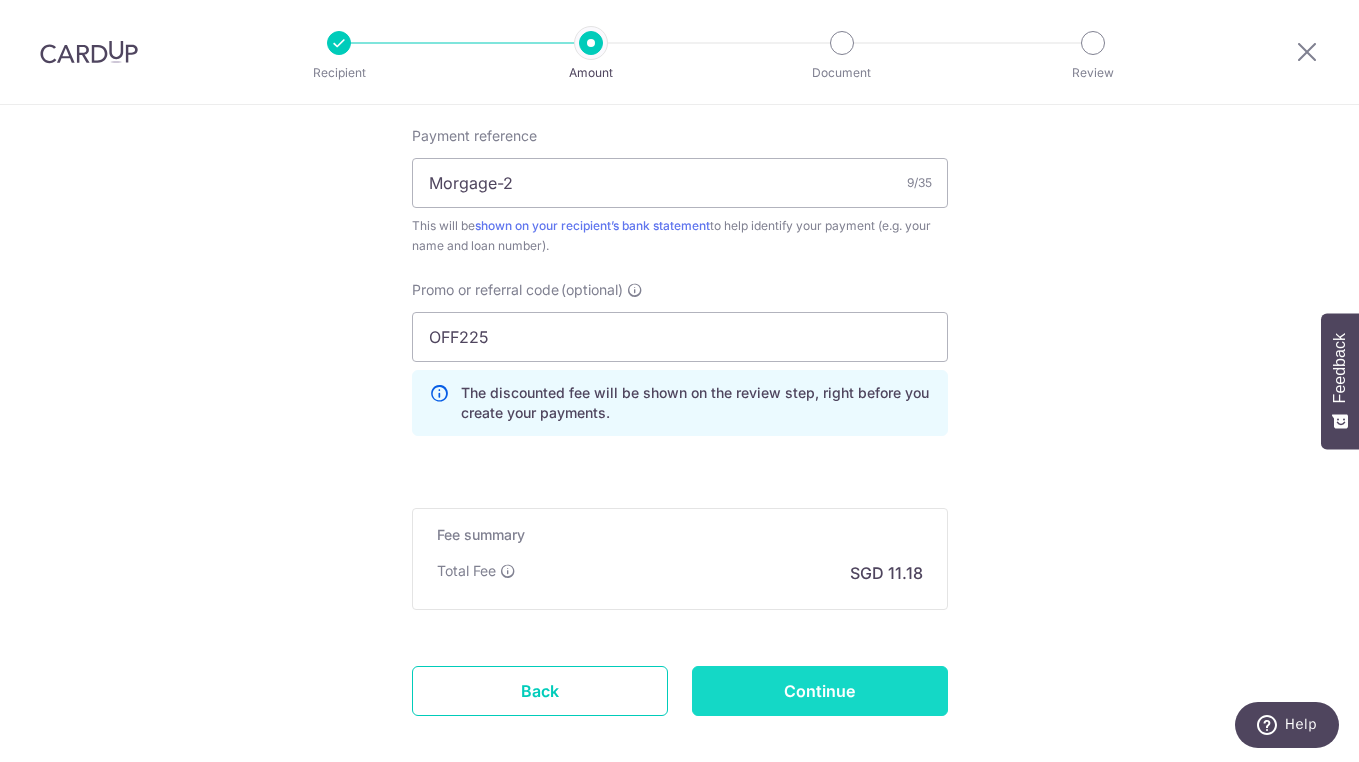 scroll, scrollTop: 1288, scrollLeft: 0, axis: vertical 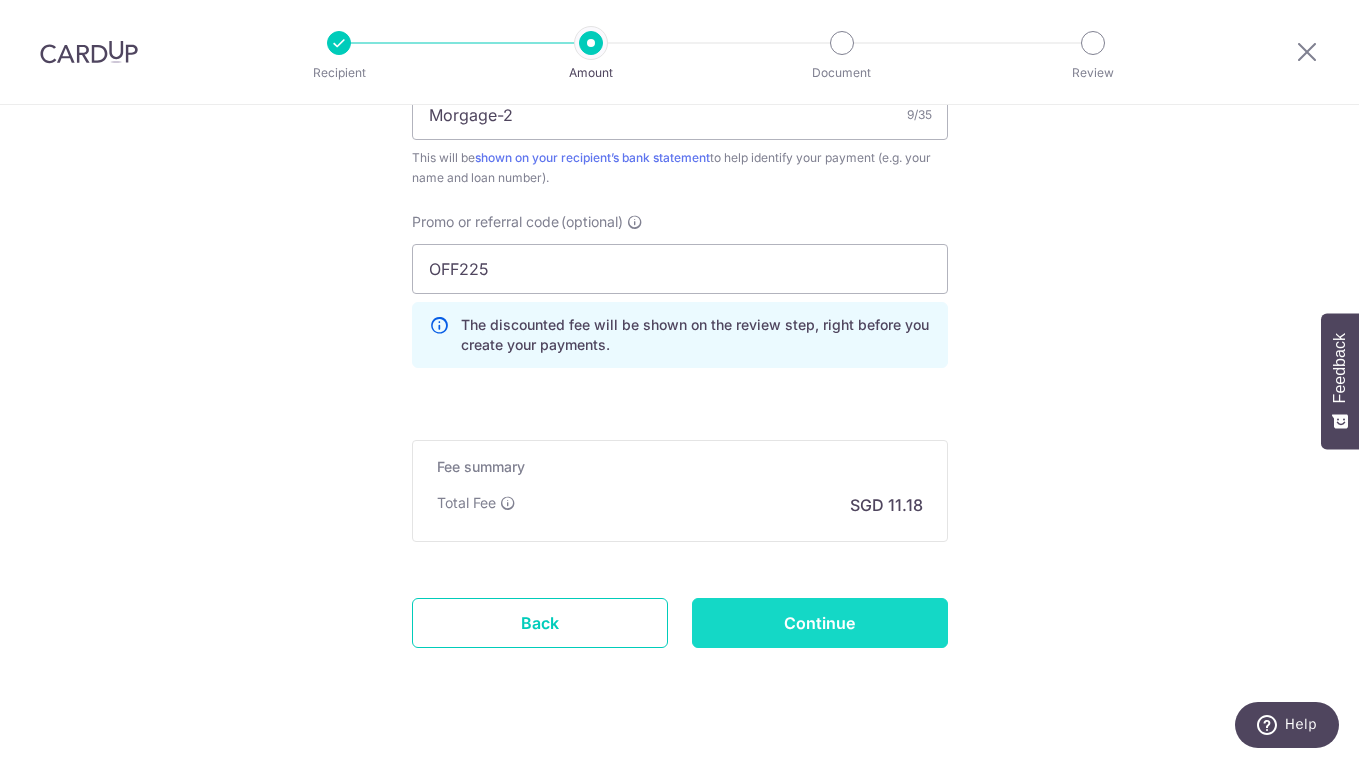 click on "Continue" at bounding box center [820, 623] 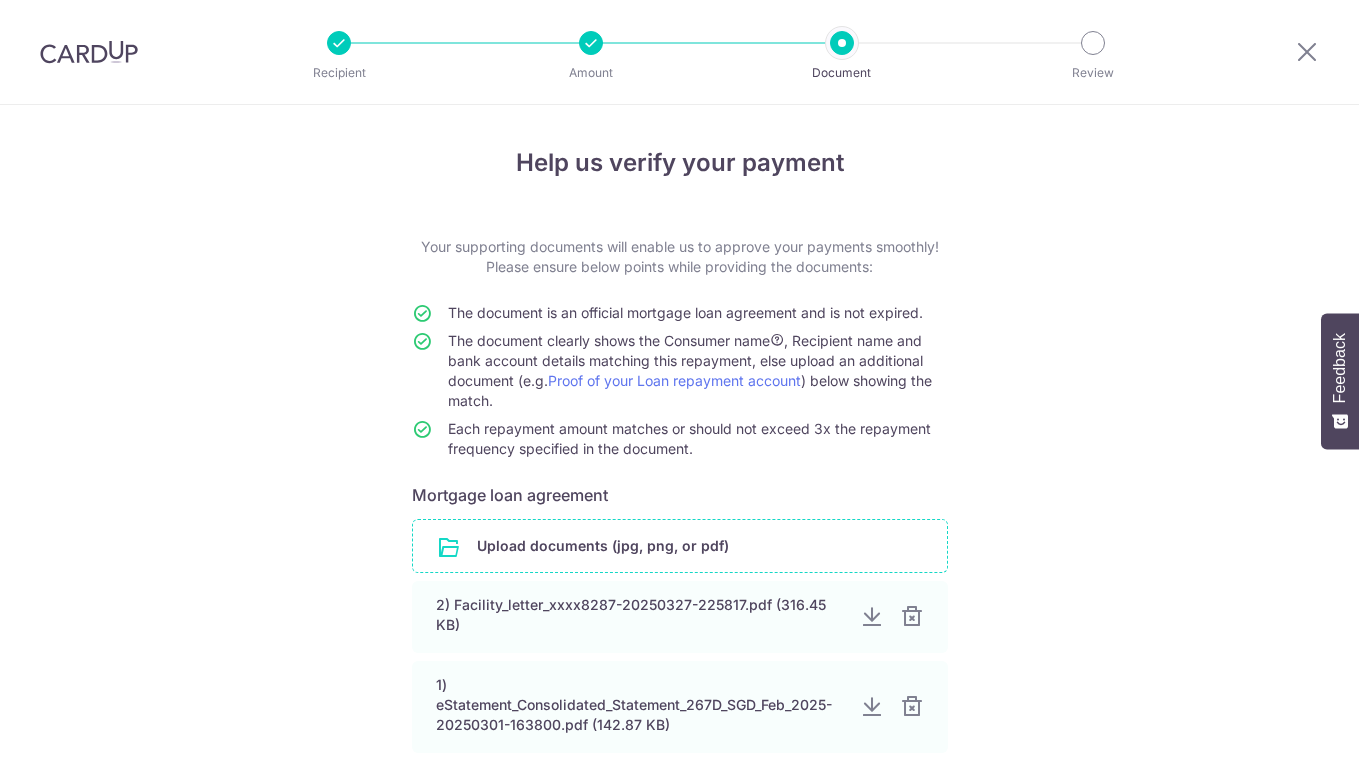 scroll, scrollTop: 0, scrollLeft: 0, axis: both 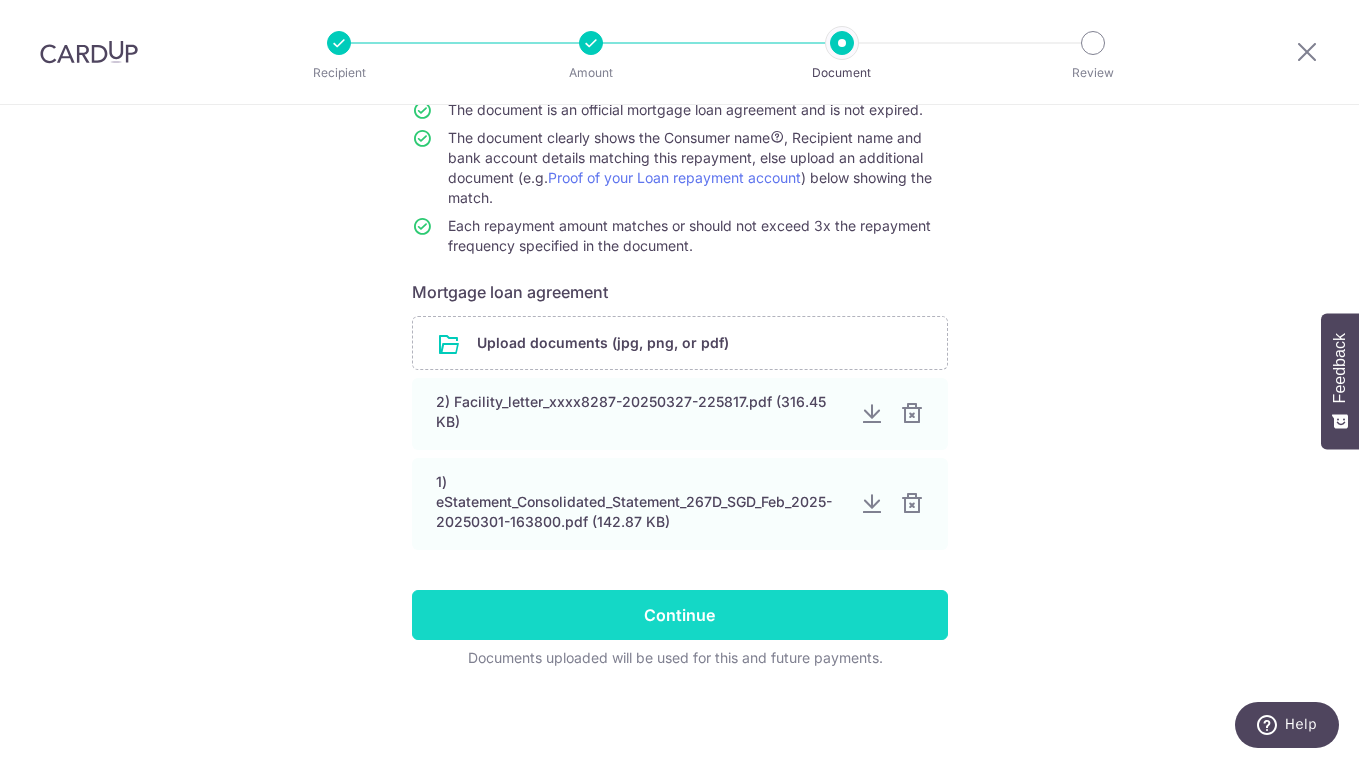 click on "Continue" at bounding box center [680, 615] 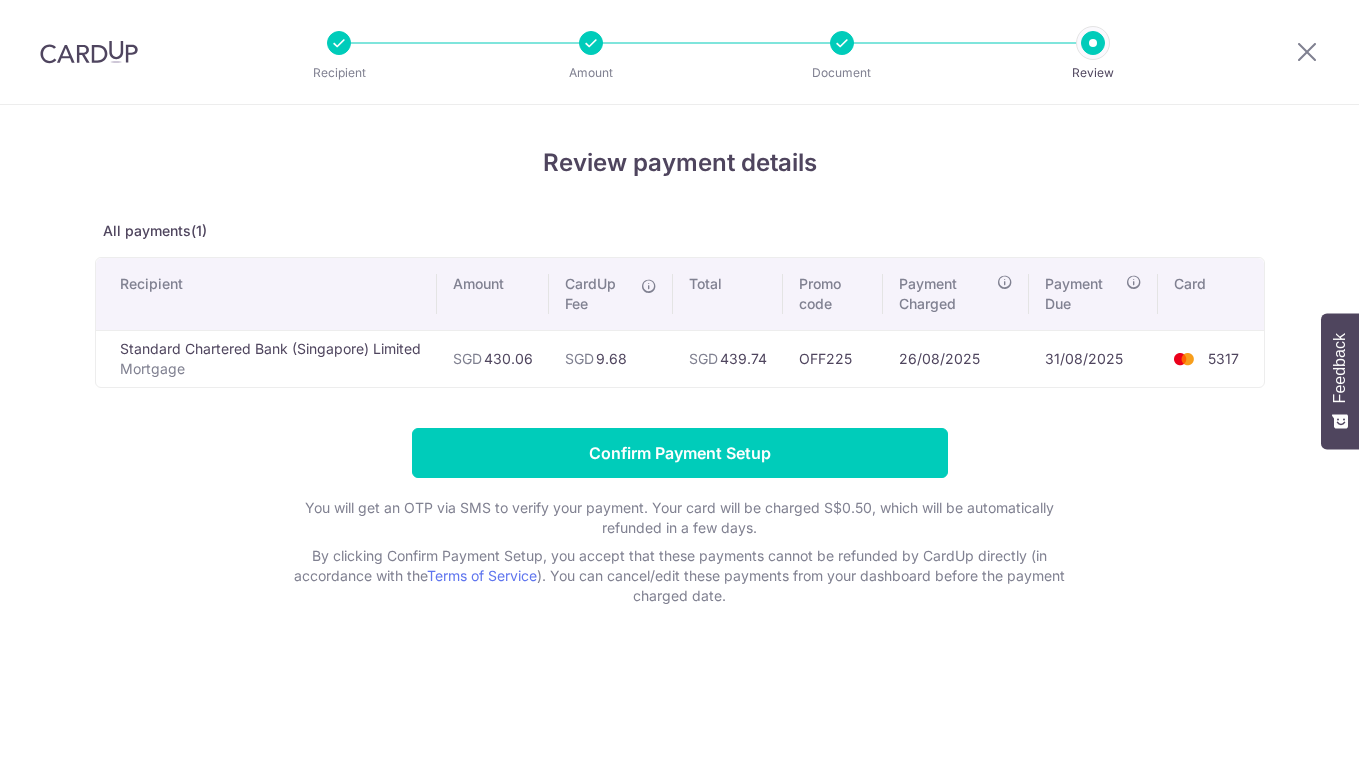 scroll, scrollTop: 0, scrollLeft: 0, axis: both 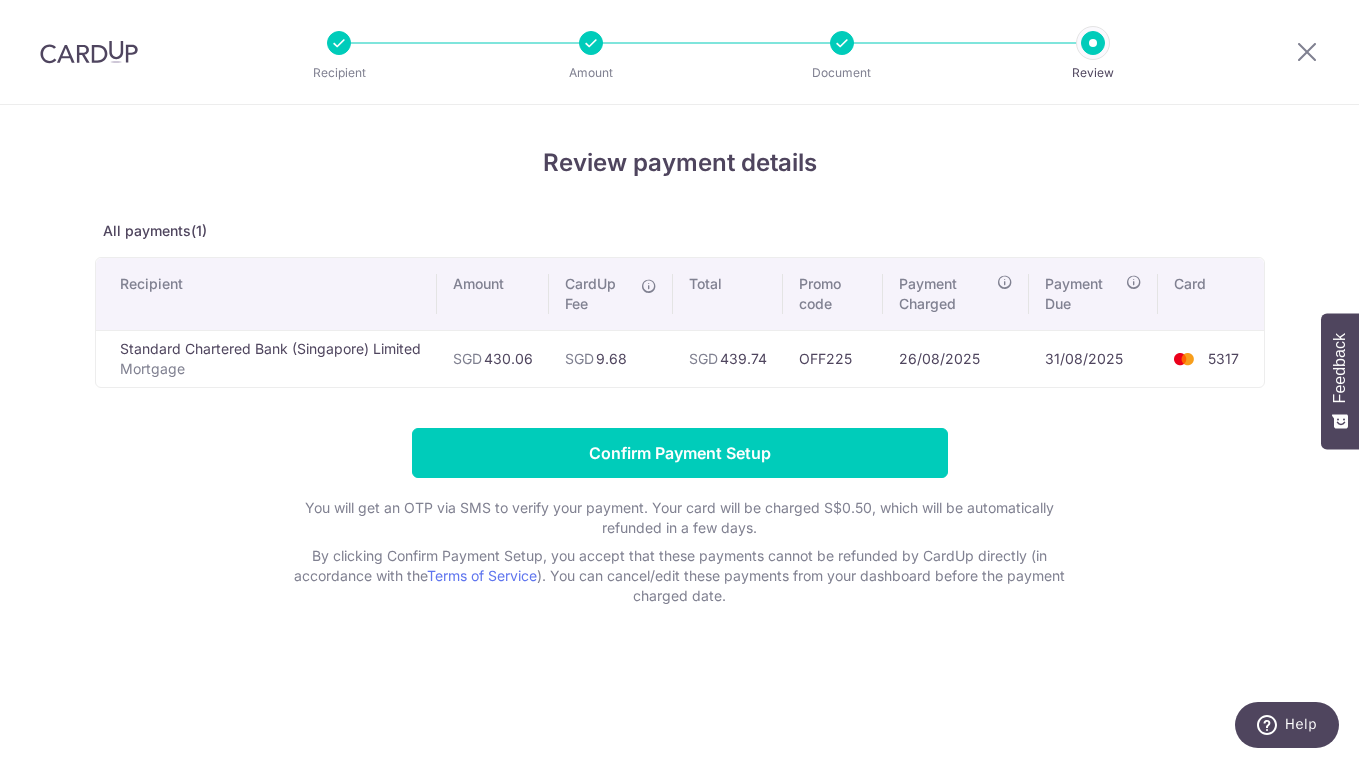 drag, startPoint x: 544, startPoint y: 345, endPoint x: 585, endPoint y: 367, distance: 46.52956 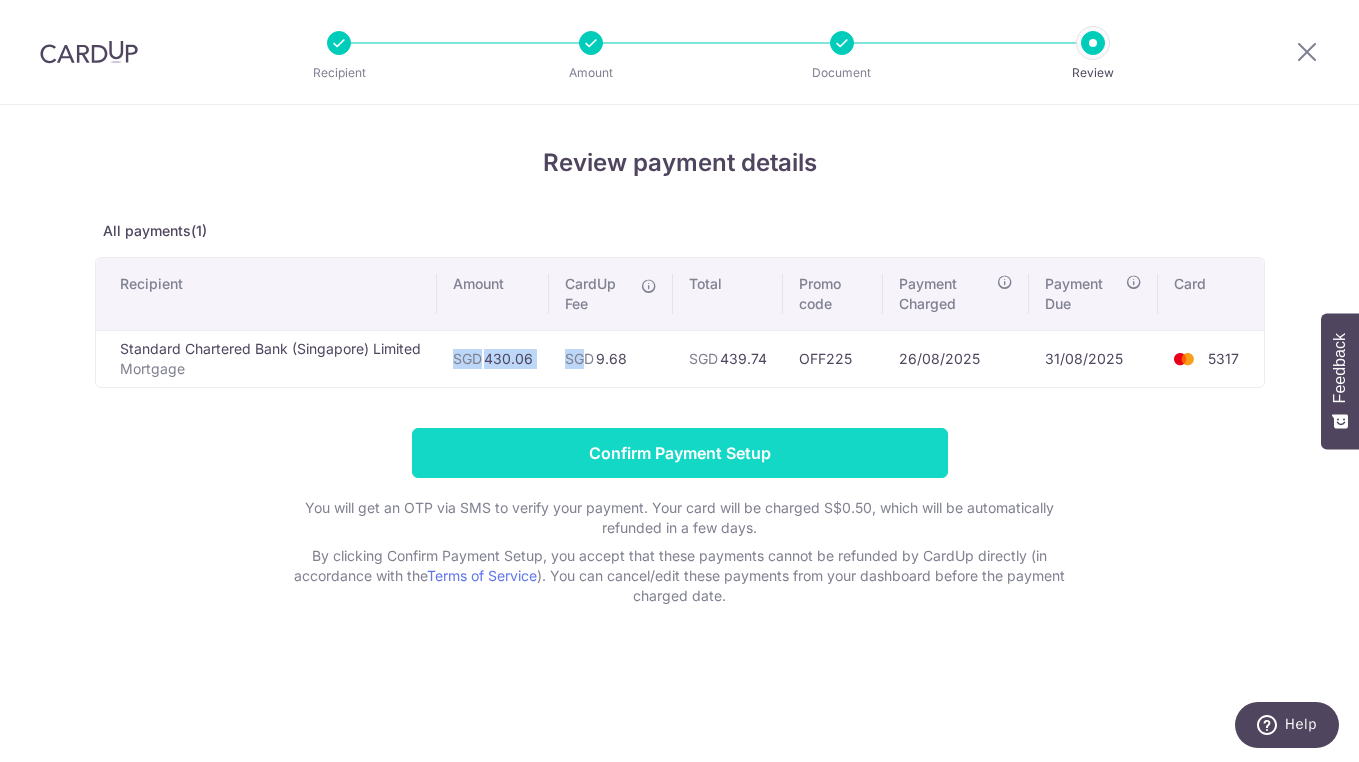 click on "Confirm Payment Setup" at bounding box center (680, 453) 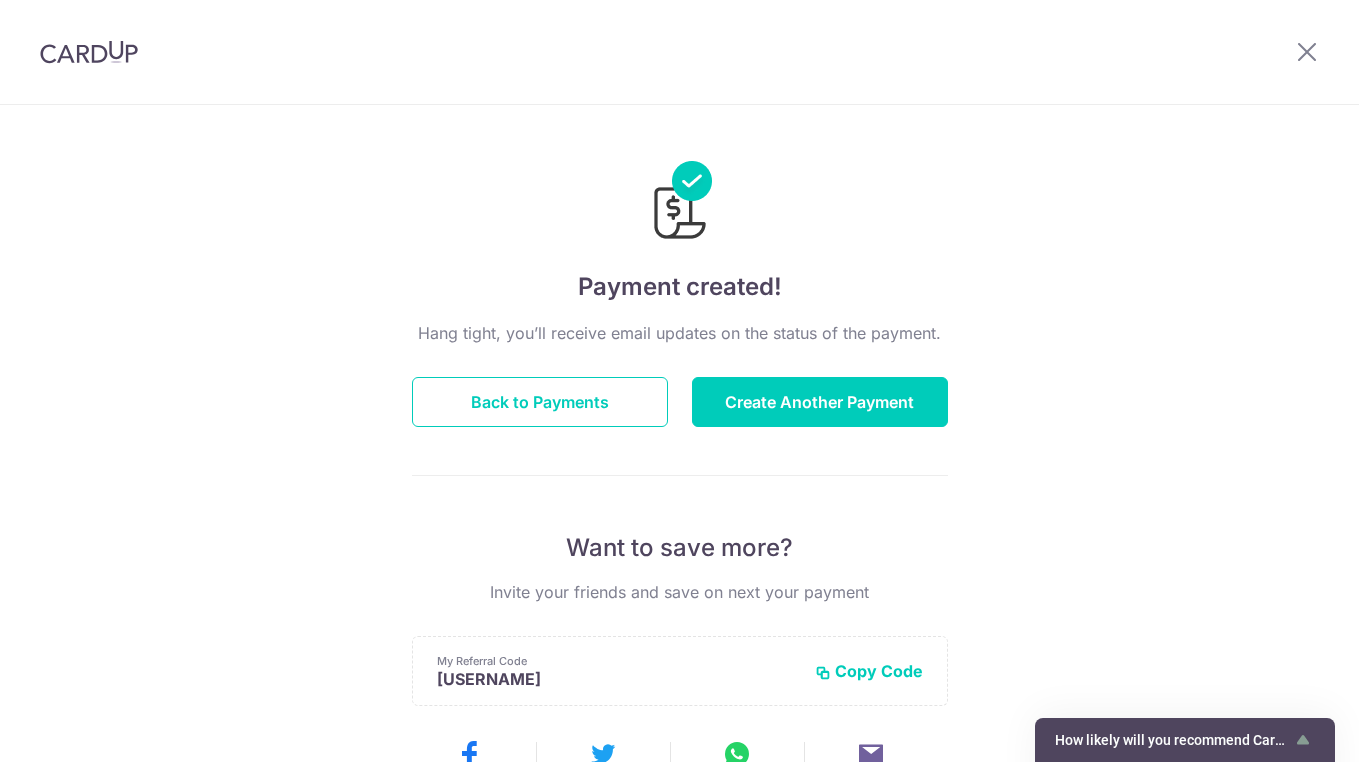 scroll, scrollTop: 0, scrollLeft: 0, axis: both 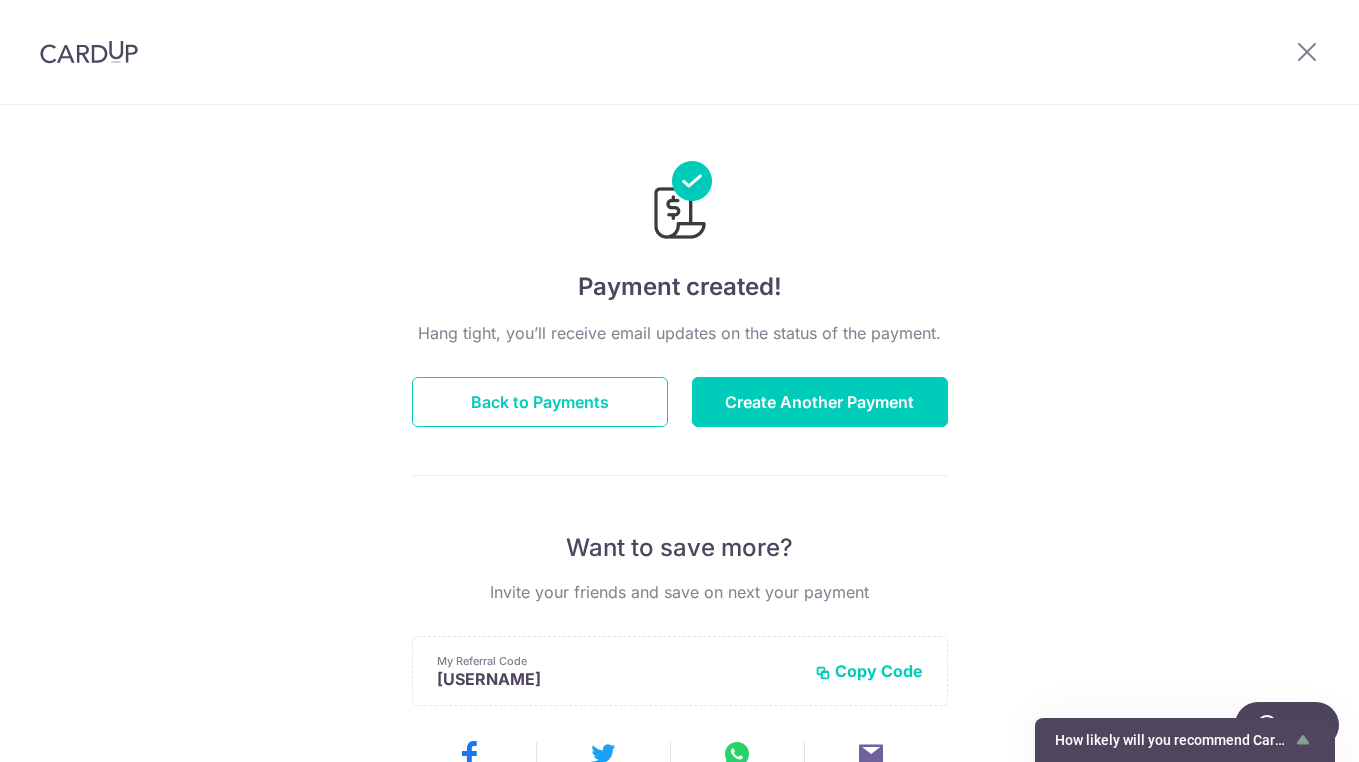 click at bounding box center [89, 52] 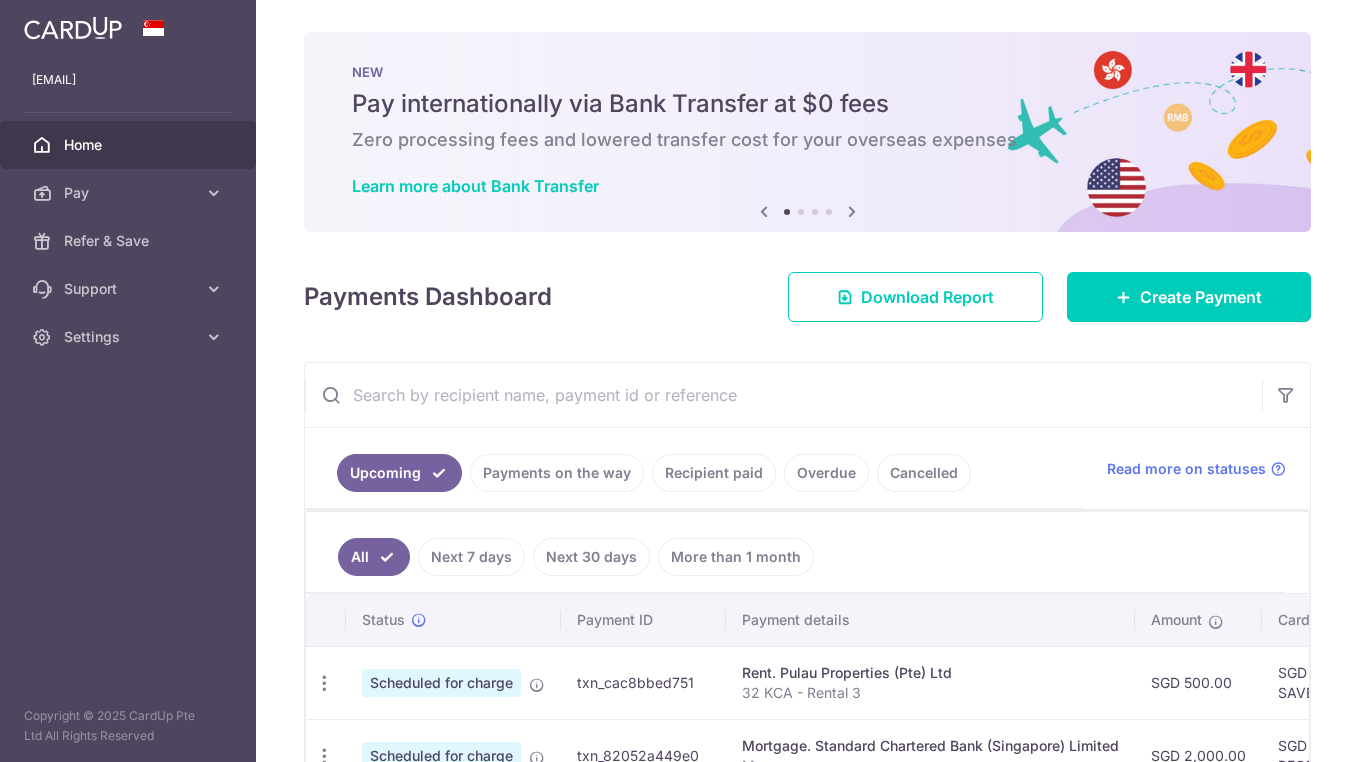 scroll, scrollTop: 0, scrollLeft: 0, axis: both 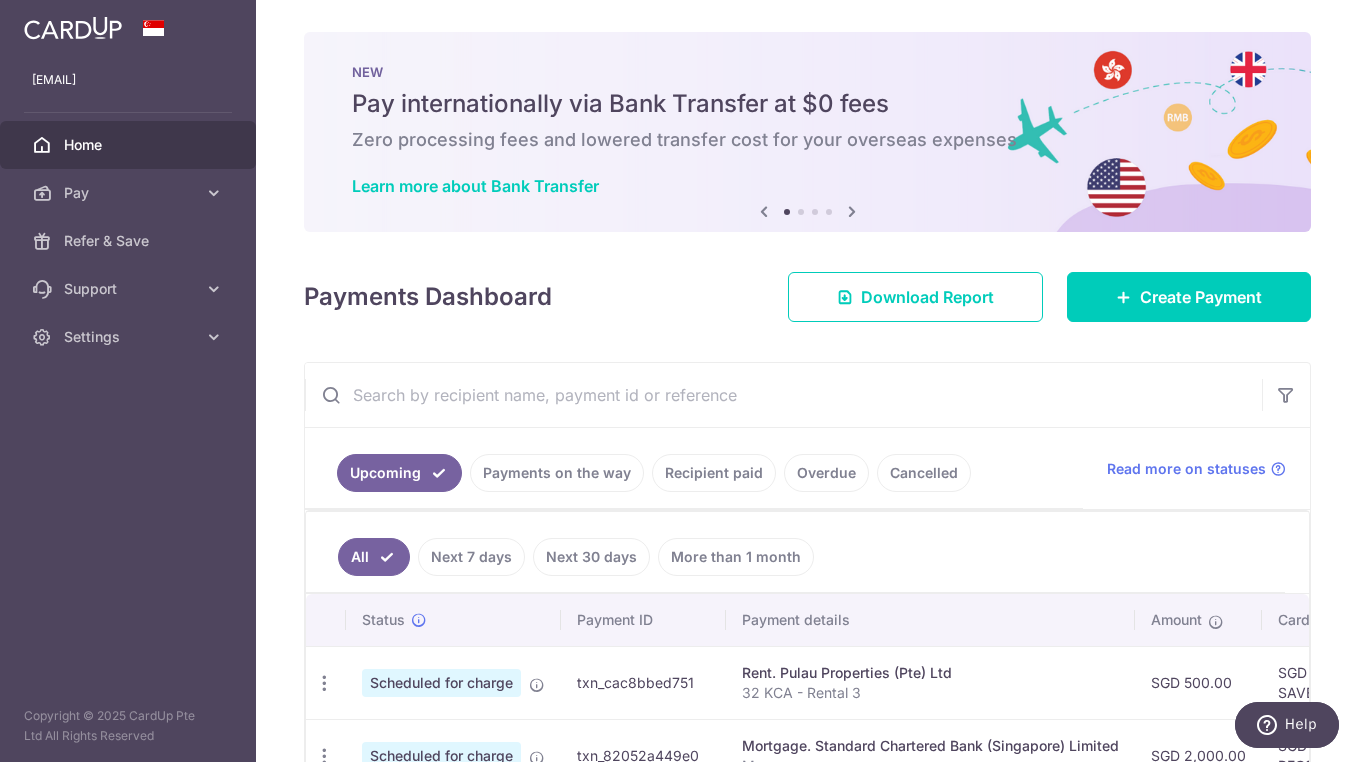 click at bounding box center (73, 28) 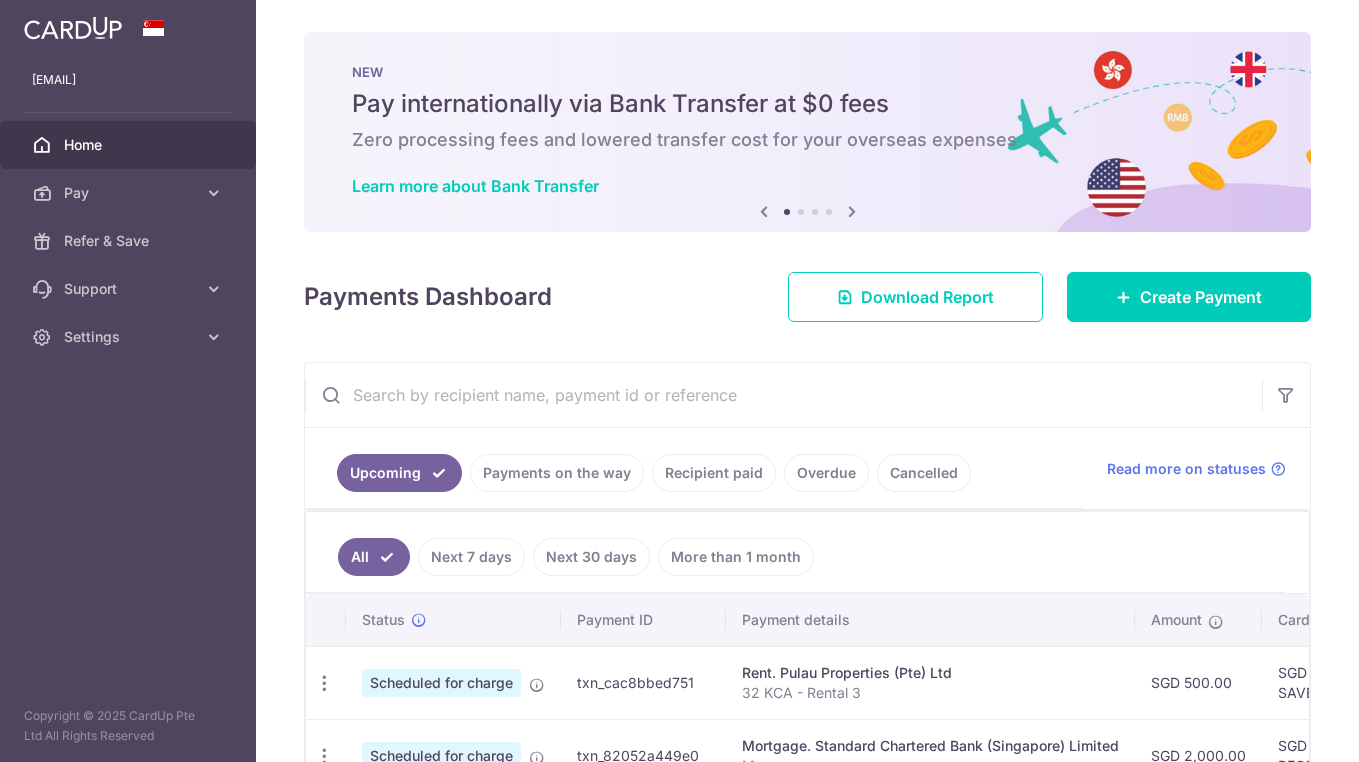 scroll, scrollTop: 0, scrollLeft: 0, axis: both 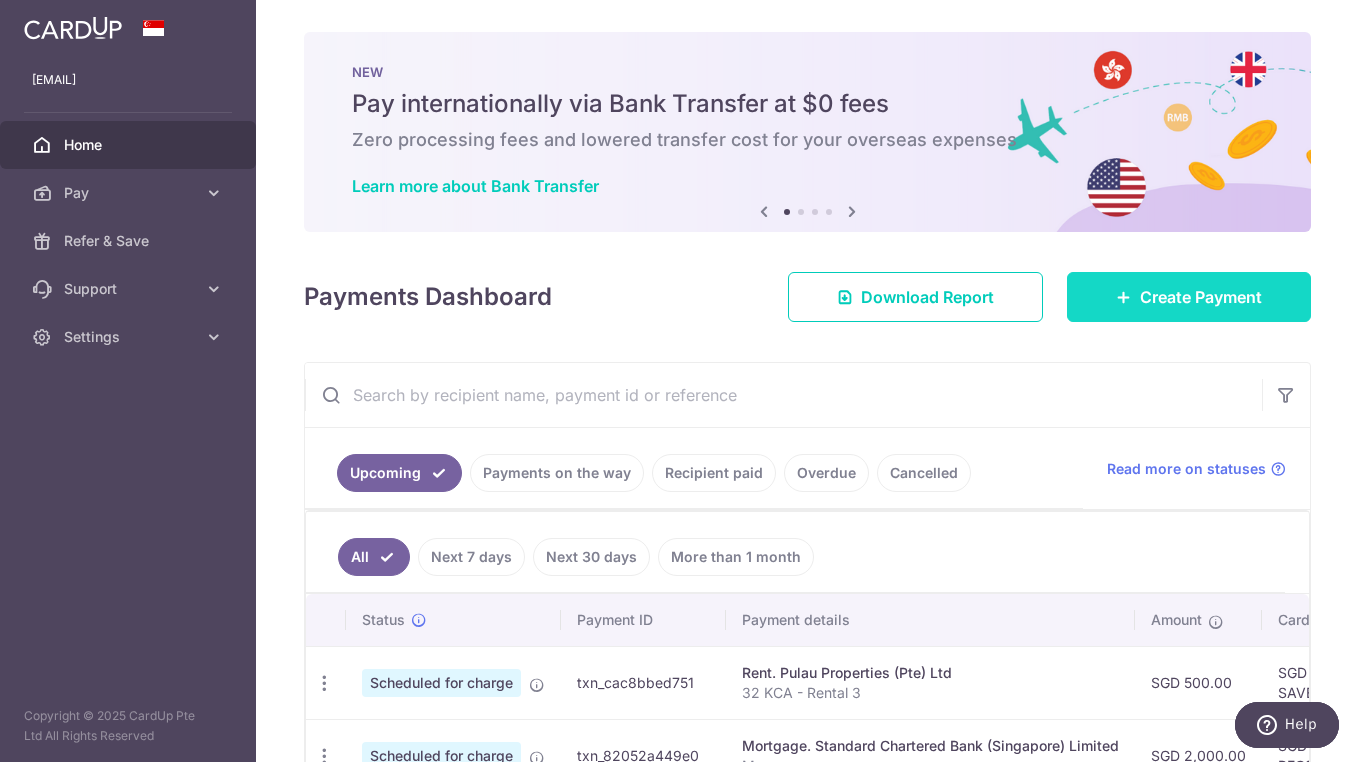 click on "Create Payment" at bounding box center [1201, 297] 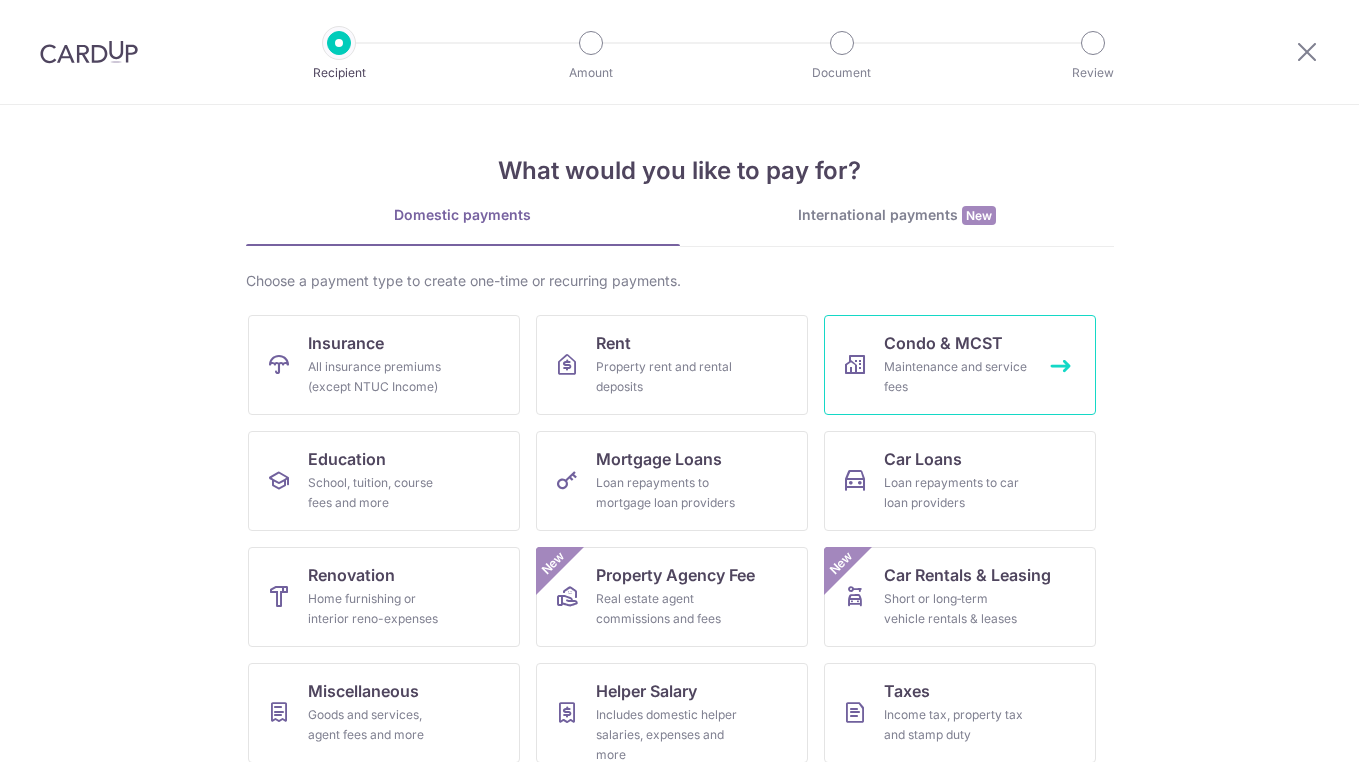 scroll, scrollTop: 0, scrollLeft: 0, axis: both 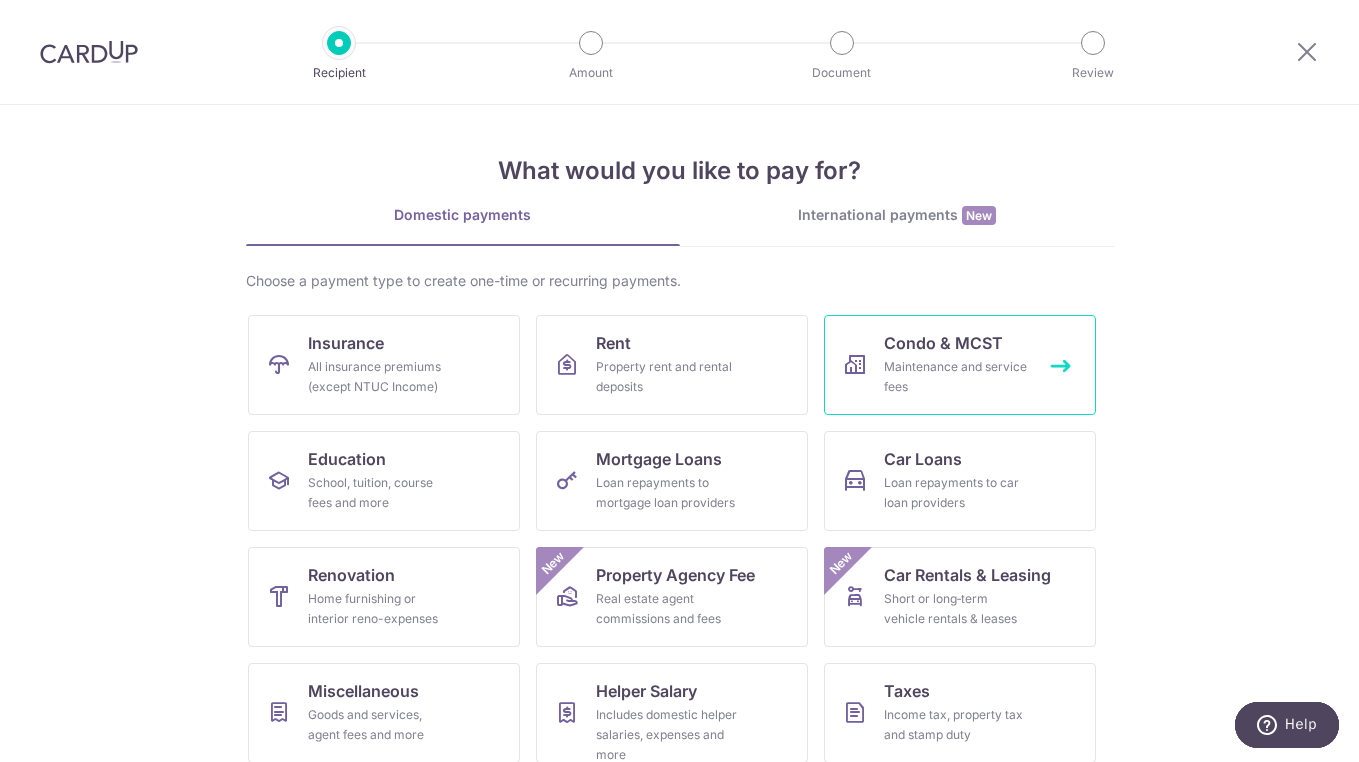 click on "Condo & MCST Maintenance and service fees" at bounding box center [960, 365] 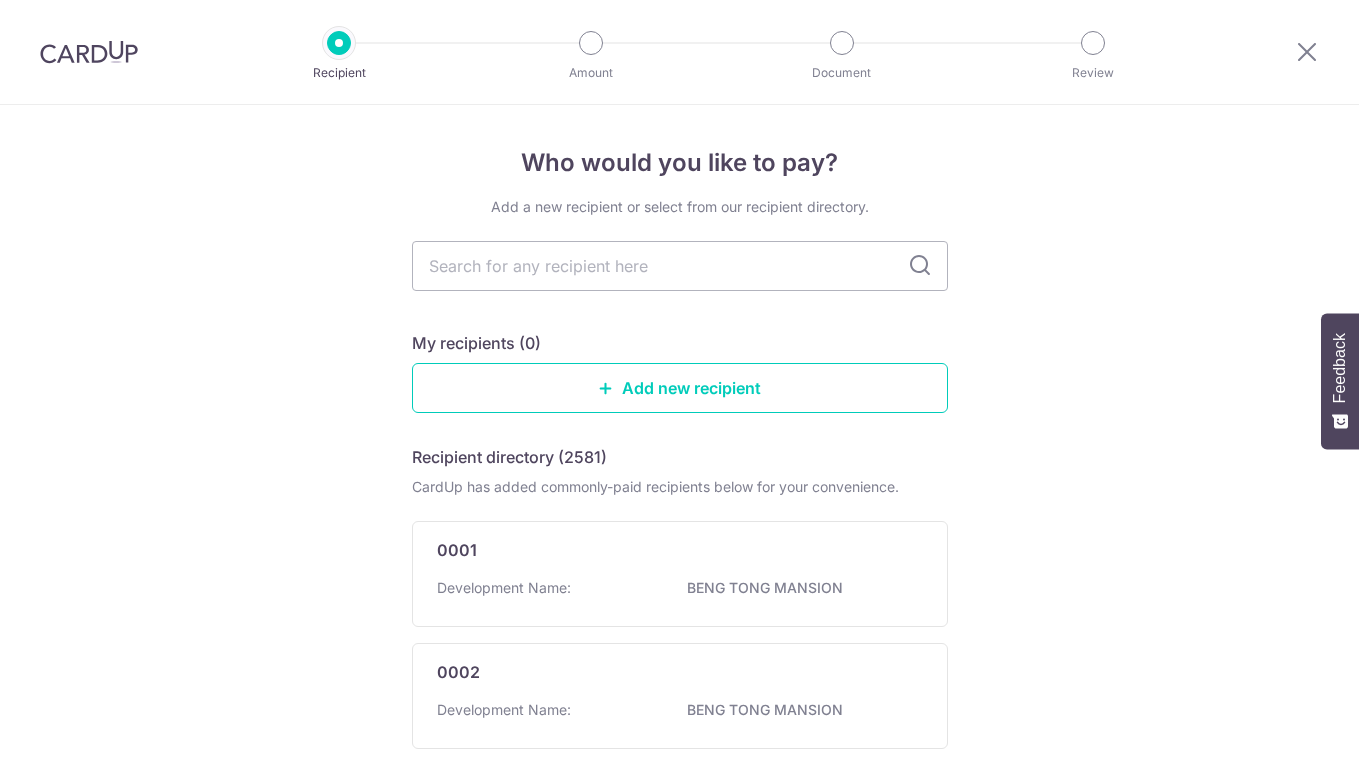 scroll, scrollTop: 0, scrollLeft: 0, axis: both 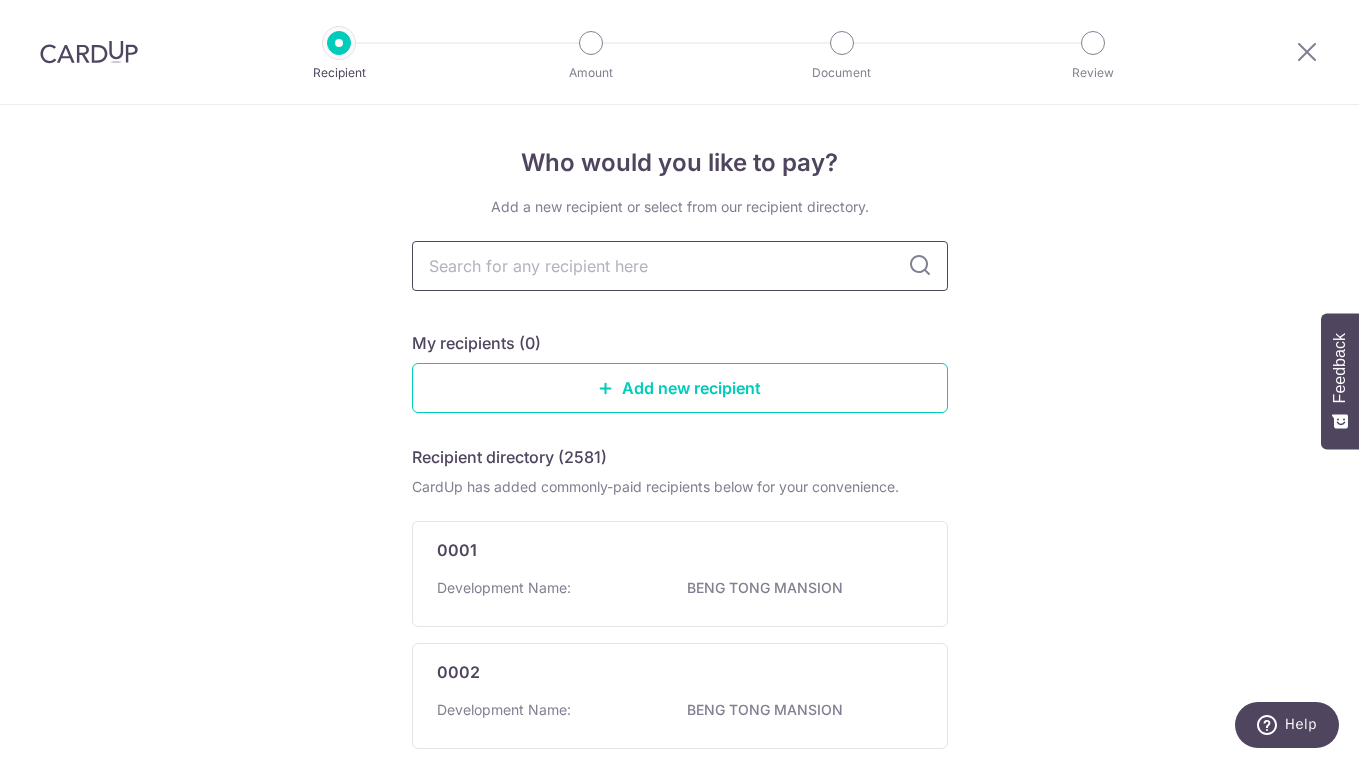 click at bounding box center [680, 266] 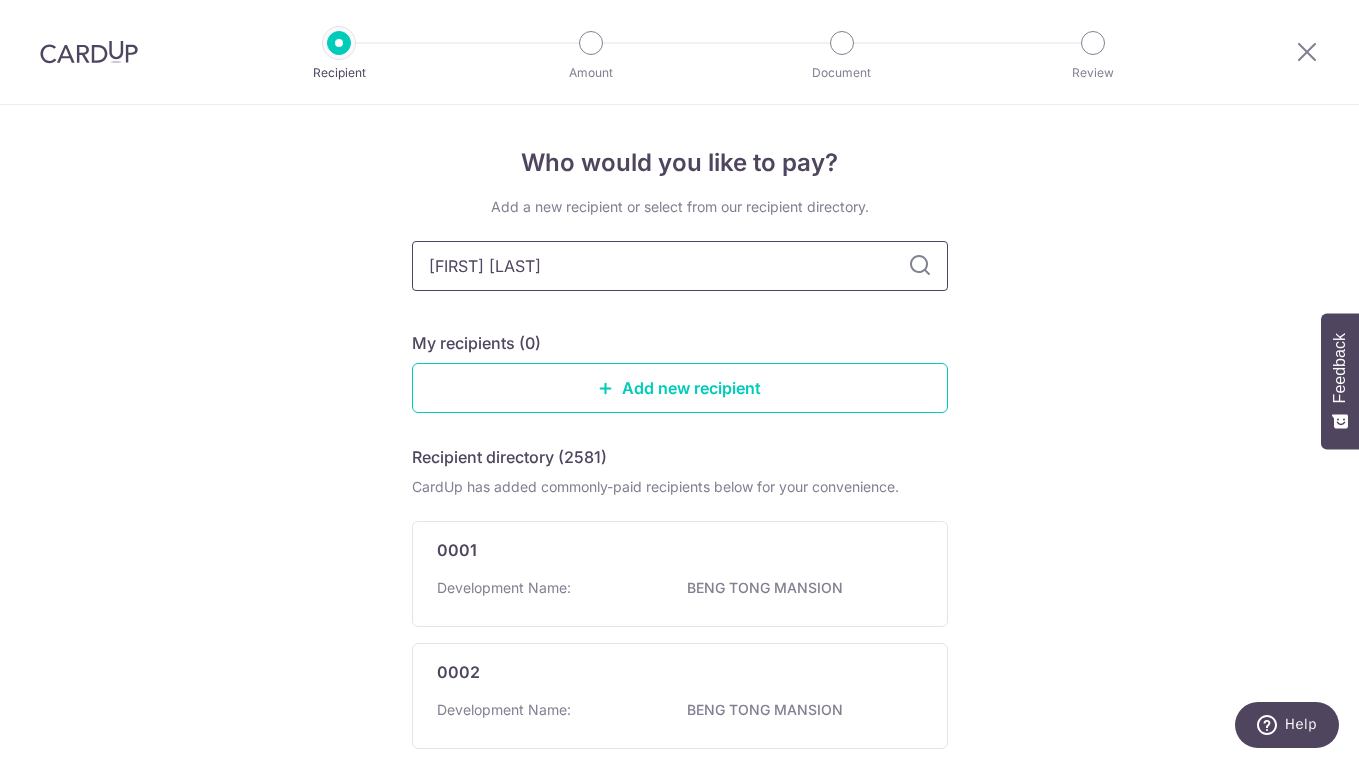 type on "knight fran" 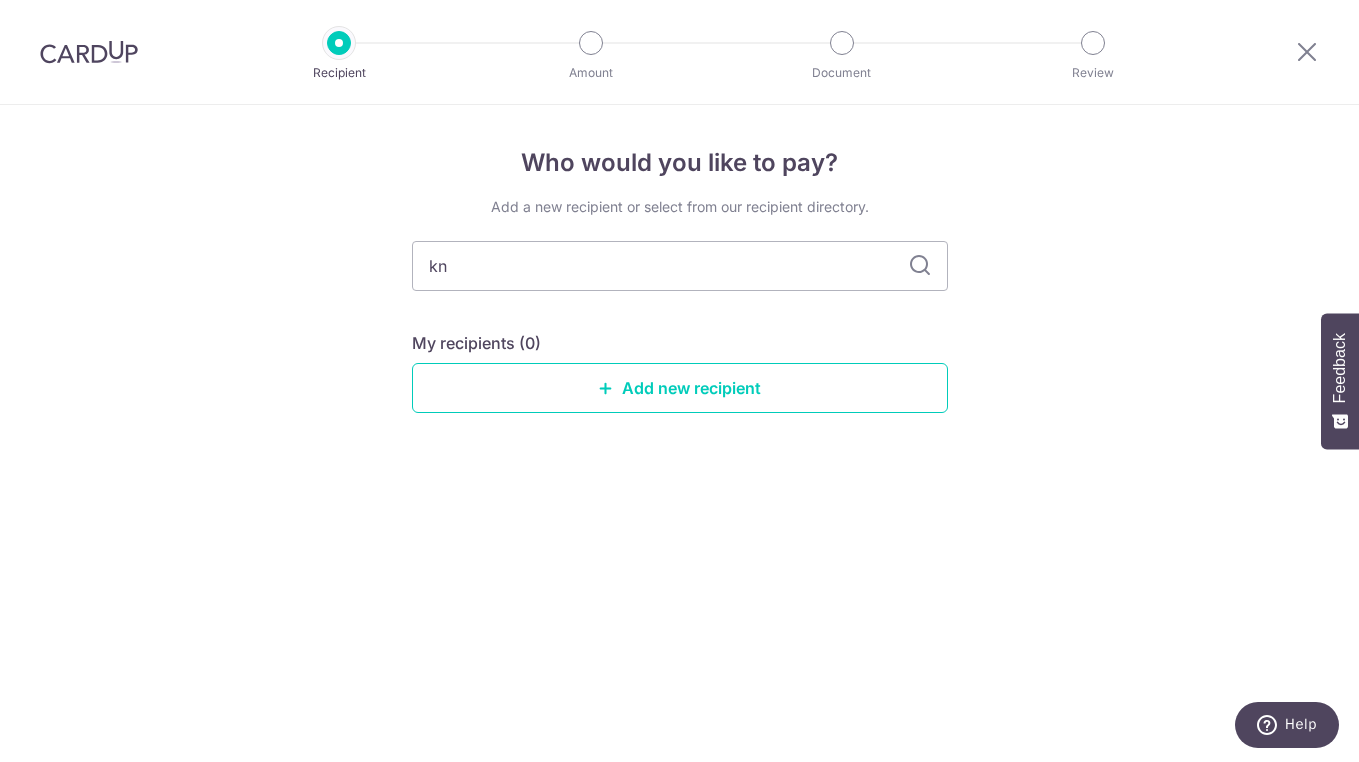 type on "k" 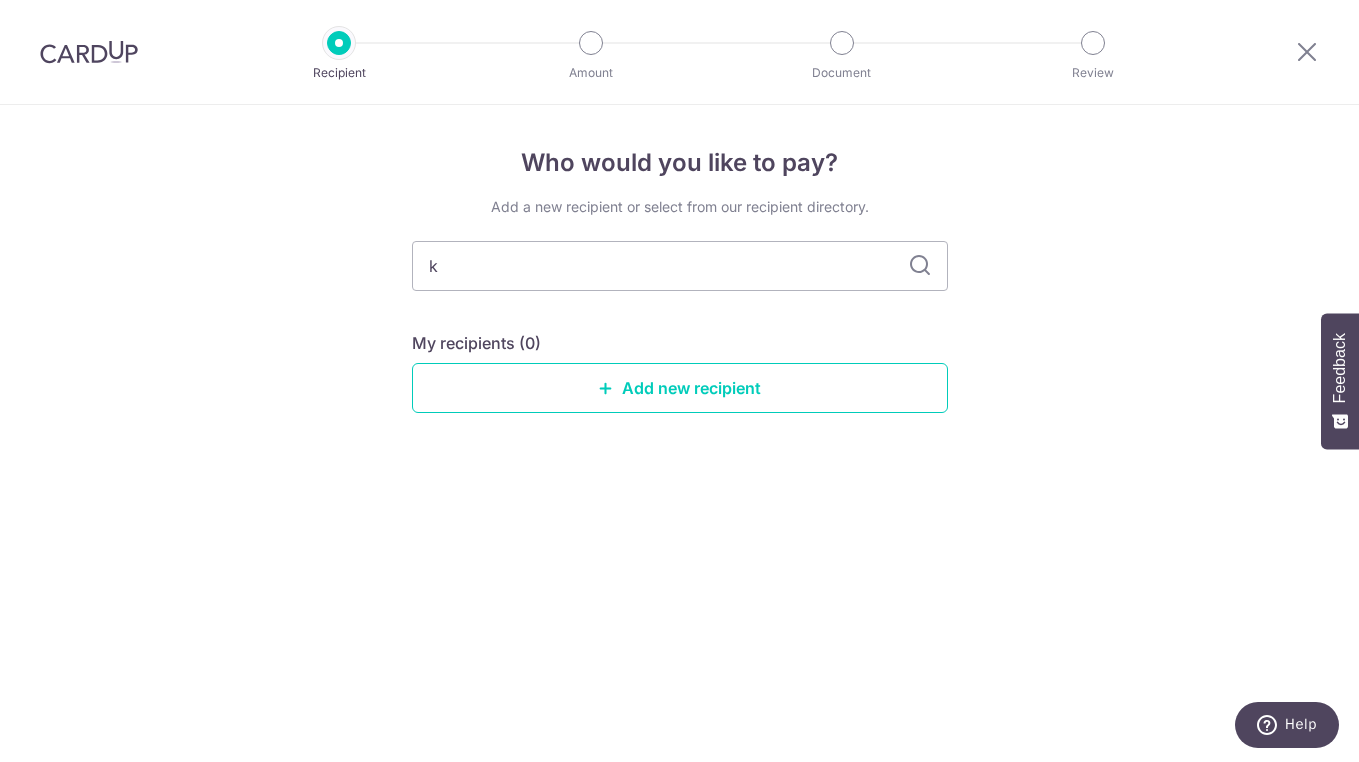 type 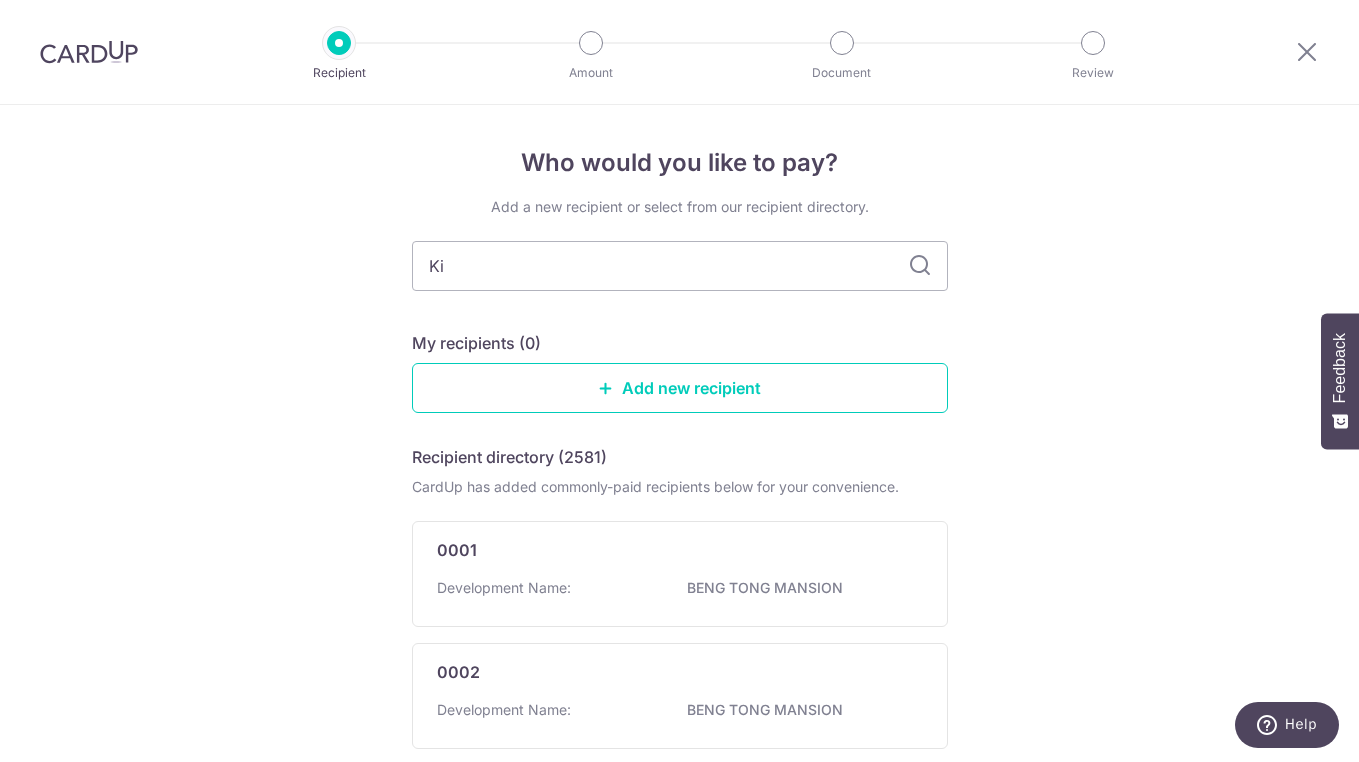 type on "Kig" 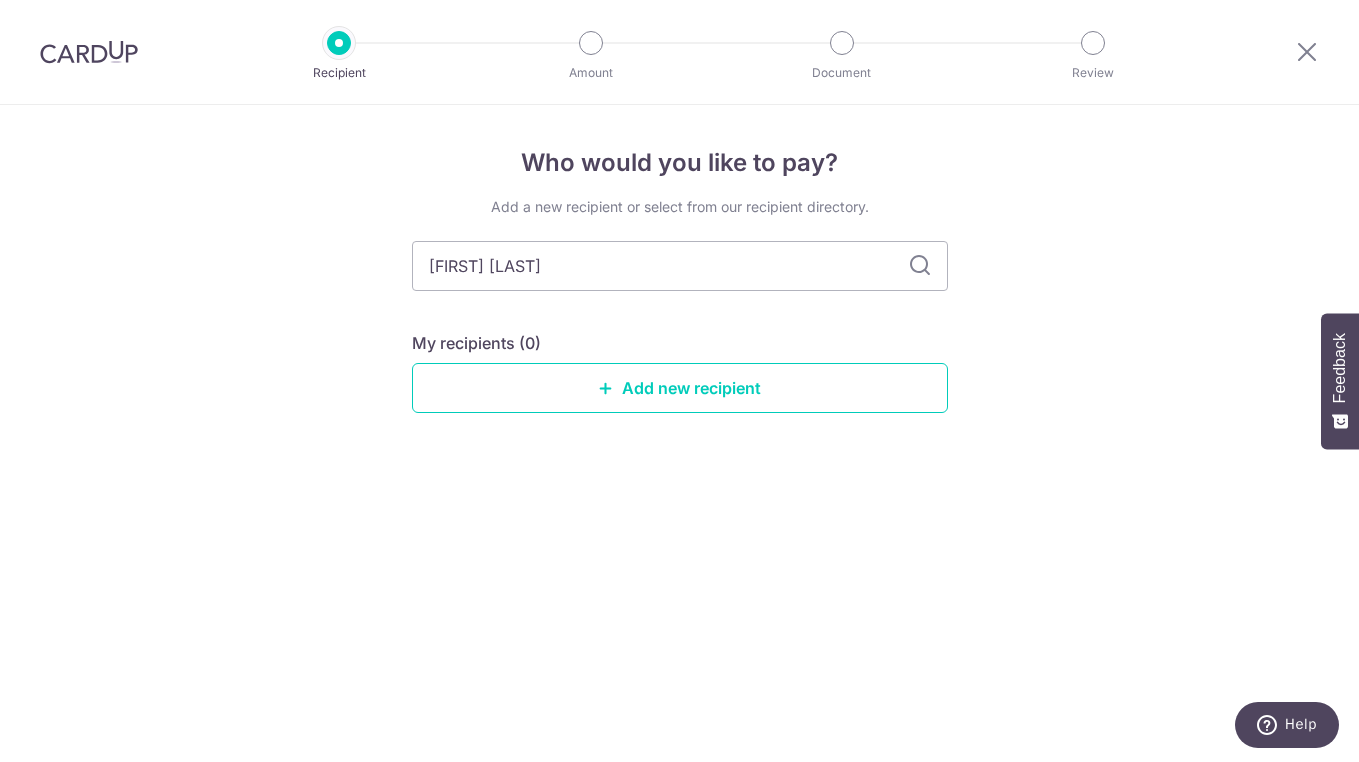 type on "[FIRST] [LAST]" 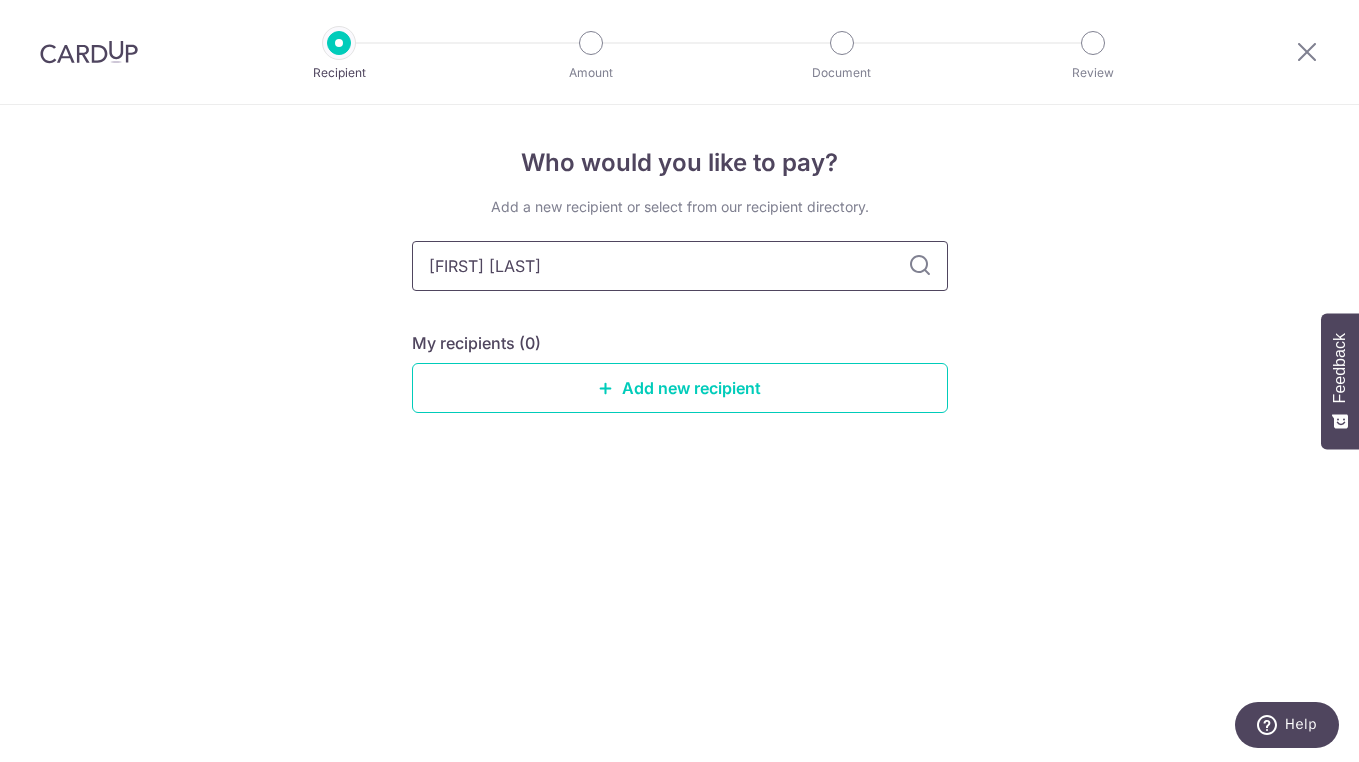 click on "[FIRST] [LAST]" at bounding box center [680, 266] 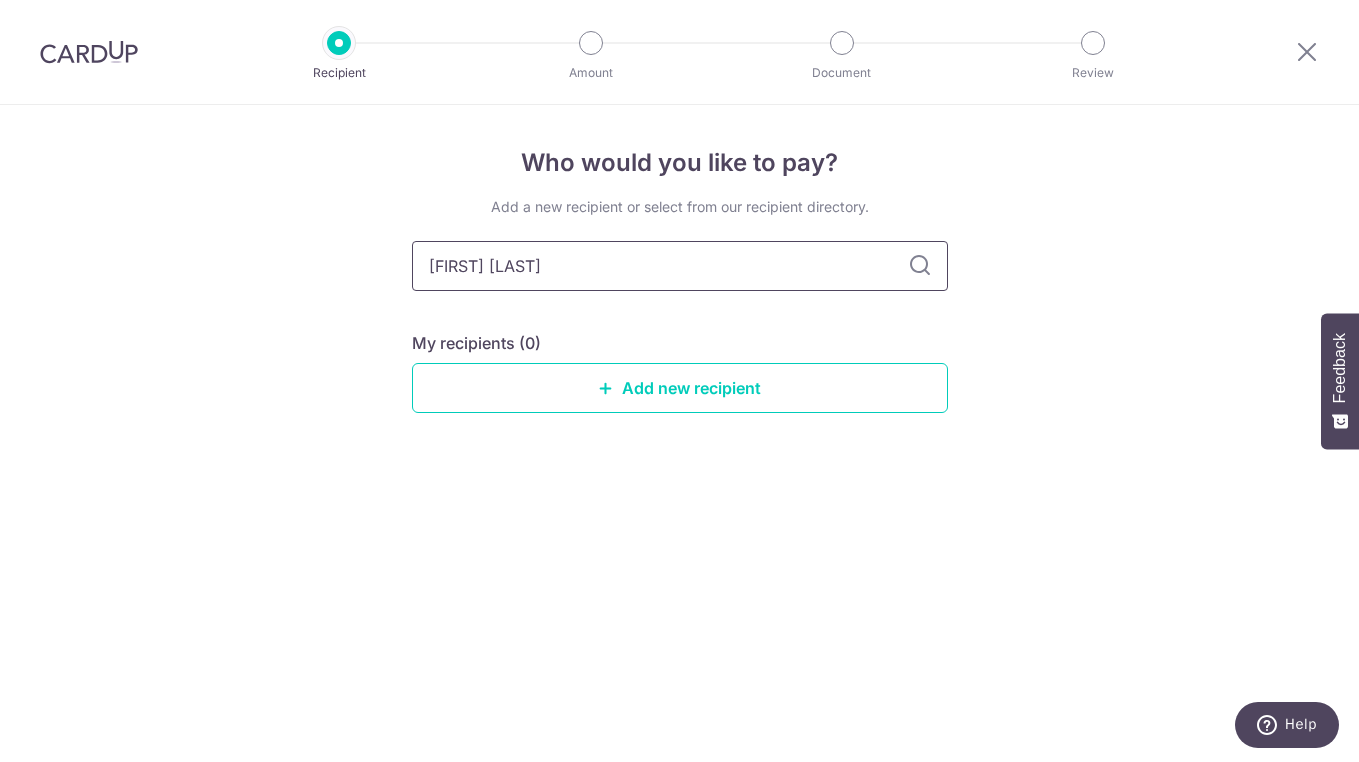 click on "[FIRST] [LAST]" at bounding box center (680, 266) 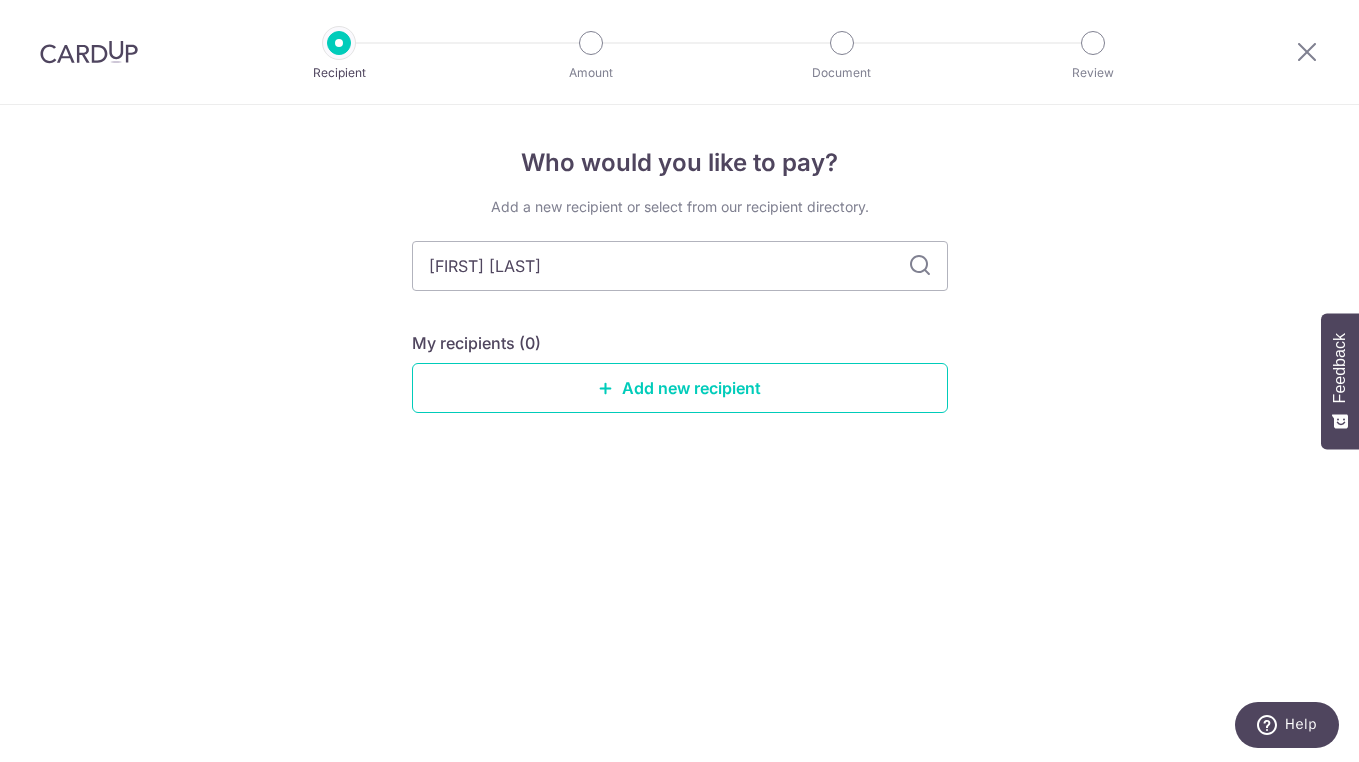 click at bounding box center (920, 266) 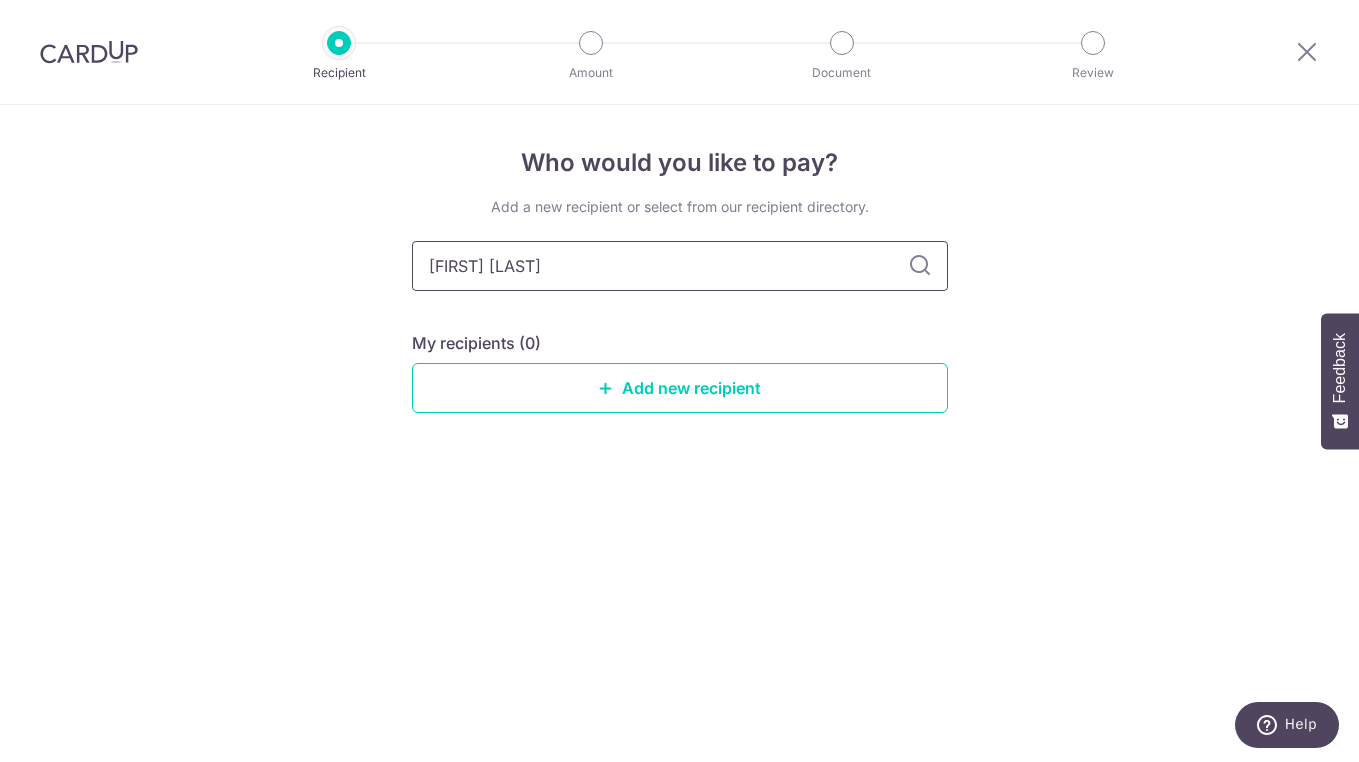 click on "[FIRST] [LAST]" at bounding box center (680, 266) 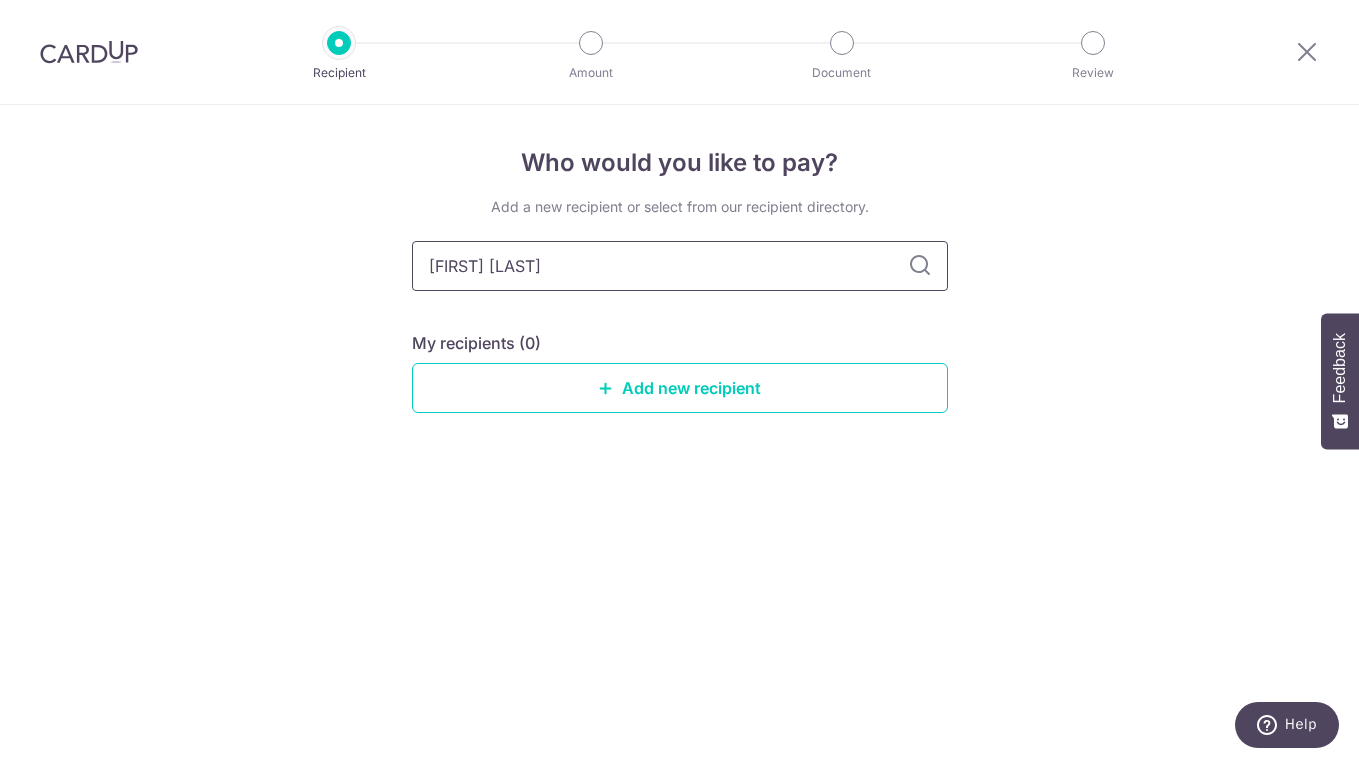type on "[FIRST] [LAST]" 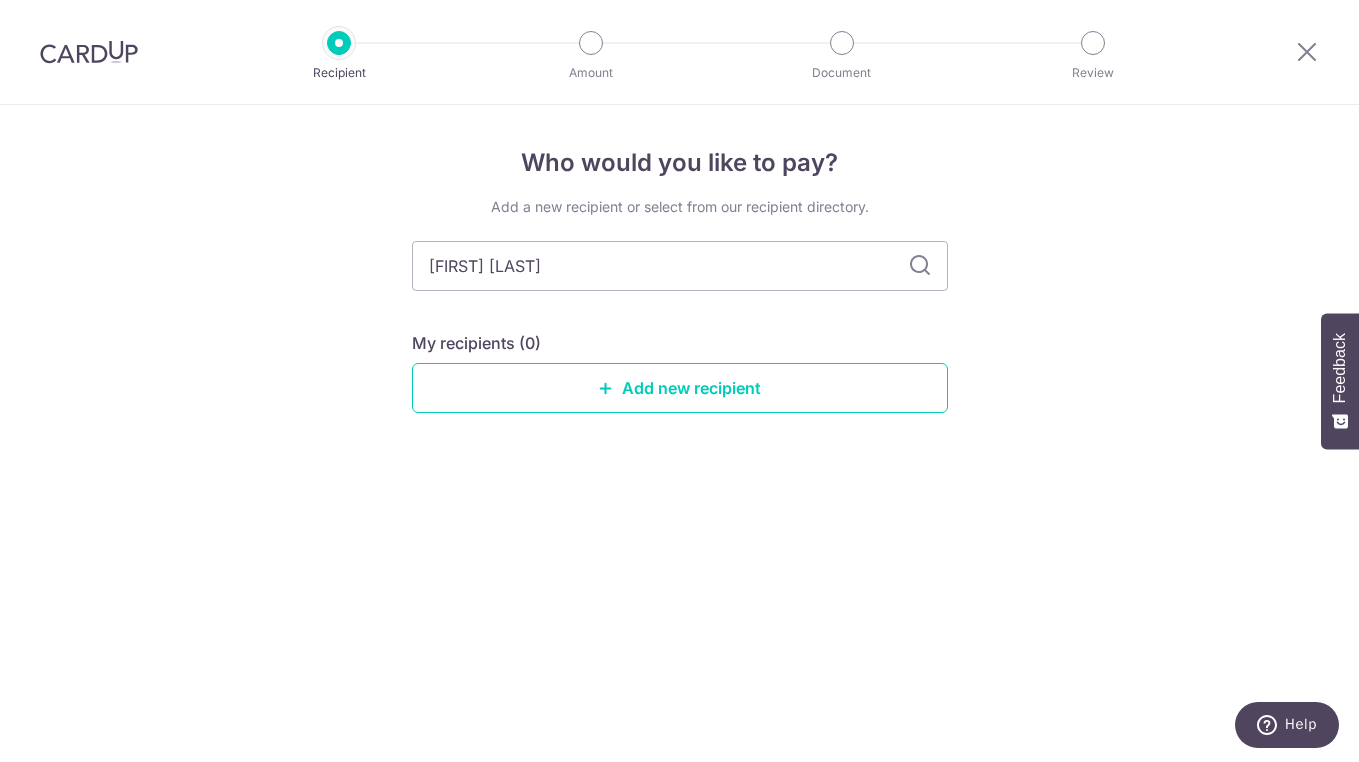 click at bounding box center [920, 266] 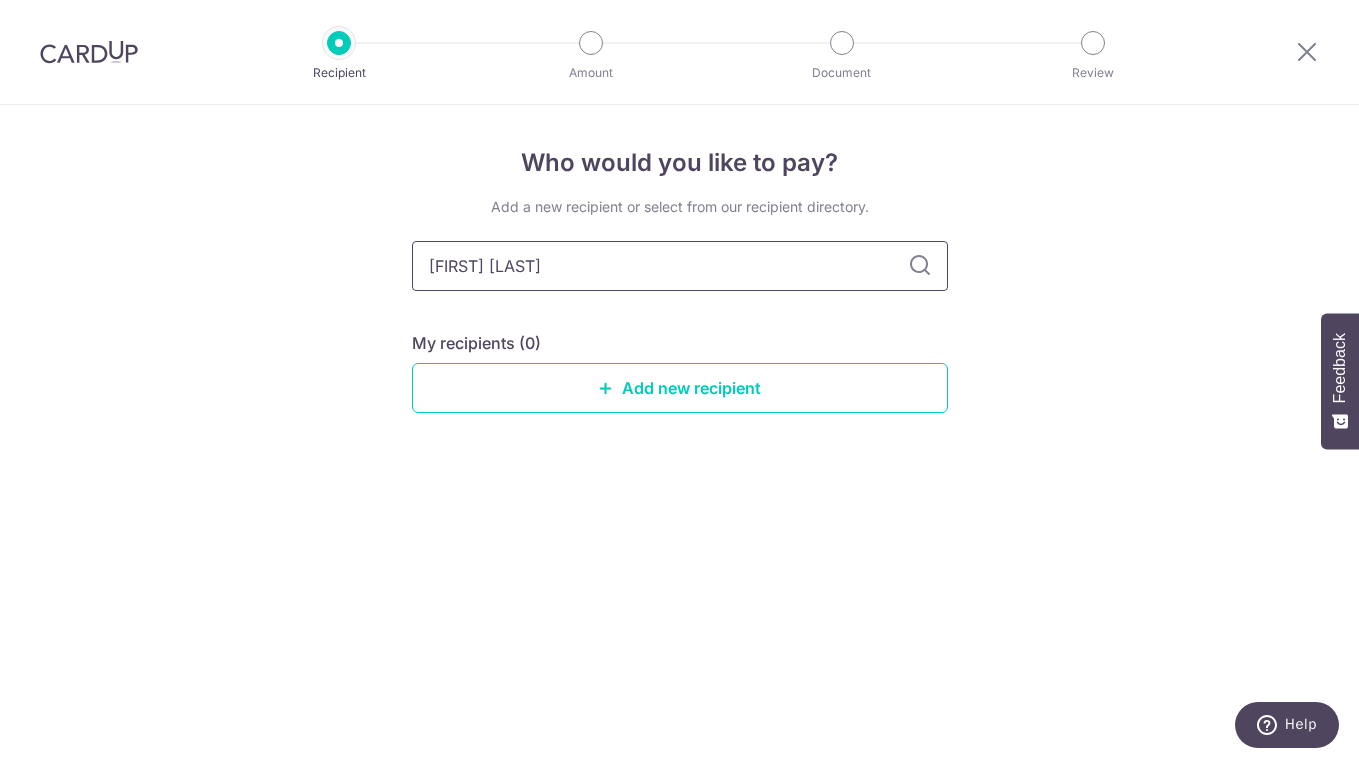 click on "[FIRST] [LAST]" at bounding box center [680, 266] 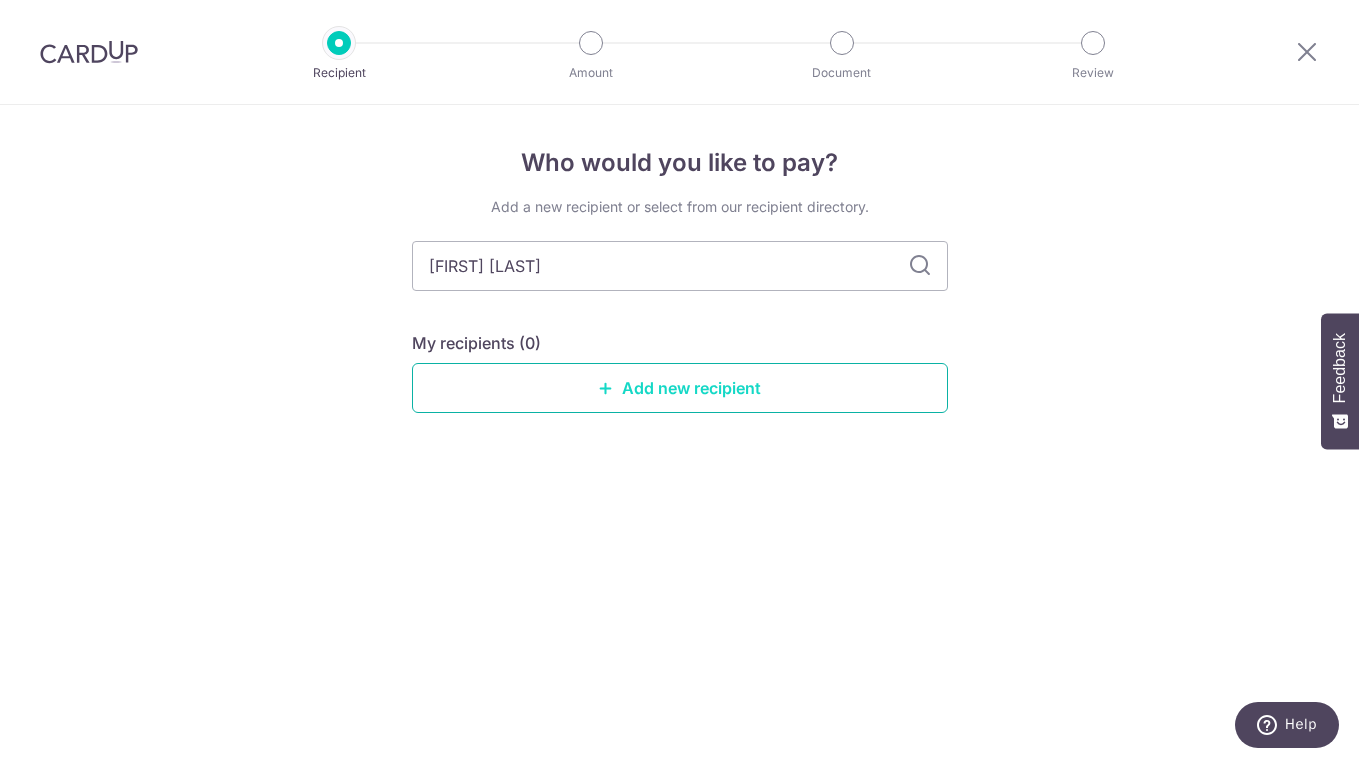 click on "Add new recipient" at bounding box center [680, 388] 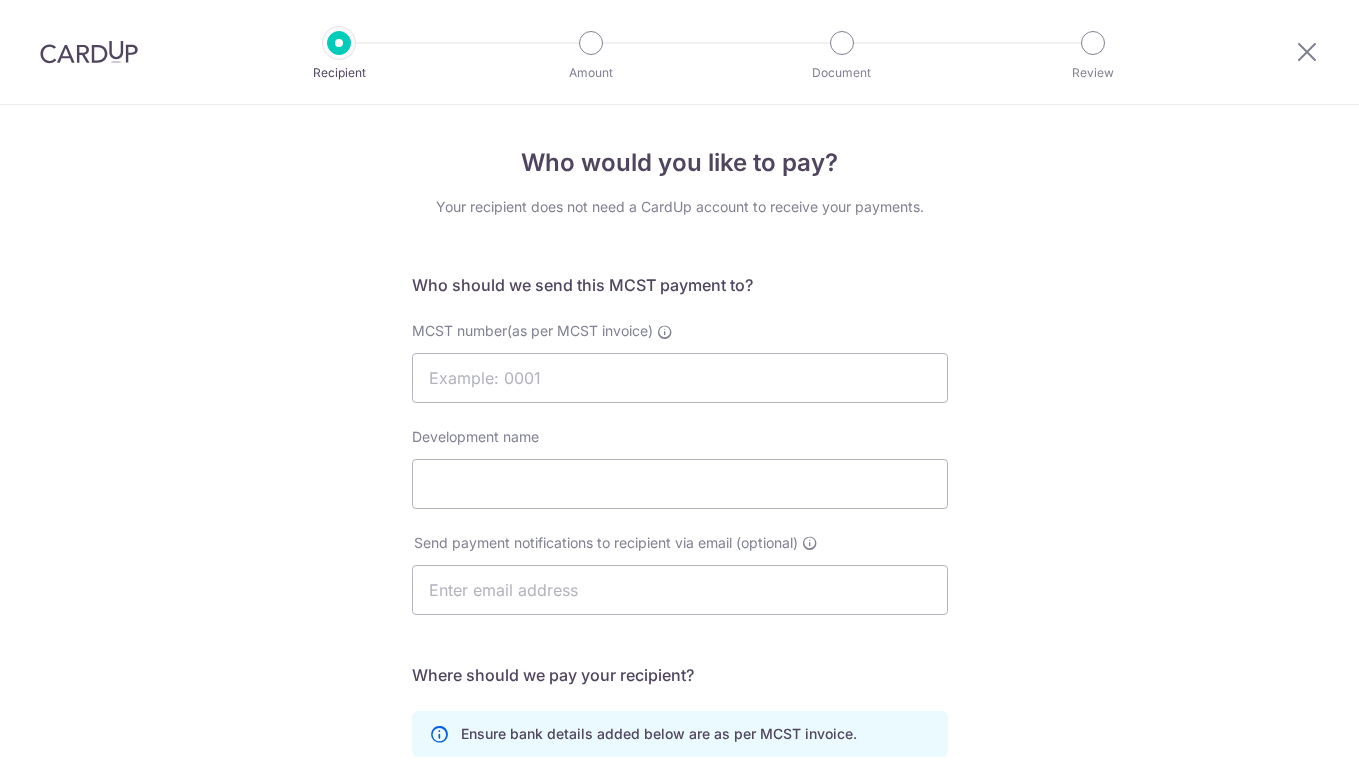 scroll, scrollTop: 0, scrollLeft: 0, axis: both 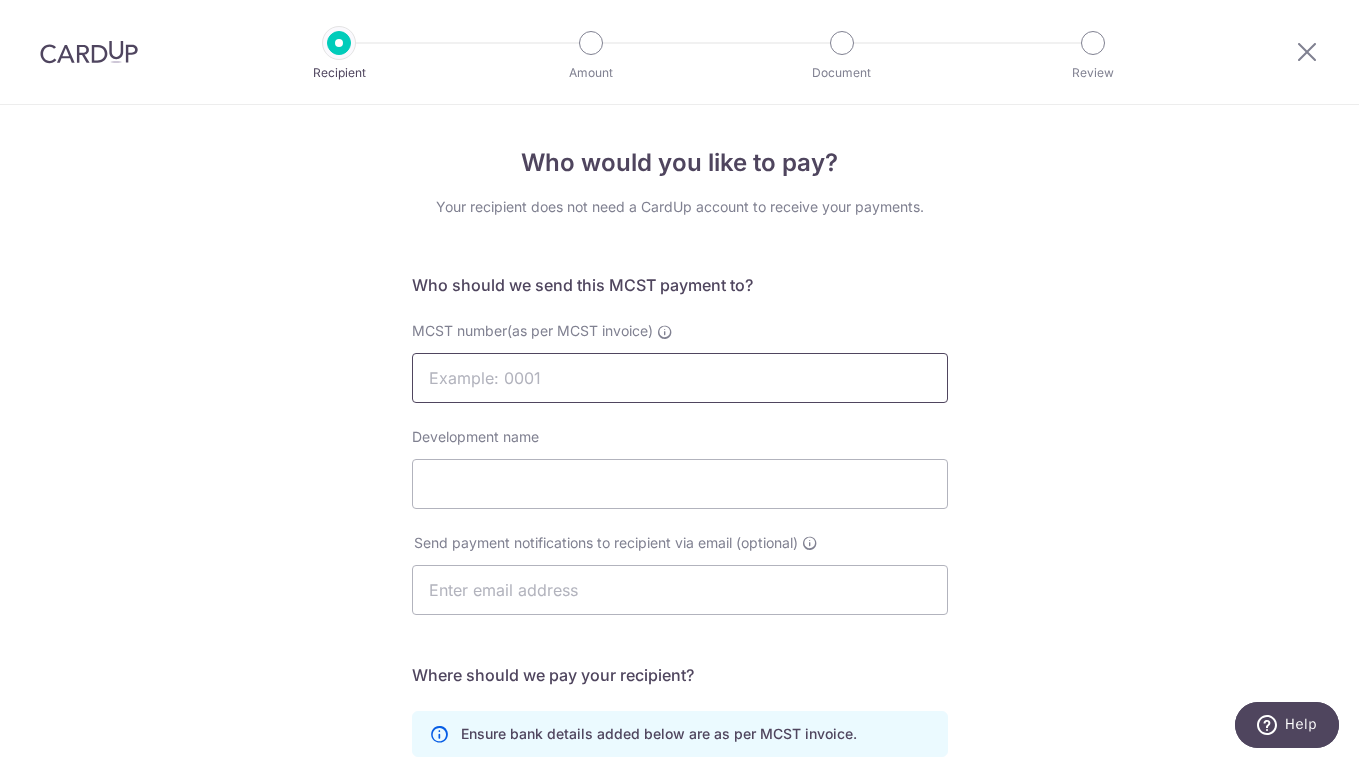 click on "MCST number(as per MCST invoice)" at bounding box center [680, 378] 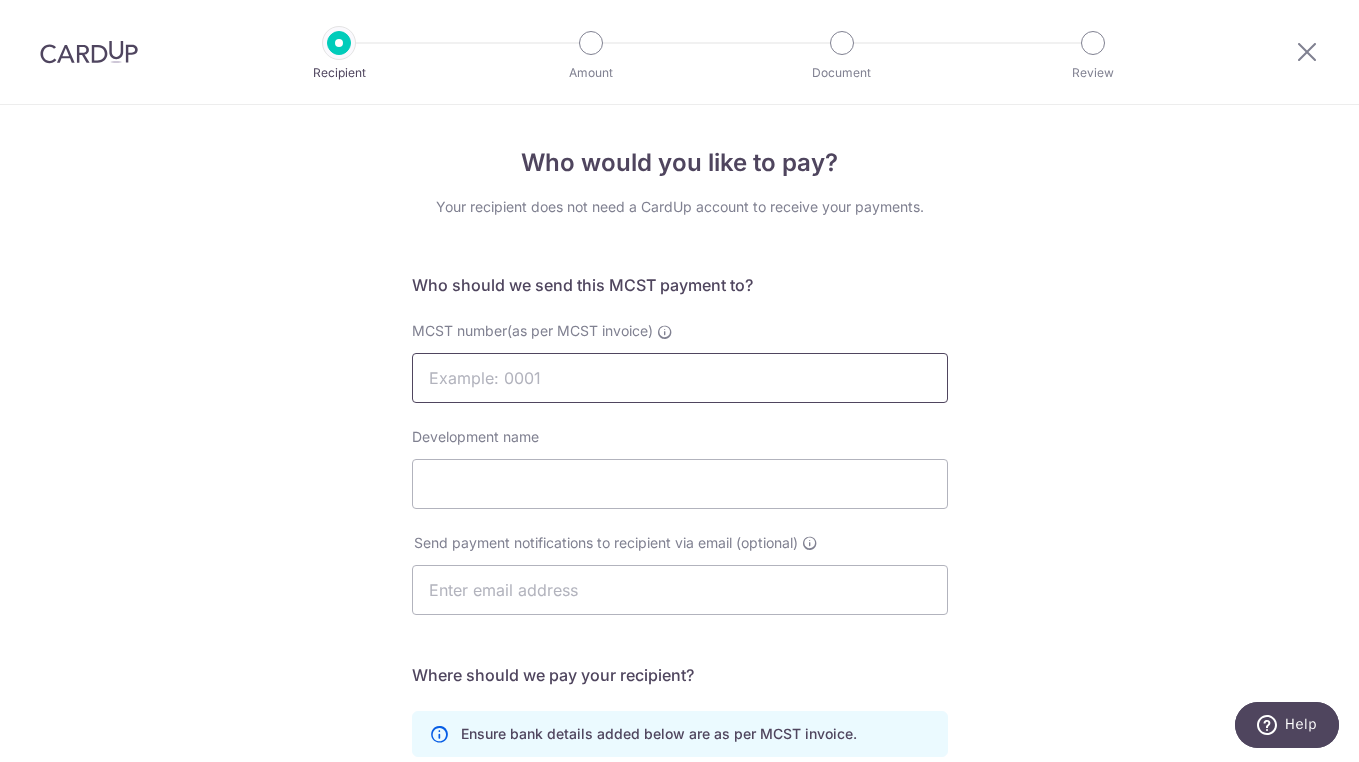 click on "MCST number(as per MCST invoice)" at bounding box center (680, 378) 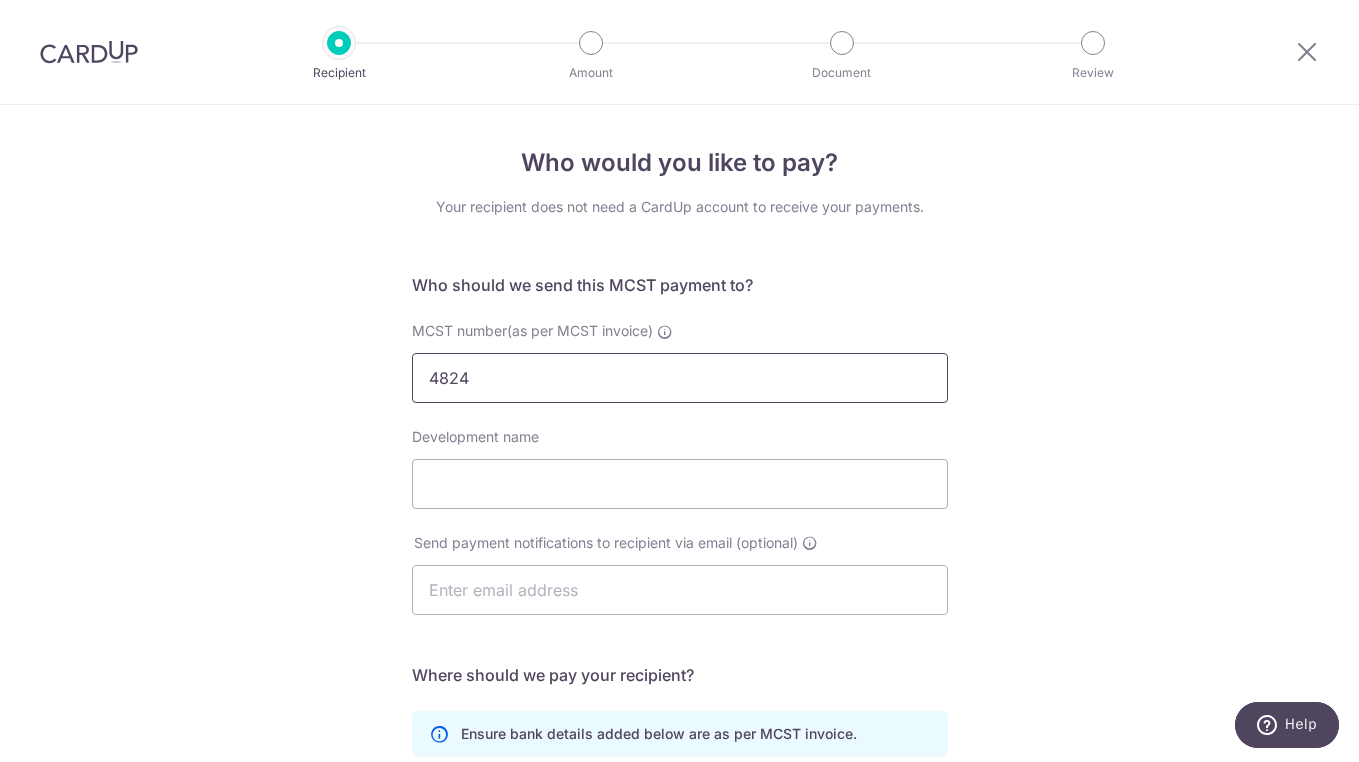 type on "4824" 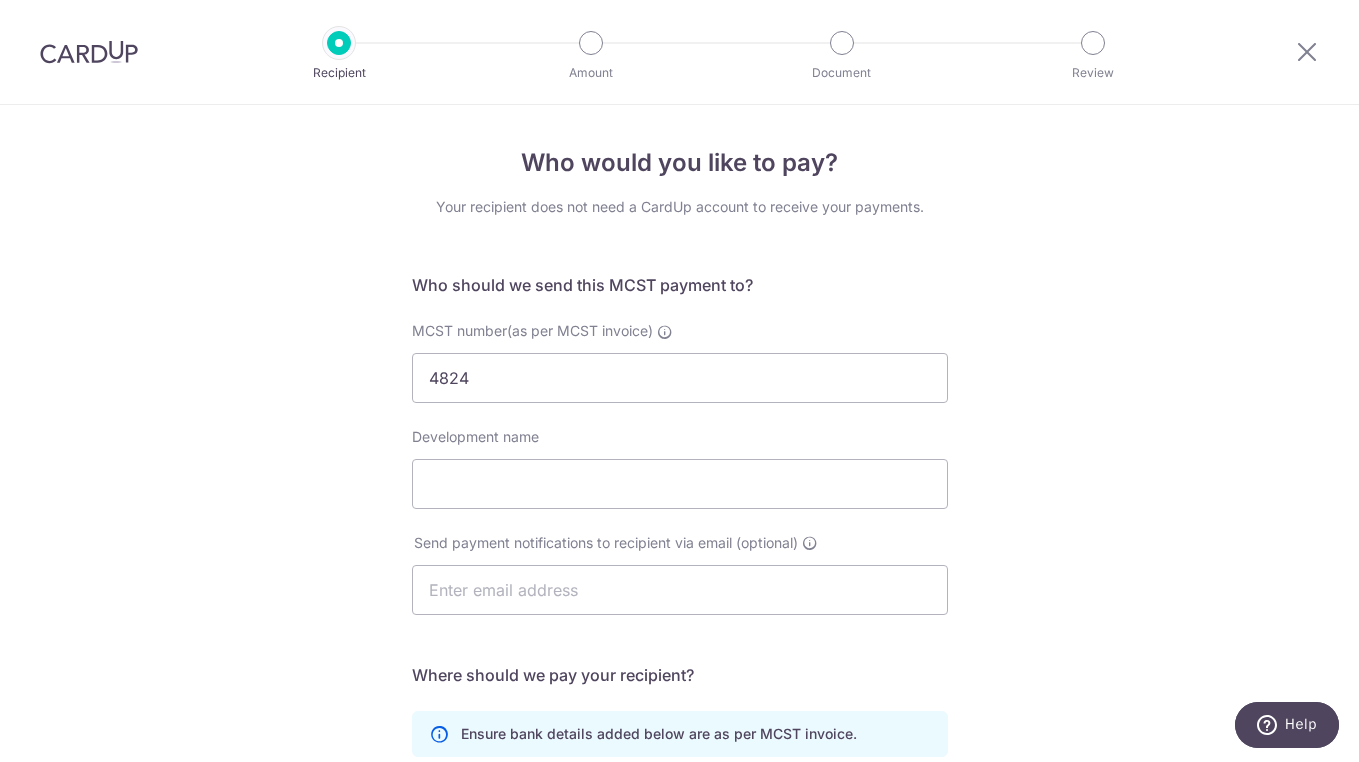 click on "Development name" at bounding box center [680, 480] 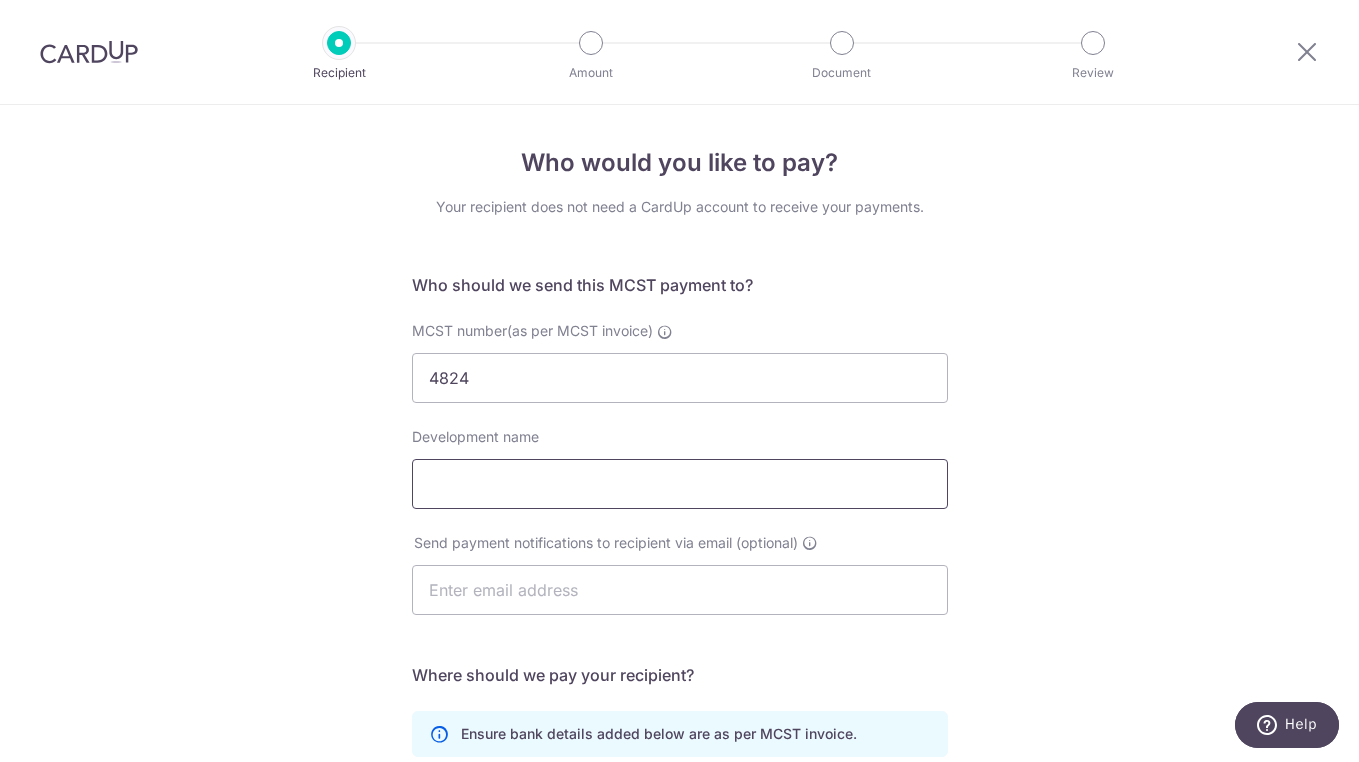 click on "Development name" at bounding box center [680, 484] 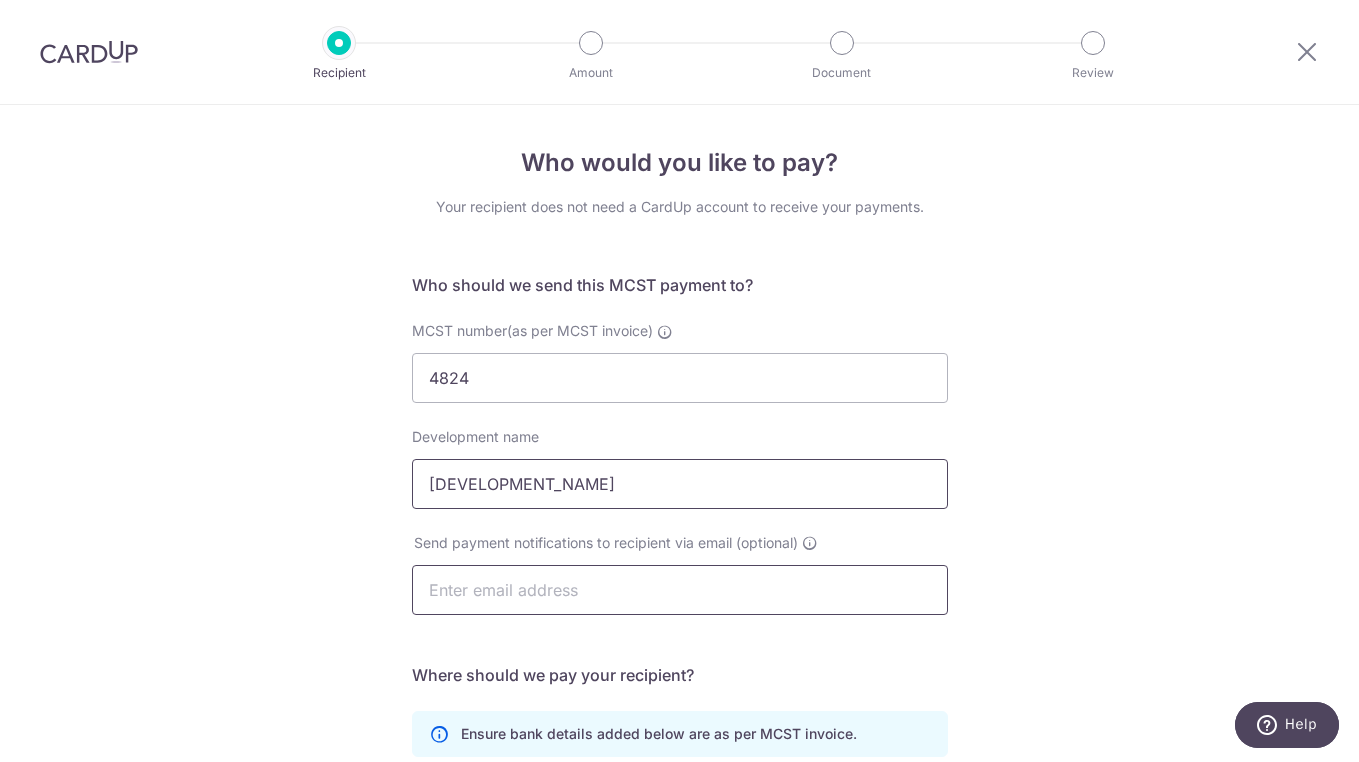 type on "Parc Esta" 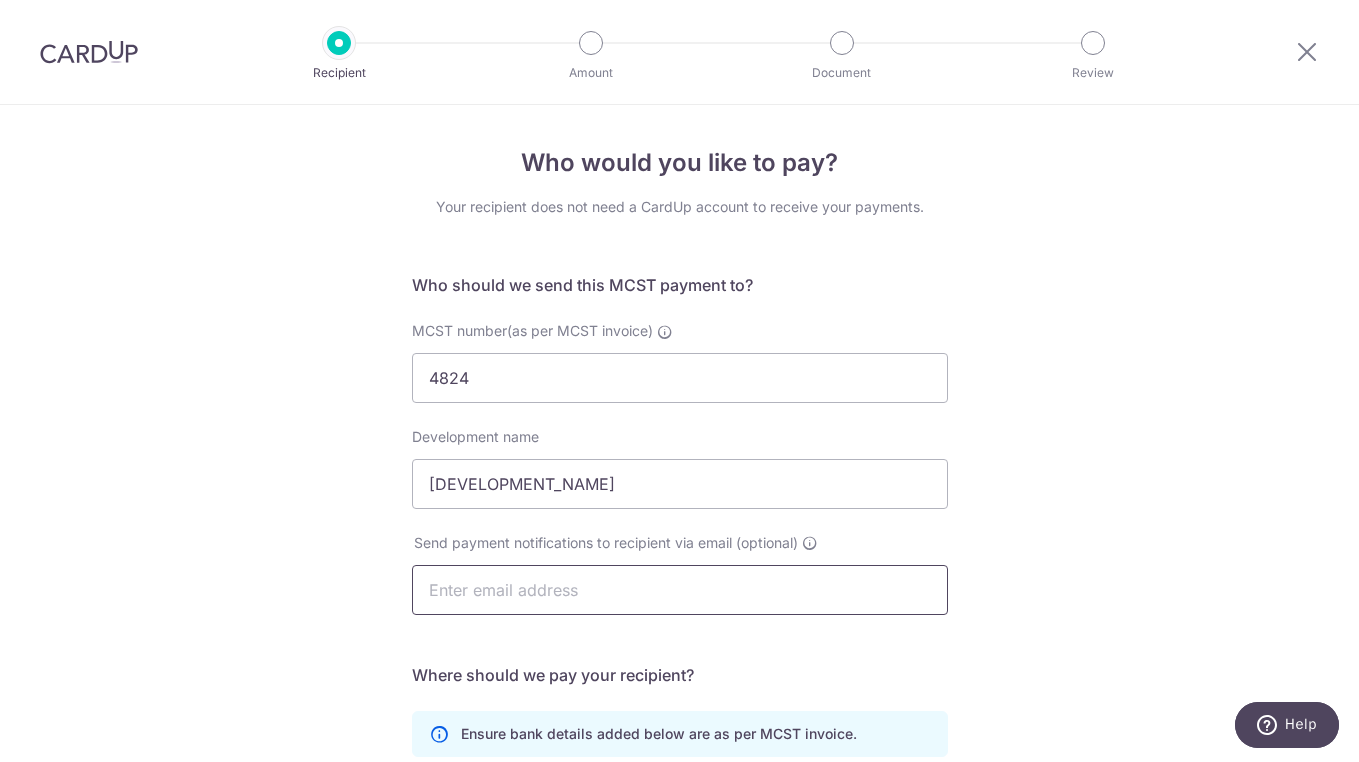 click at bounding box center [680, 590] 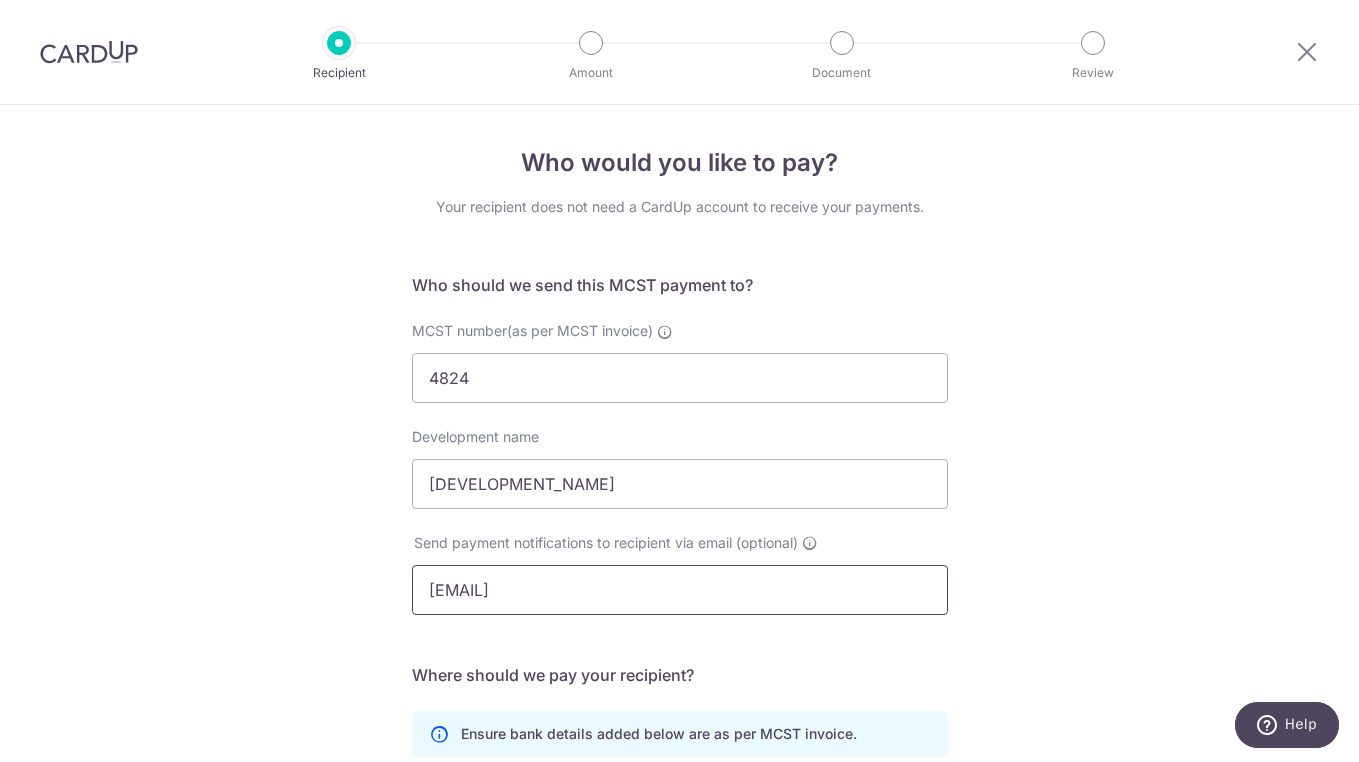 scroll, scrollTop: 199, scrollLeft: 0, axis: vertical 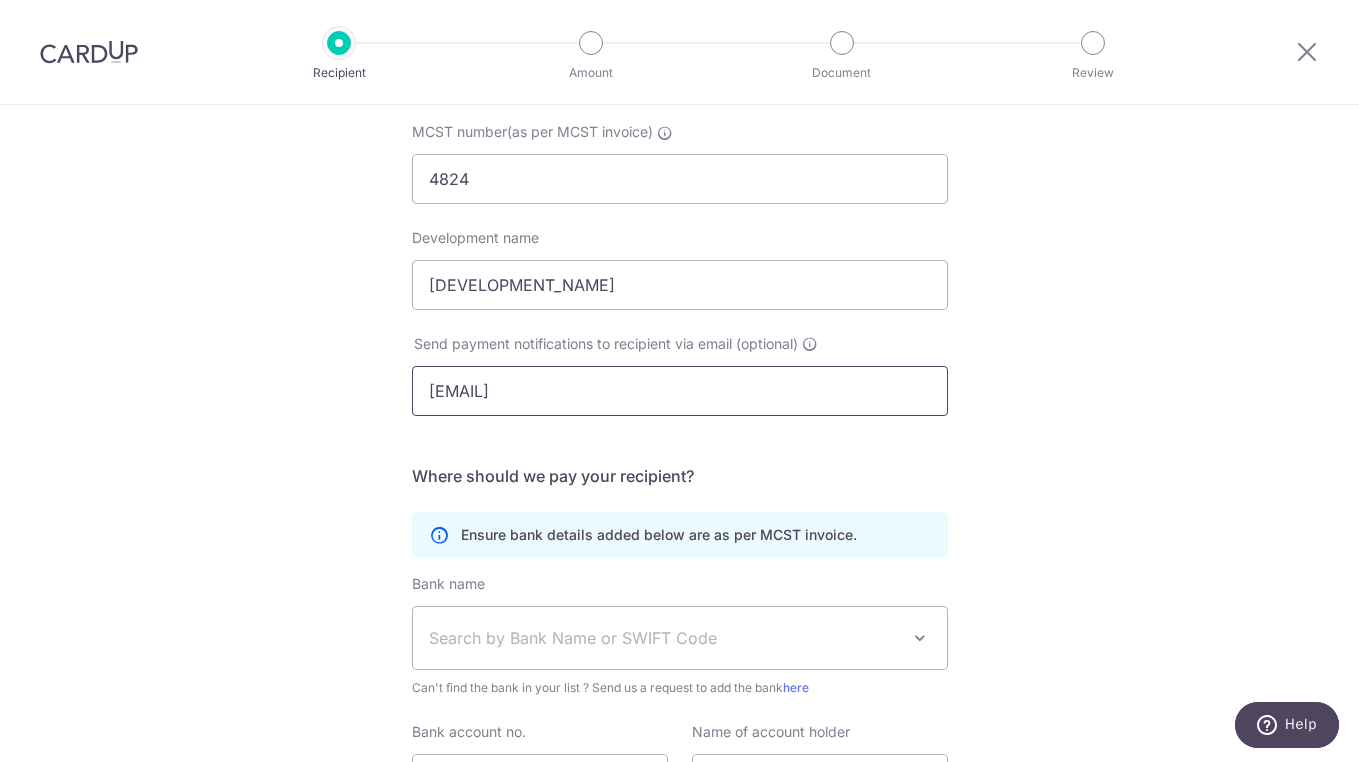 type on "zhen.z.2007@gmail.com" 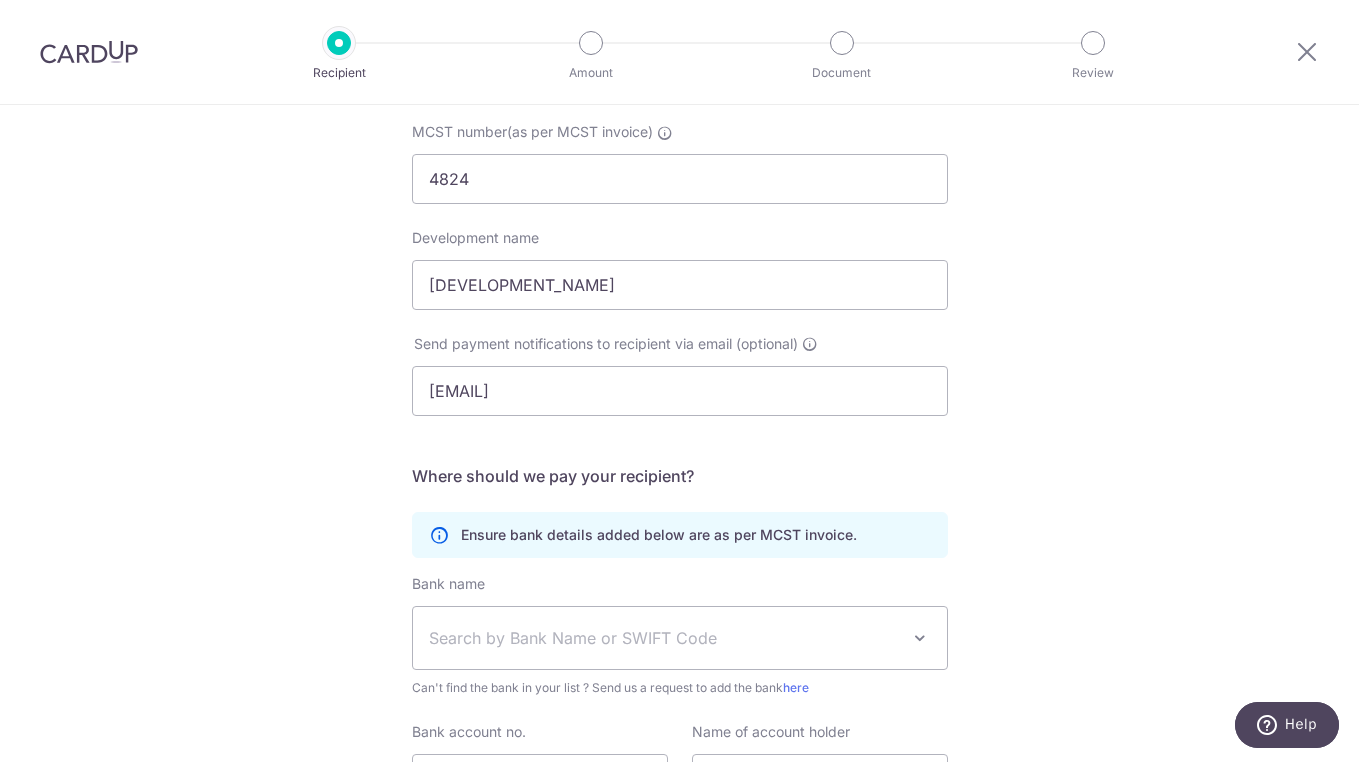 click on "Search by Bank Name or SWIFT Code" at bounding box center [680, 638] 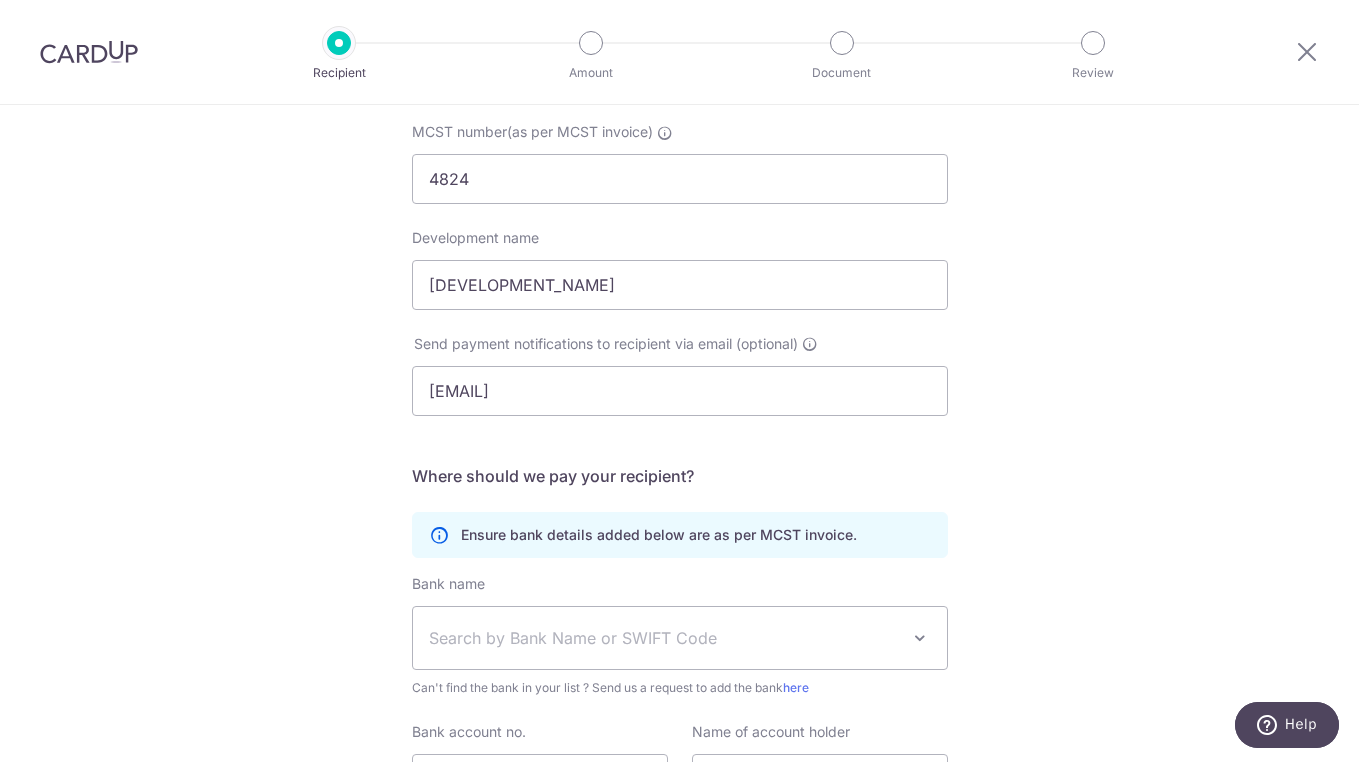 drag, startPoint x: 282, startPoint y: 580, endPoint x: 295, endPoint y: 593, distance: 18.384777 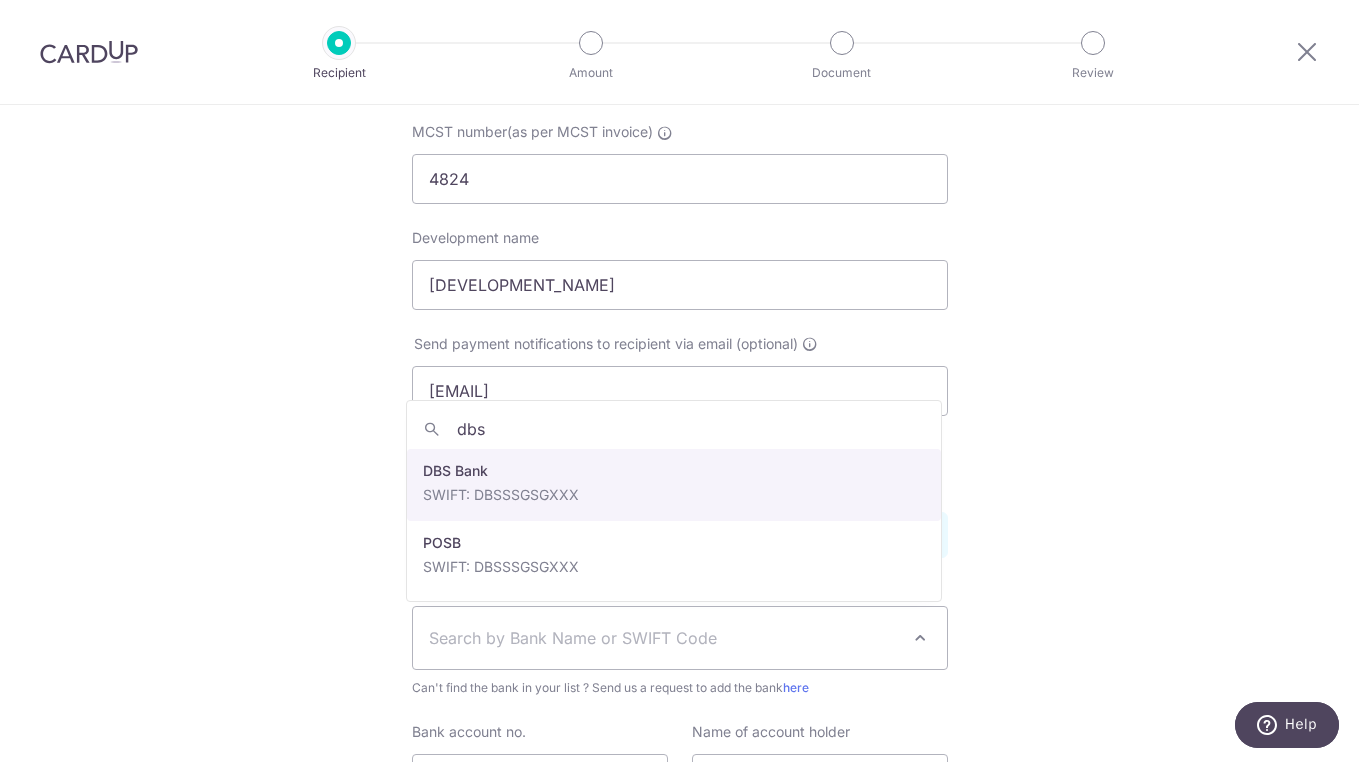 type on "dbs" 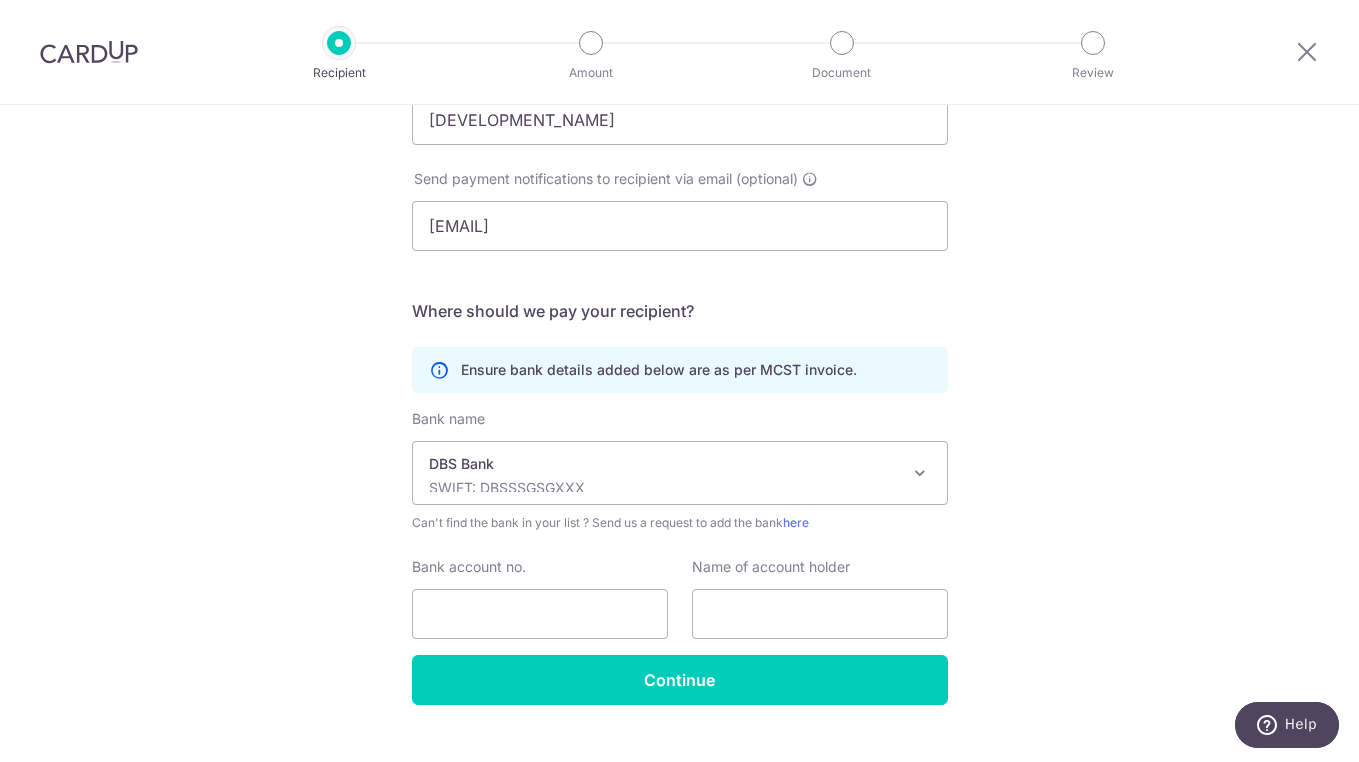 scroll, scrollTop: 401, scrollLeft: 0, axis: vertical 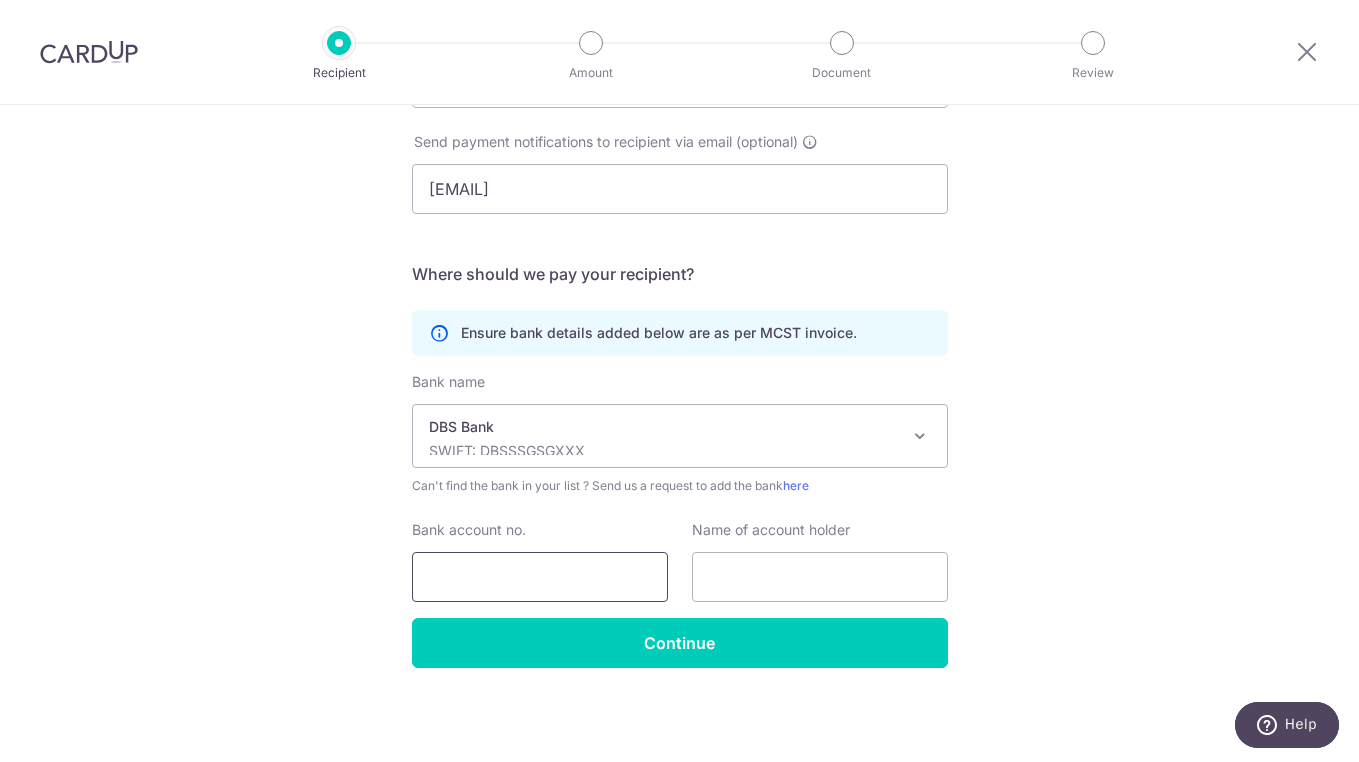 click on "Bank account no." at bounding box center [540, 577] 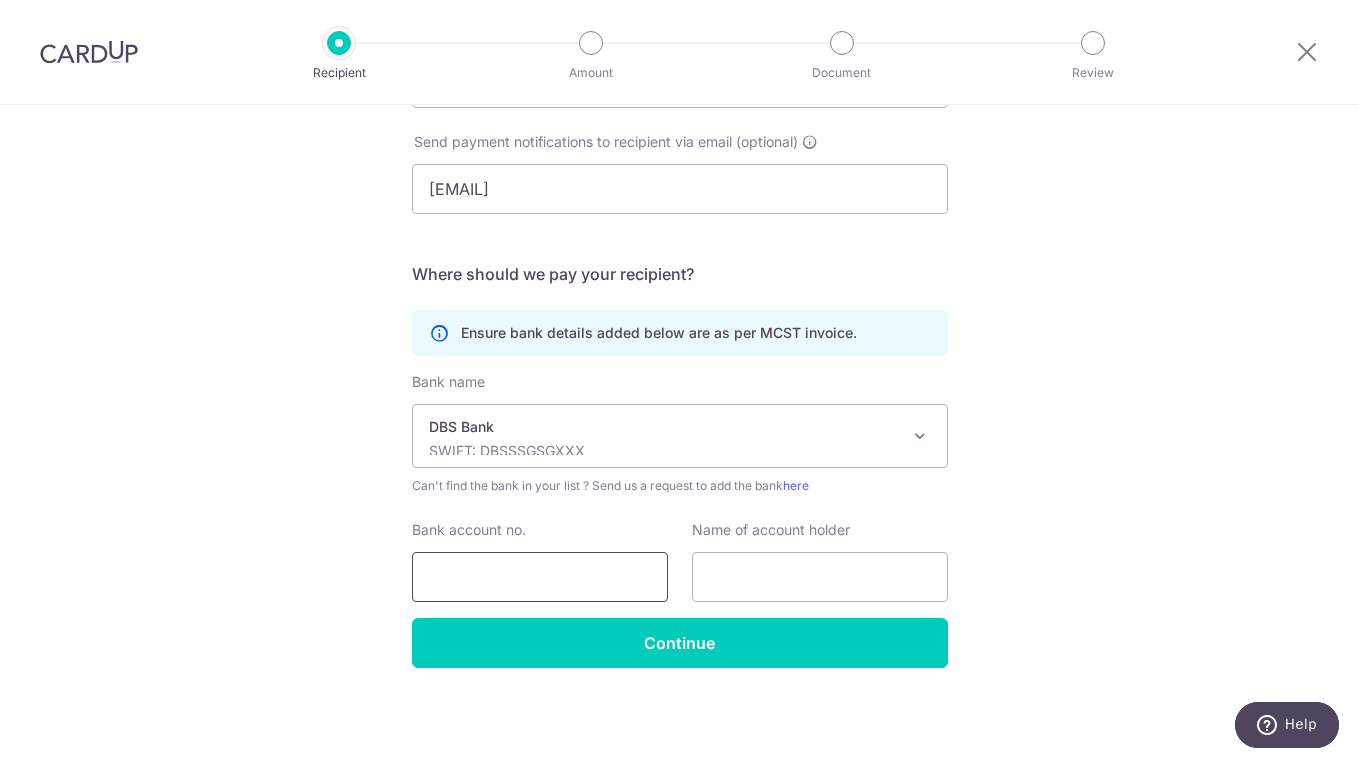 click on "Bank account no." at bounding box center [540, 577] 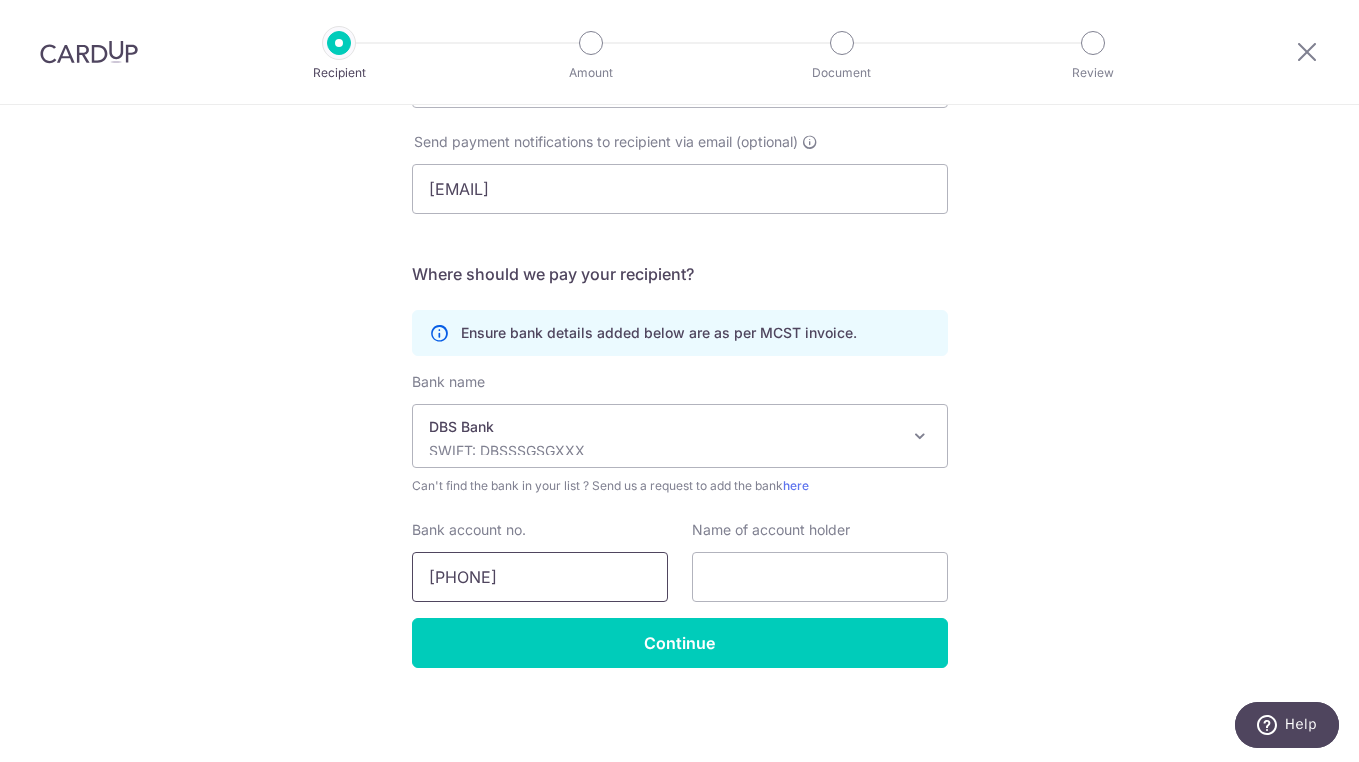 type on "0721057875" 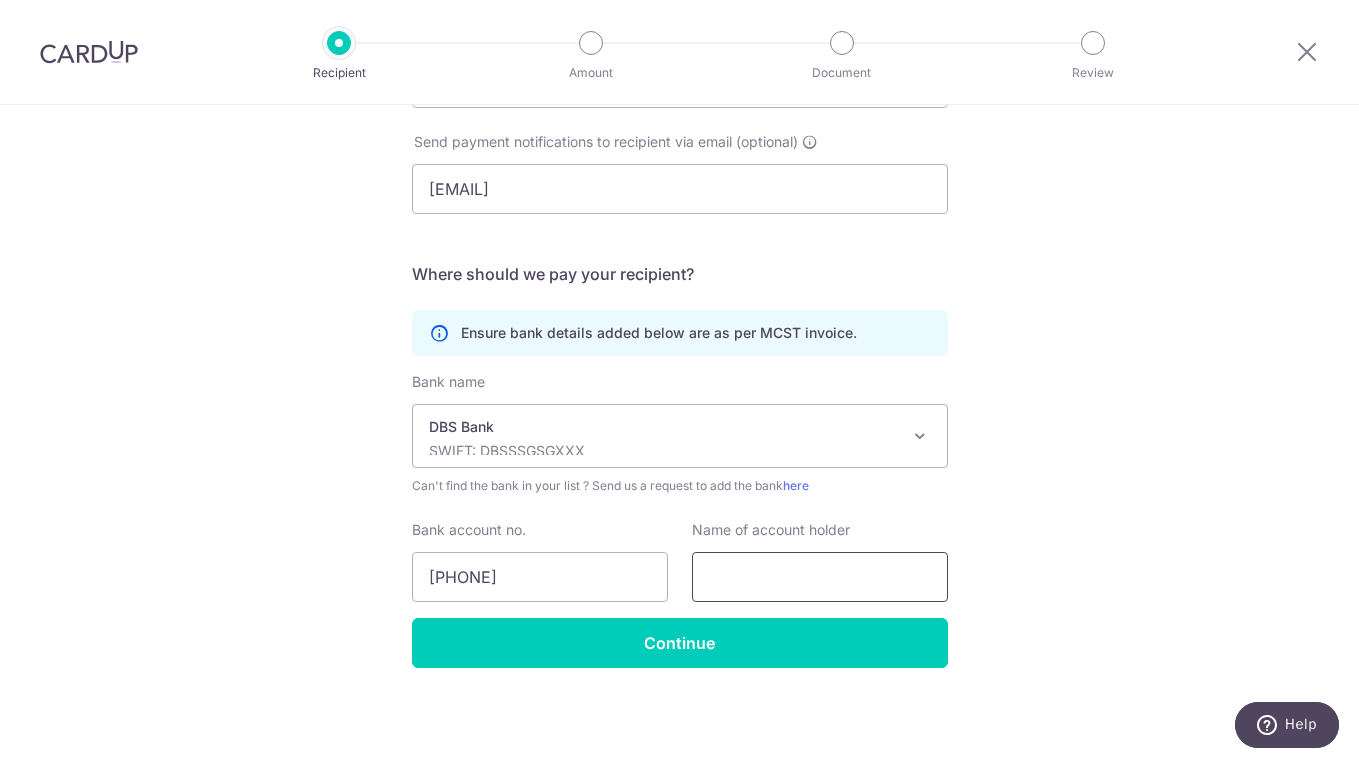 click at bounding box center [820, 577] 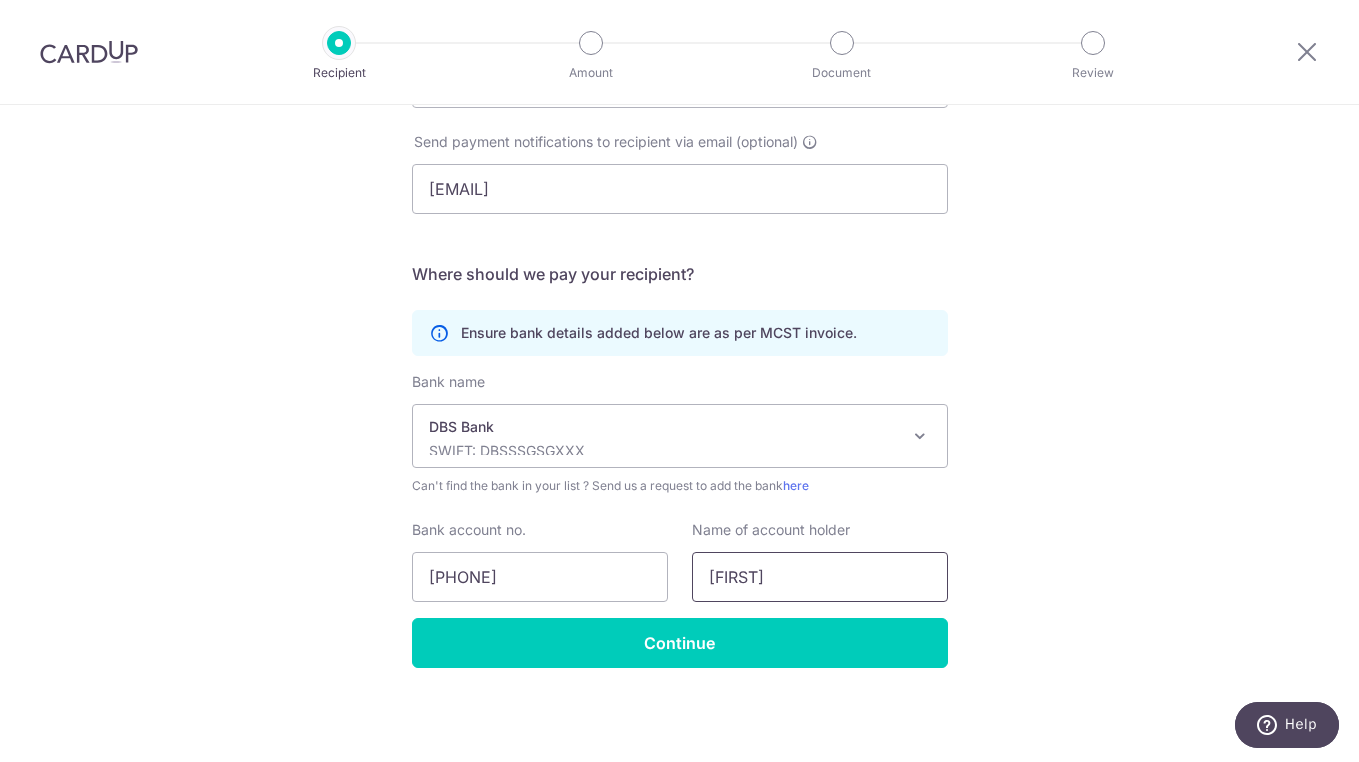 type on "Z" 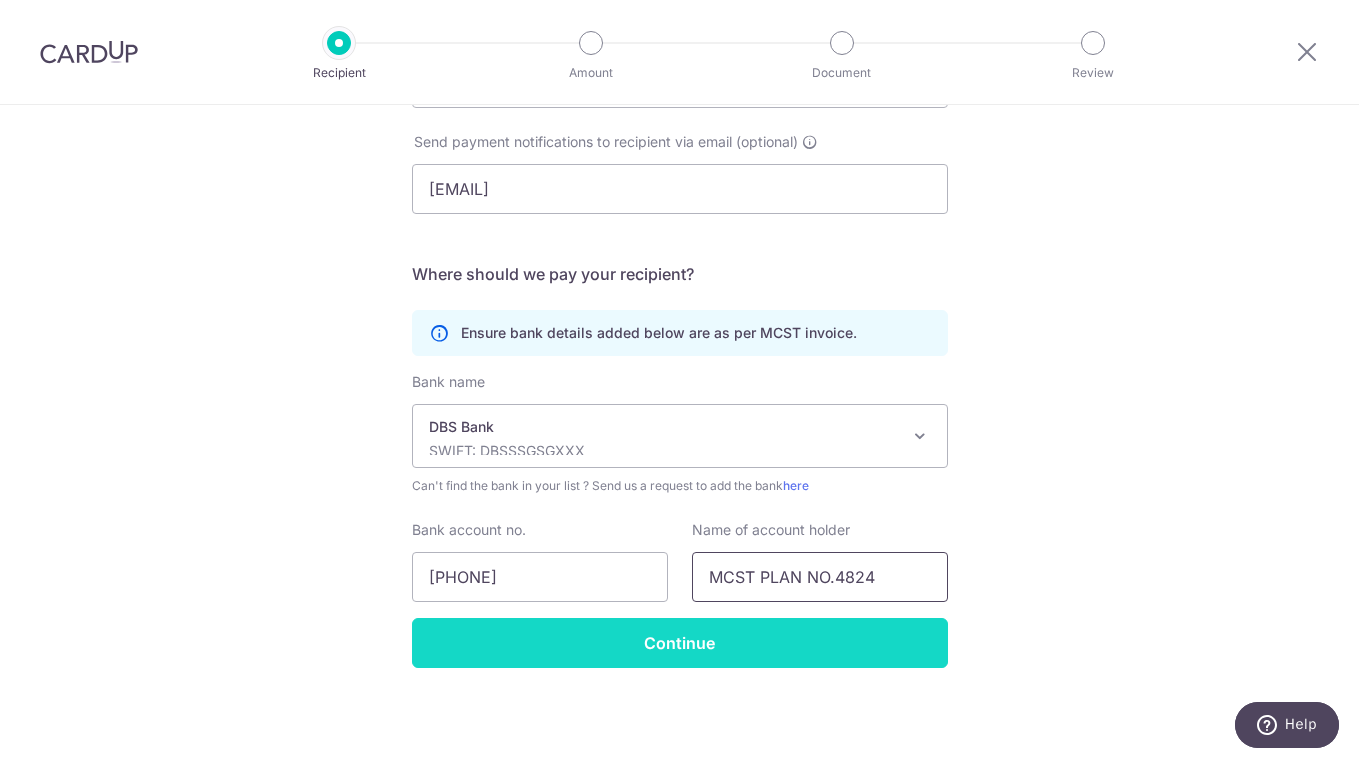type on "MCST PLAN NO.4824" 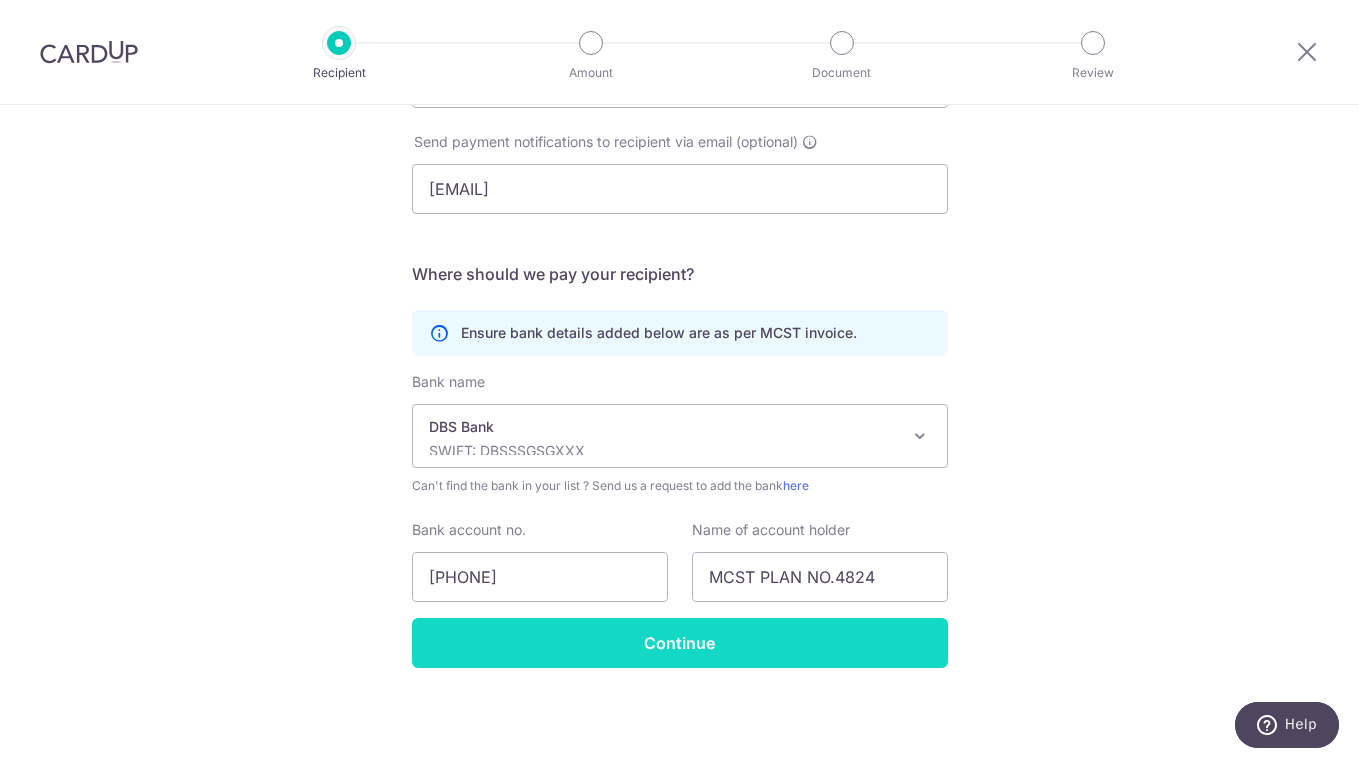 click on "Continue" at bounding box center (680, 643) 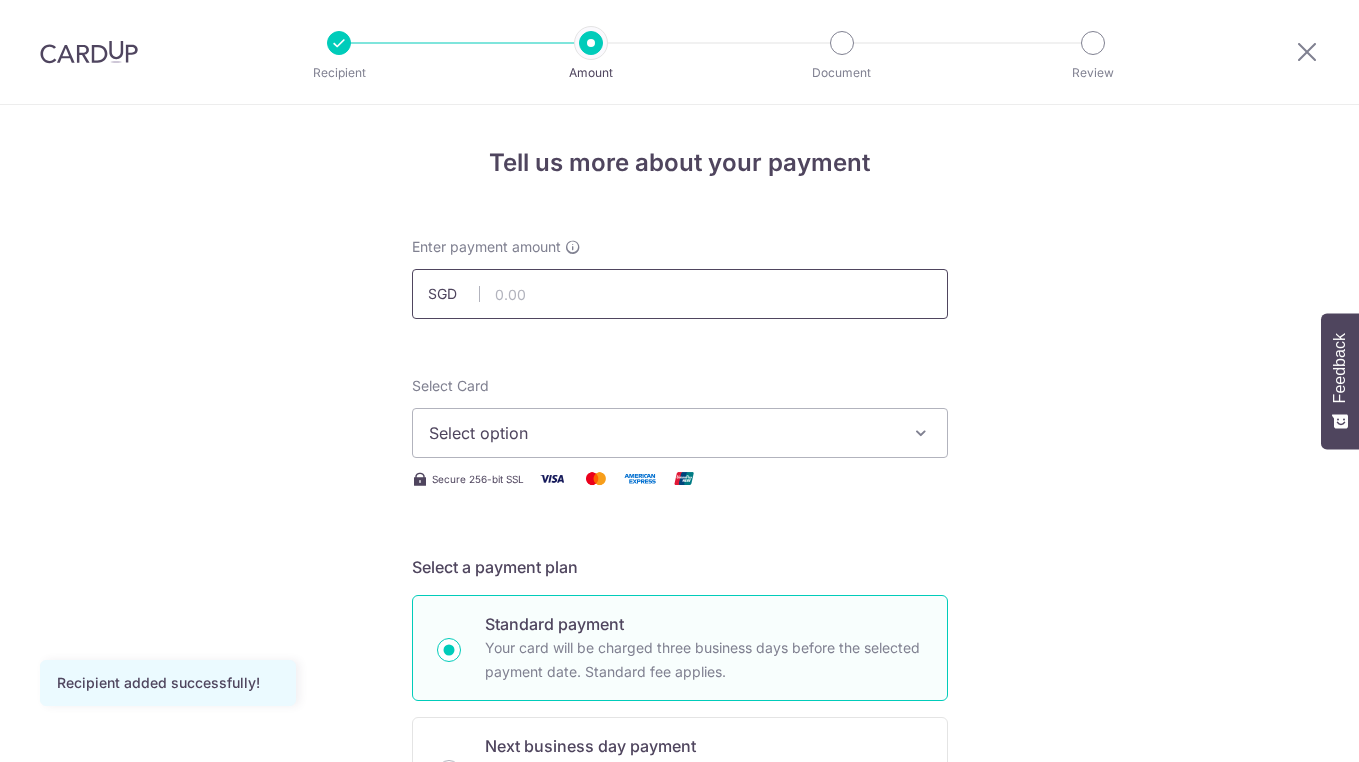 scroll, scrollTop: 0, scrollLeft: 0, axis: both 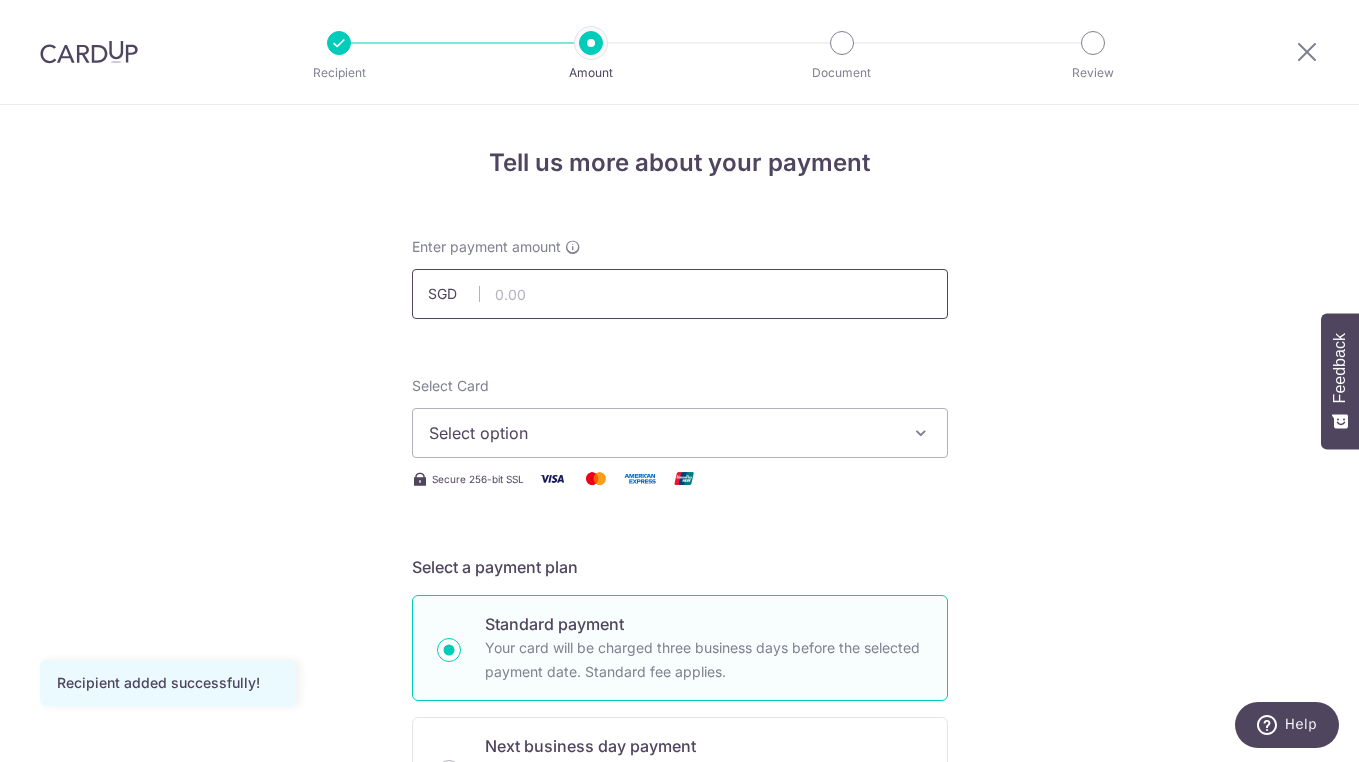click at bounding box center [680, 294] 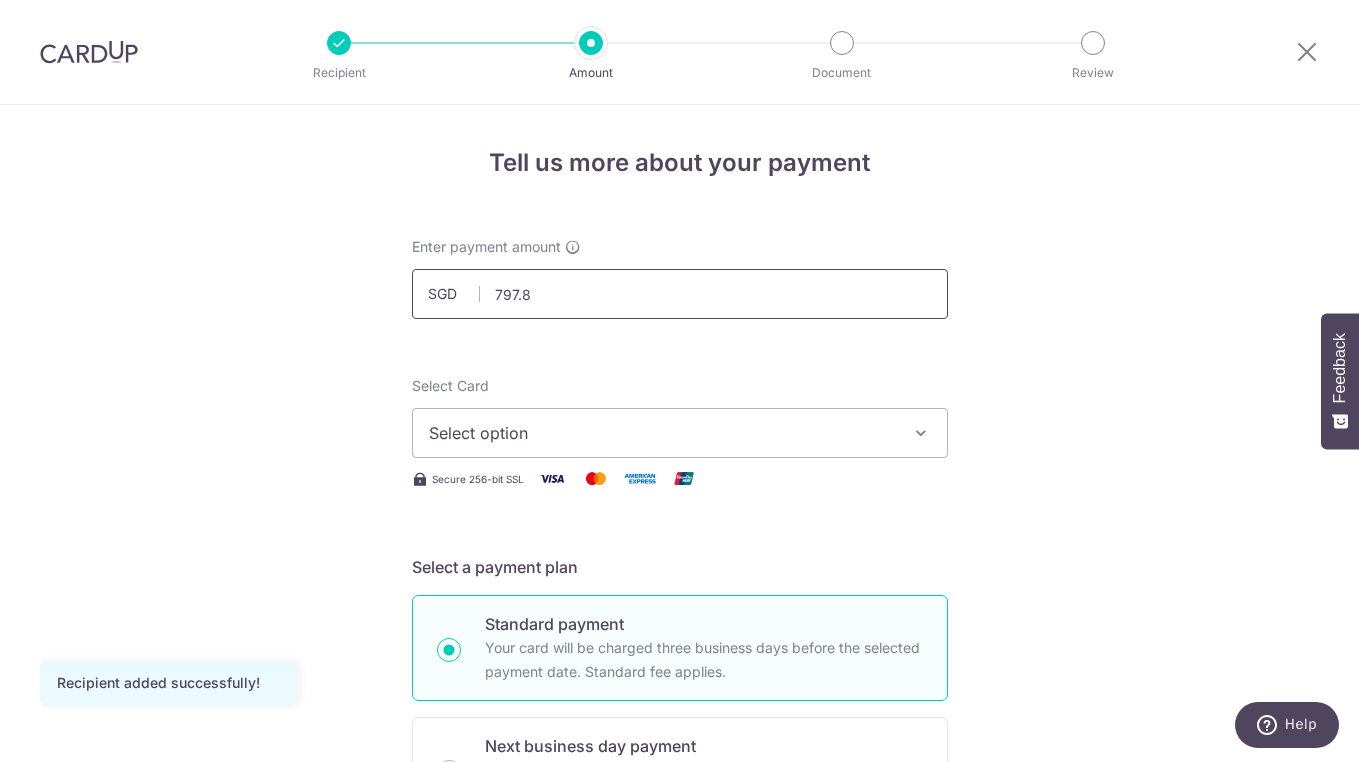 type on "797.88" 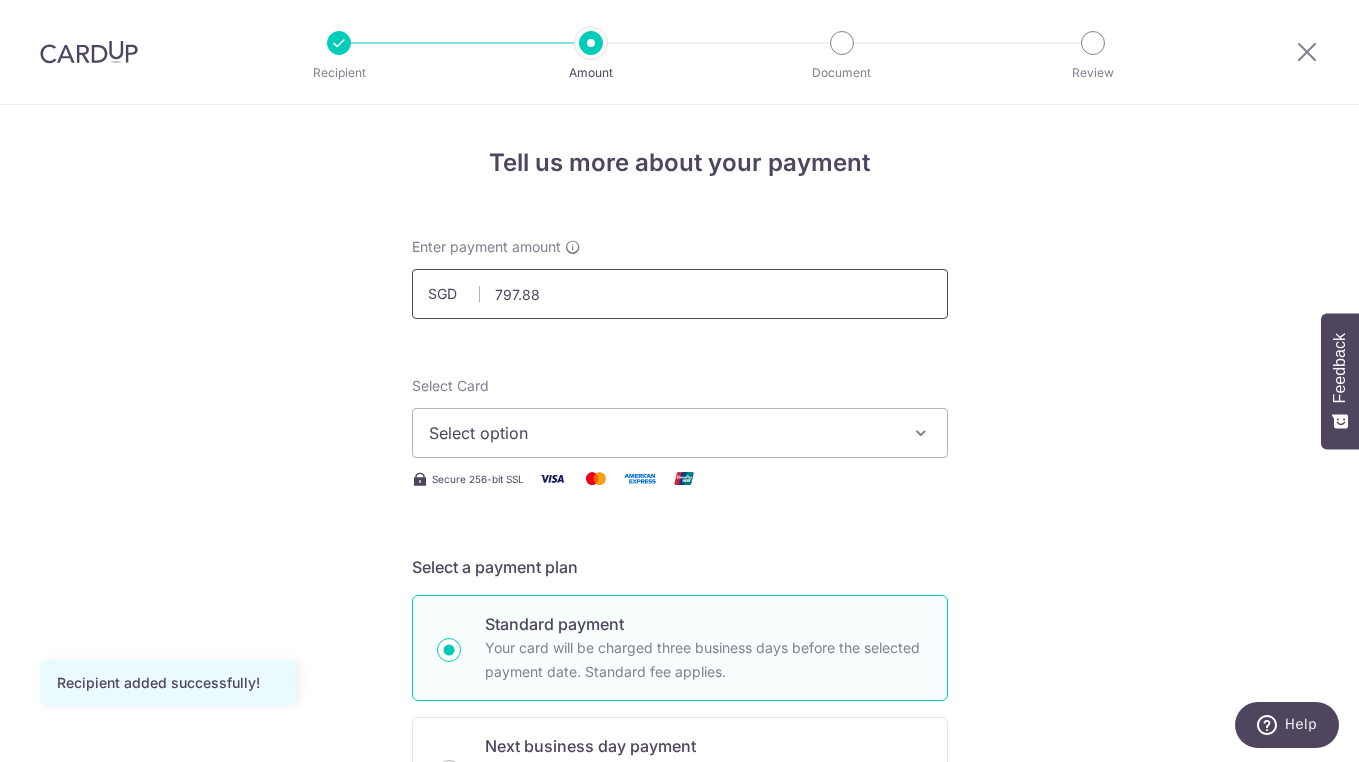 click on "797.88" at bounding box center [680, 294] 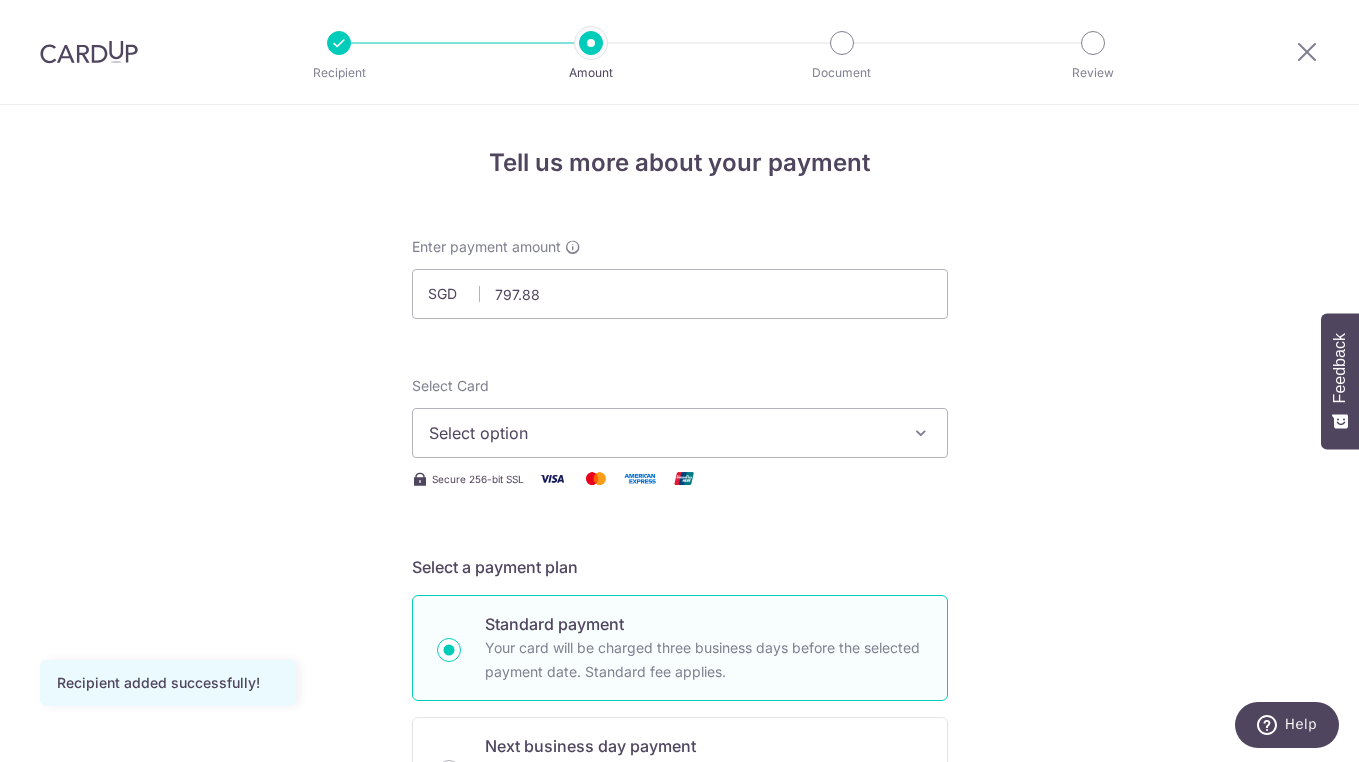 click on "Select option" at bounding box center [662, 433] 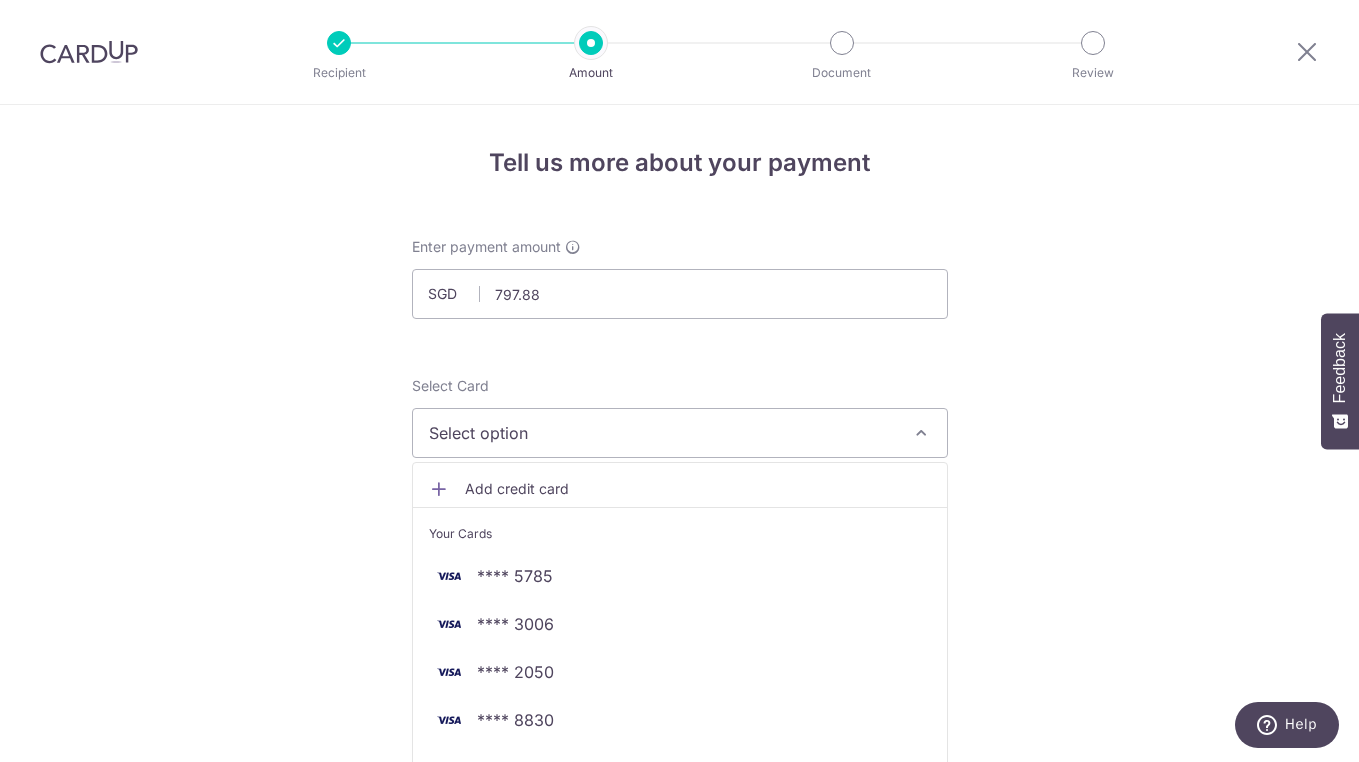scroll, scrollTop: 235, scrollLeft: 0, axis: vertical 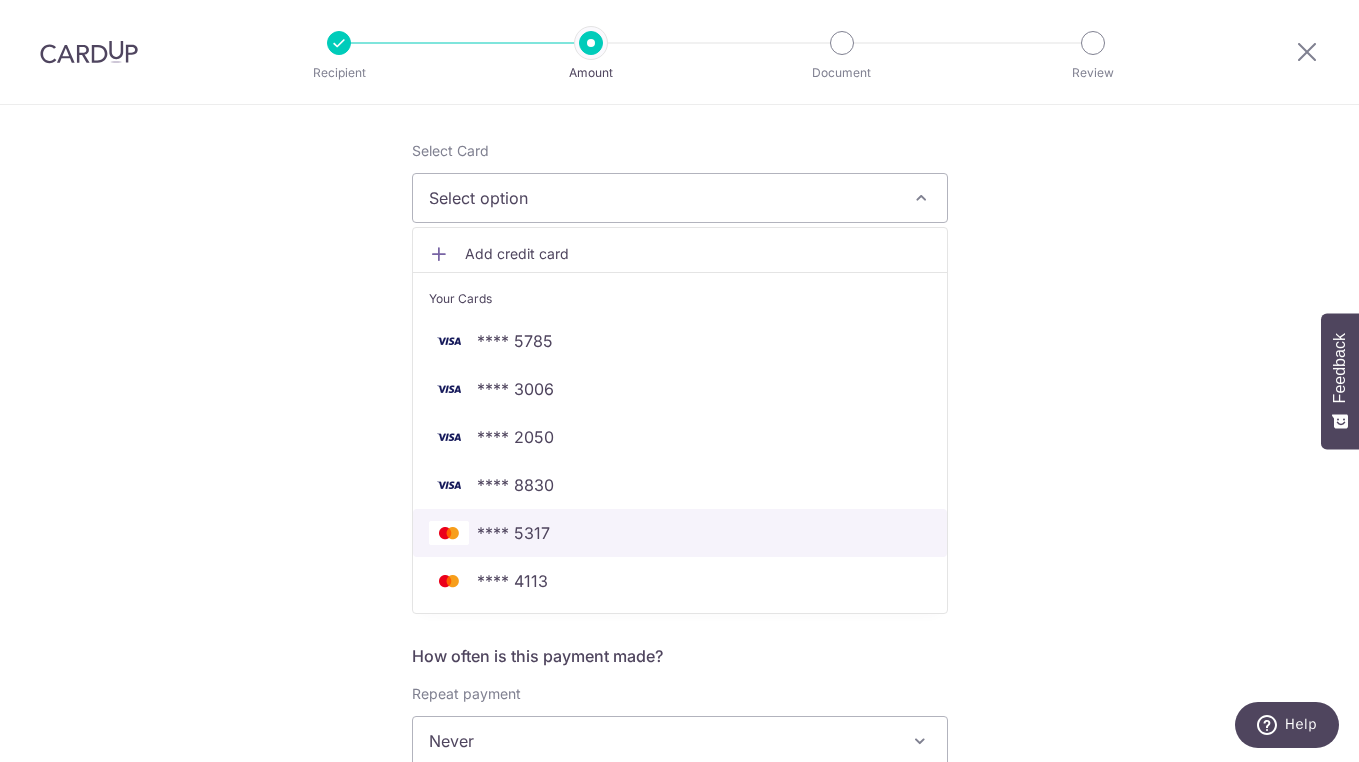 click on "**** 5317" at bounding box center [680, 533] 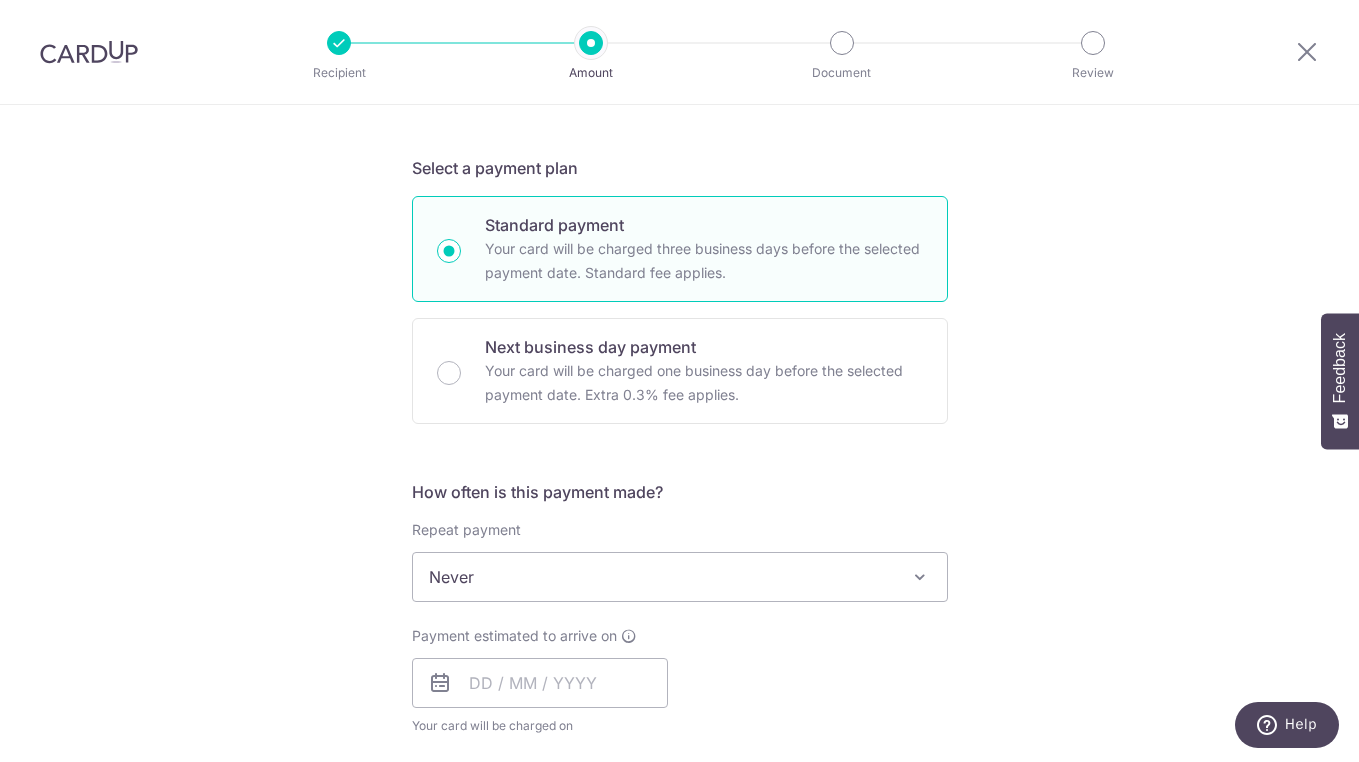 scroll, scrollTop: 618, scrollLeft: 0, axis: vertical 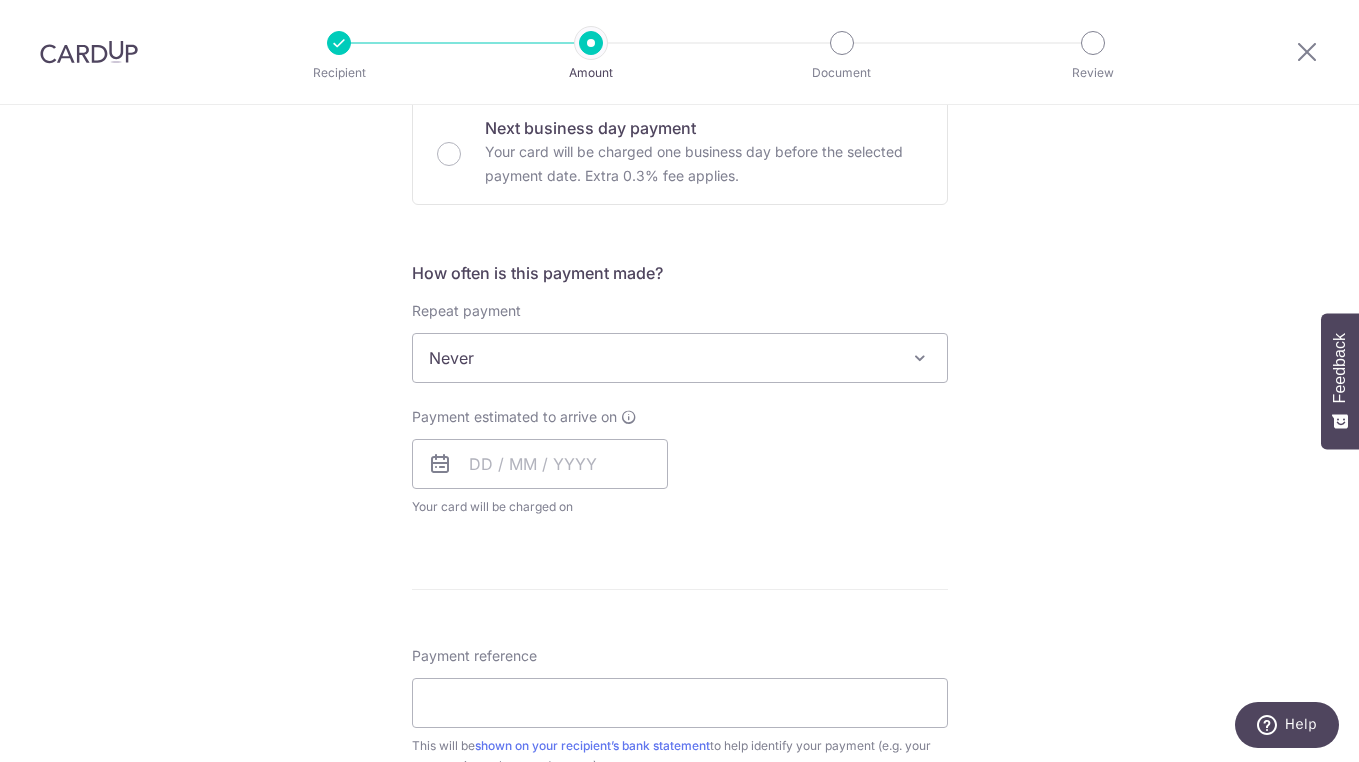click on "Never" at bounding box center [680, 358] 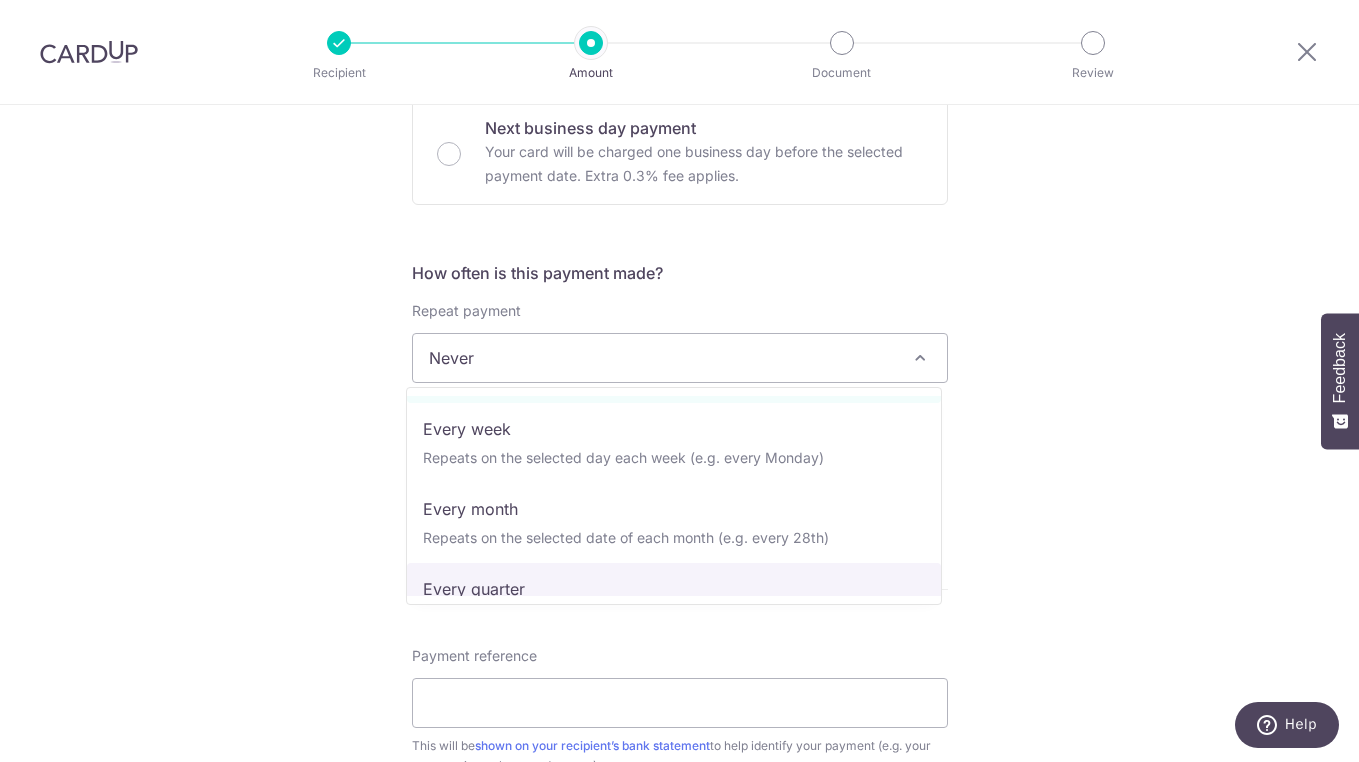 scroll, scrollTop: 113, scrollLeft: 0, axis: vertical 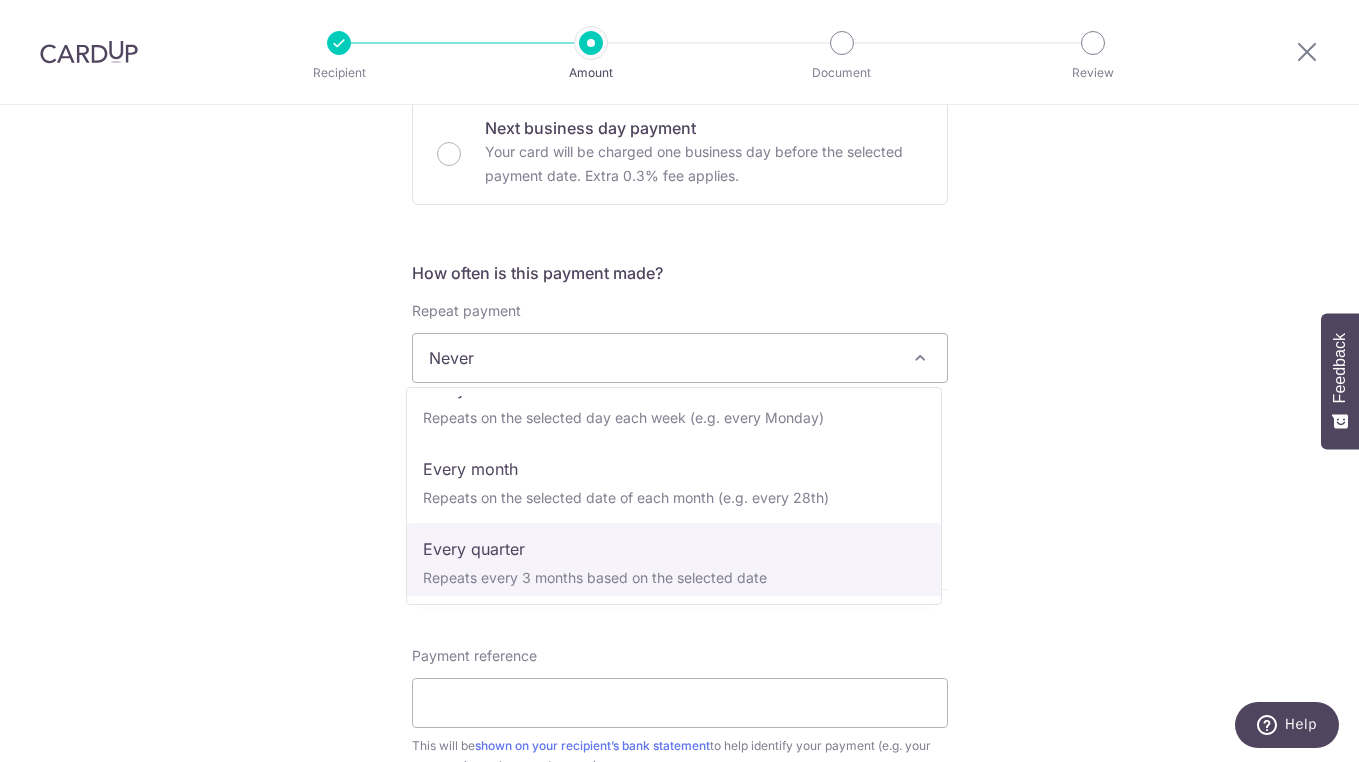 select on "4" 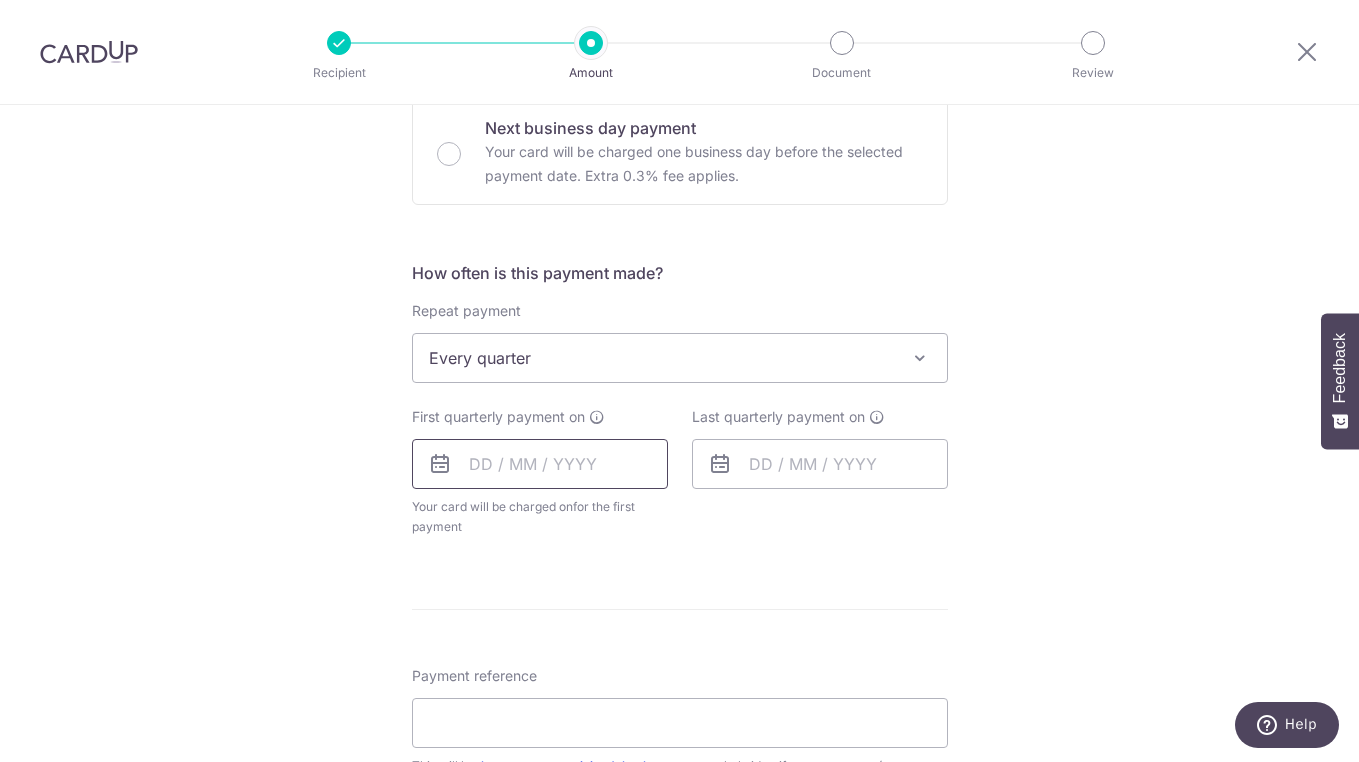 click at bounding box center (540, 464) 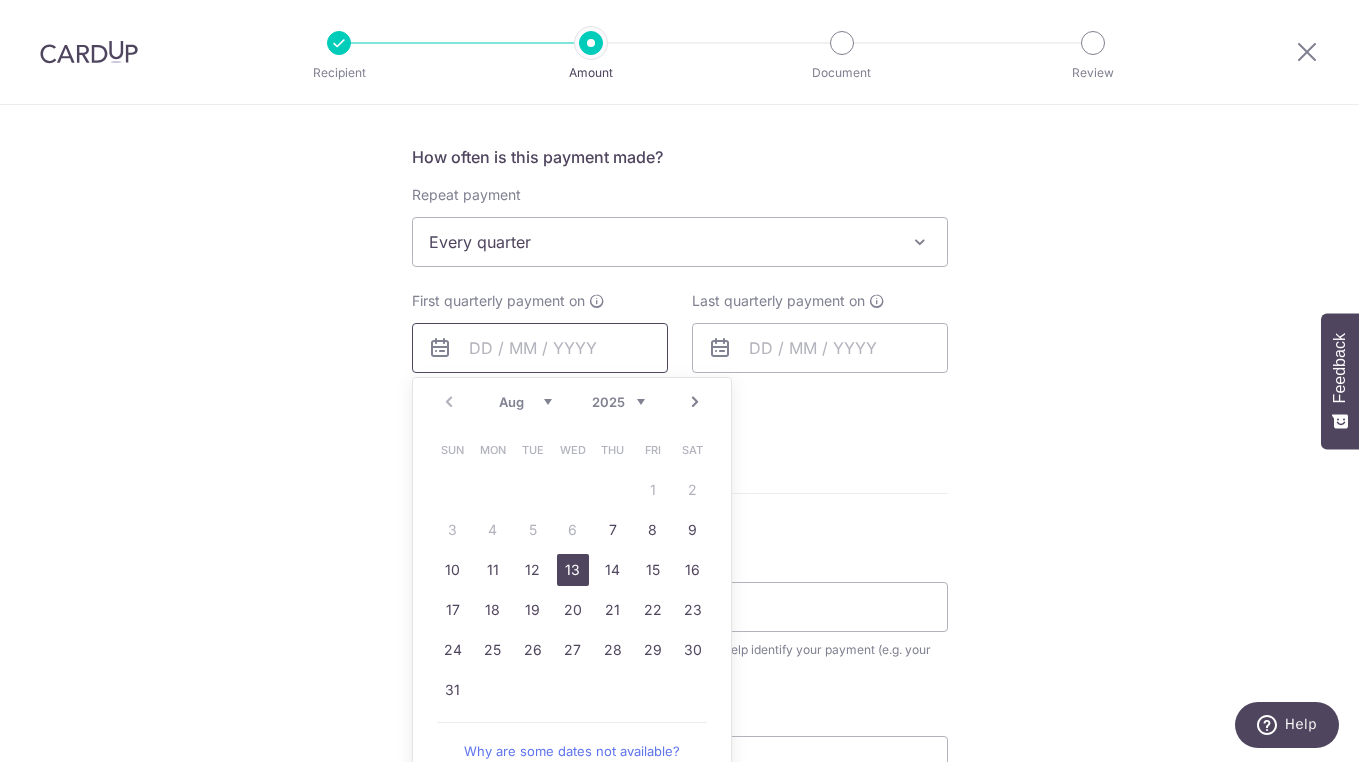 scroll, scrollTop: 735, scrollLeft: 0, axis: vertical 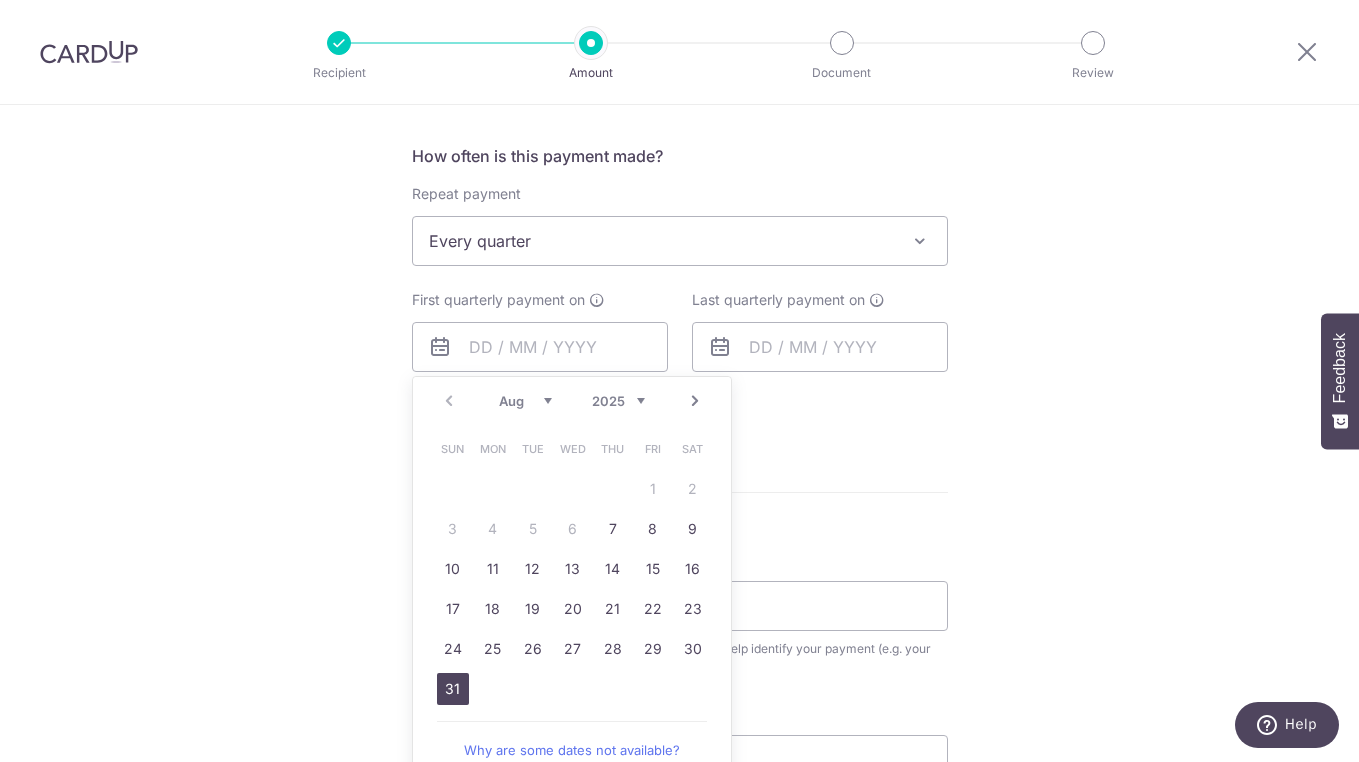 click on "31" at bounding box center [453, 689] 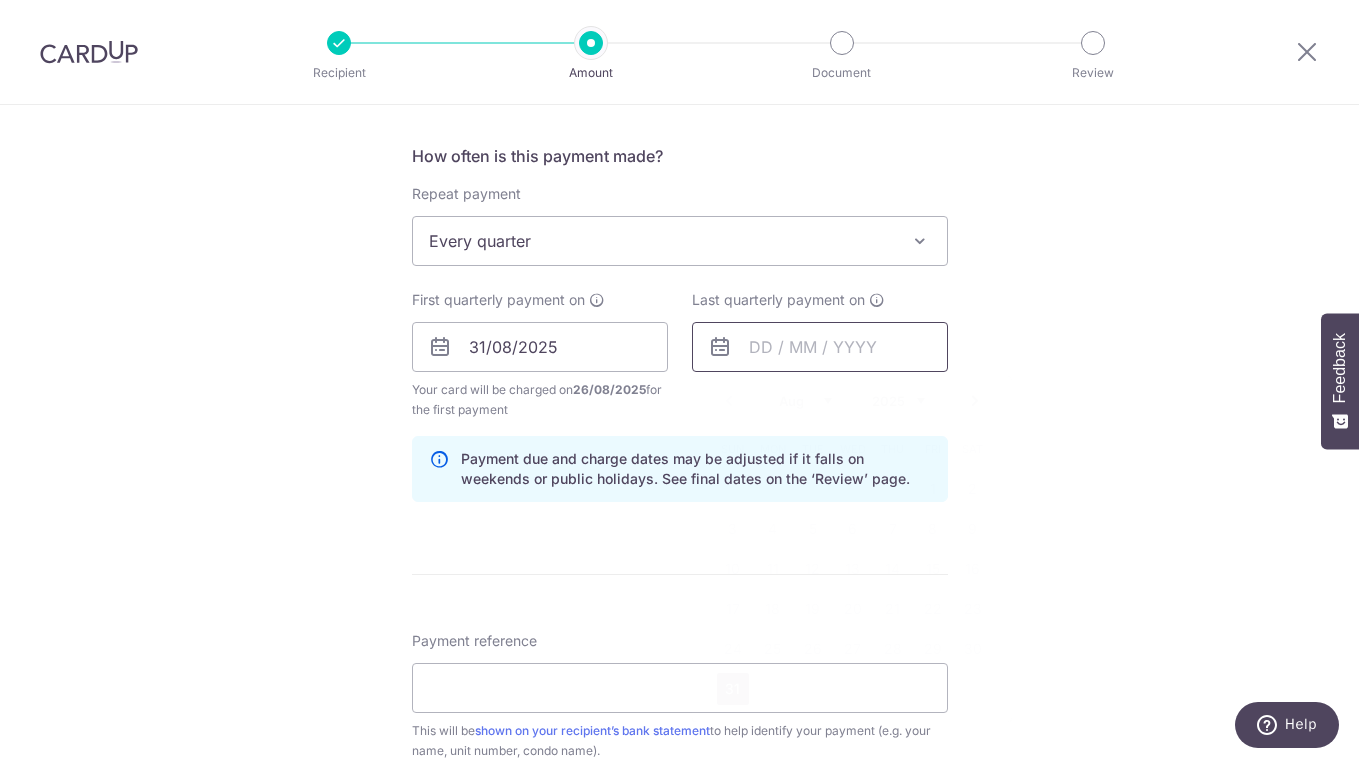 click at bounding box center [820, 347] 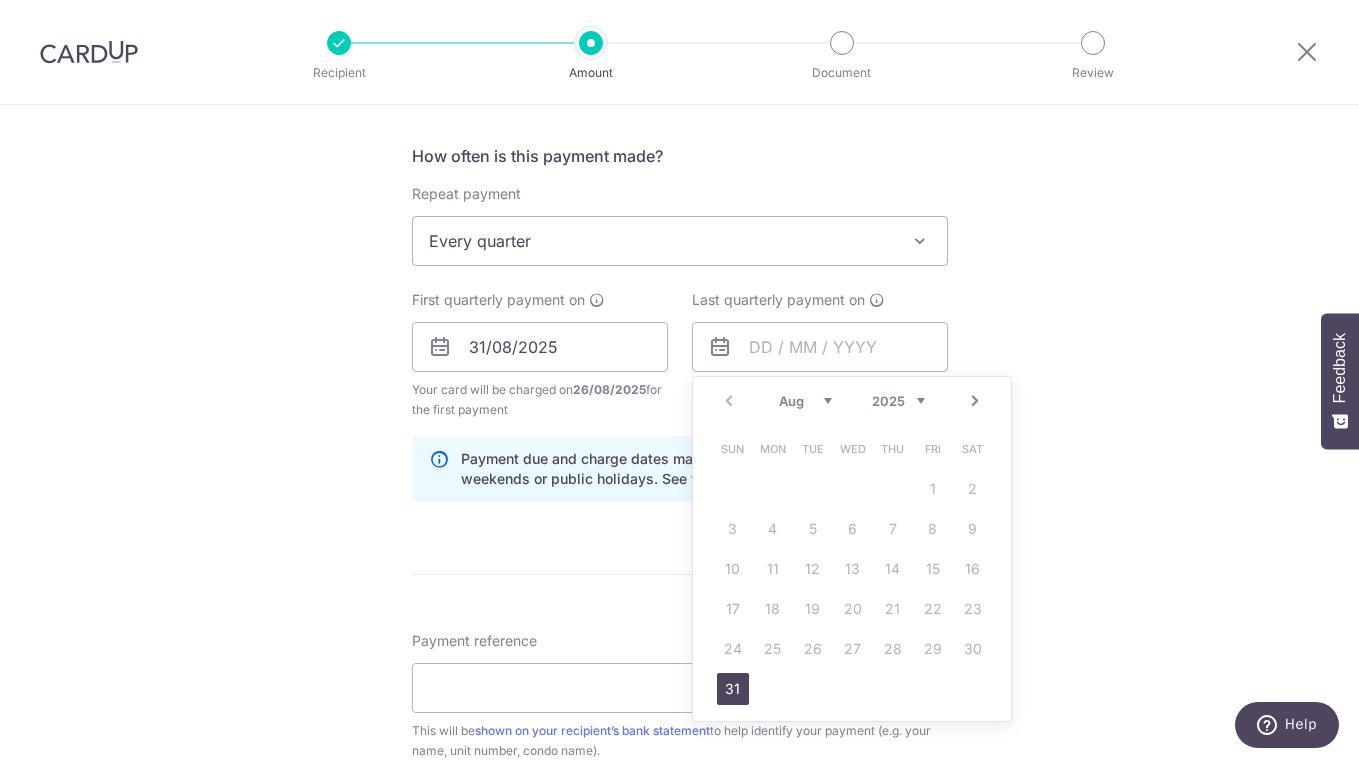 click on "Aug Sep Oct Nov Dec" at bounding box center [805, 401] 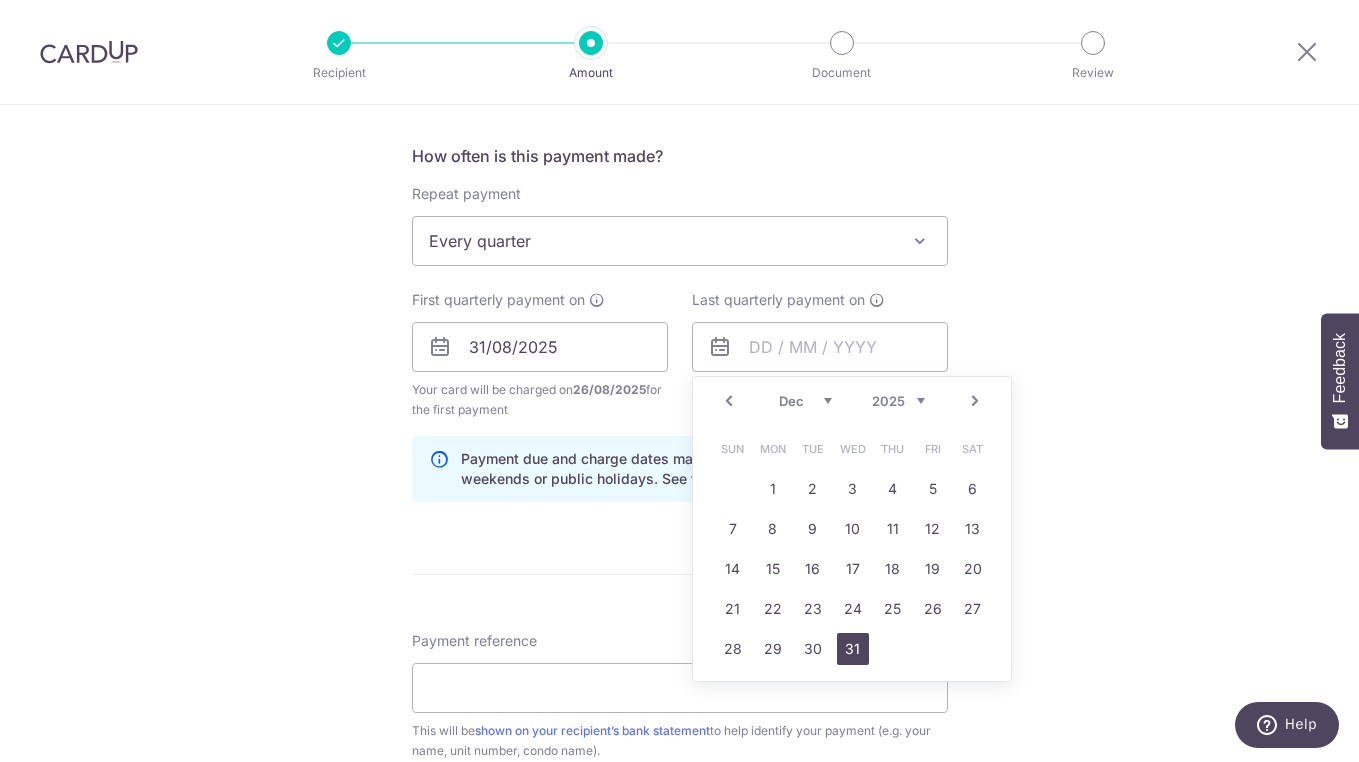click on "31" at bounding box center [853, 649] 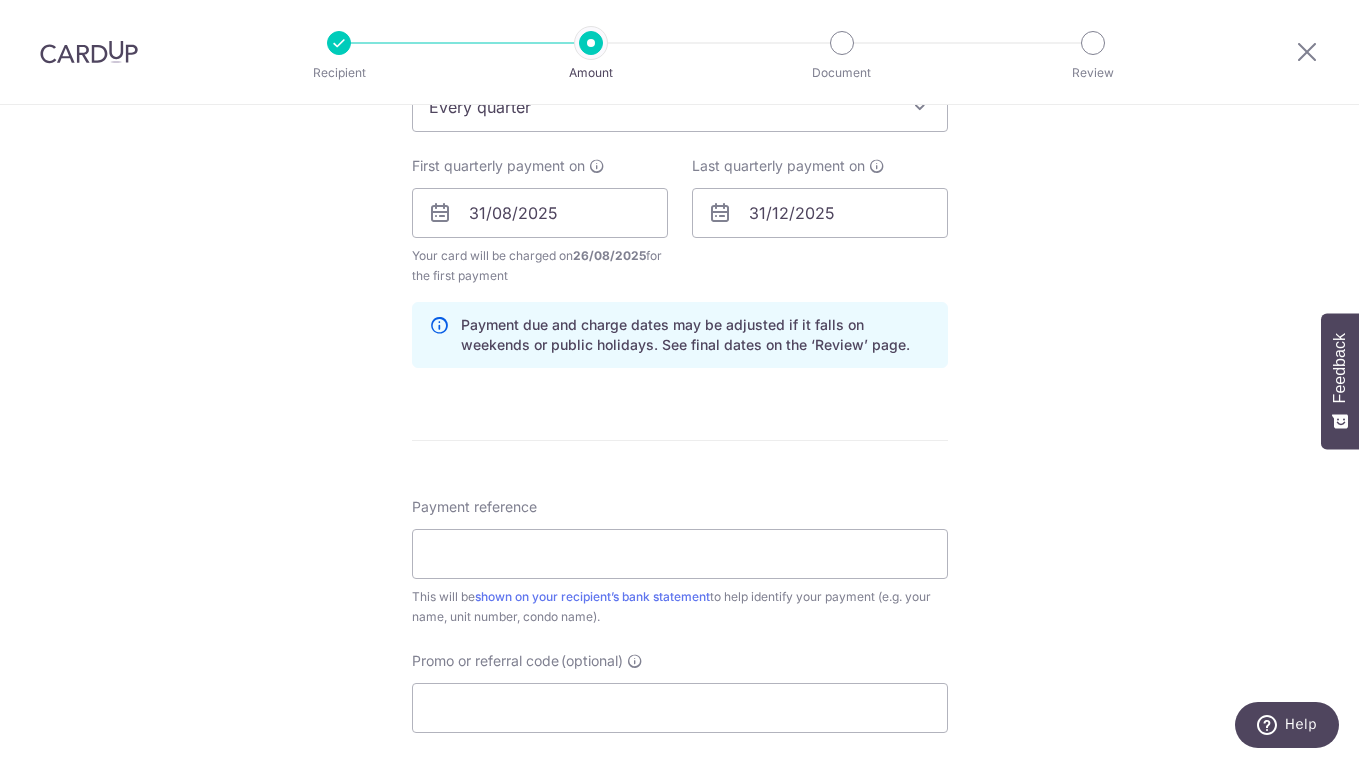 scroll, scrollTop: 869, scrollLeft: 0, axis: vertical 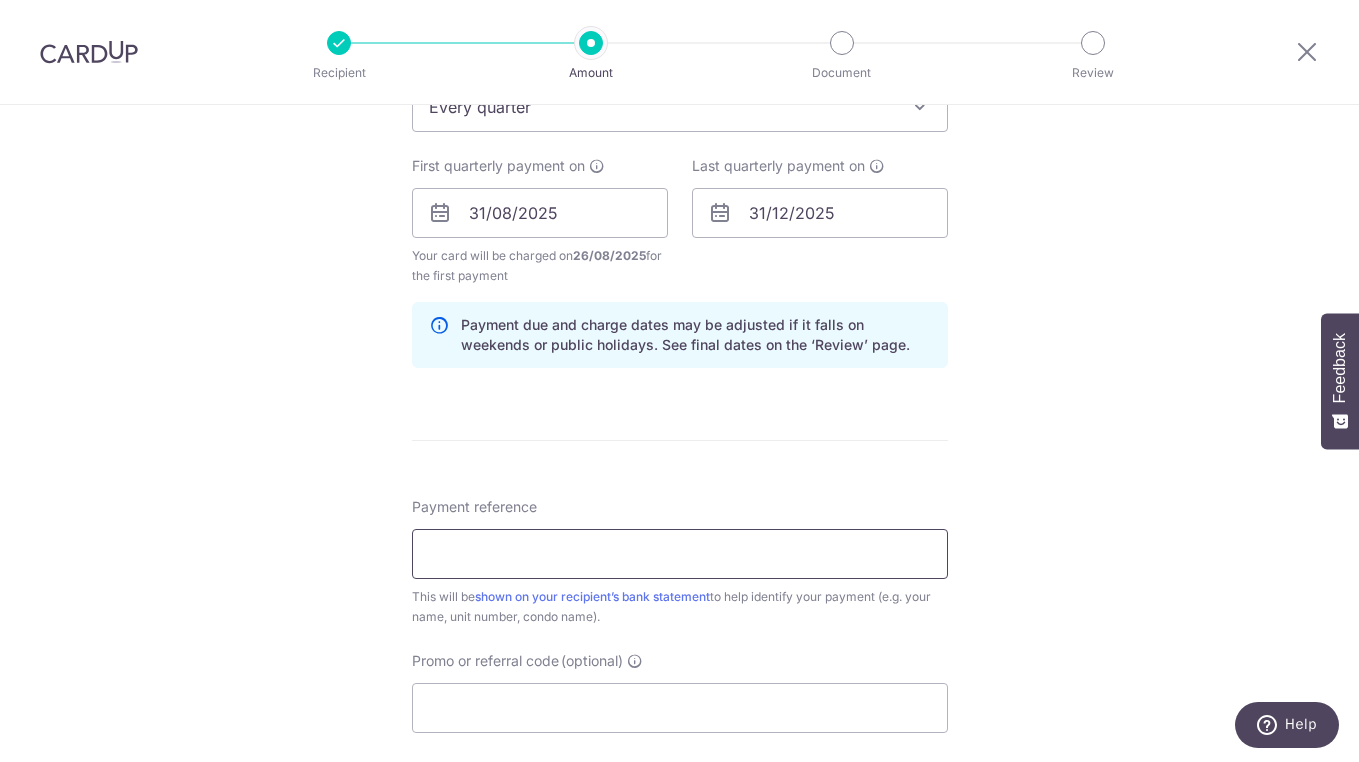 click on "Payment reference" at bounding box center [680, 554] 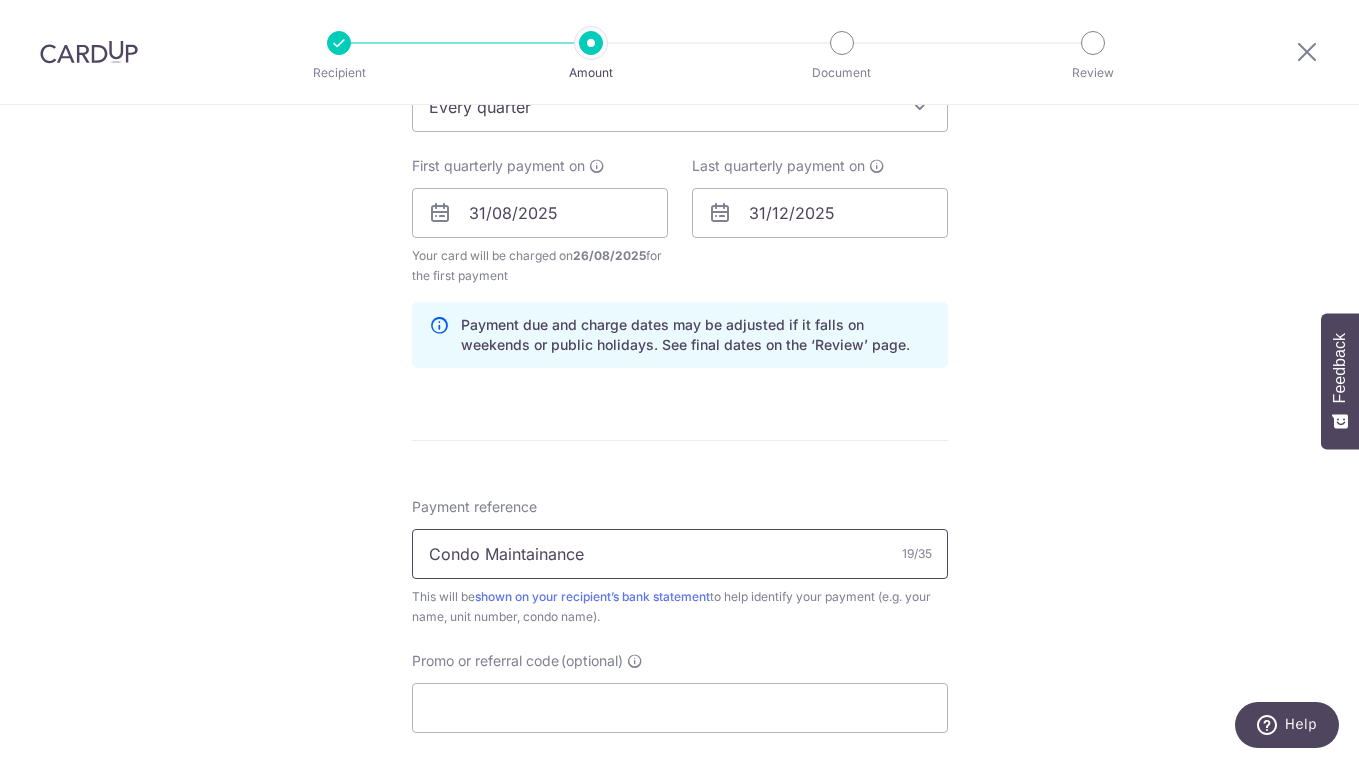 scroll, scrollTop: 989, scrollLeft: 0, axis: vertical 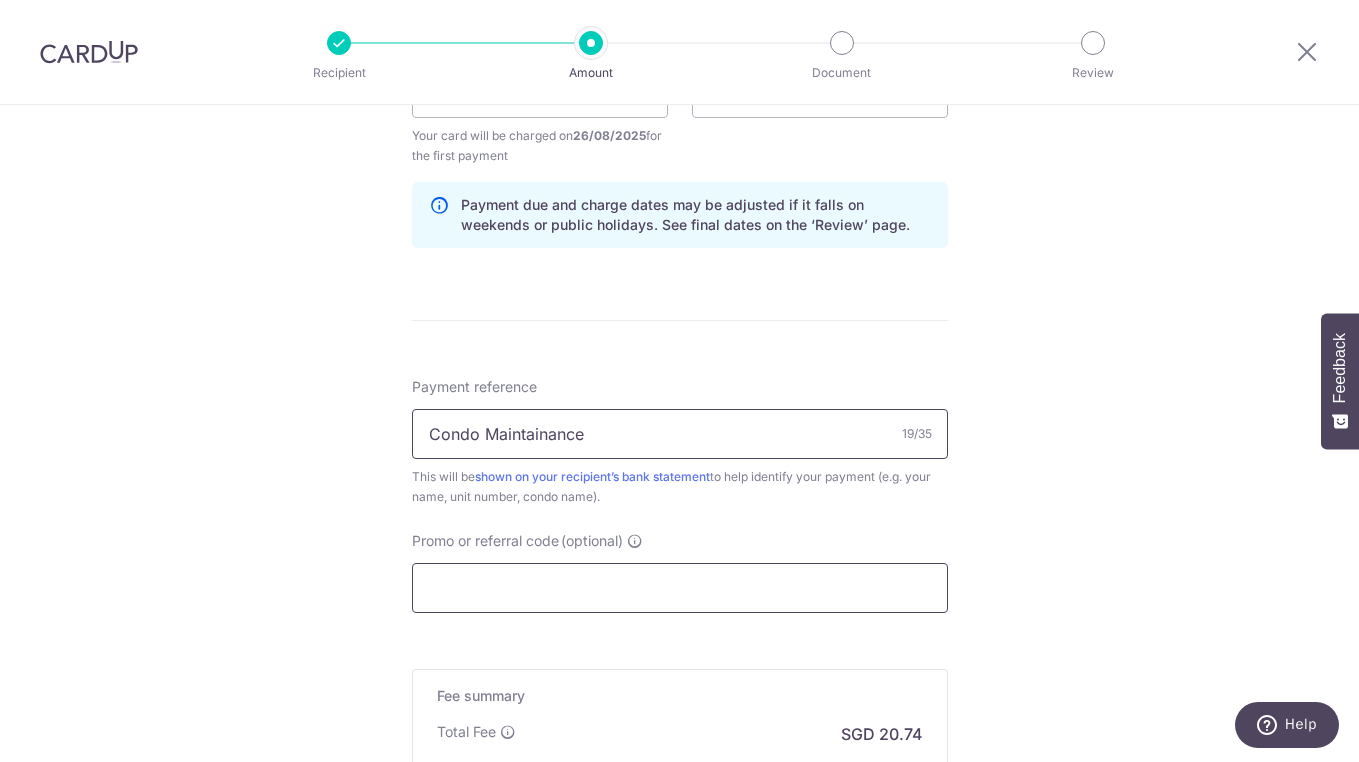 type on "Condo Maintainance" 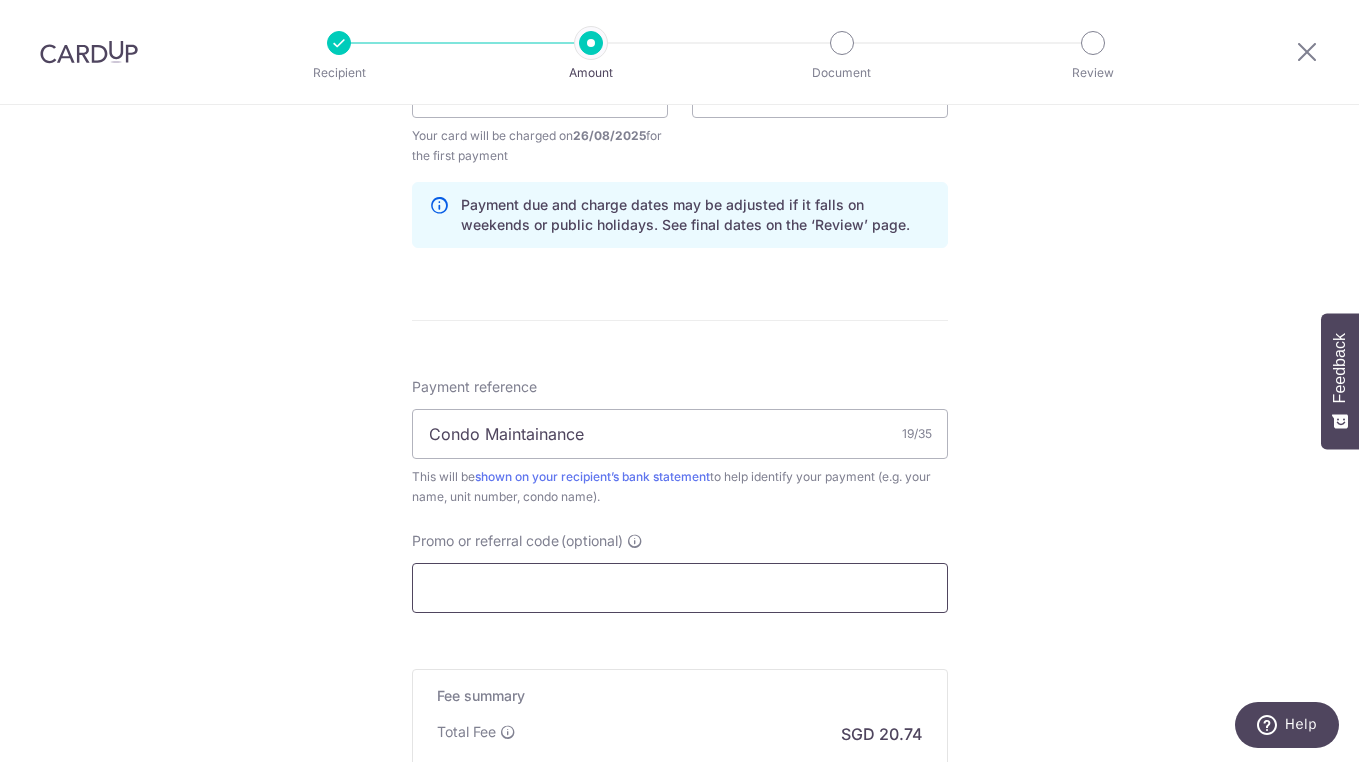 click on "Promo or referral code
(optional)" at bounding box center [680, 588] 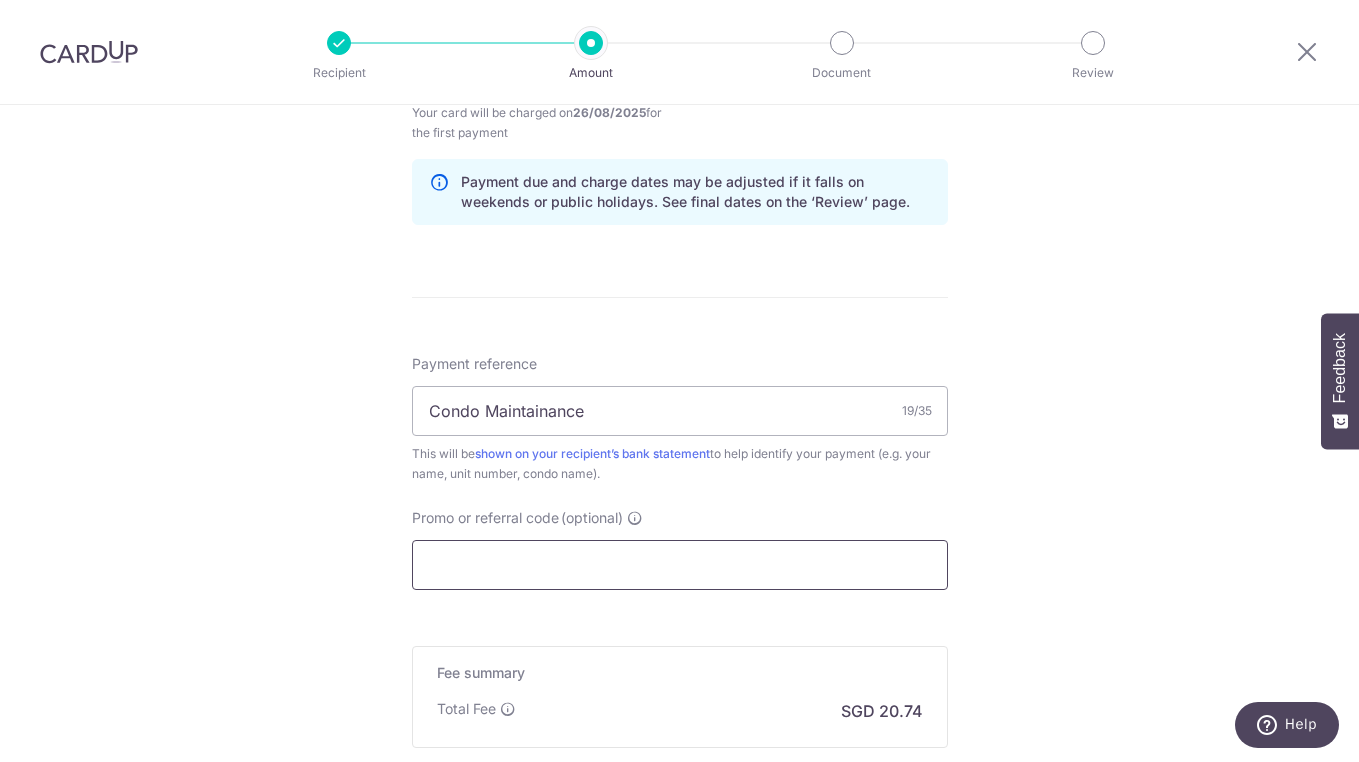 scroll, scrollTop: 1052, scrollLeft: 0, axis: vertical 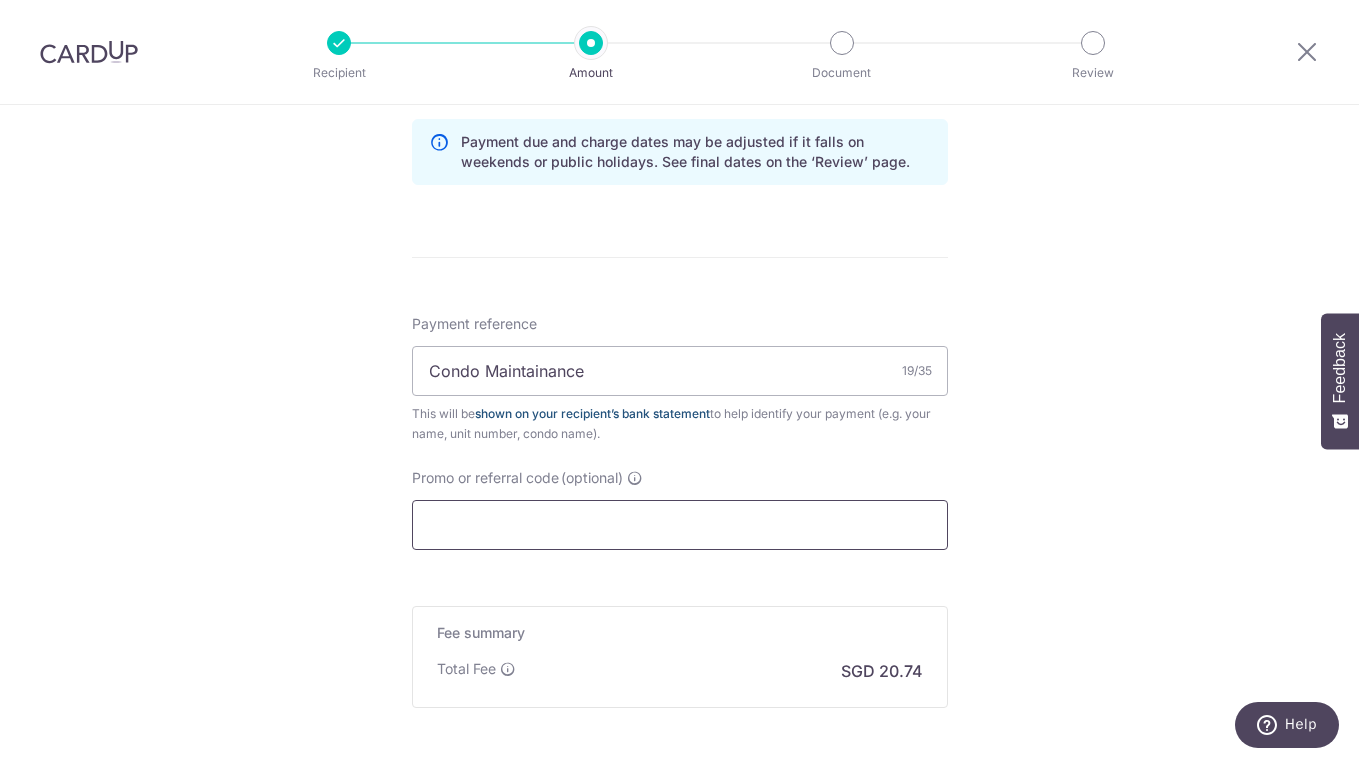 paste on "OFF225" 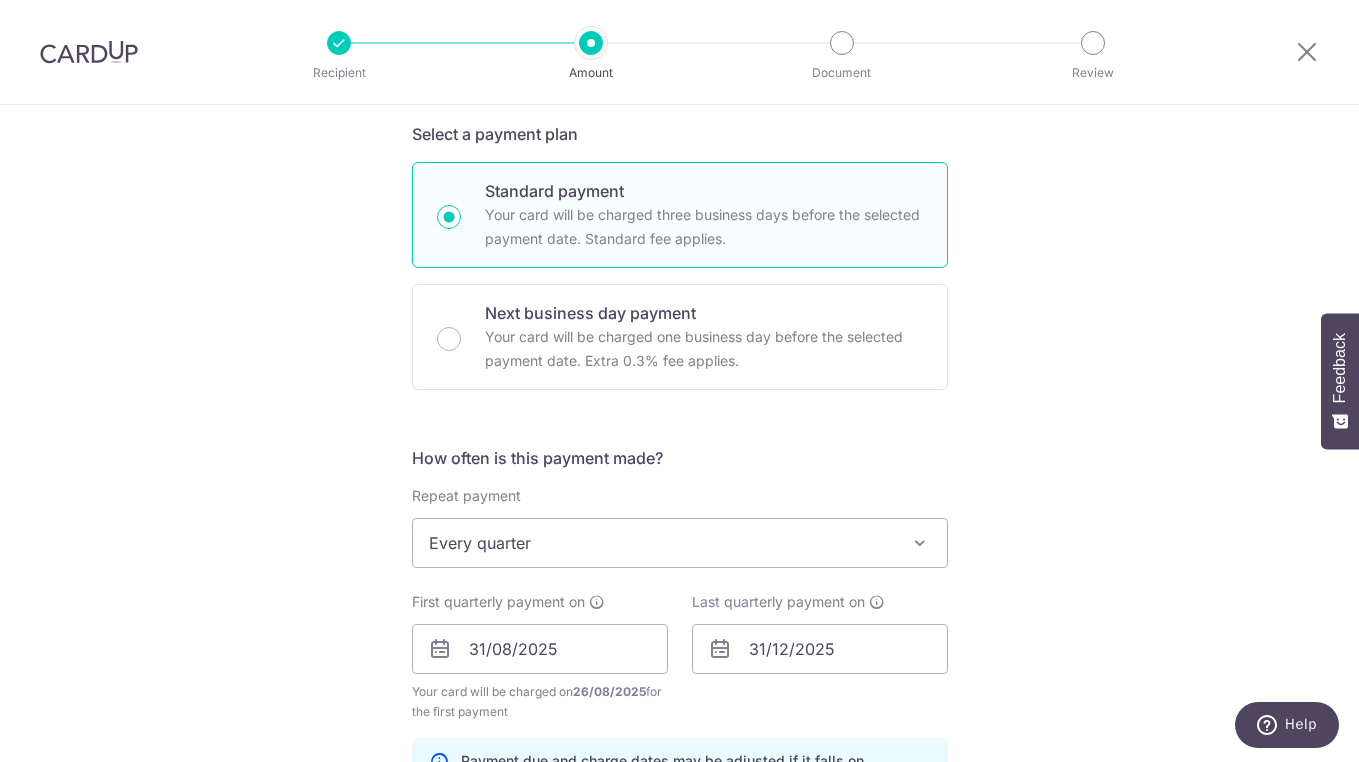 scroll, scrollTop: 160, scrollLeft: 0, axis: vertical 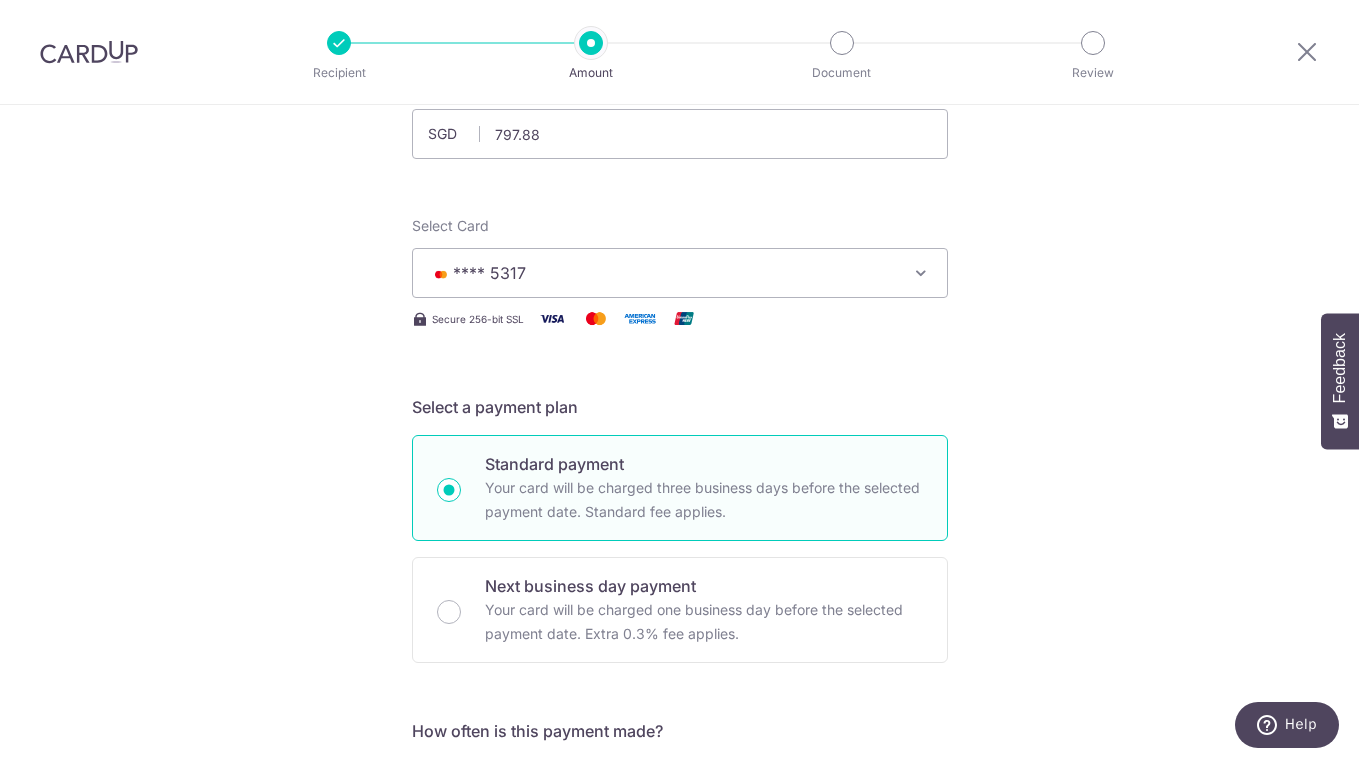 type on "OFF225" 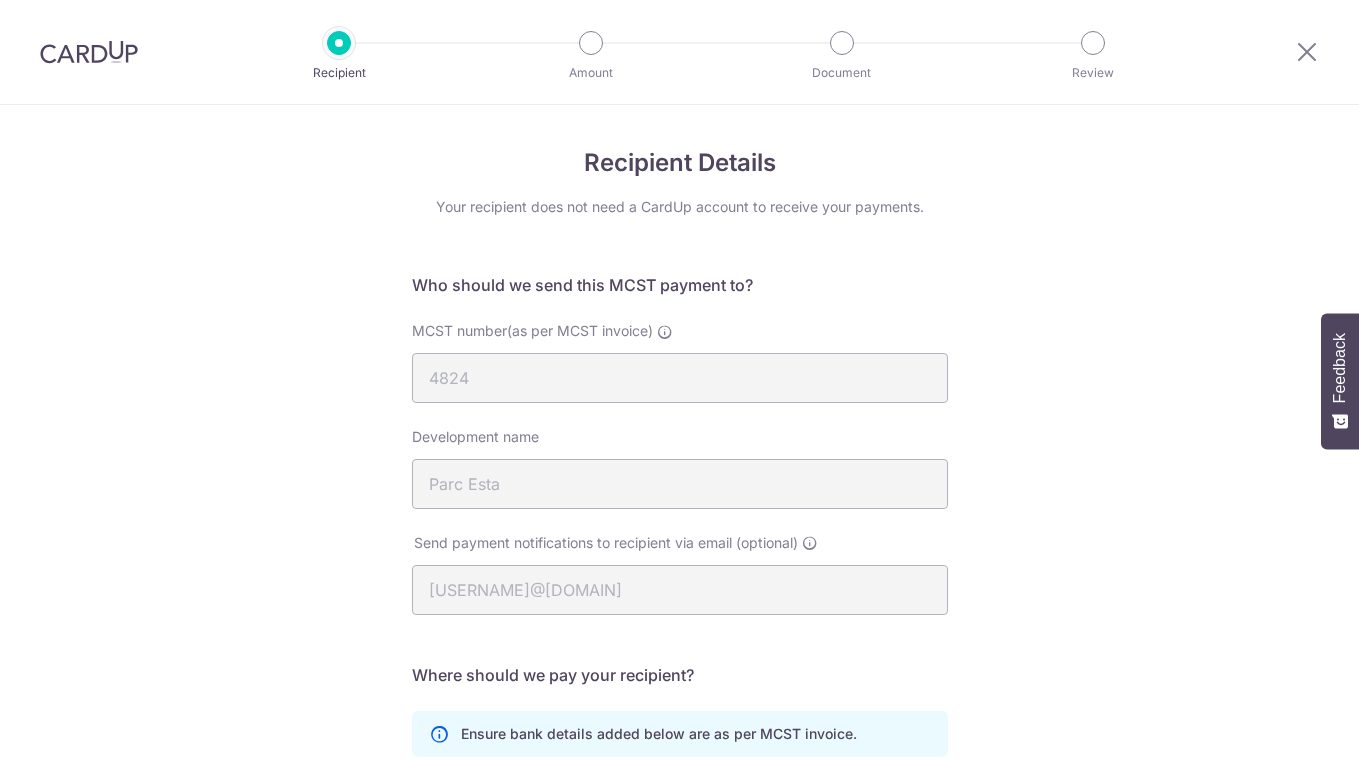 scroll, scrollTop: 0, scrollLeft: 0, axis: both 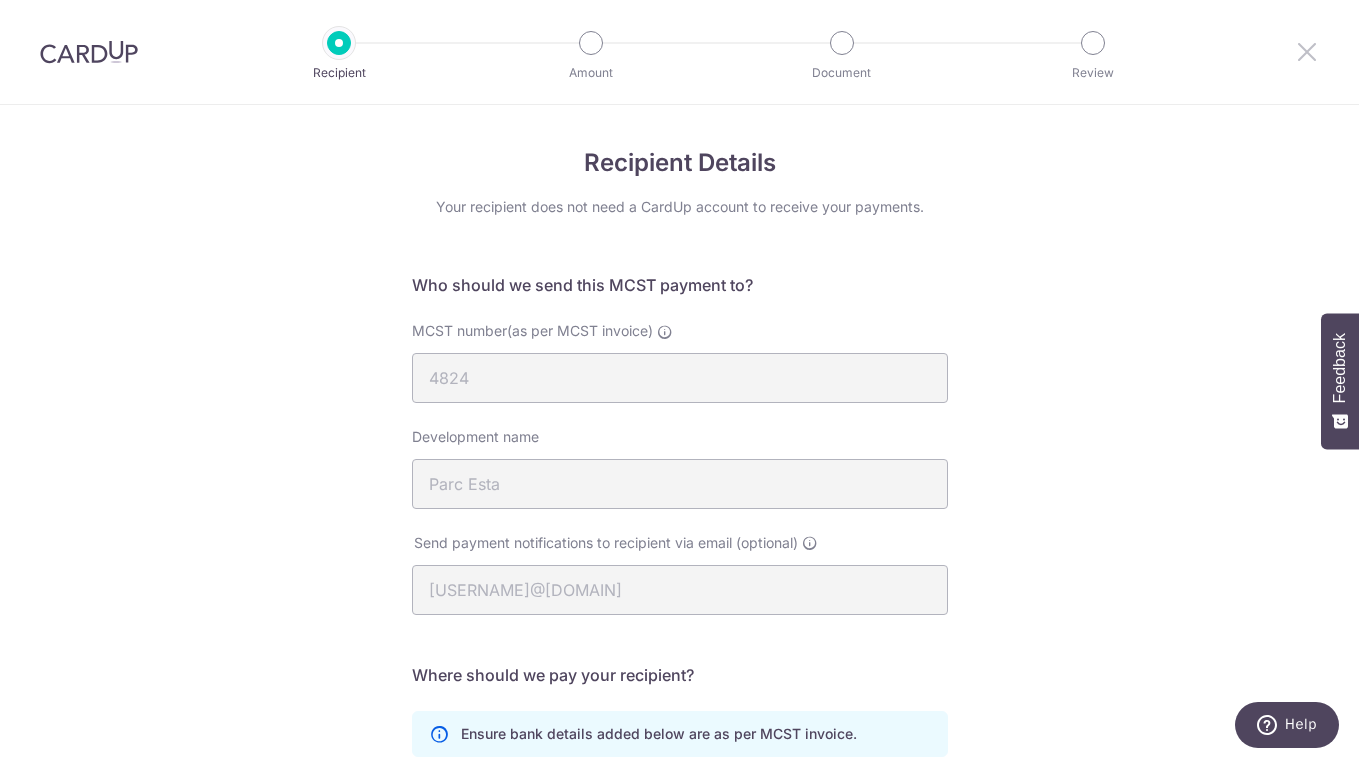 click at bounding box center [1307, 51] 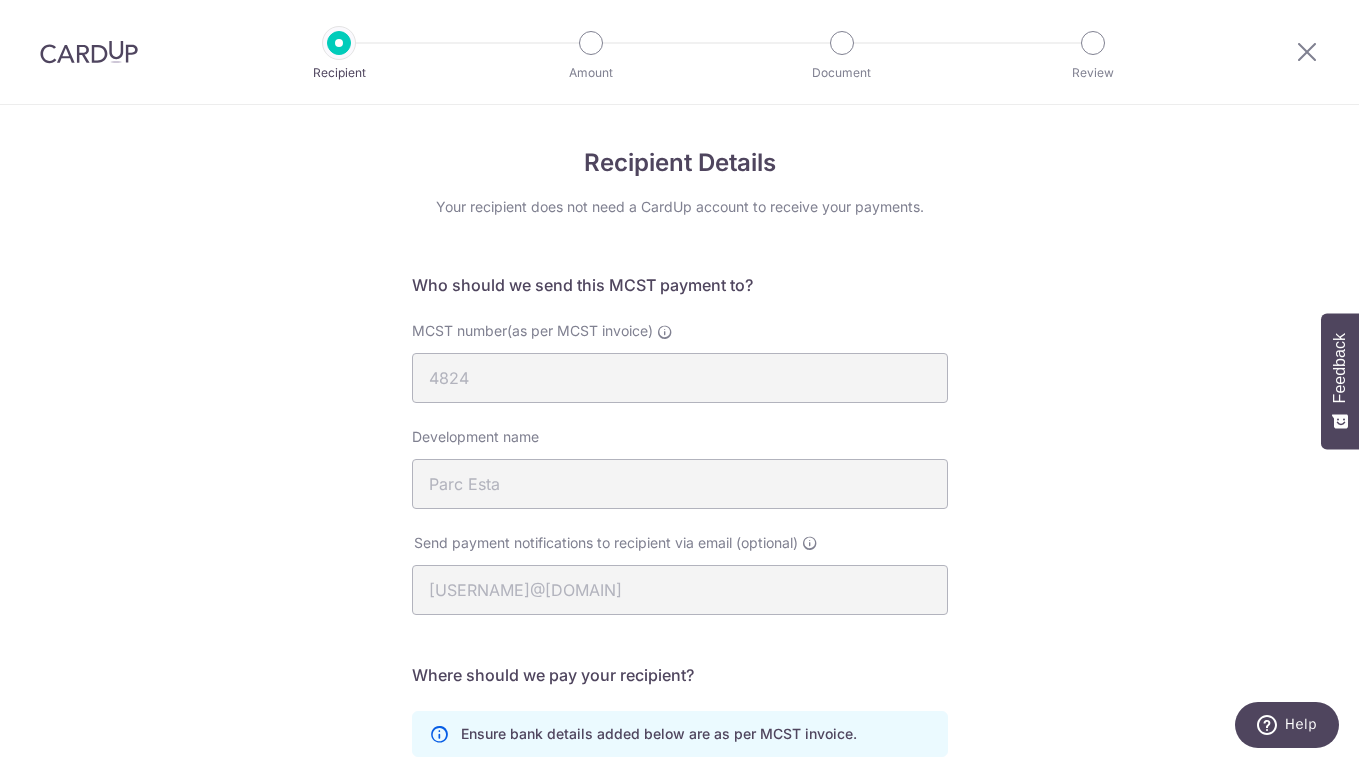 click at bounding box center [89, 52] 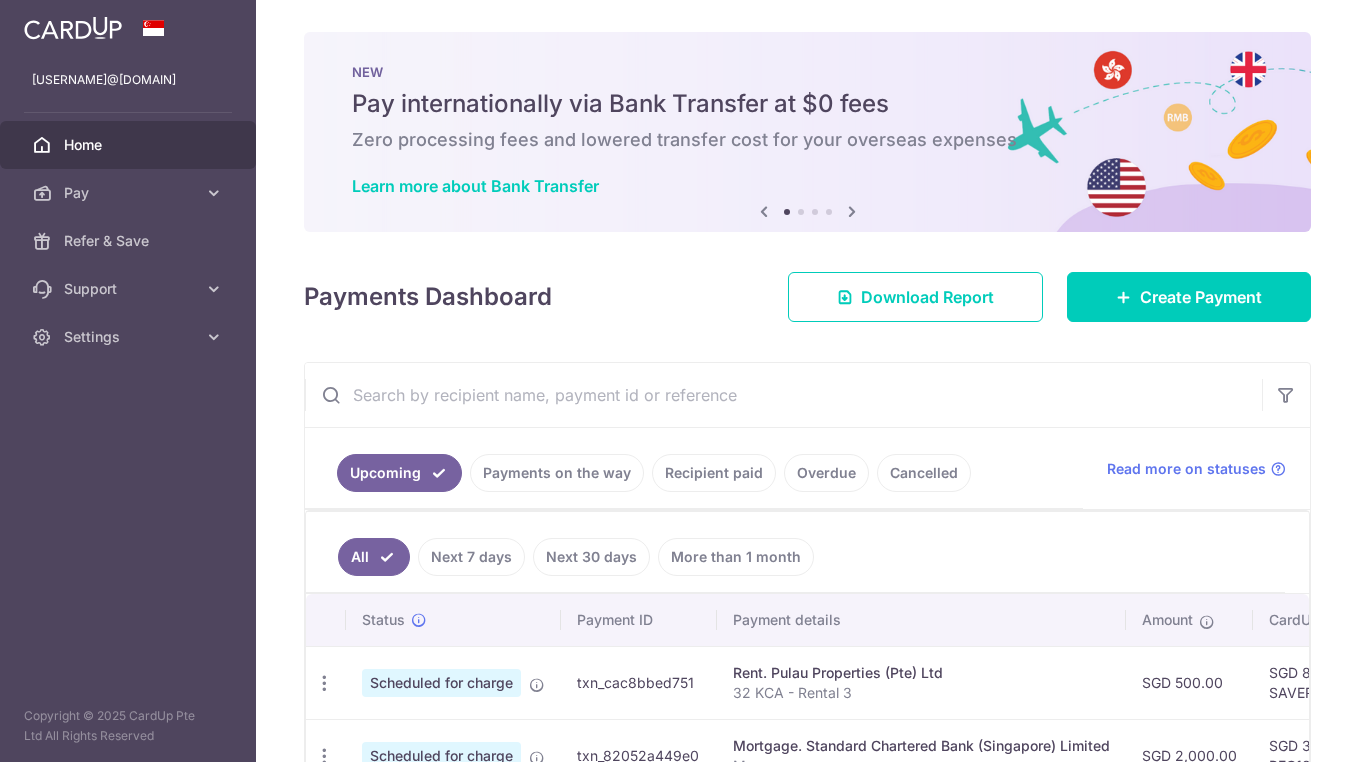 scroll, scrollTop: 0, scrollLeft: 0, axis: both 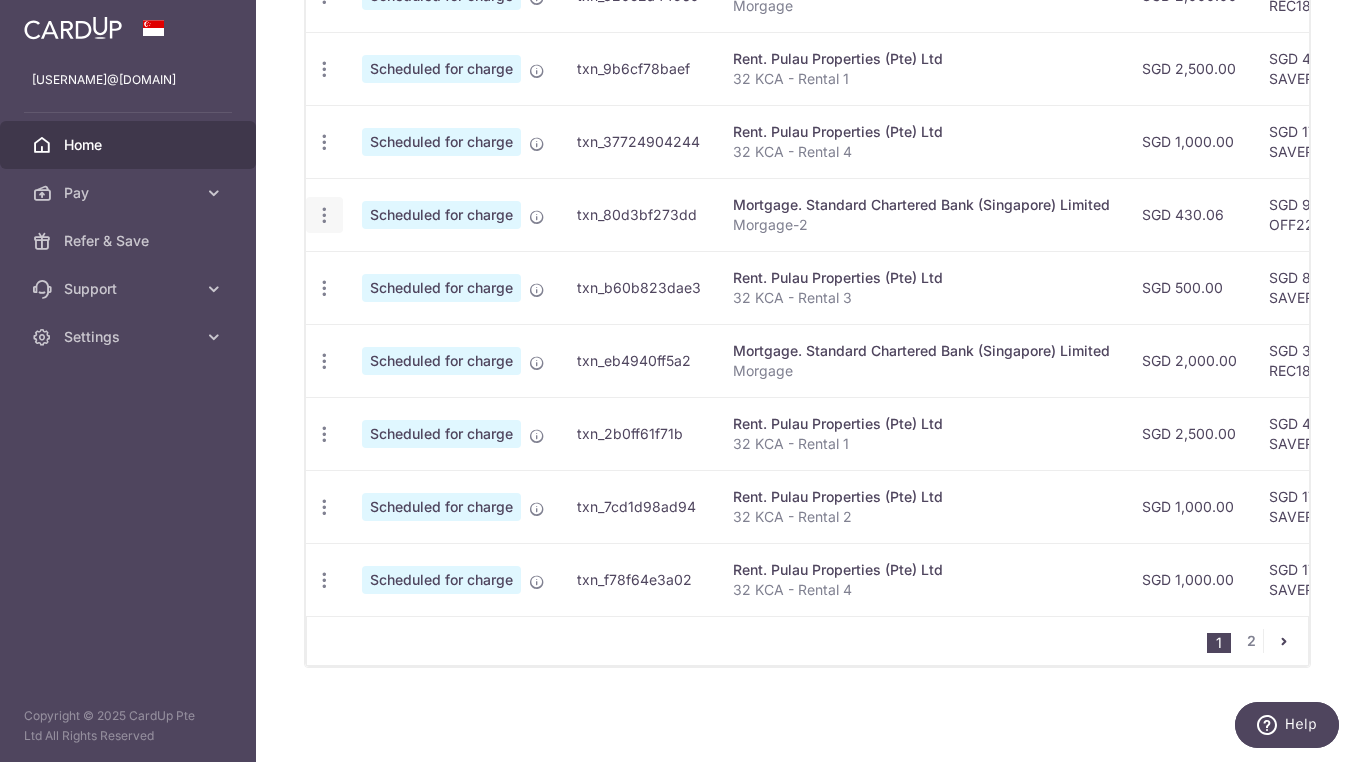 click at bounding box center (324, -77) 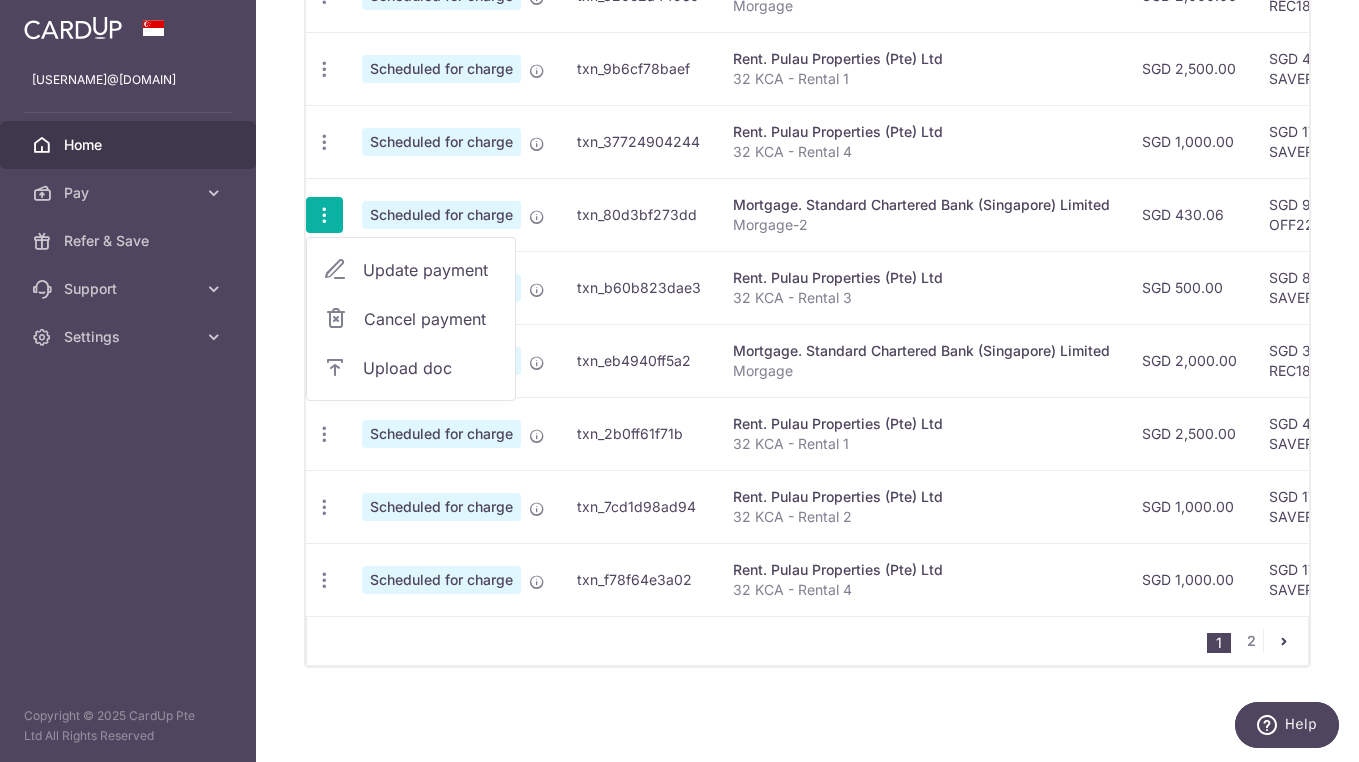 click on "Cancel payment" at bounding box center [411, 319] 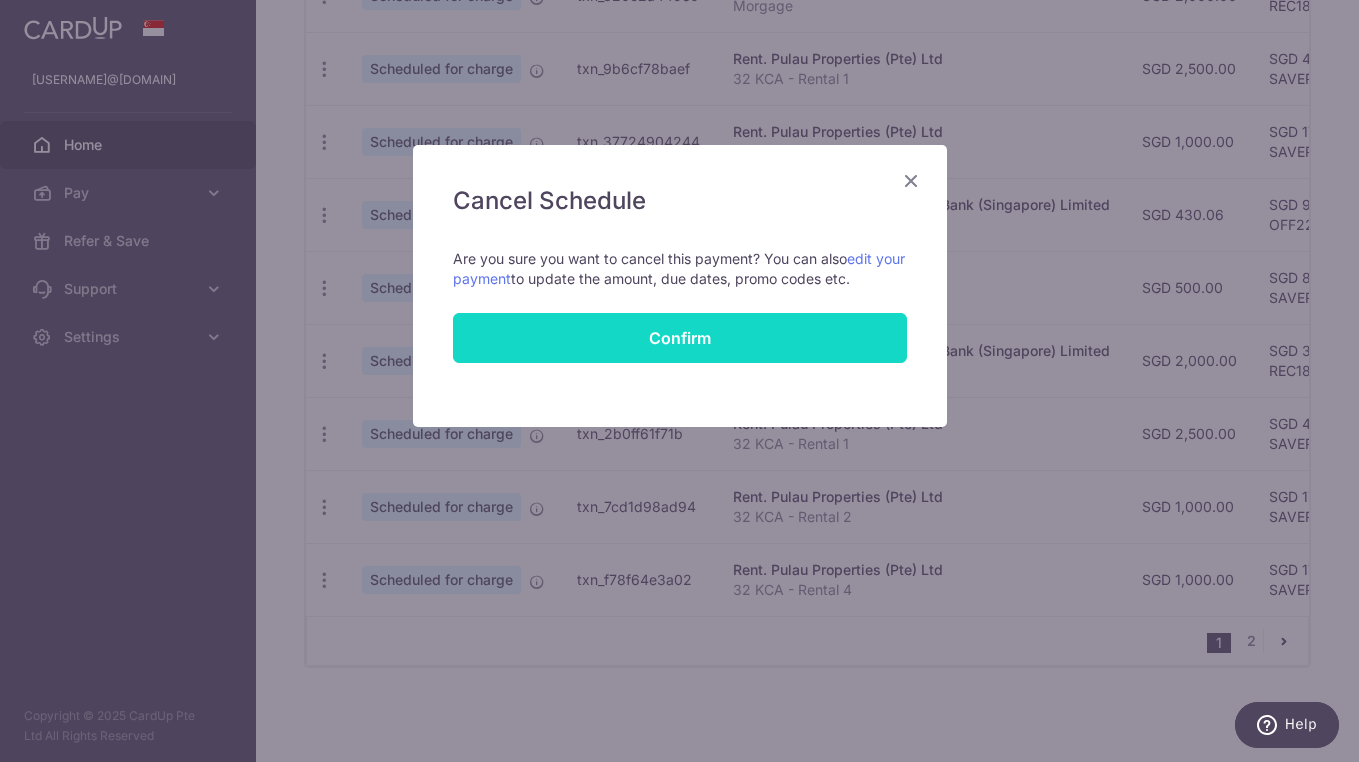 click on "Confirm" at bounding box center [680, 338] 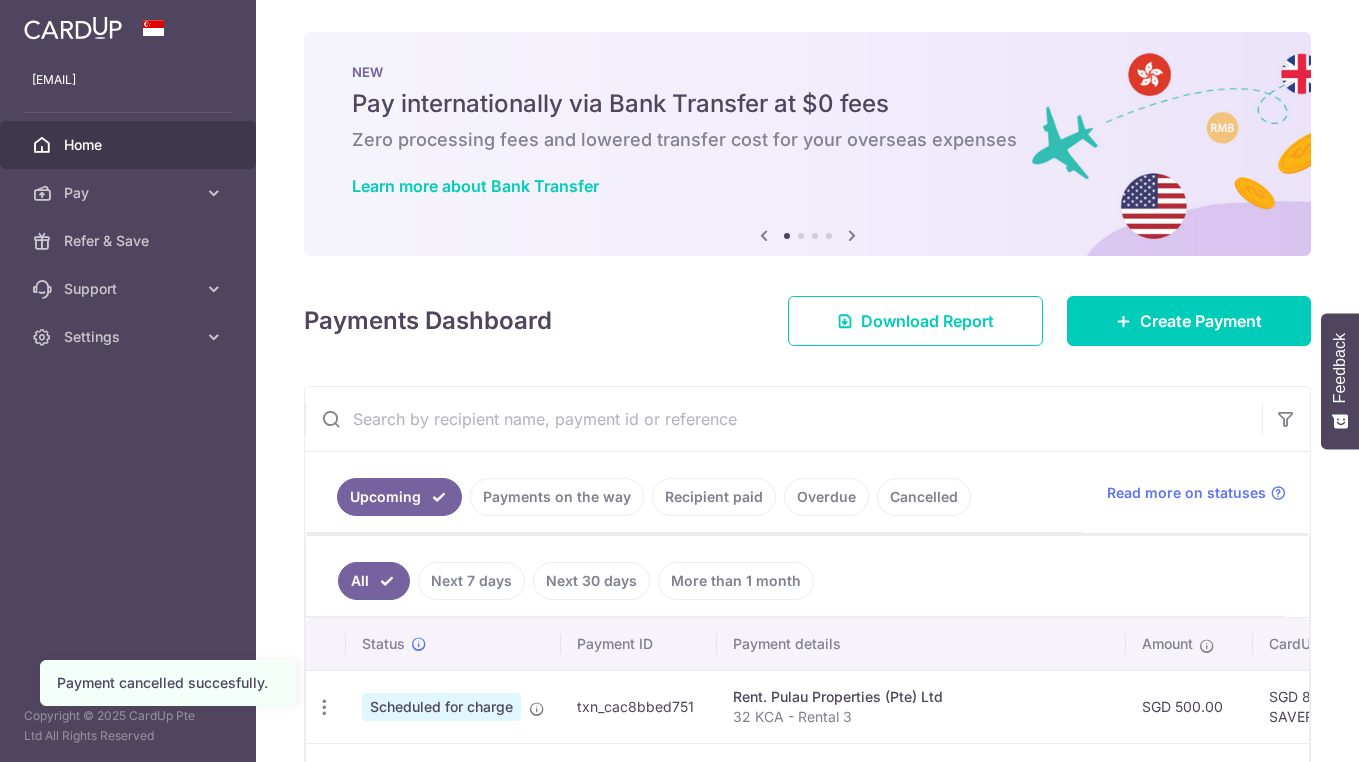 scroll, scrollTop: 0, scrollLeft: 0, axis: both 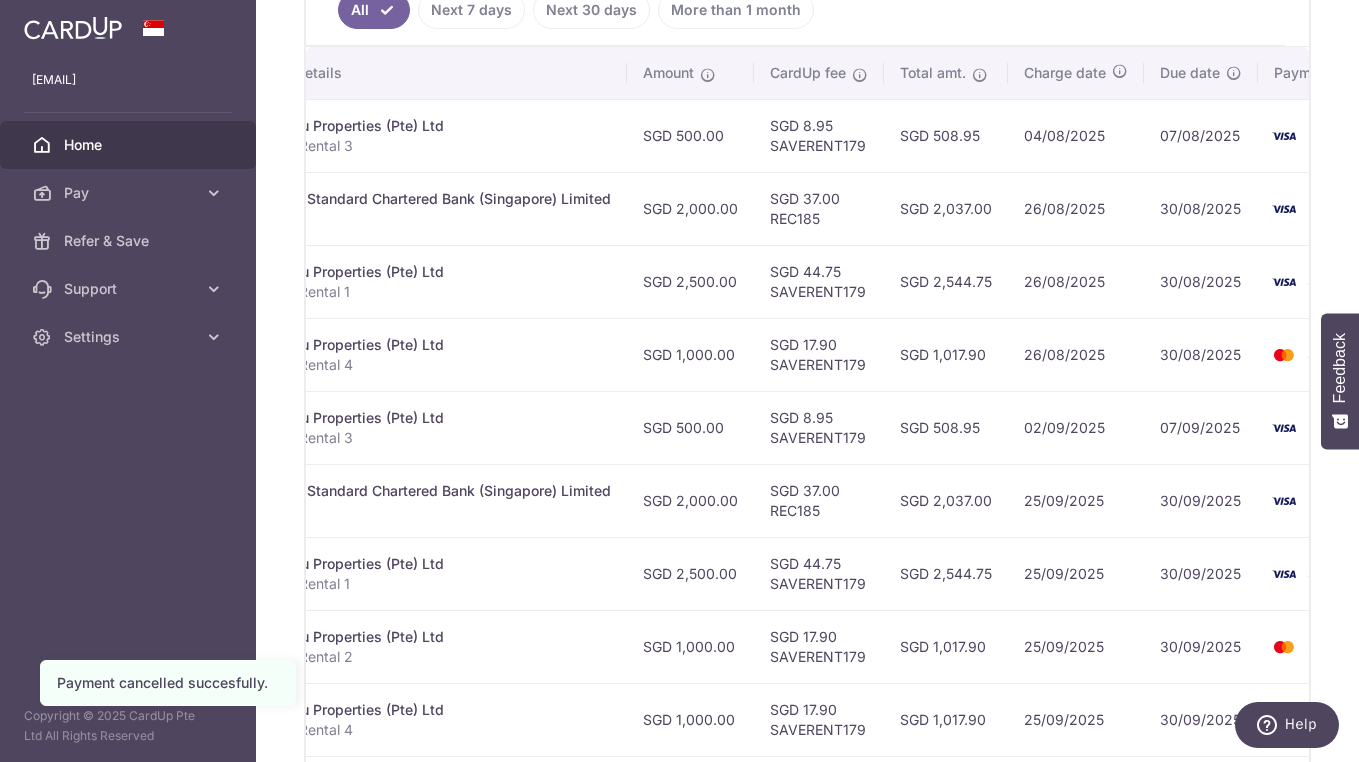 drag, startPoint x: 573, startPoint y: 352, endPoint x: 448, endPoint y: 352, distance: 125 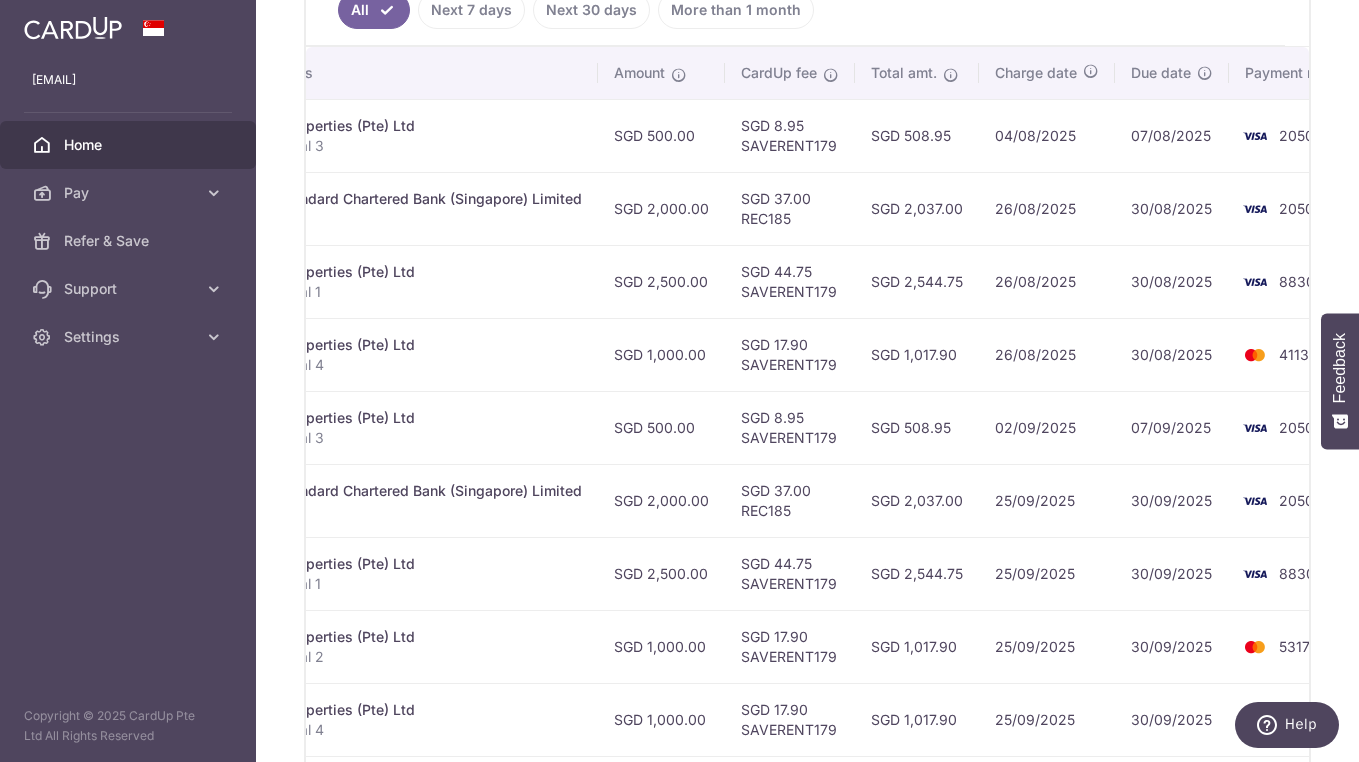 scroll, scrollTop: 0, scrollLeft: 603, axis: horizontal 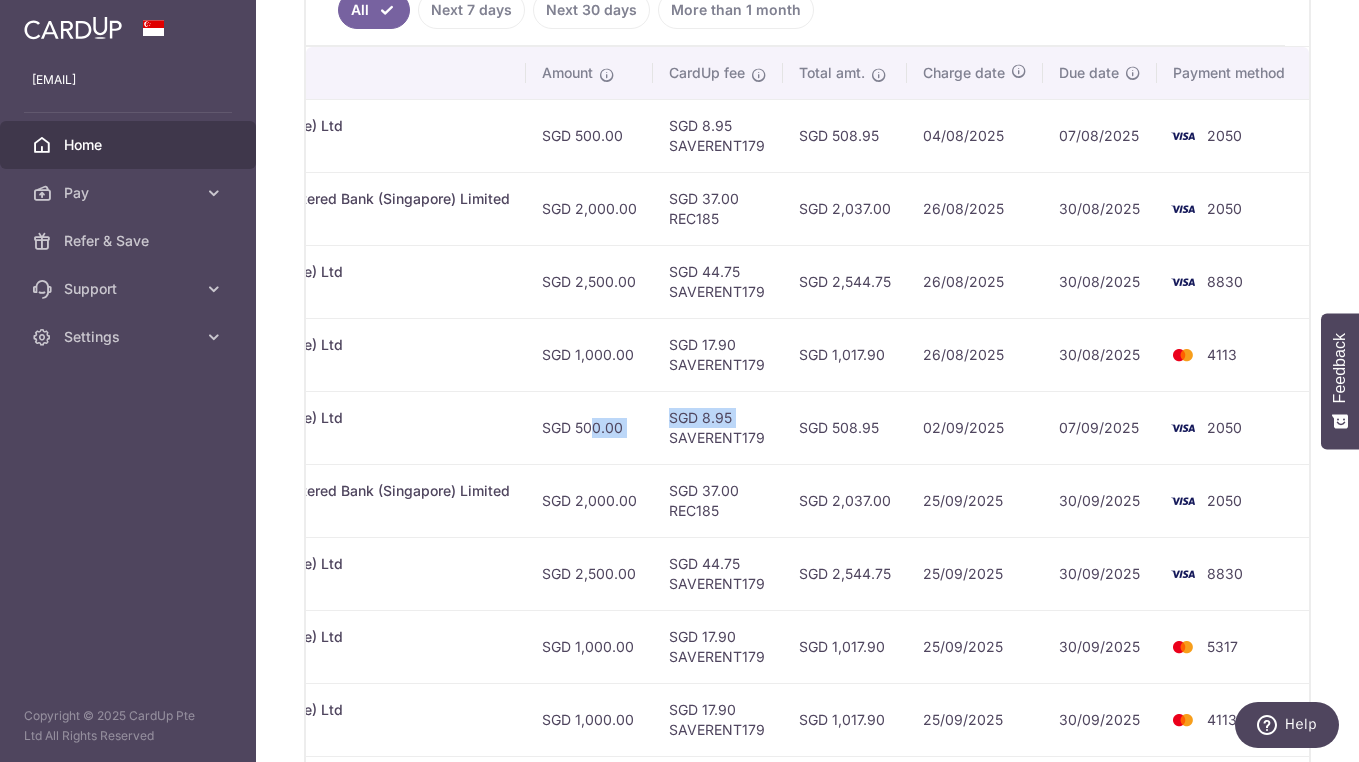 drag, startPoint x: 561, startPoint y: 425, endPoint x: 651, endPoint y: 444, distance: 91.983696 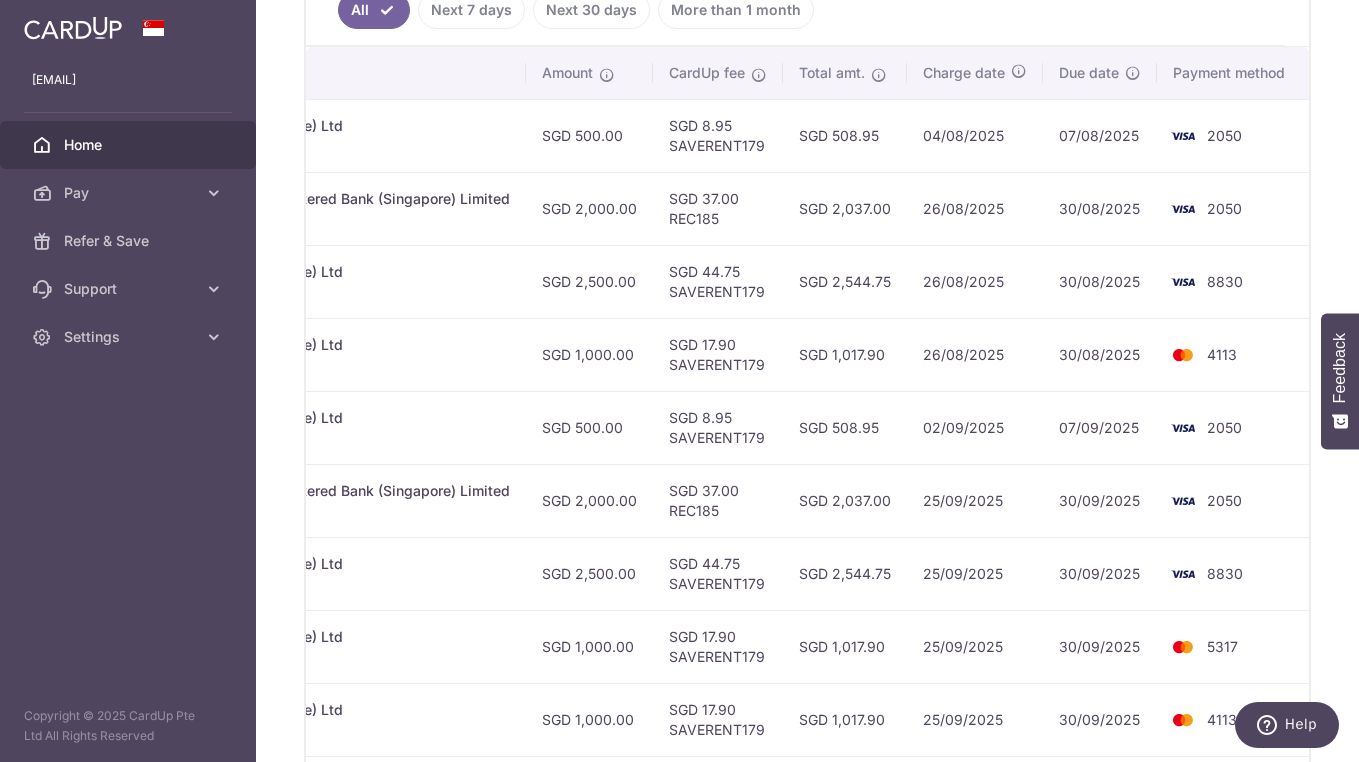 click on "SGD 8.95
SAVERENT179" at bounding box center (718, 427) 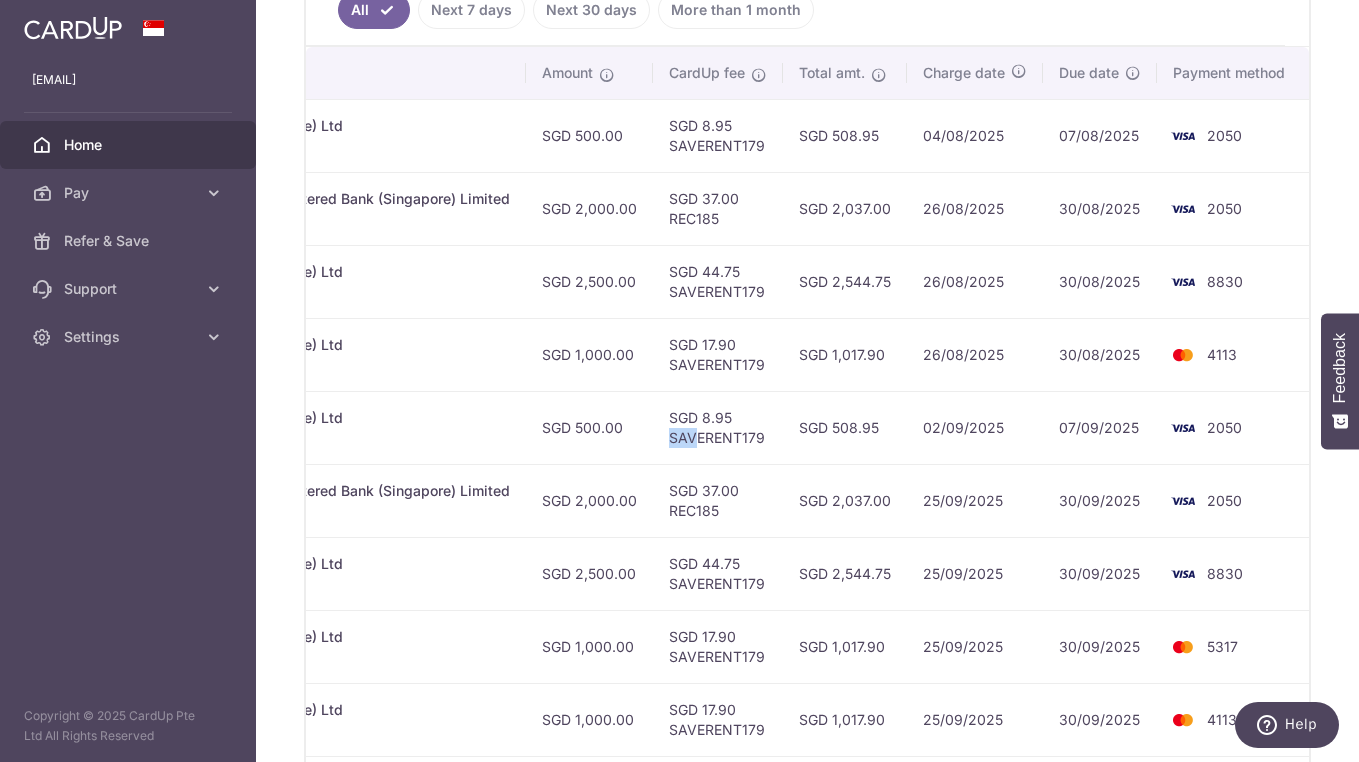 drag, startPoint x: 682, startPoint y: 442, endPoint x: 561, endPoint y: 427, distance: 121.92621 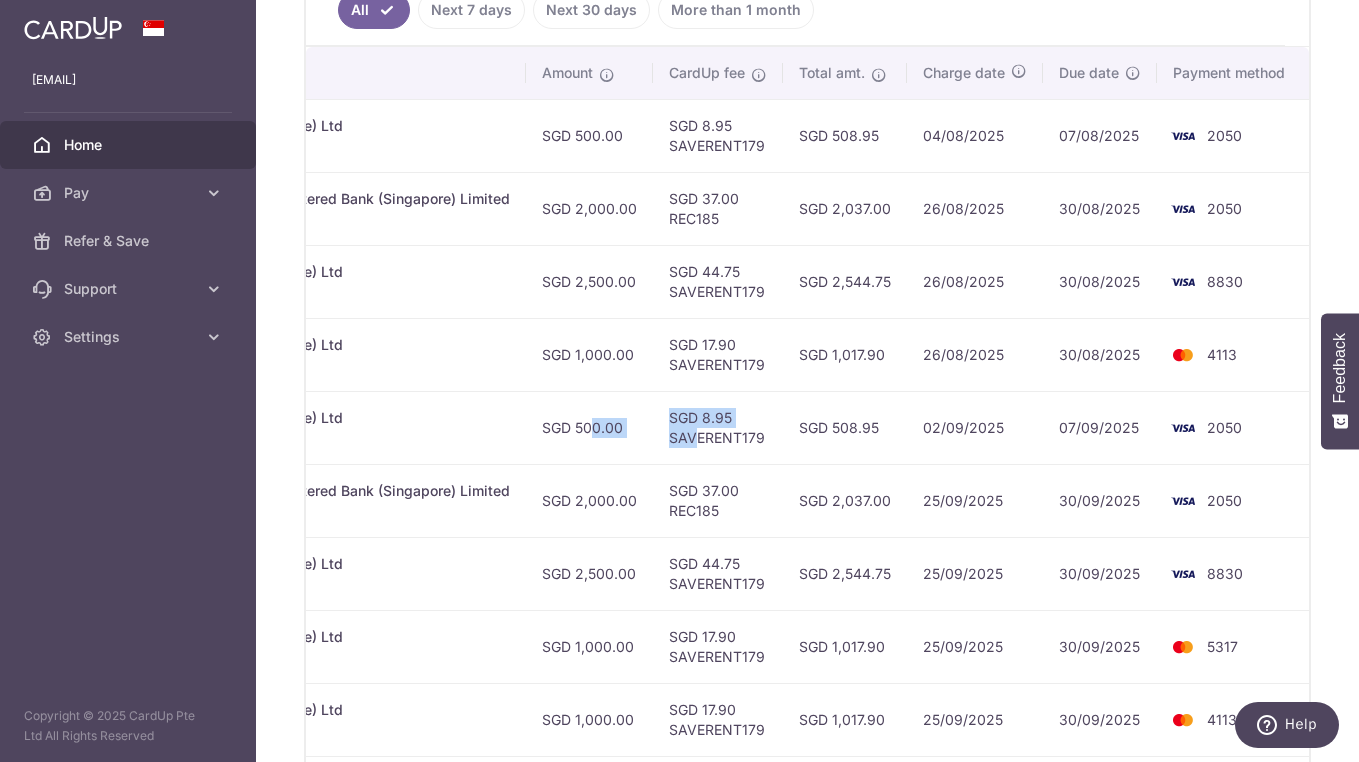 click on "SGD 500.00" at bounding box center (589, 427) 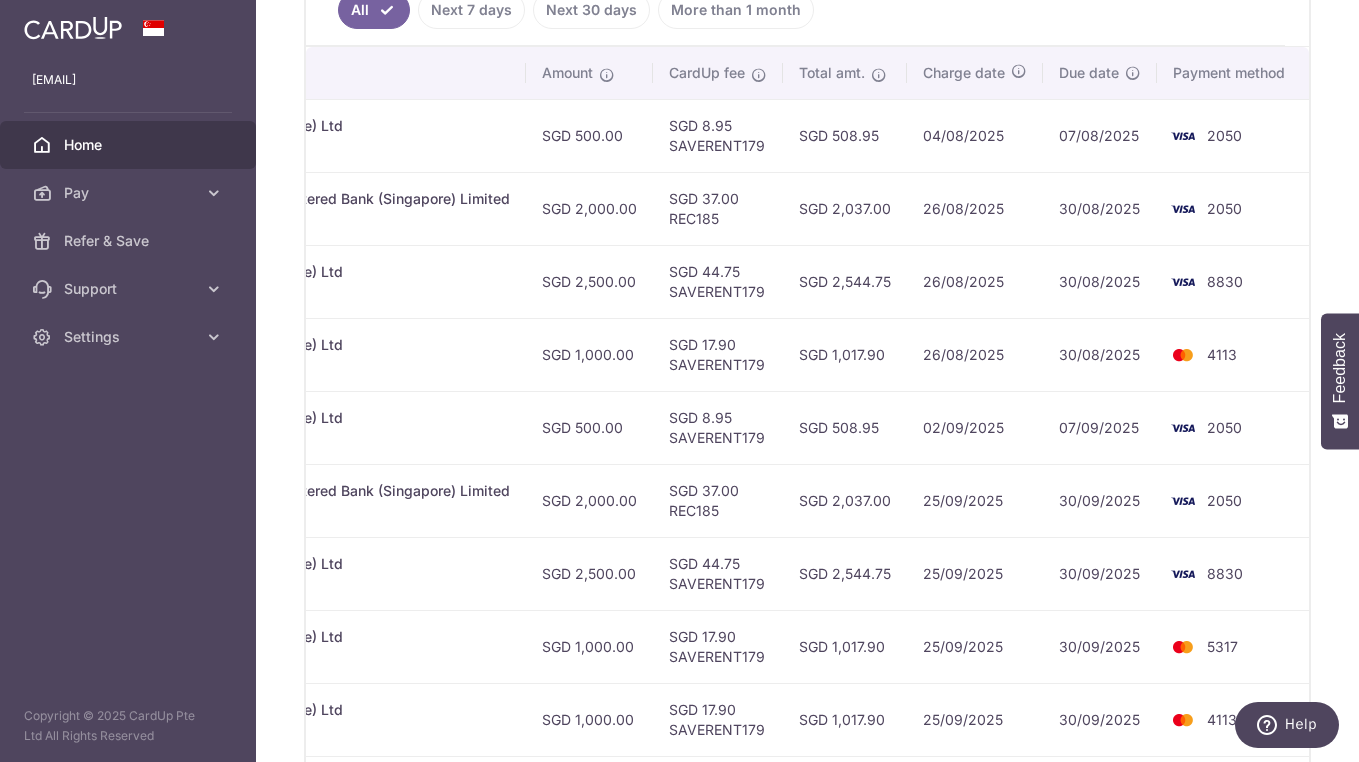 drag, startPoint x: 518, startPoint y: 426, endPoint x: 546, endPoint y: 447, distance: 35 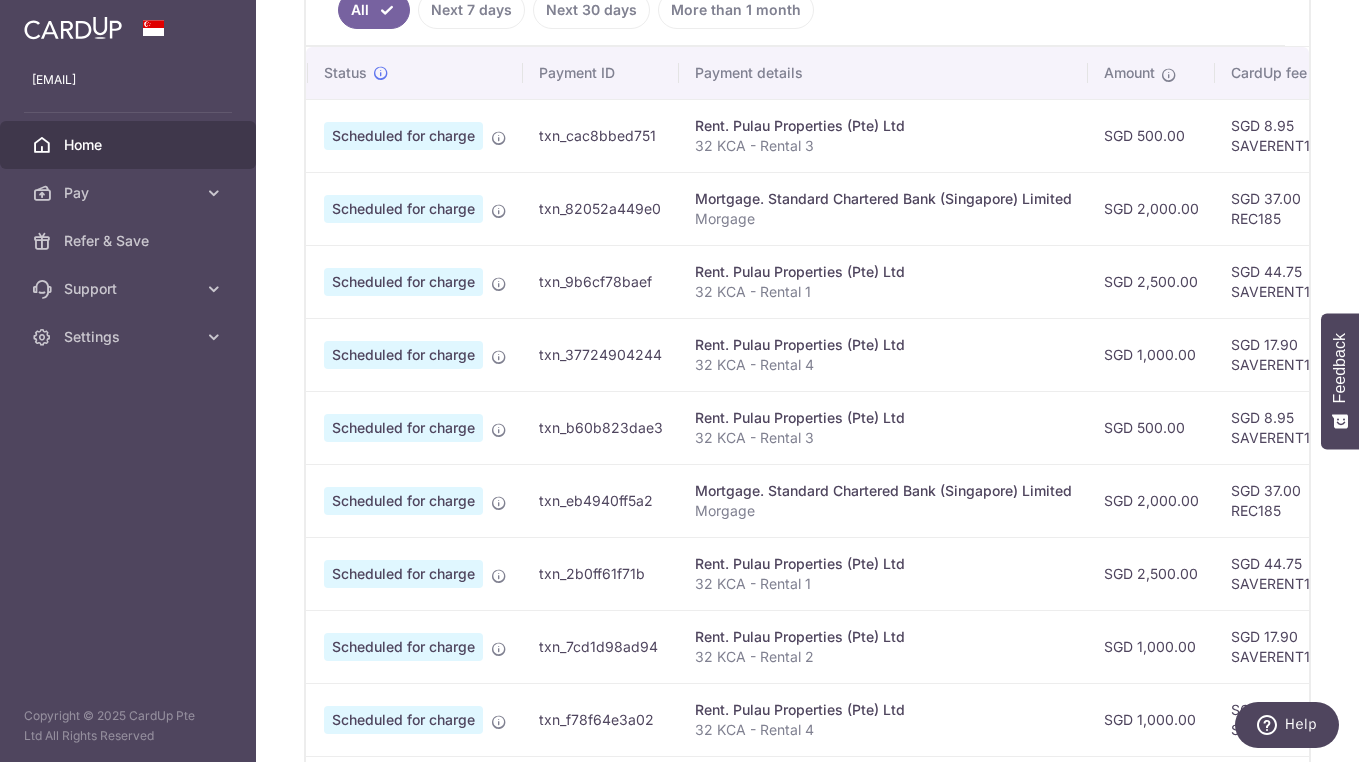 scroll, scrollTop: 0, scrollLeft: 603, axis: horizontal 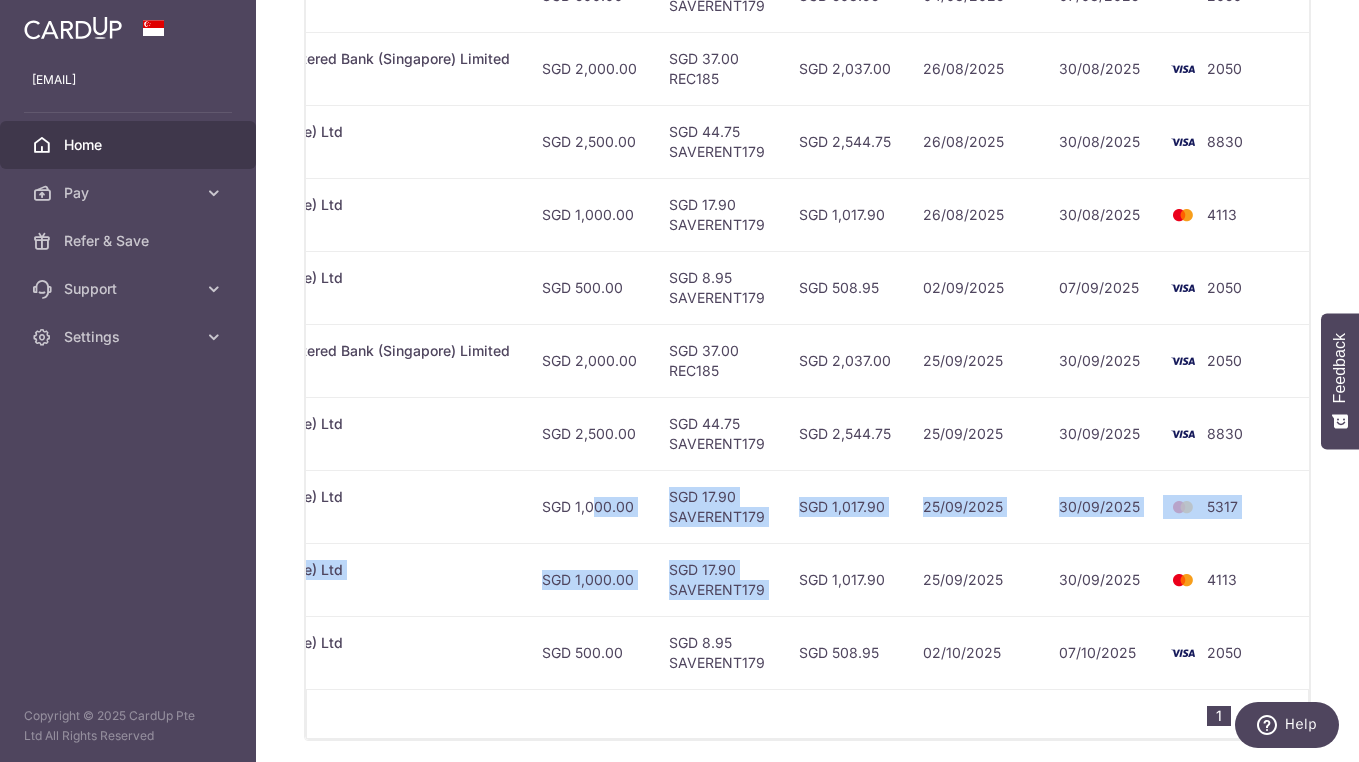 drag, startPoint x: 569, startPoint y: 502, endPoint x: 814, endPoint y: 562, distance: 252.23996 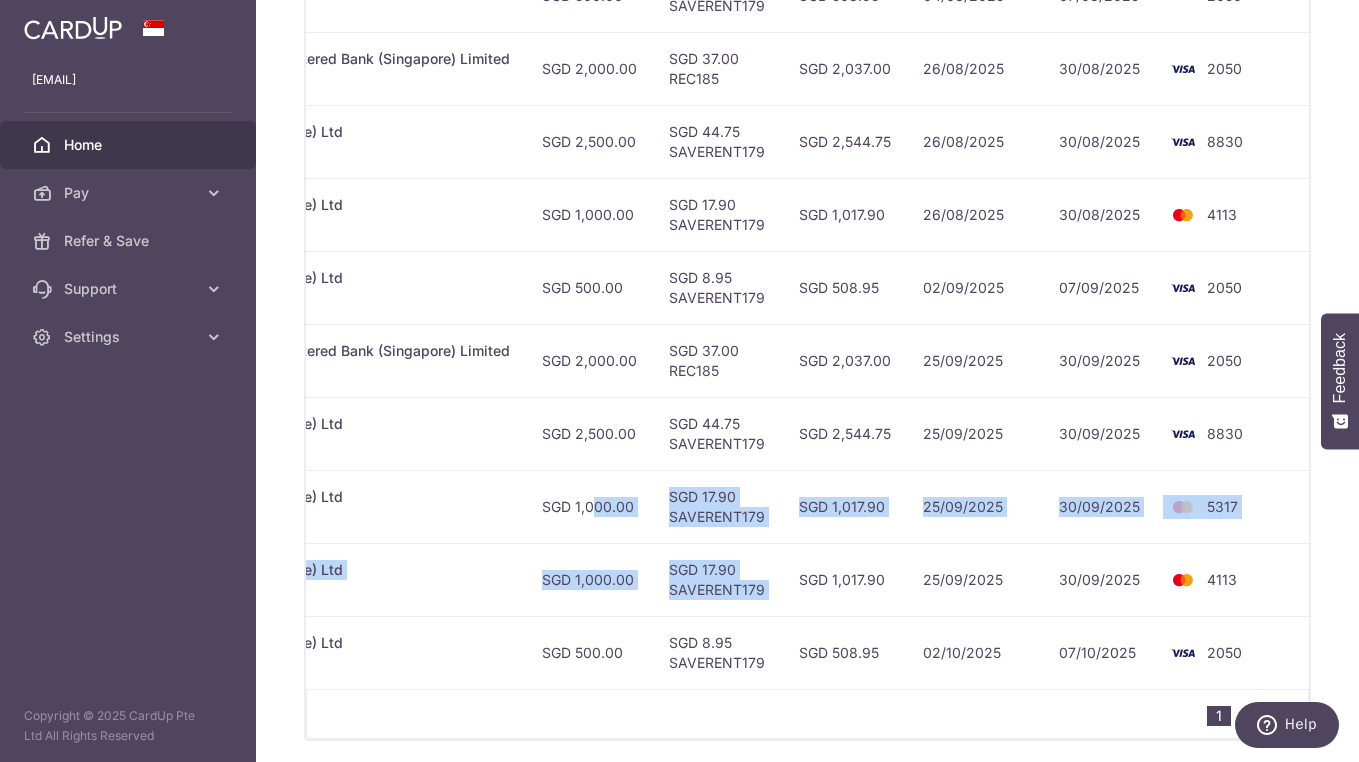 click on "25/09/2025" at bounding box center [975, 506] 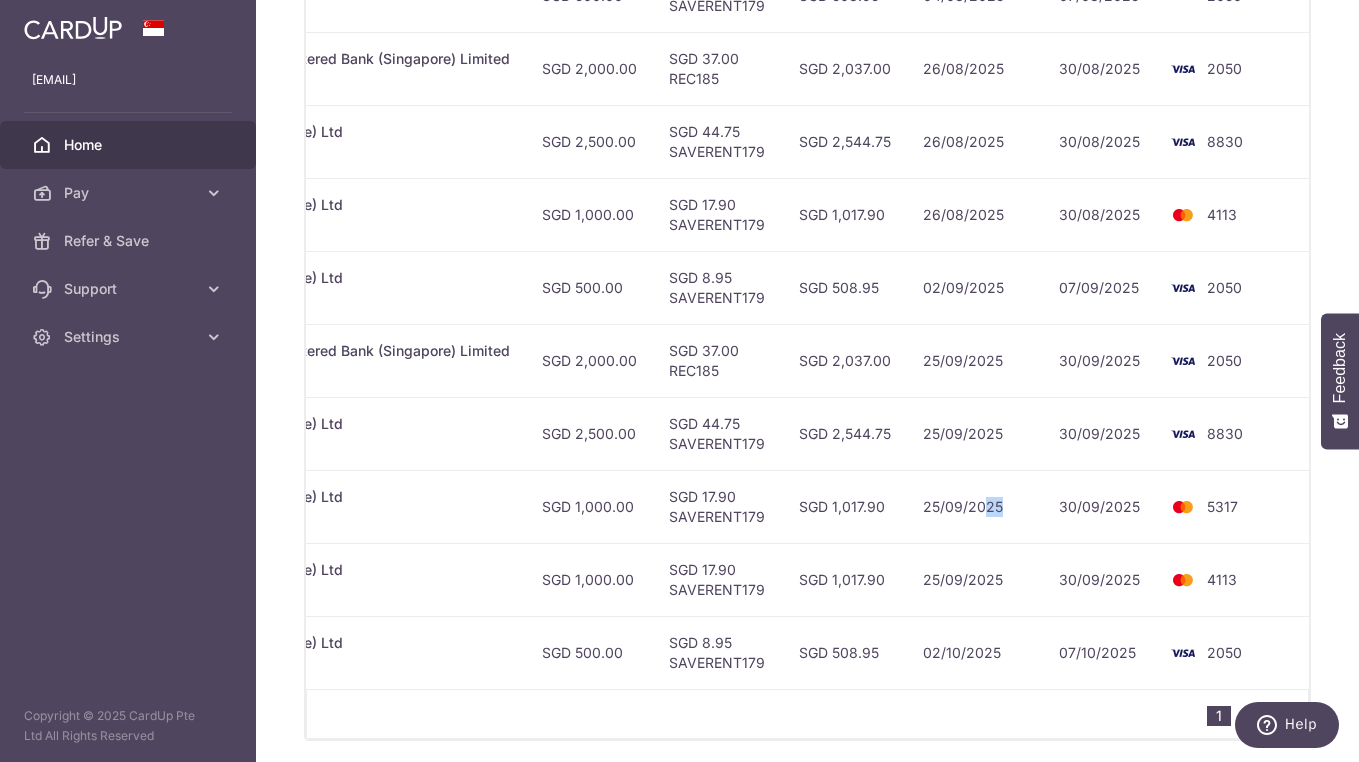 drag, startPoint x: 902, startPoint y: 514, endPoint x: 818, endPoint y: 514, distance: 84 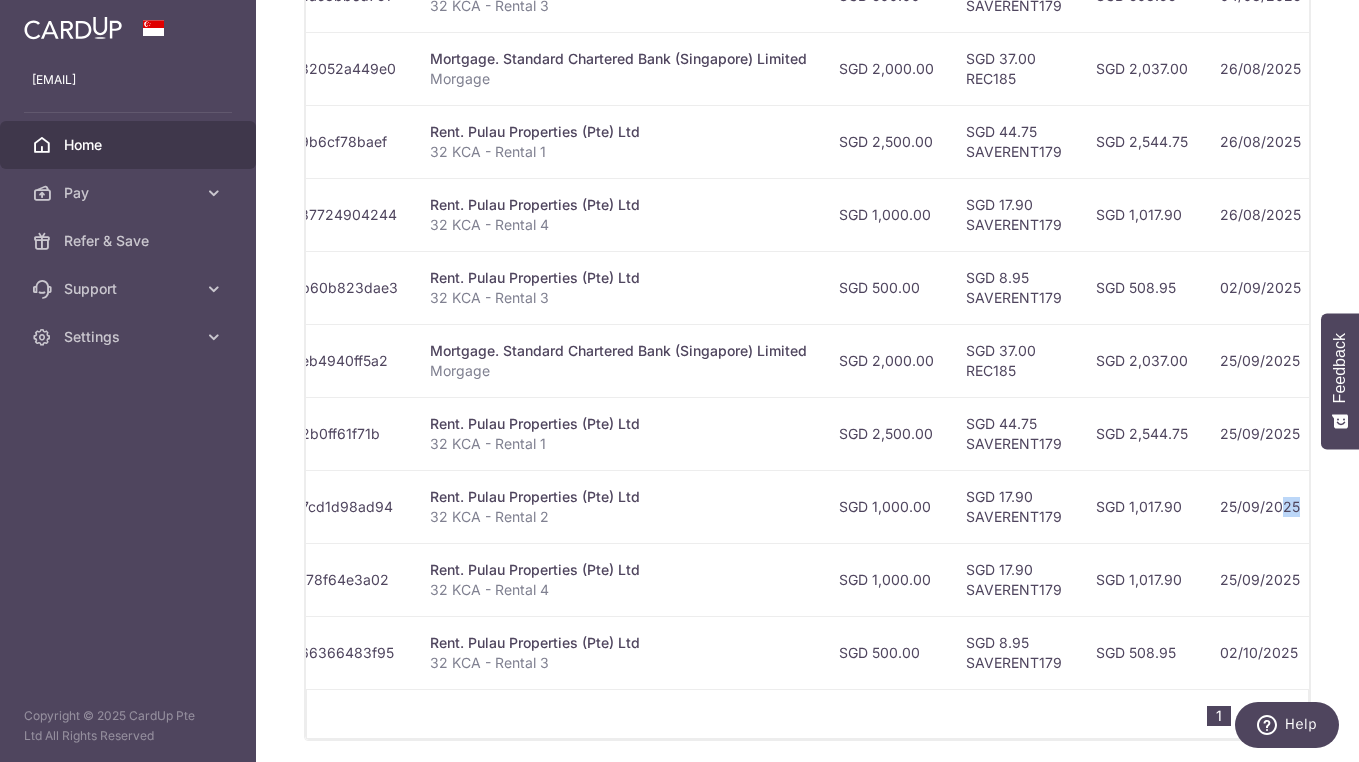 scroll, scrollTop: 0, scrollLeft: 0, axis: both 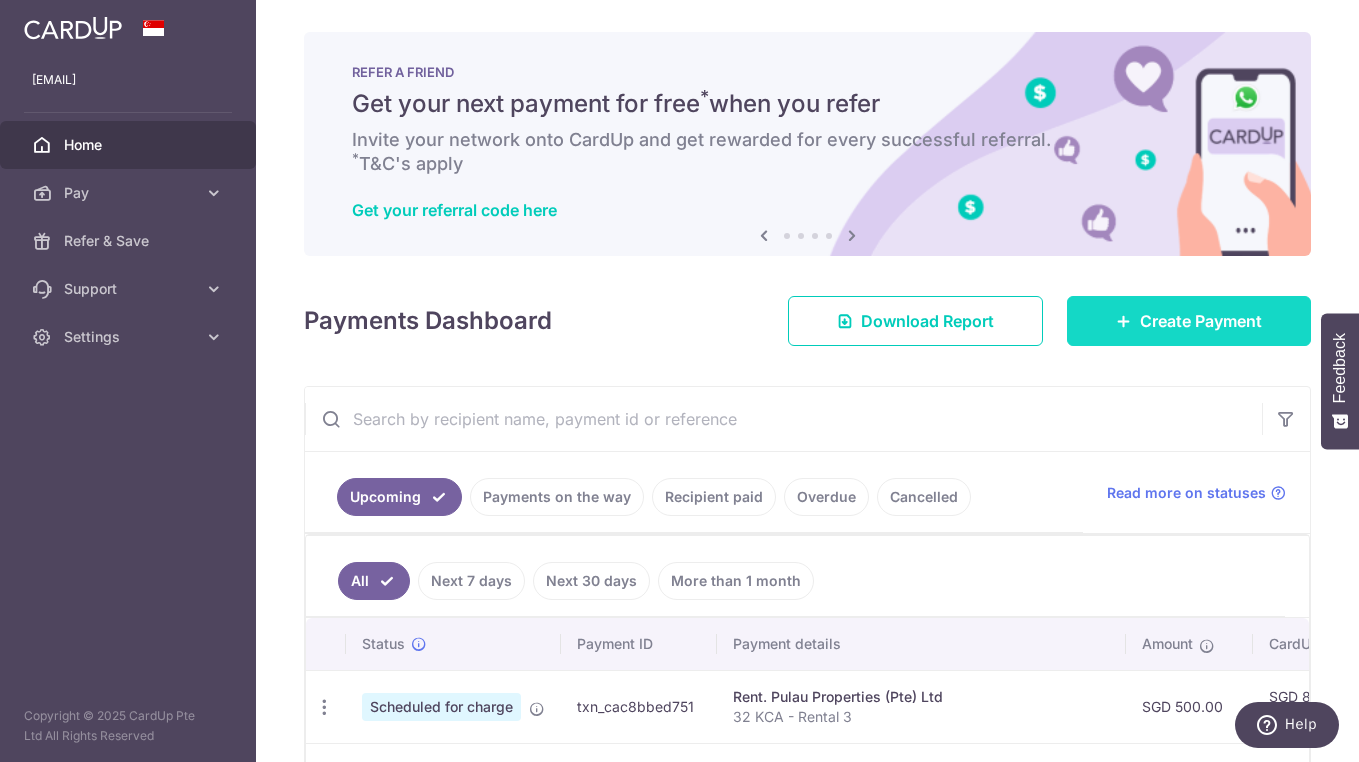 click on "Create Payment" at bounding box center (1201, 321) 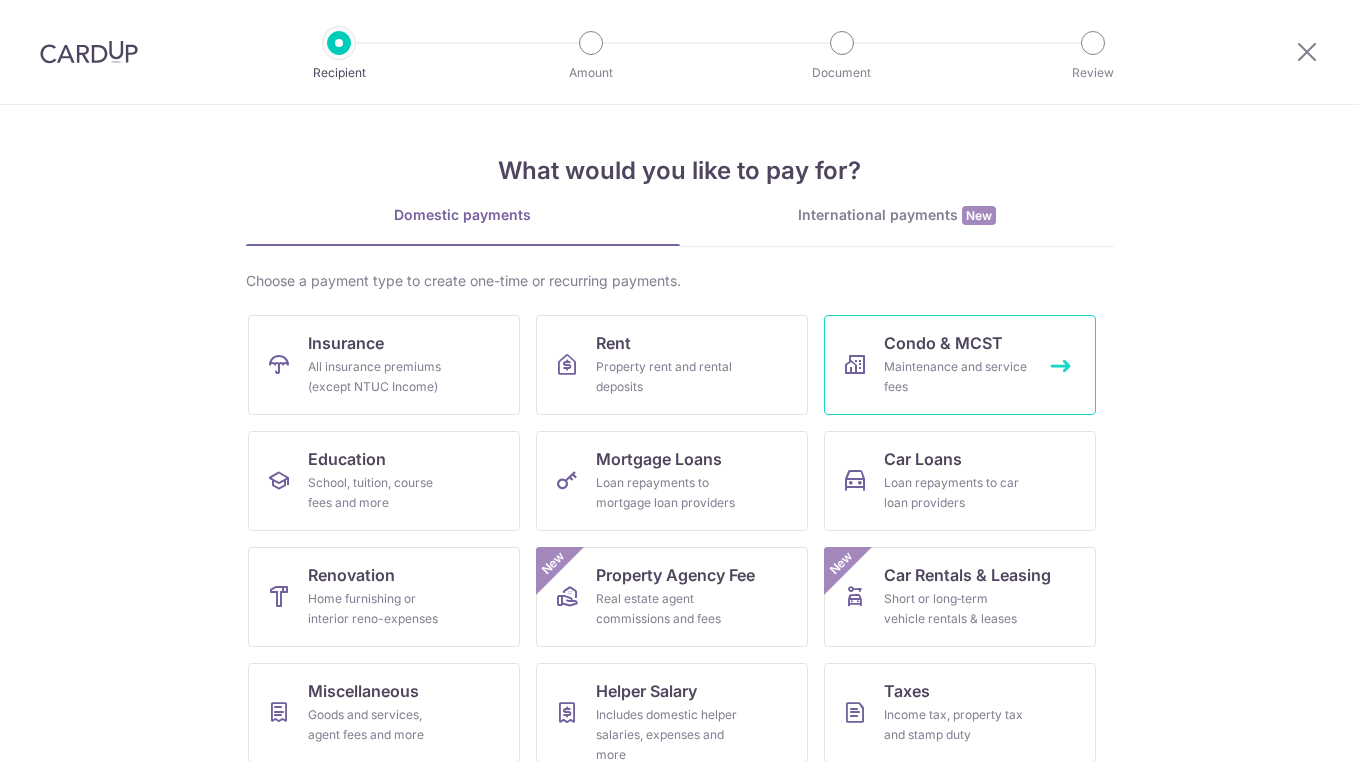 scroll, scrollTop: 0, scrollLeft: 0, axis: both 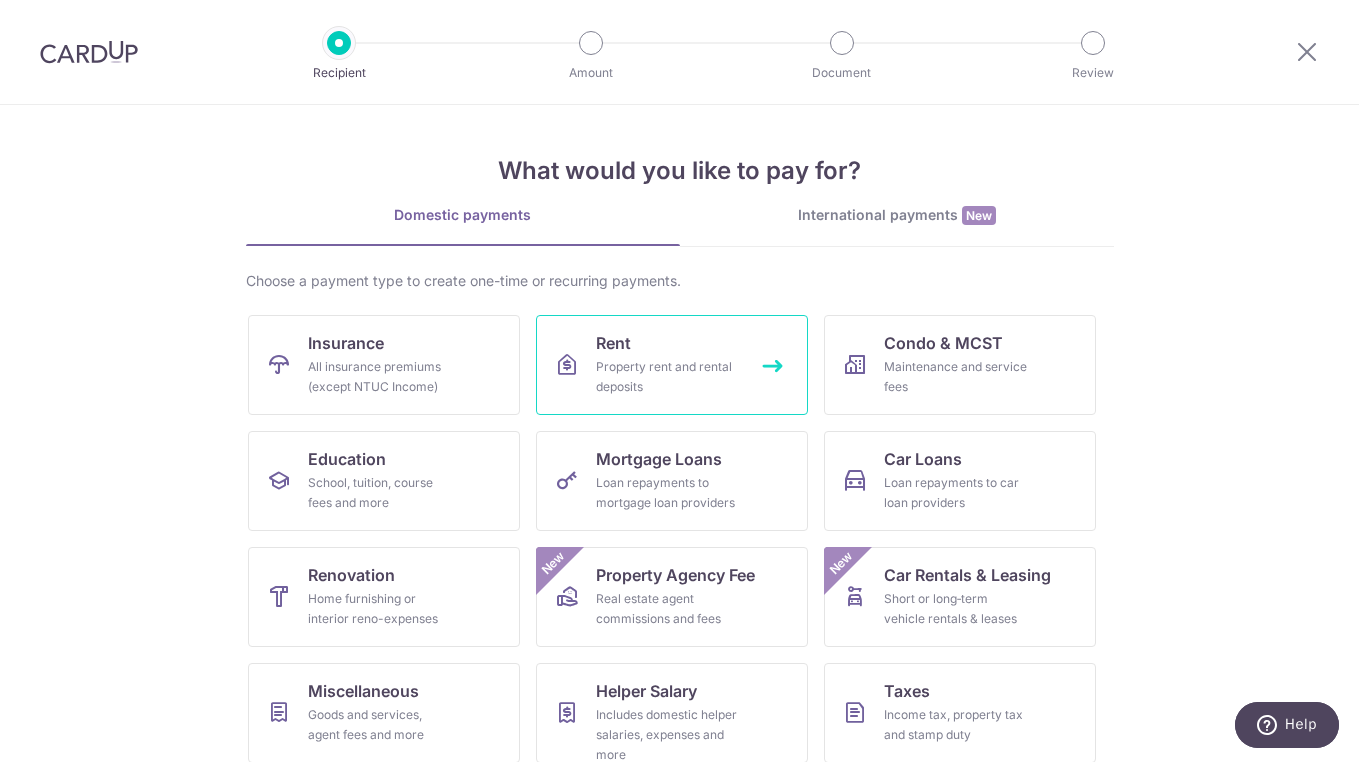 click on "Property rent and rental deposits" at bounding box center (668, 377) 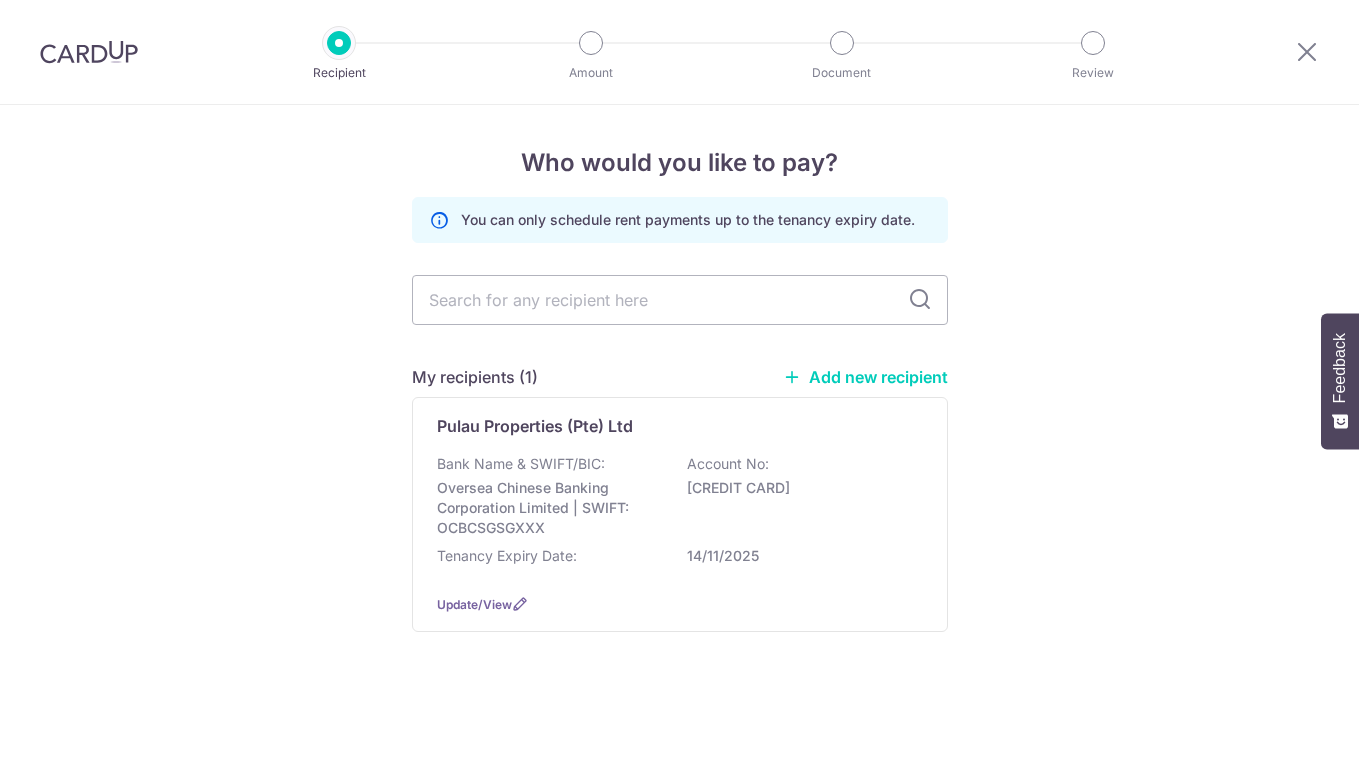 scroll, scrollTop: 0, scrollLeft: 0, axis: both 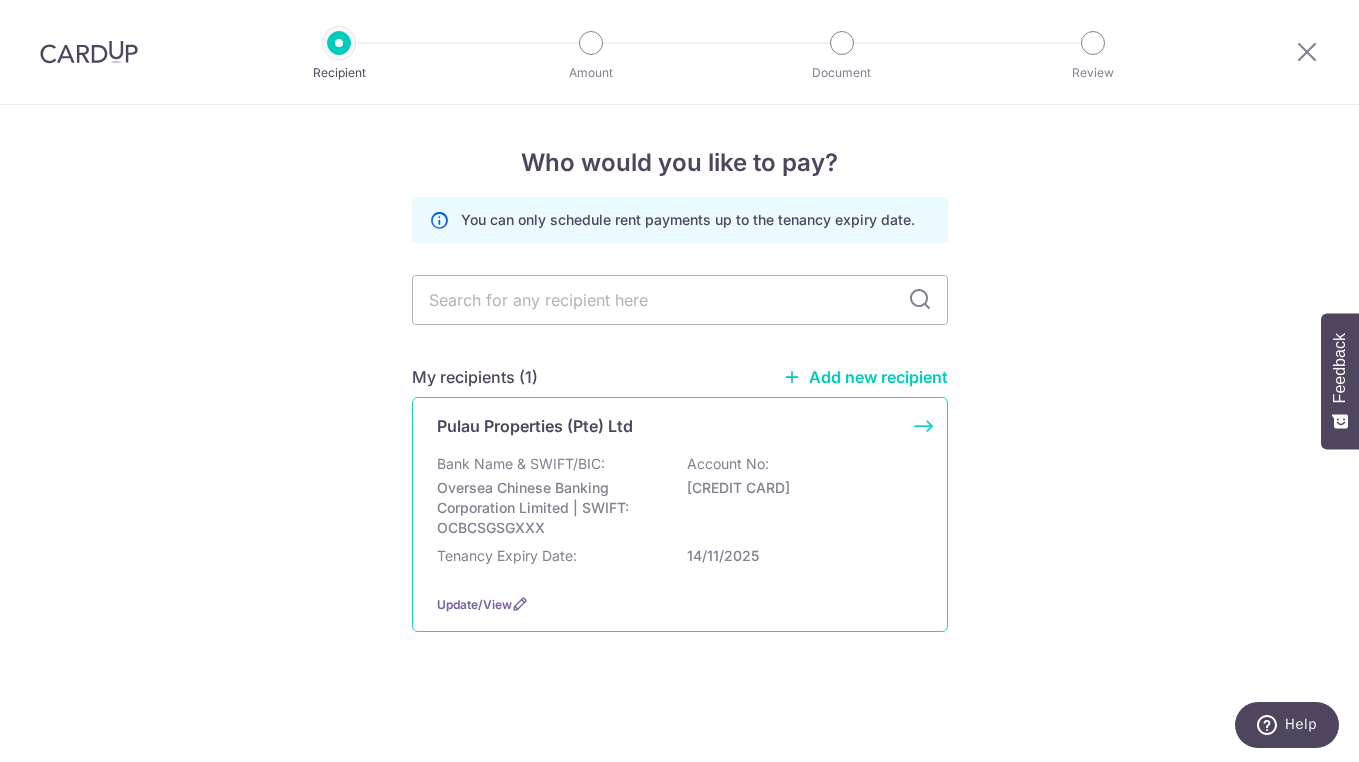 click on "Oversea Chinese Banking Corporation Limited | SWIFT: OCBCSGSGXXX" at bounding box center [549, 508] 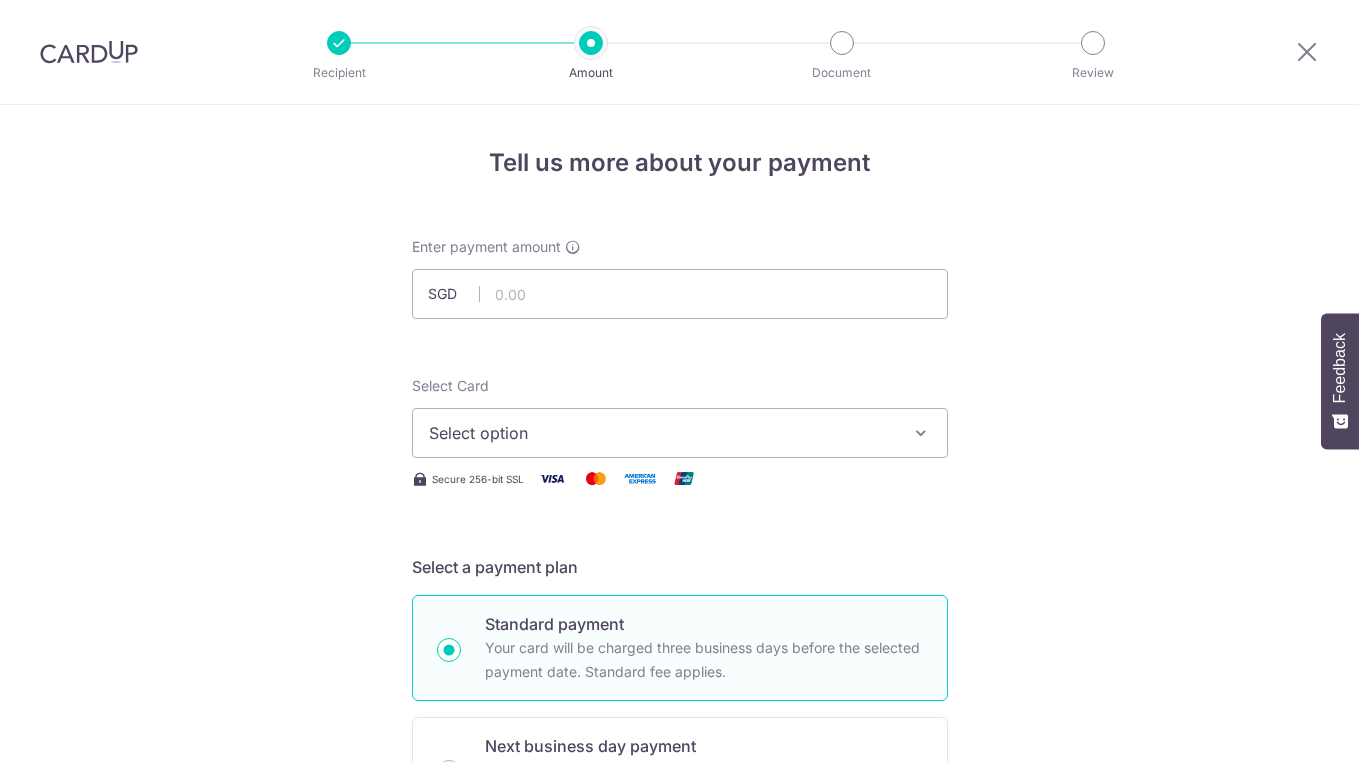 scroll, scrollTop: 0, scrollLeft: 0, axis: both 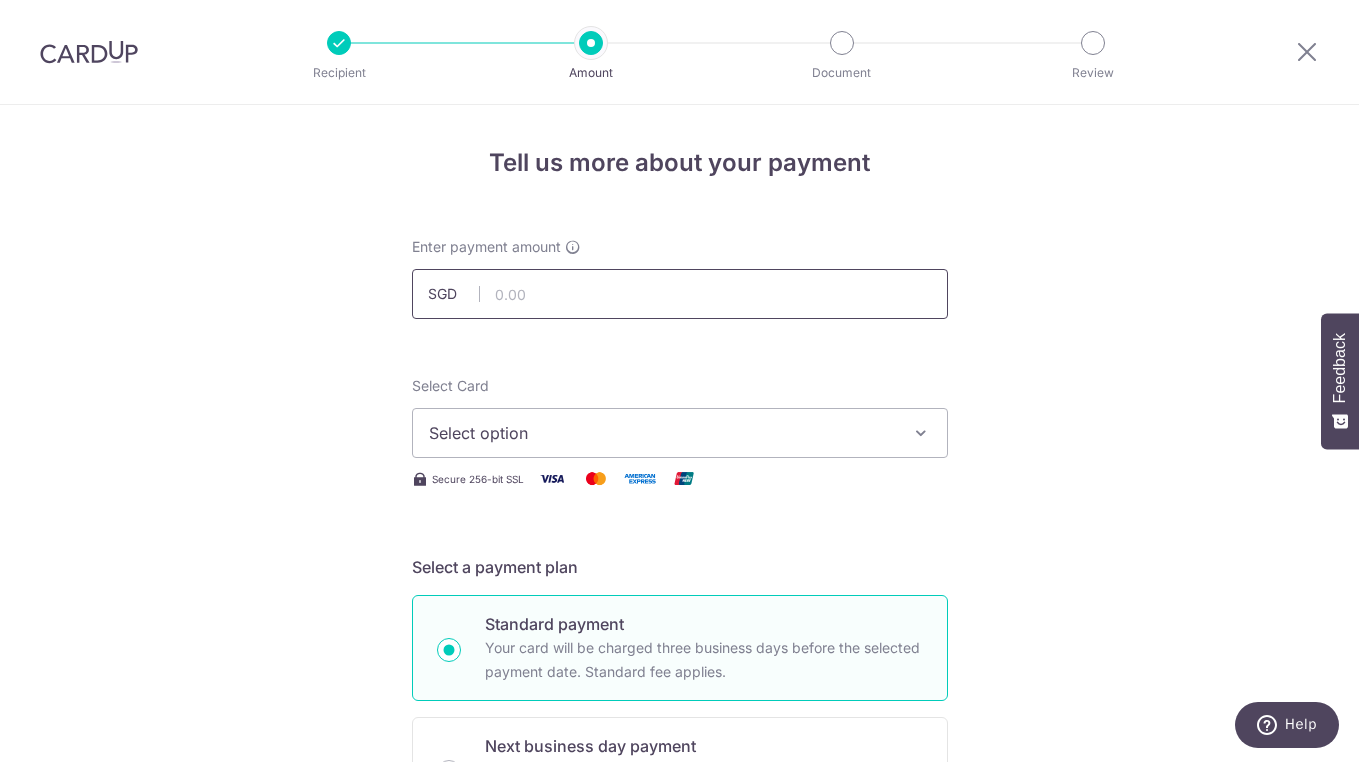 click at bounding box center [680, 294] 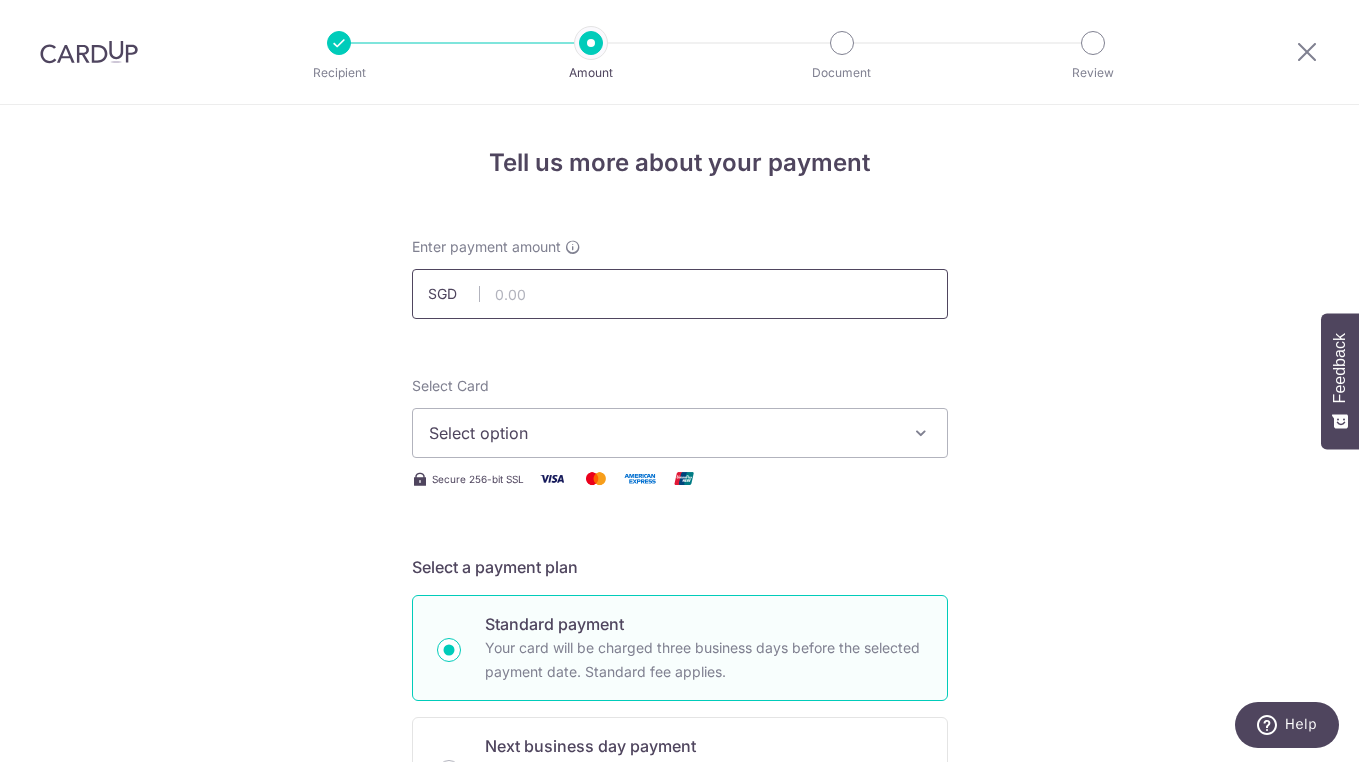 drag, startPoint x: 540, startPoint y: 291, endPoint x: 425, endPoint y: 285, distance: 115.15642 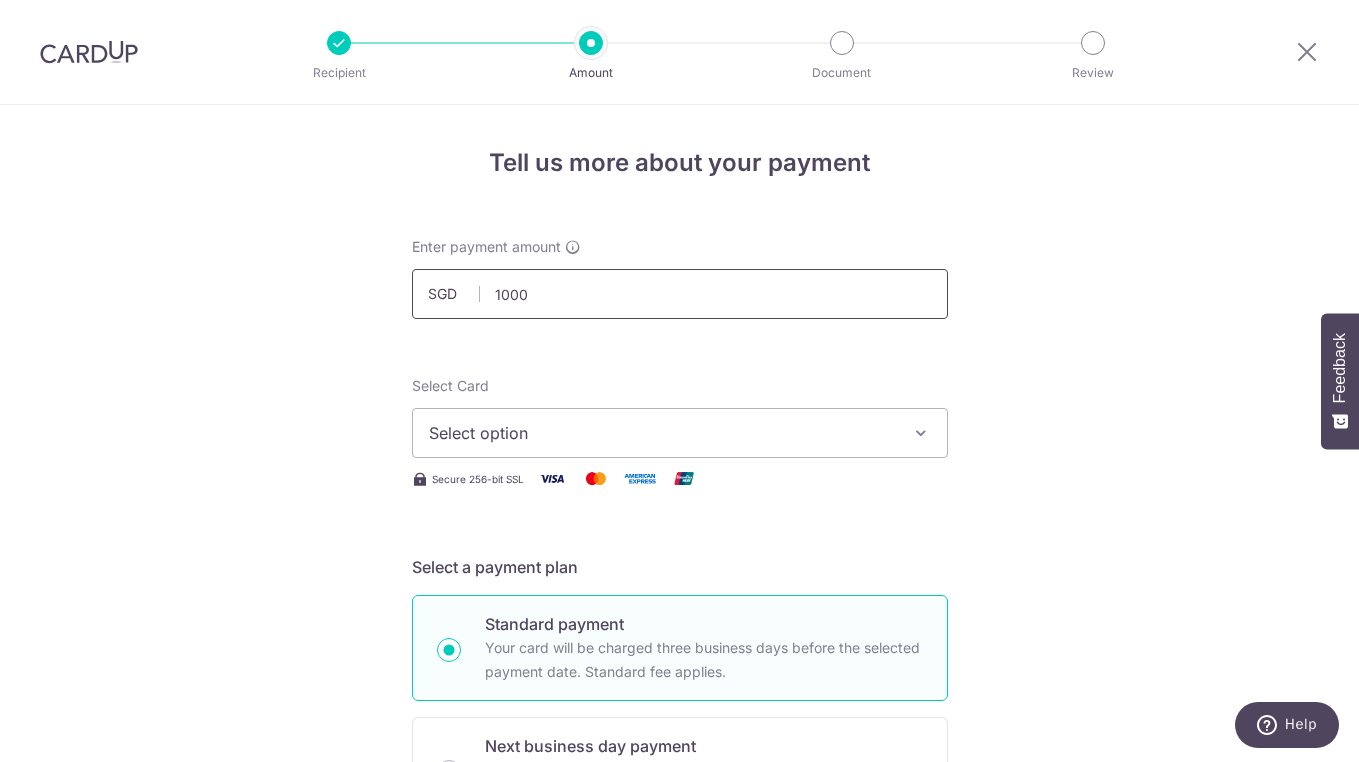 click on "Add Card" at bounding box center [0, 0] 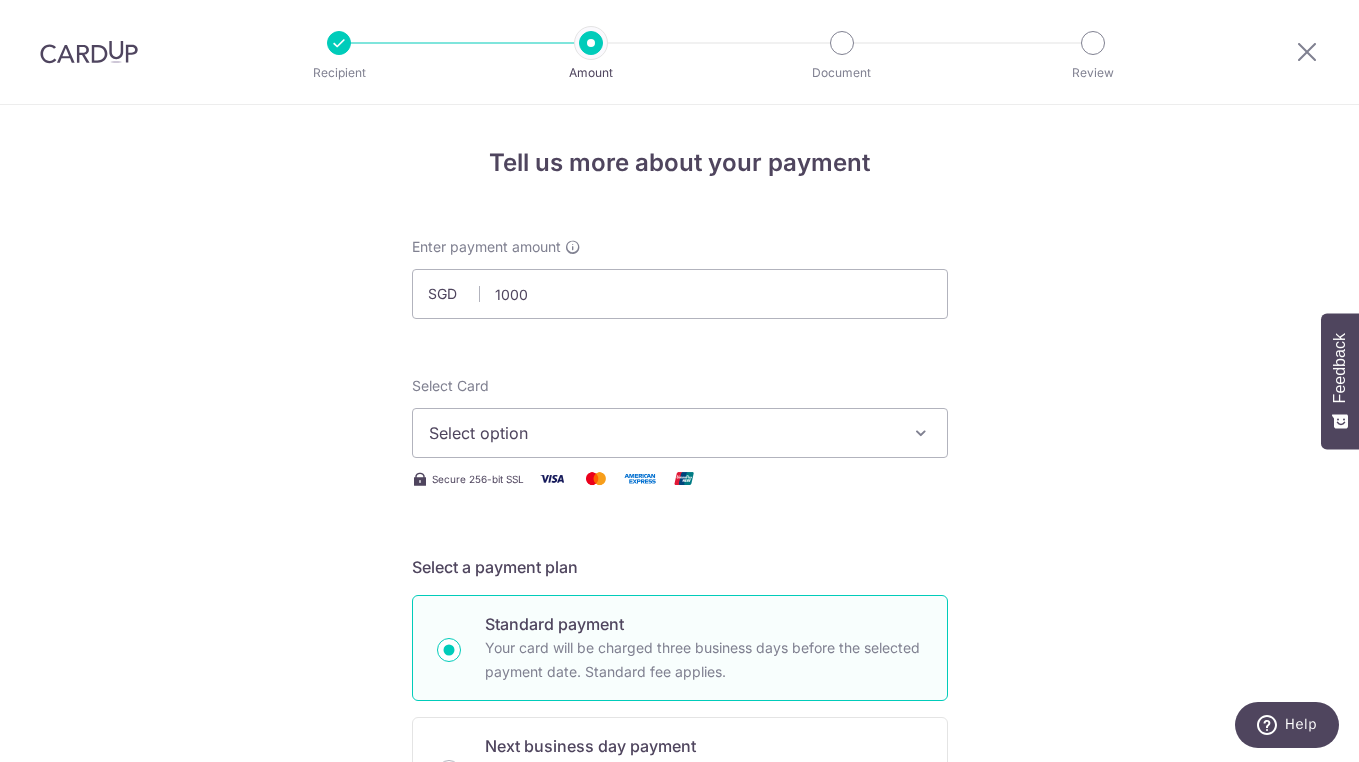 type on "1,000.00" 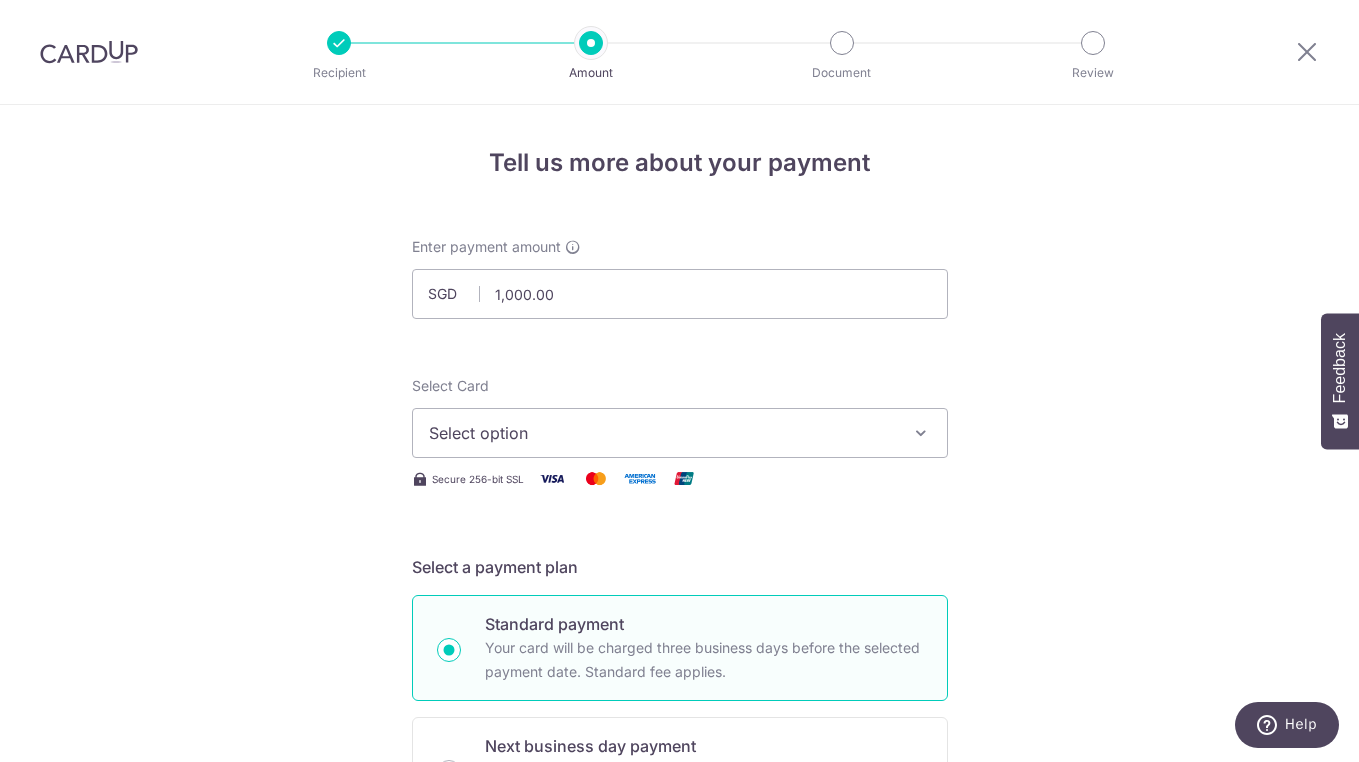 click on "Tell us more about your payment
Enter payment amount
SGD
[NUMBER].00
[NUMBER].00
Select Card
Select option
Add credit card
Your Cards
**** [NUMBER]
**** [NUMBER]
**** [NUMBER]
**** [NUMBER]
**** [NUMBER]
**** [NUMBER]
Secure 256-bit SSL
Text" at bounding box center (679, 1009) 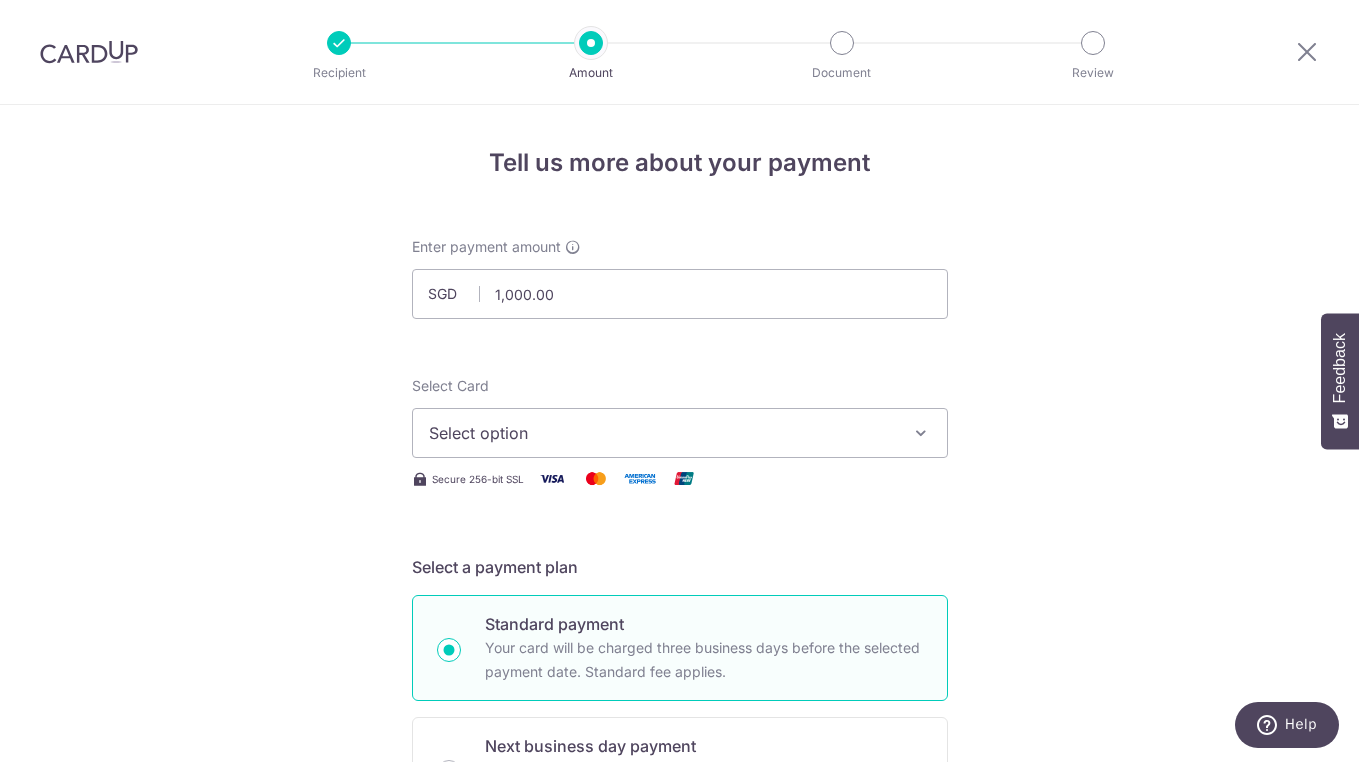 click on "Select option" at bounding box center [680, 433] 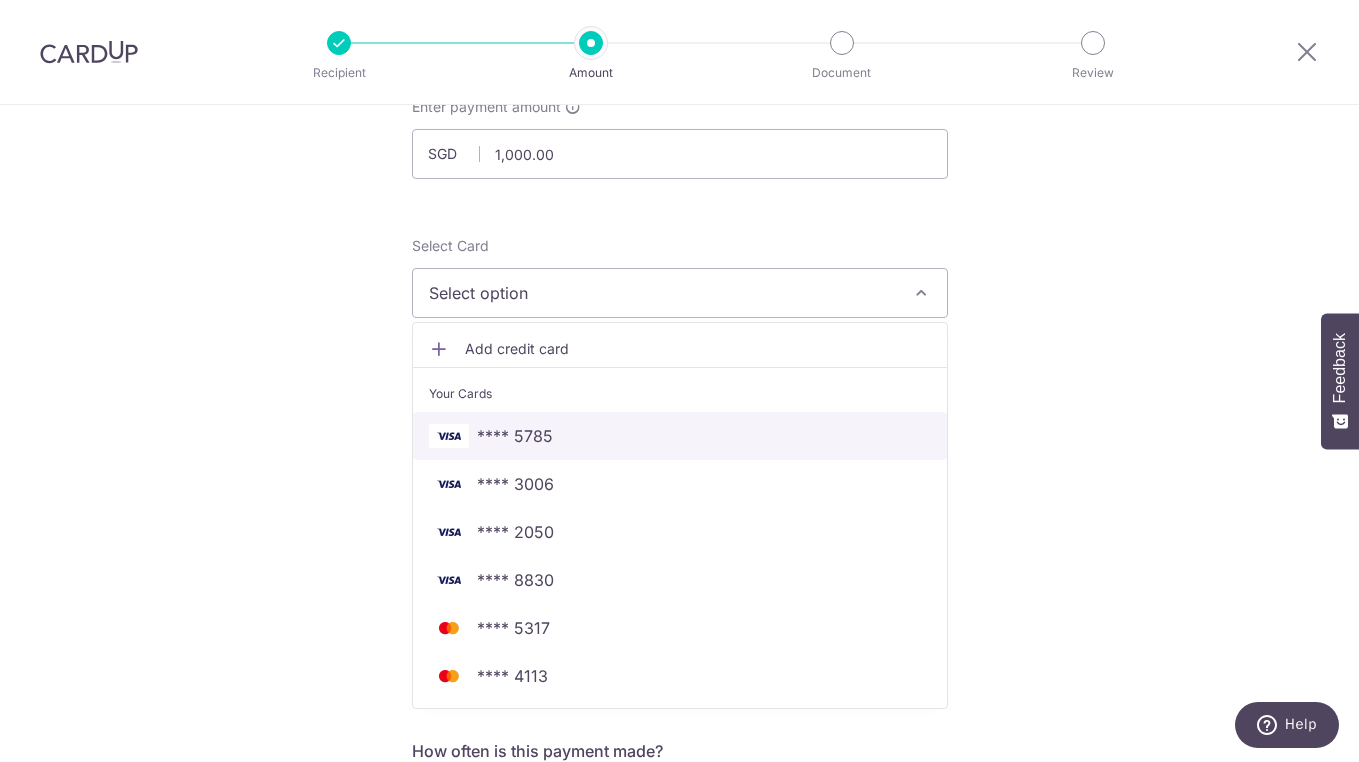 scroll, scrollTop: 138, scrollLeft: 0, axis: vertical 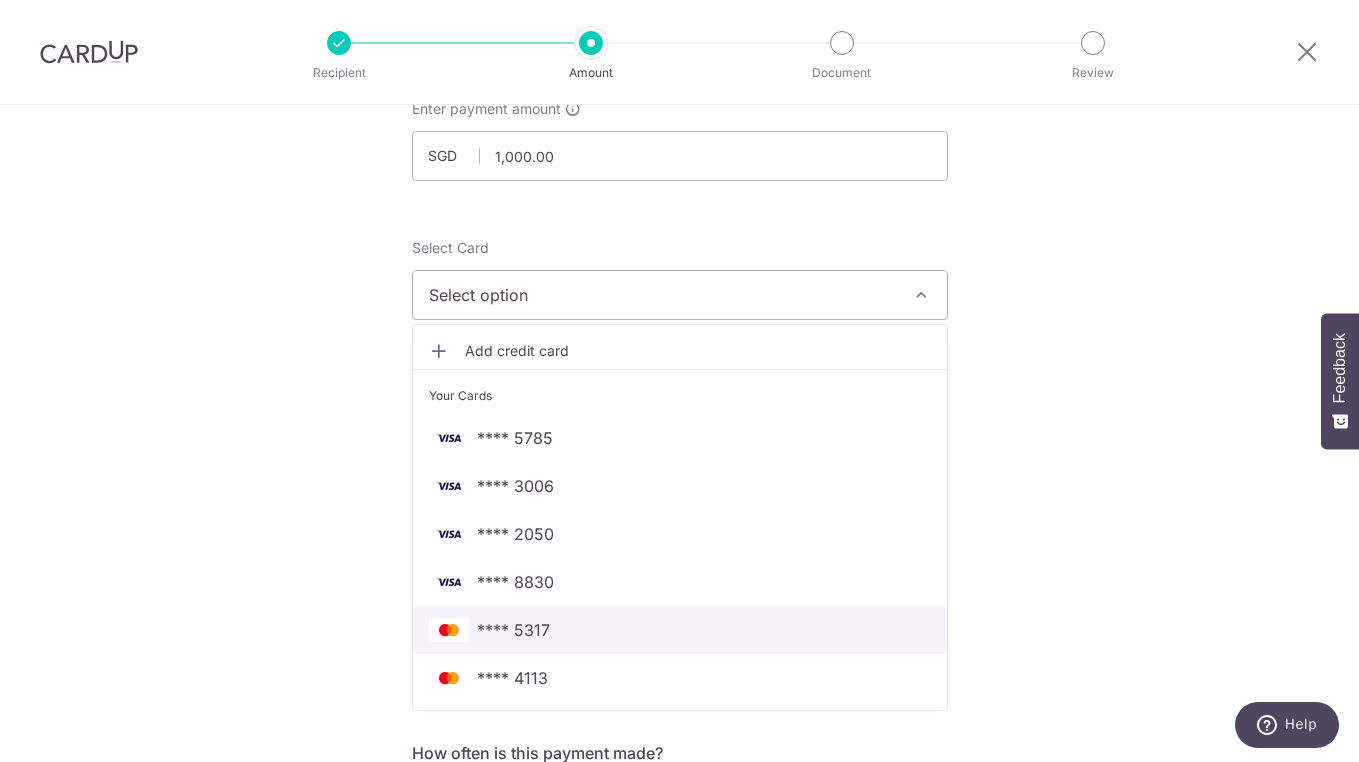 click on "**** 5317" at bounding box center [513, 630] 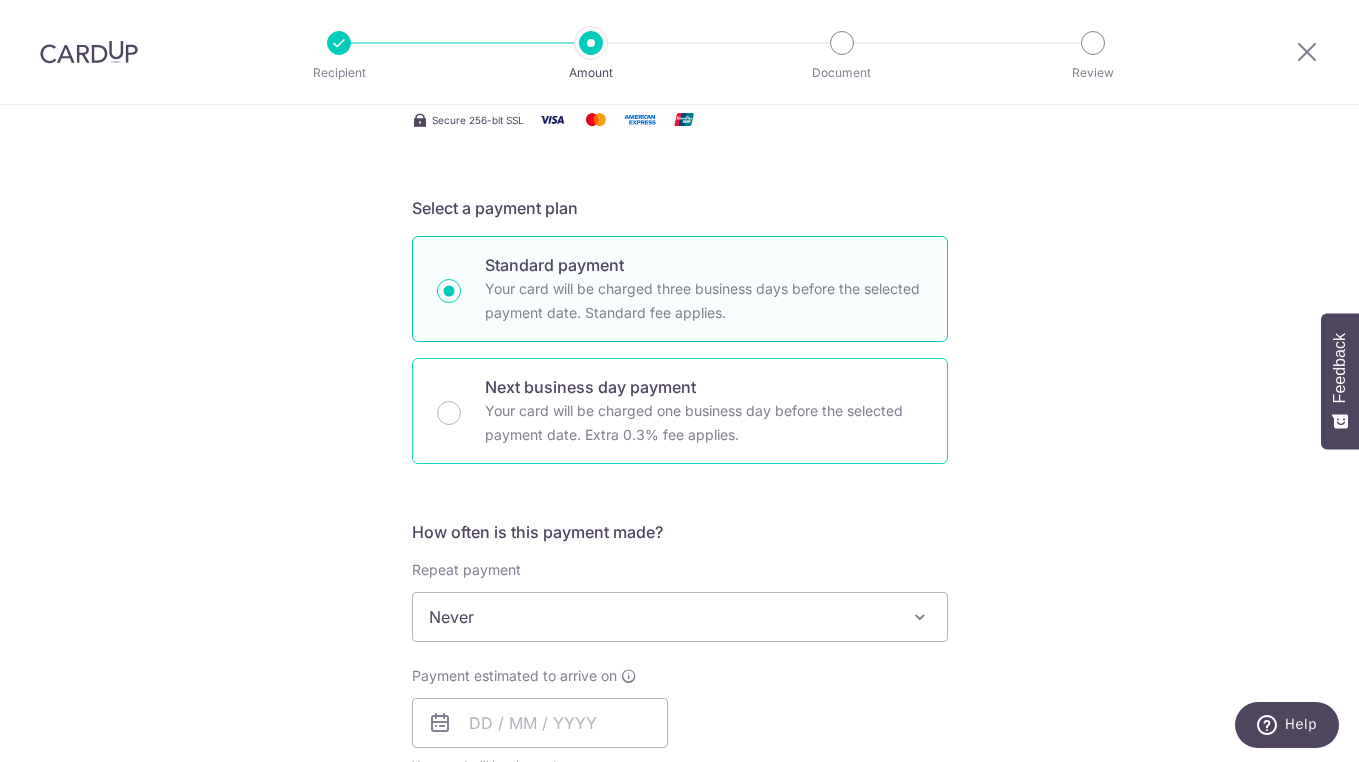 scroll, scrollTop: 363, scrollLeft: 0, axis: vertical 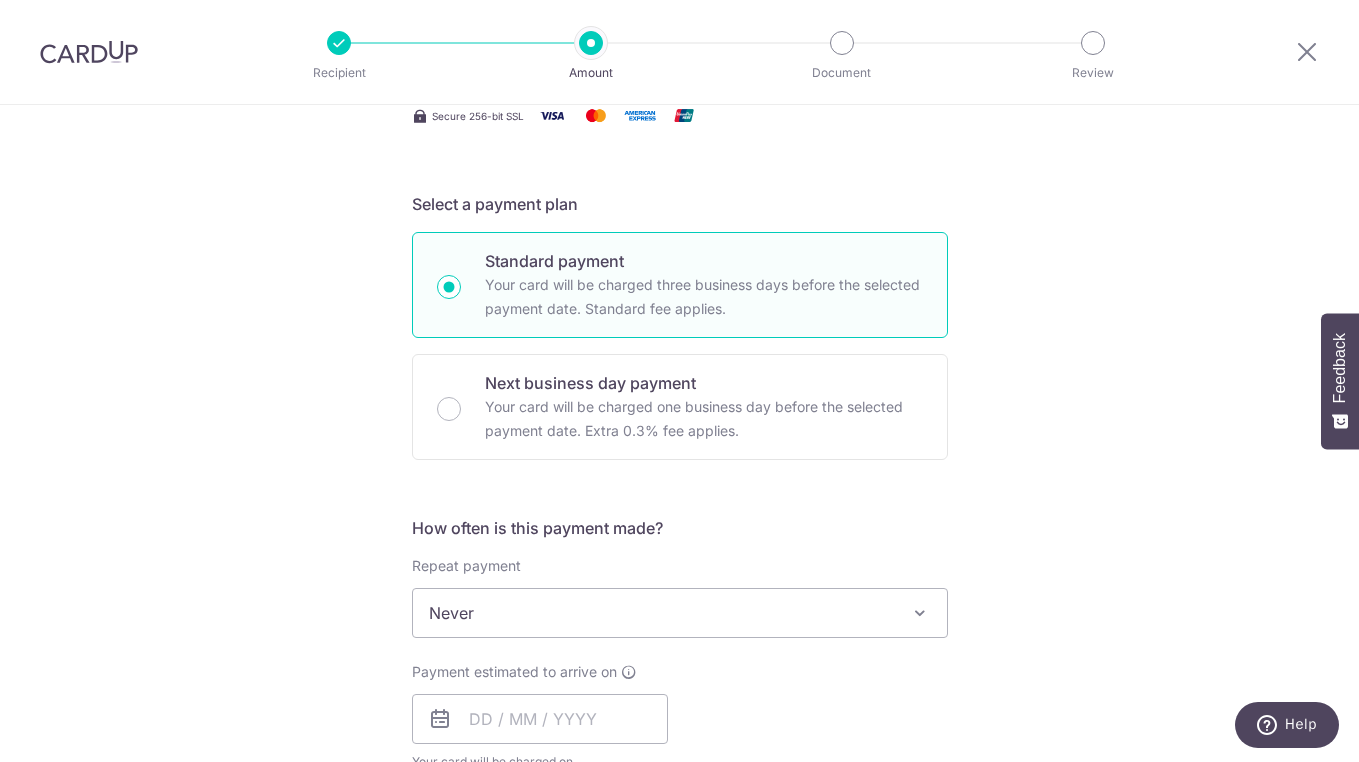 click on "Never" at bounding box center [680, 613] 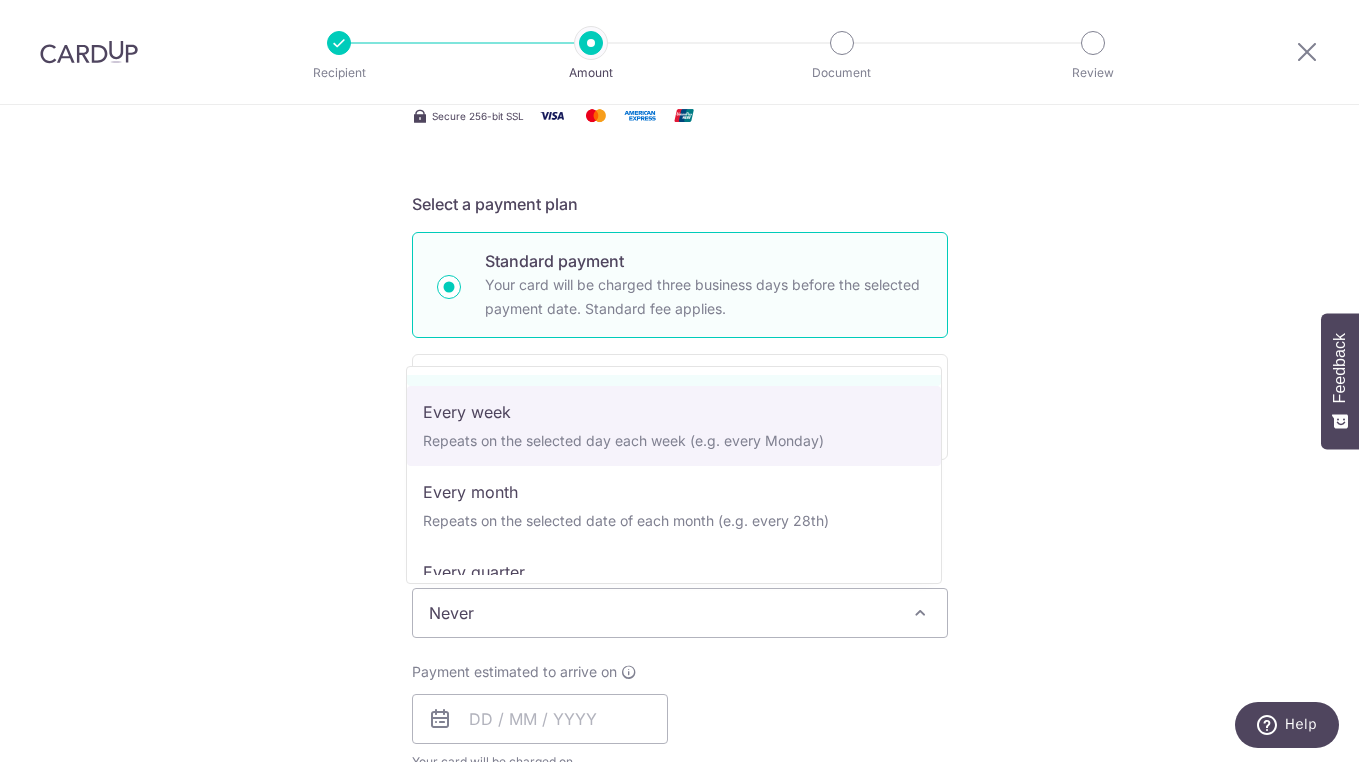 scroll, scrollTop: 85, scrollLeft: 0, axis: vertical 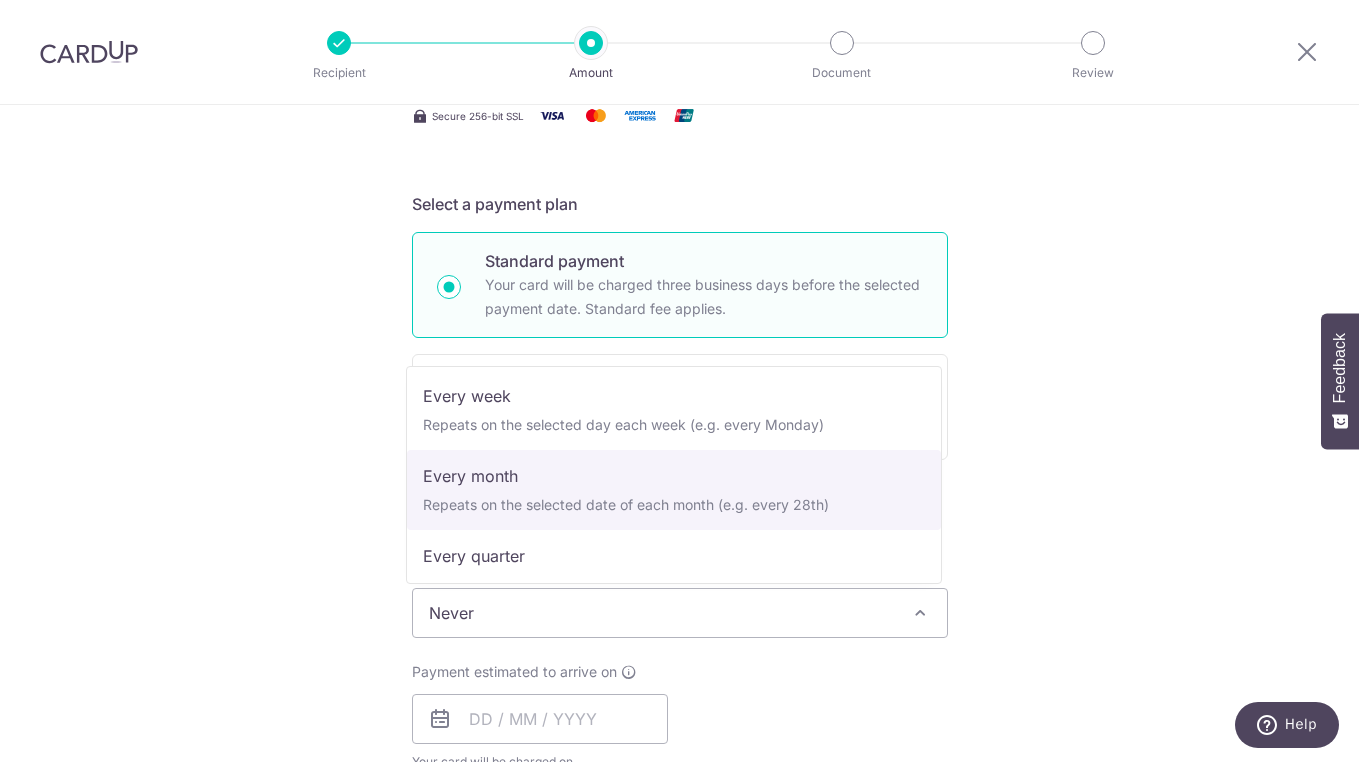select on "3" 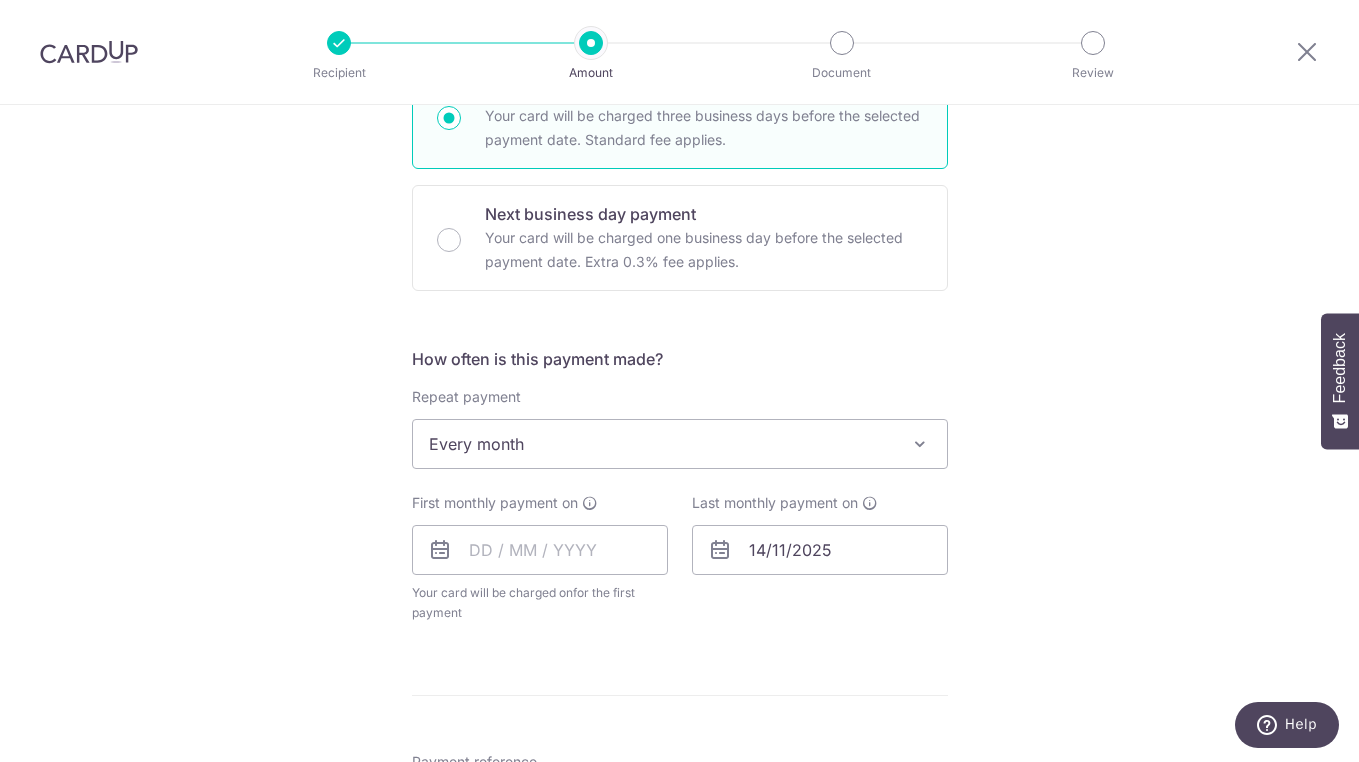 scroll, scrollTop: 546, scrollLeft: 0, axis: vertical 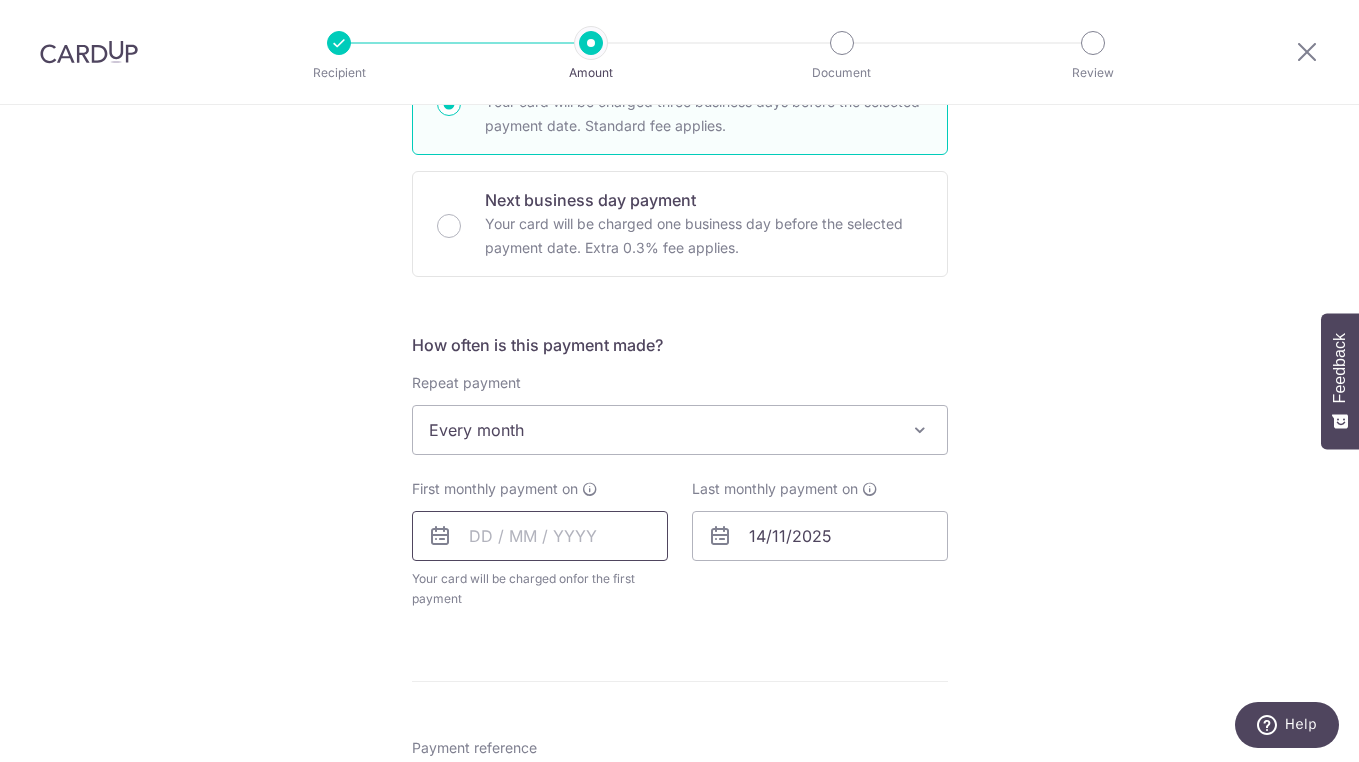 click at bounding box center [540, 536] 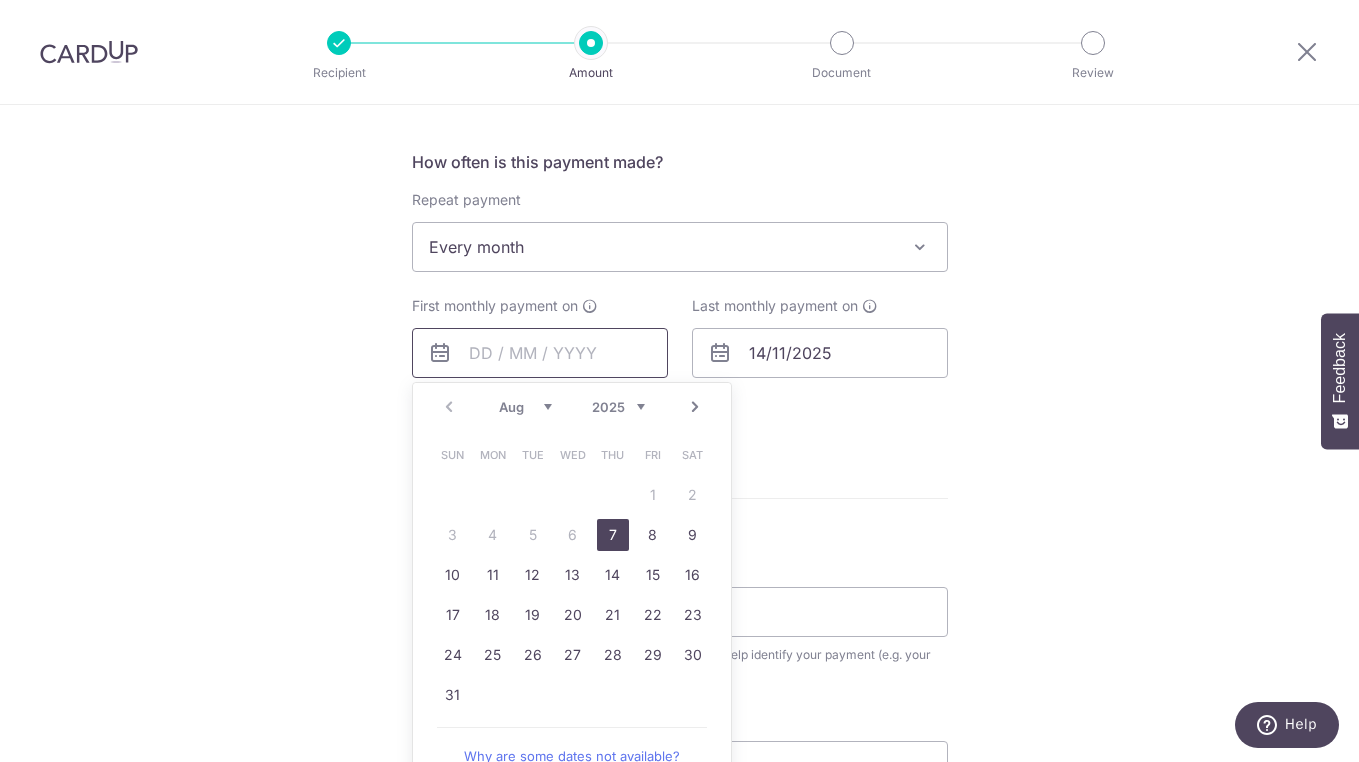 scroll, scrollTop: 738, scrollLeft: 0, axis: vertical 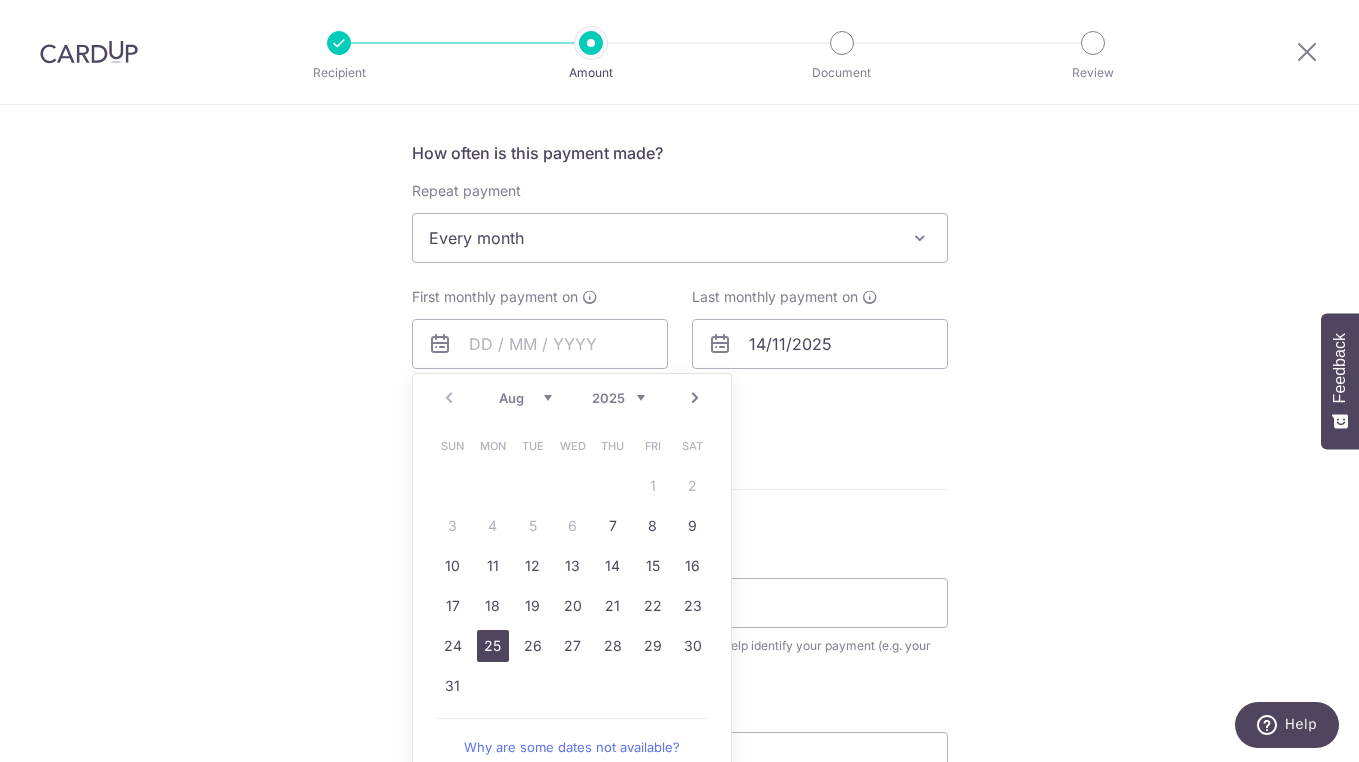 click on "25" at bounding box center [493, 646] 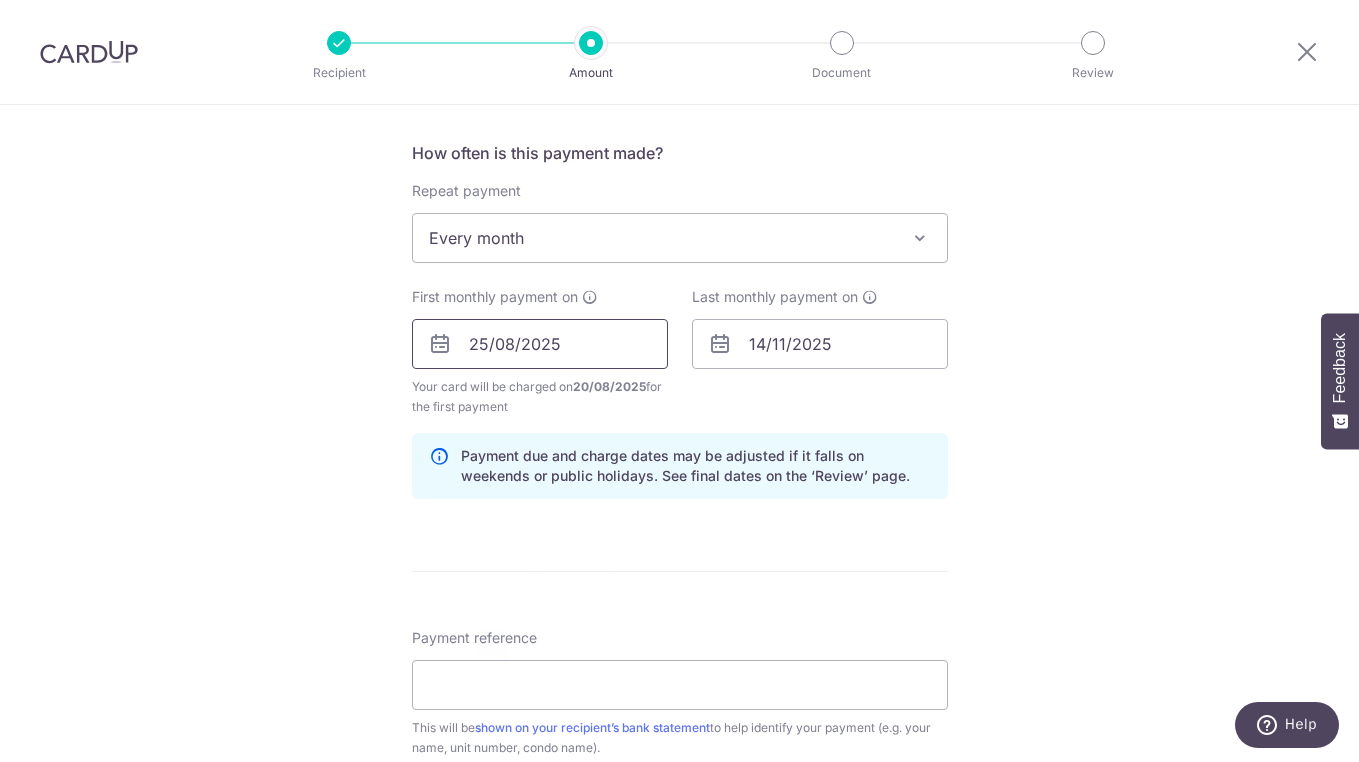 click on "25/08/2025" at bounding box center (540, 344) 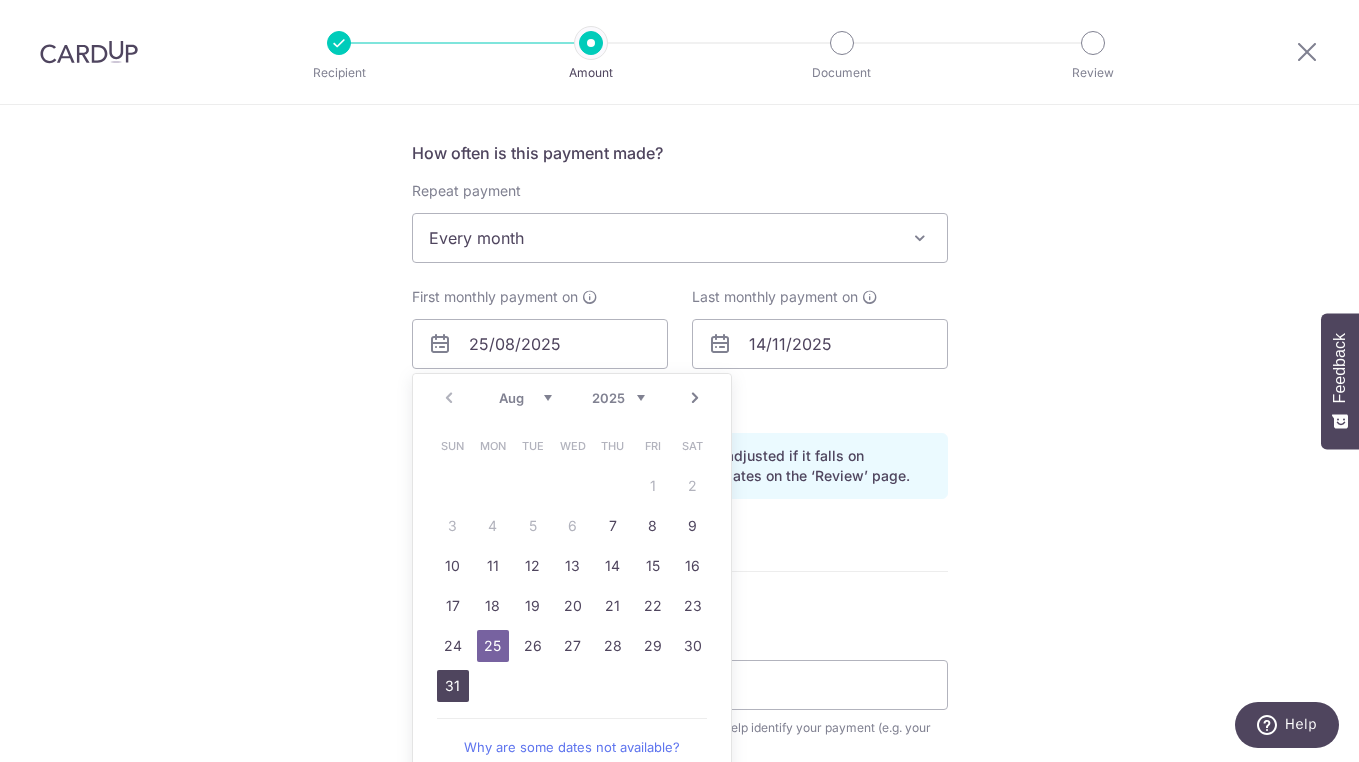 click on "31" at bounding box center [453, 686] 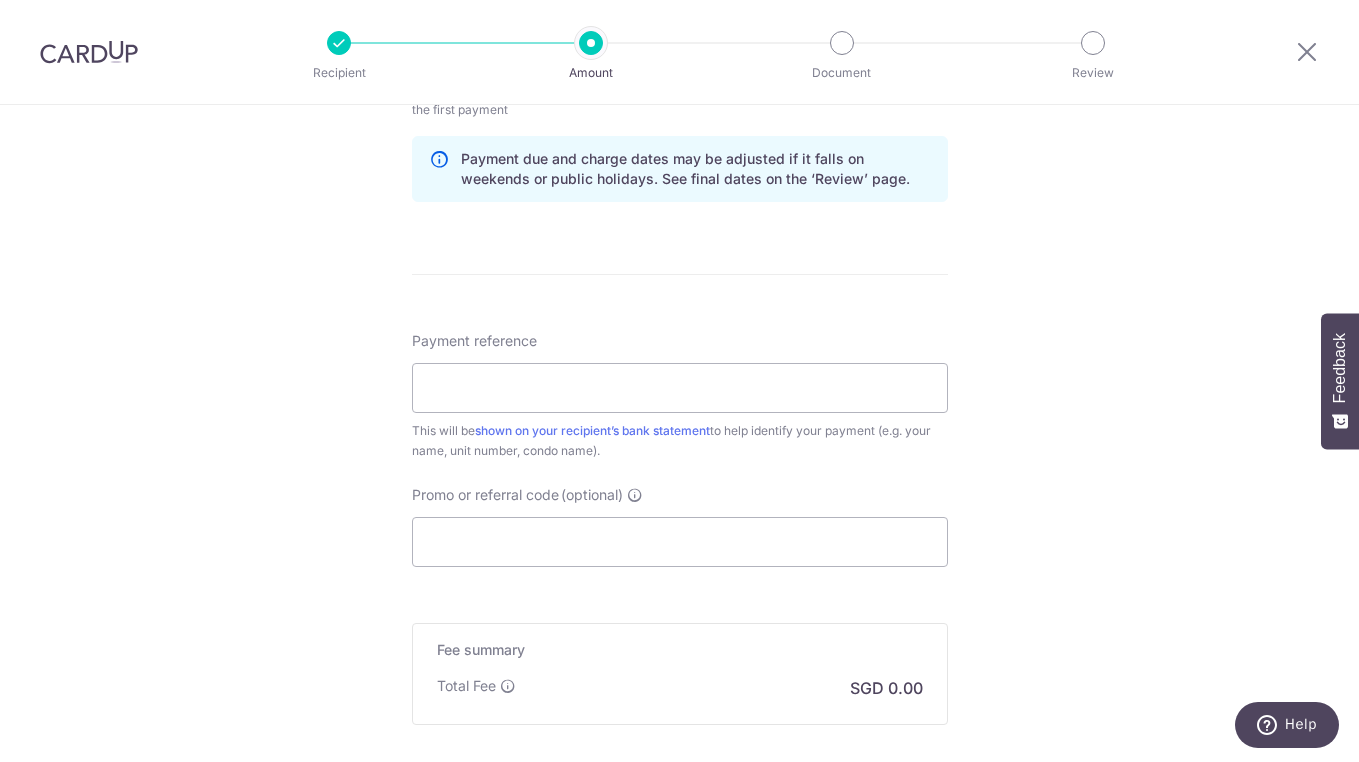 scroll, scrollTop: 1067, scrollLeft: 0, axis: vertical 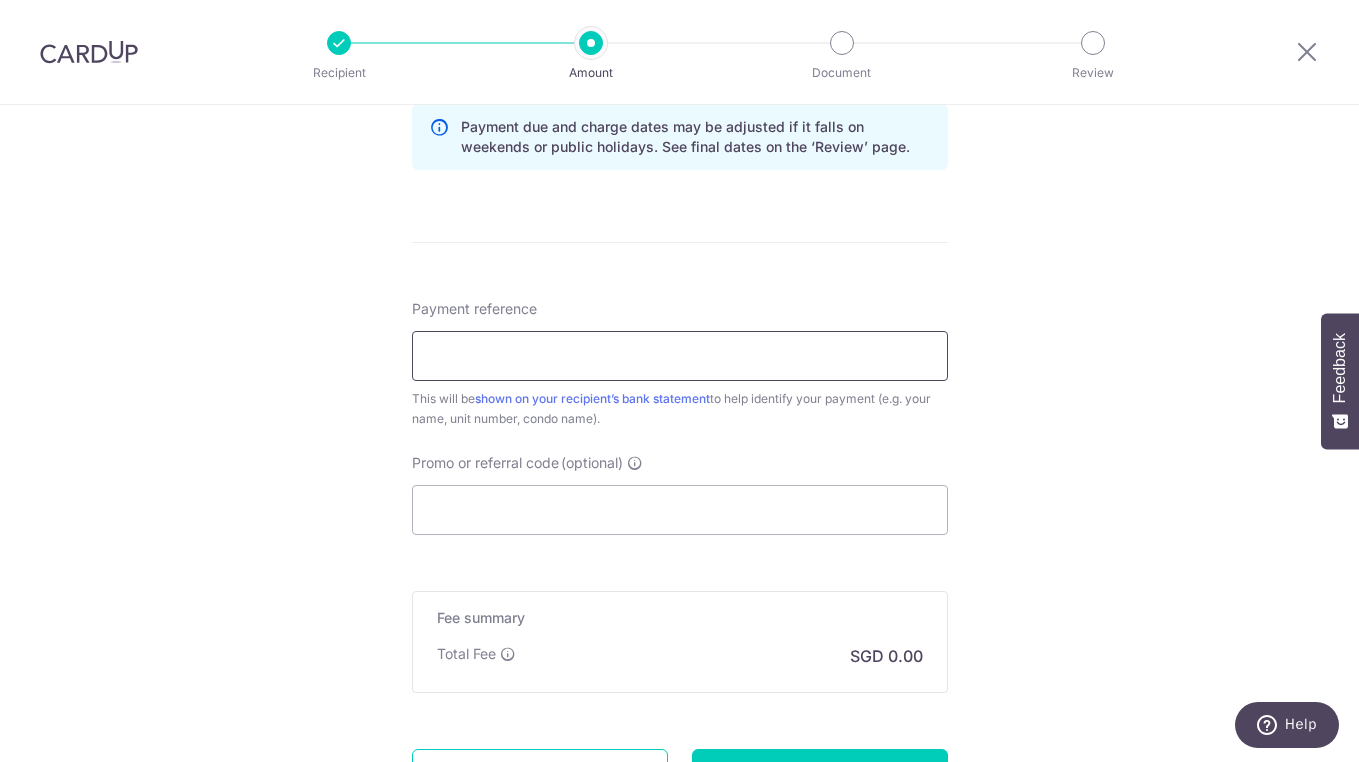 click on "Payment reference" at bounding box center (680, 356) 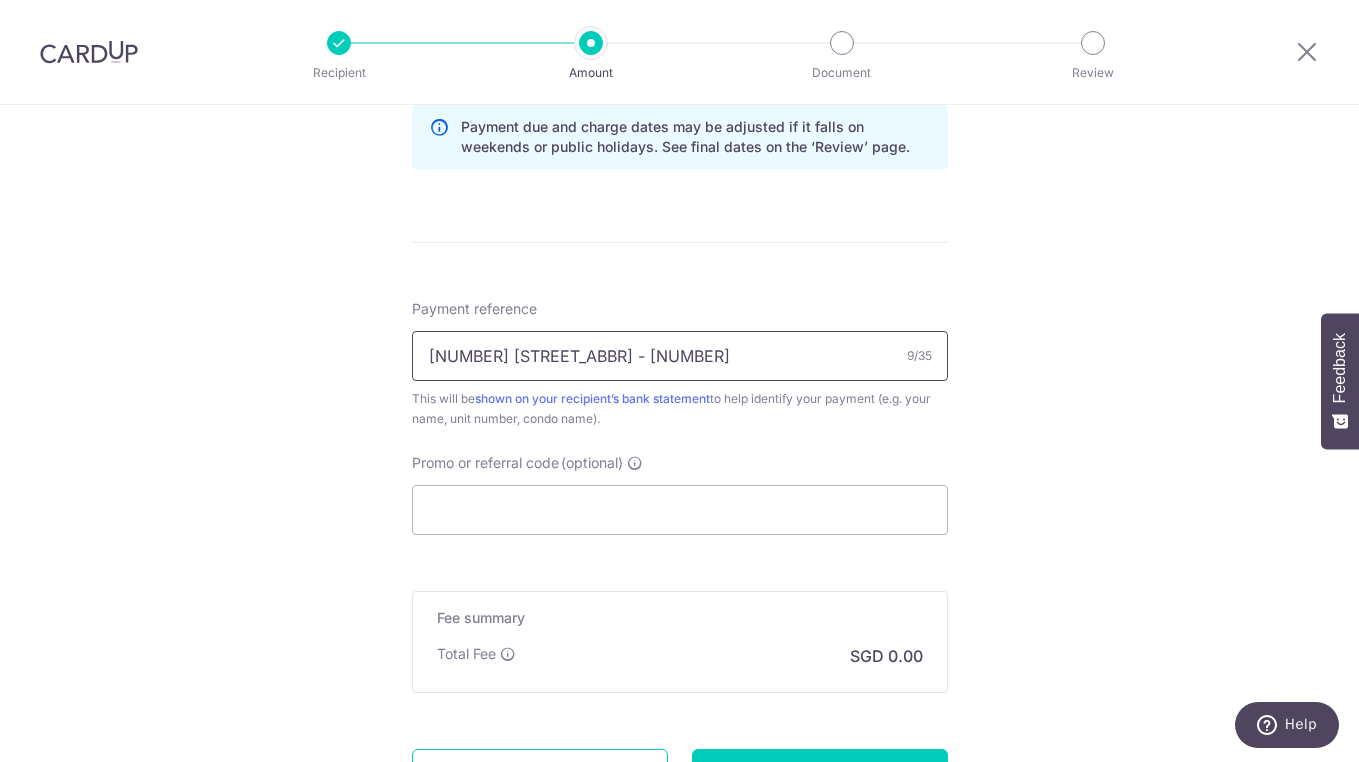 drag, startPoint x: 490, startPoint y: 358, endPoint x: 504, endPoint y: 358, distance: 14 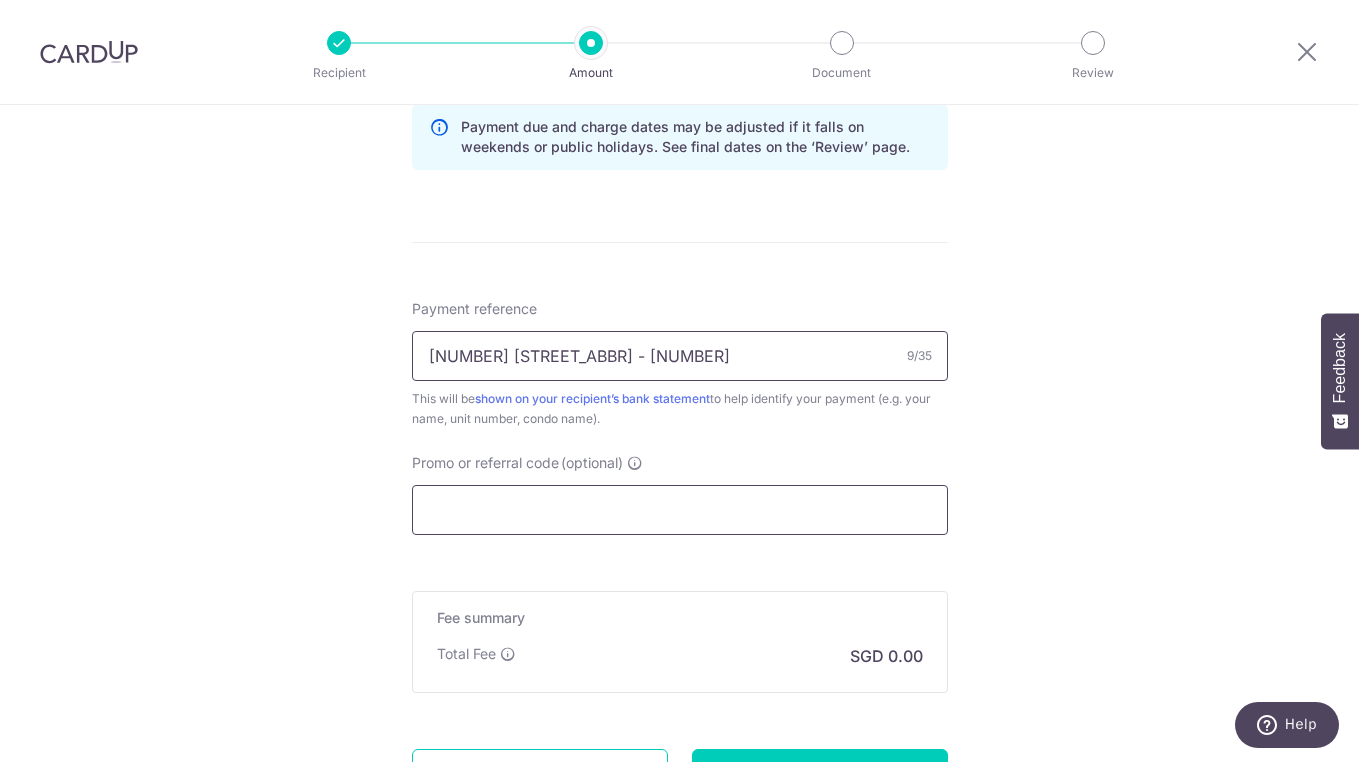 type on "[NUMBER] [STREET_ABBR] - [NUMBER]" 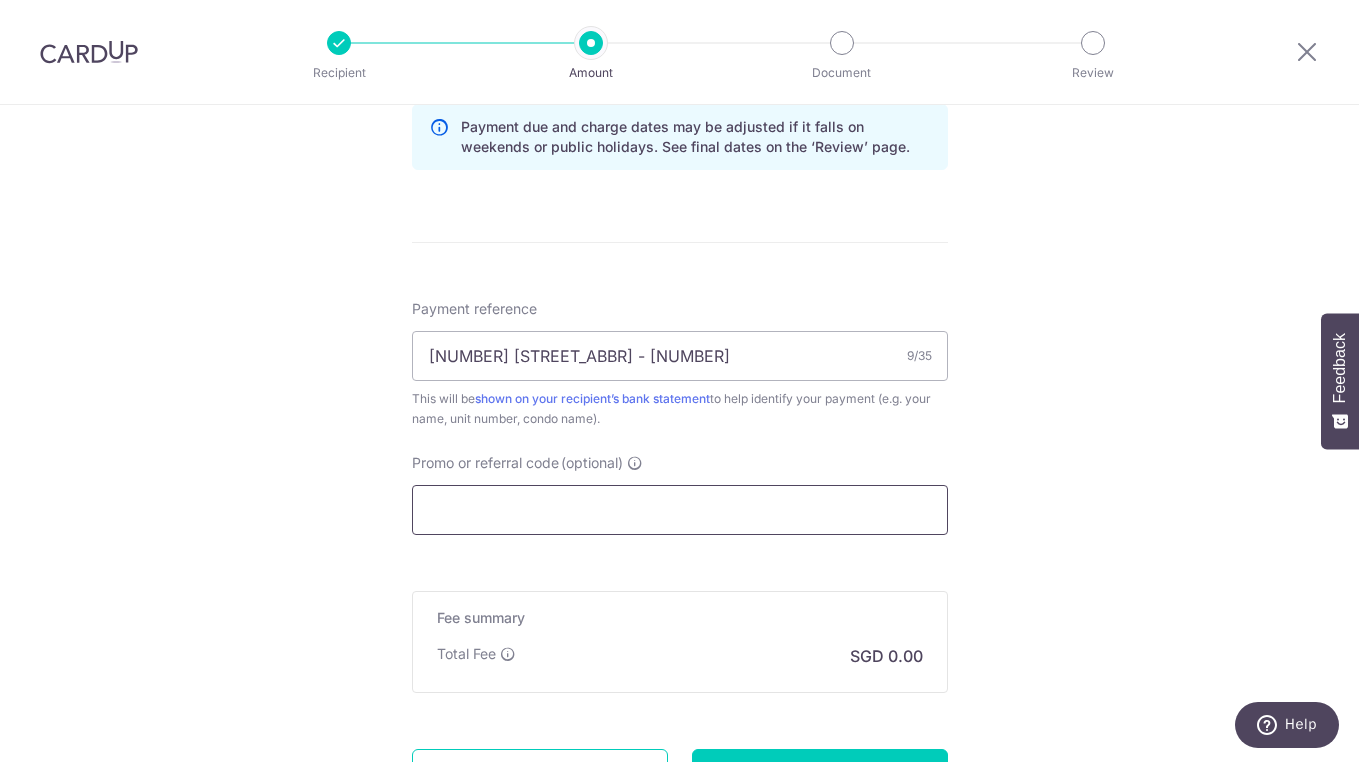 click on "Promo or referral code
(optional)" at bounding box center [680, 510] 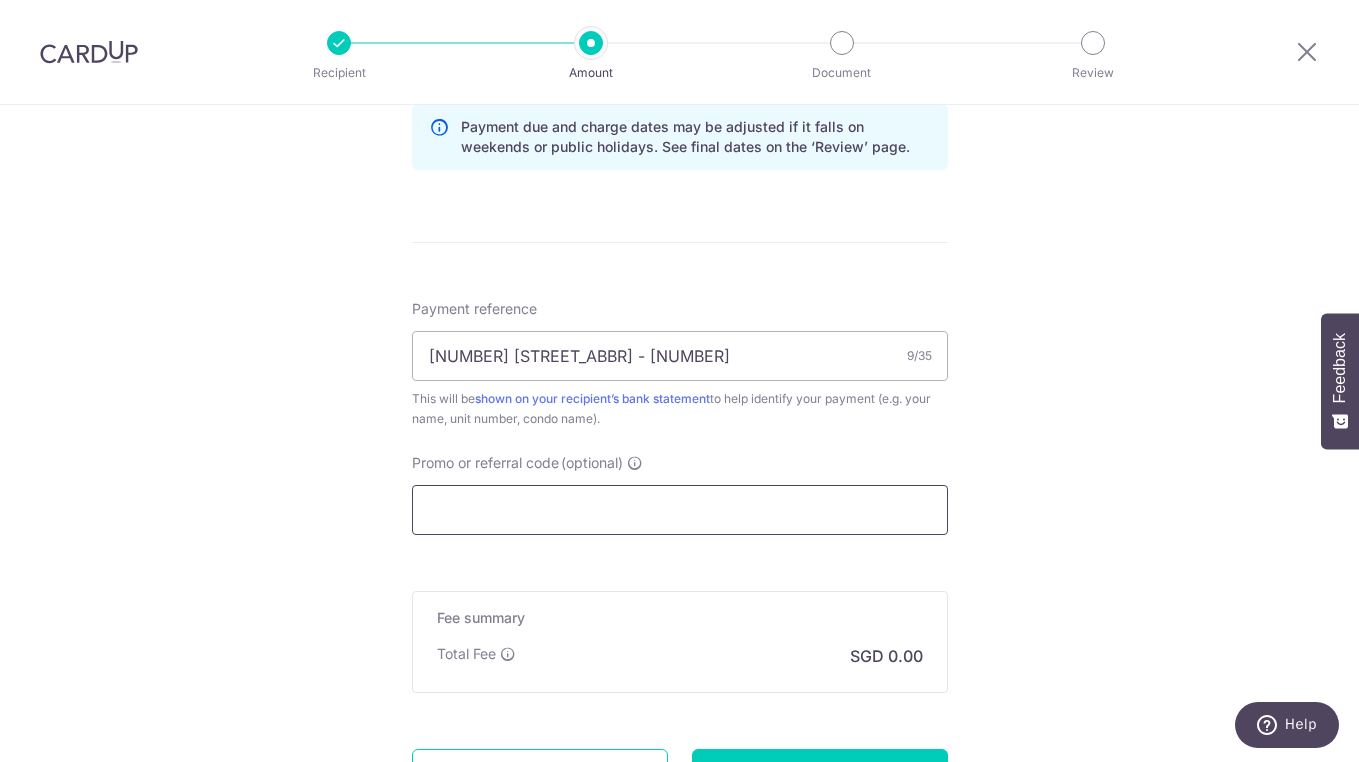 paste on "AVERENT179" 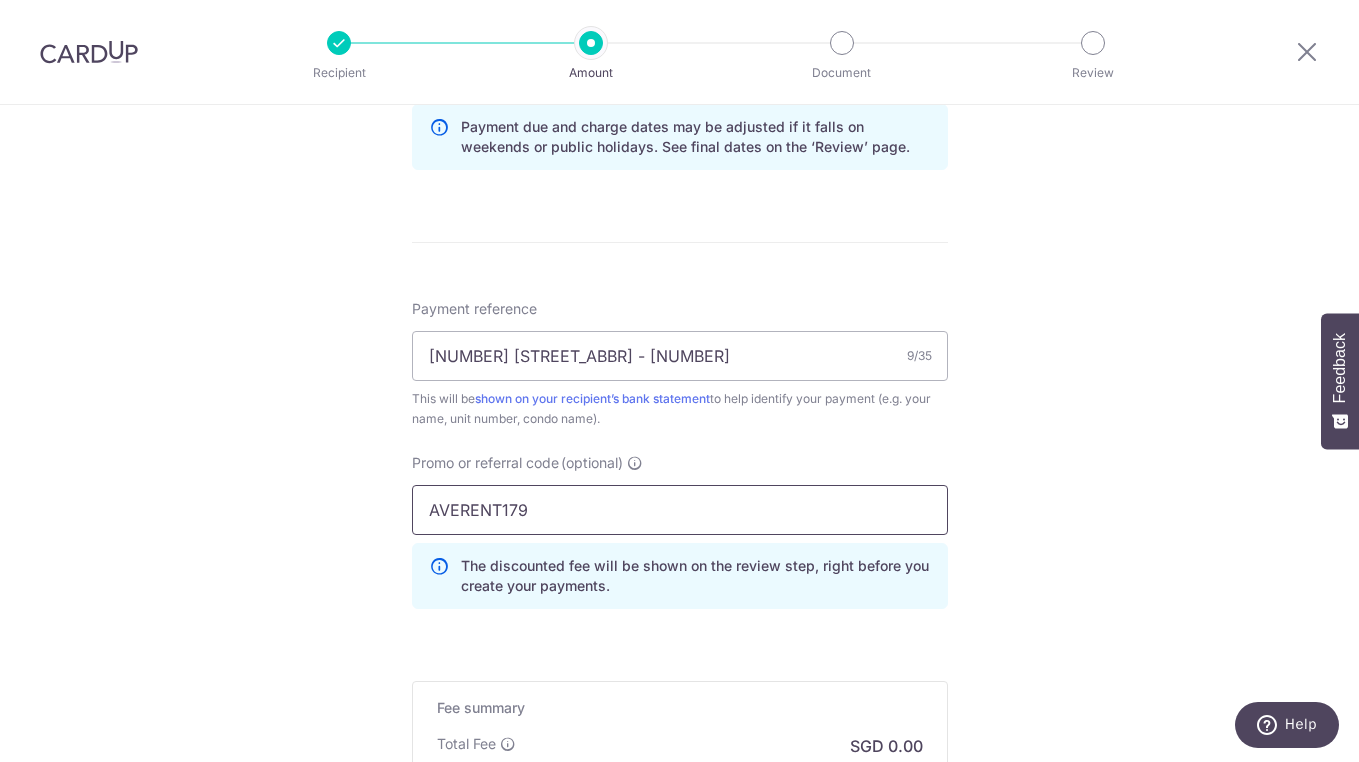 click on "AVERENT179" at bounding box center [680, 510] 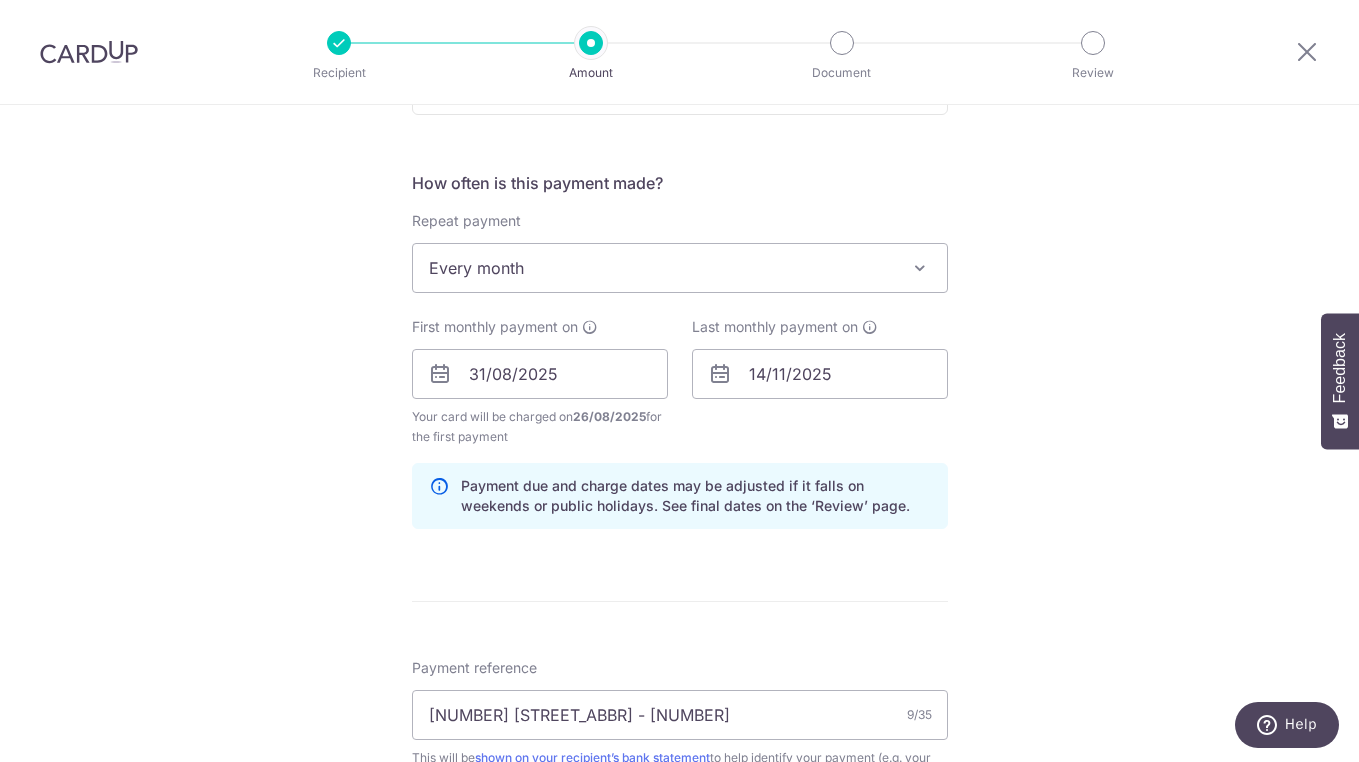 scroll, scrollTop: 698, scrollLeft: 0, axis: vertical 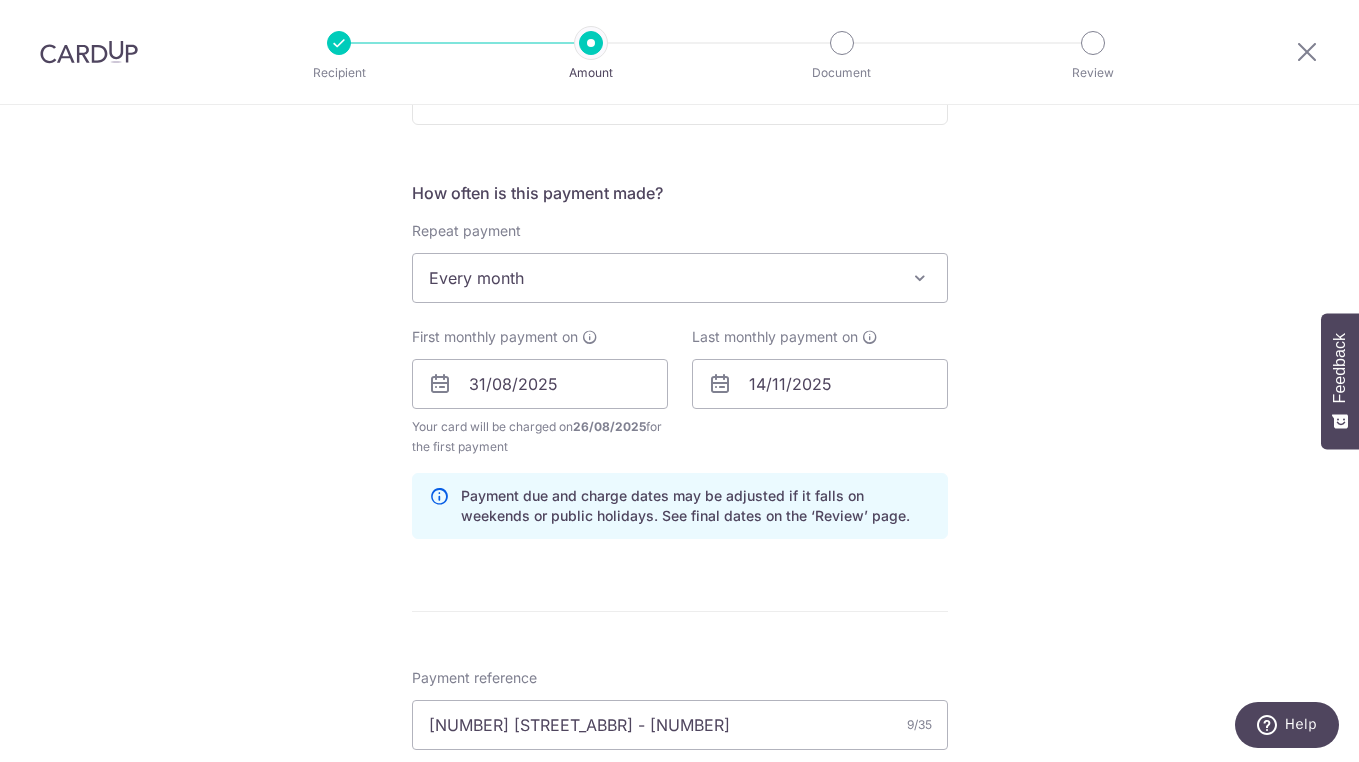 type on "SAVERENT179" 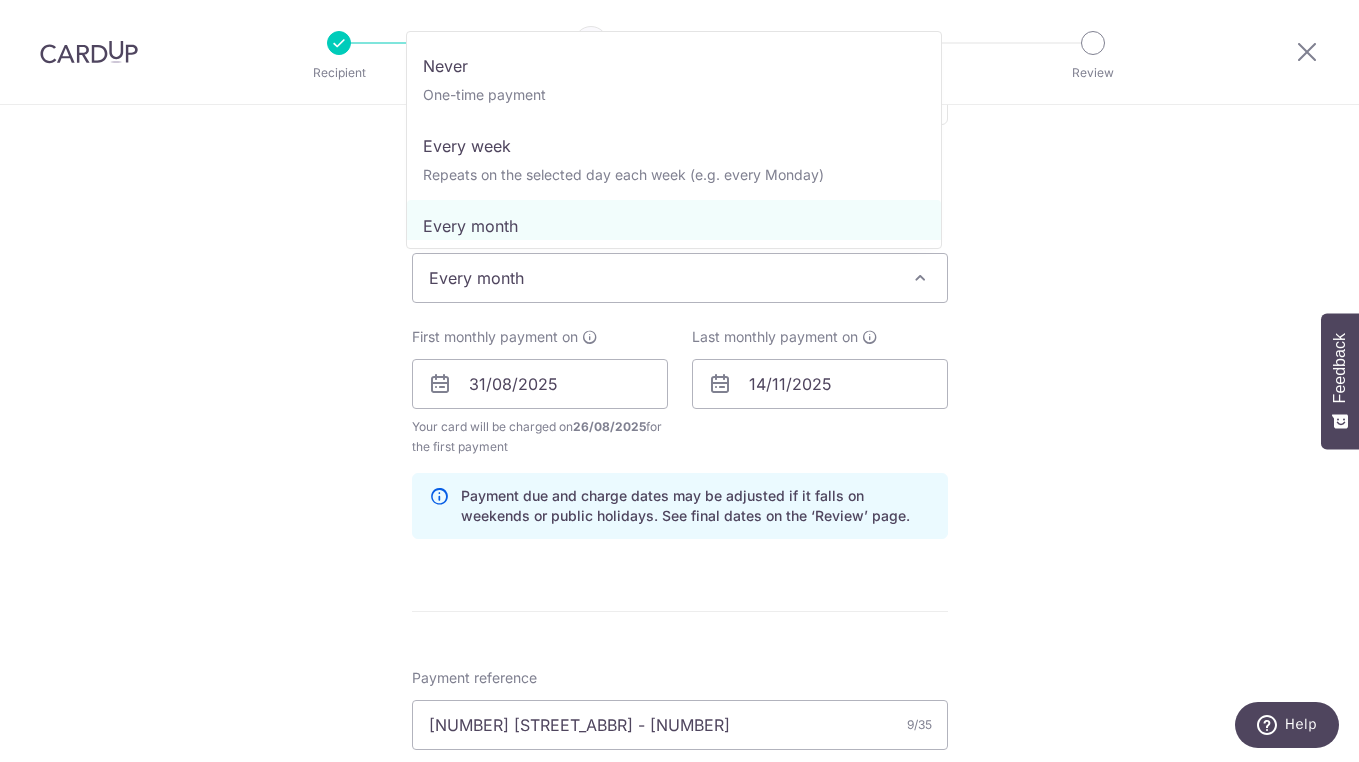click on "Every month" at bounding box center [680, 278] 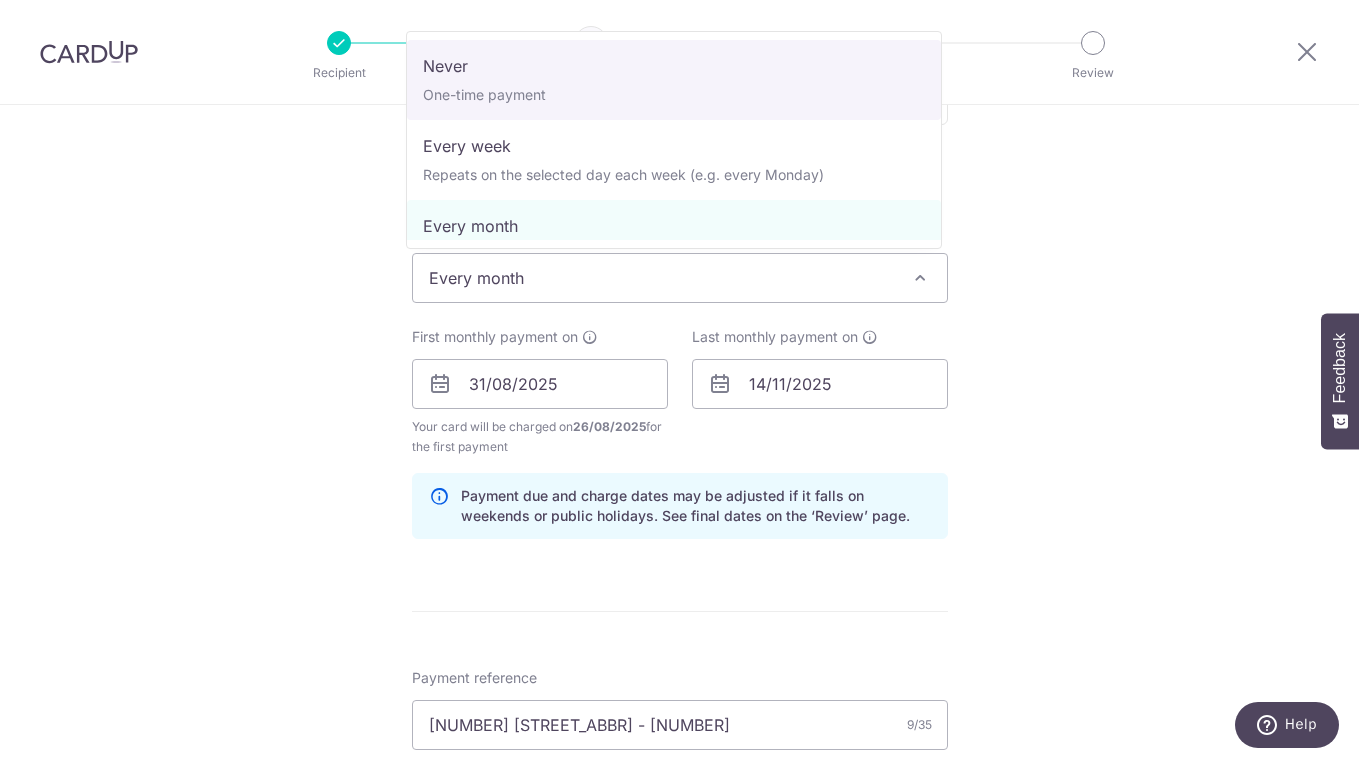 select on "1" 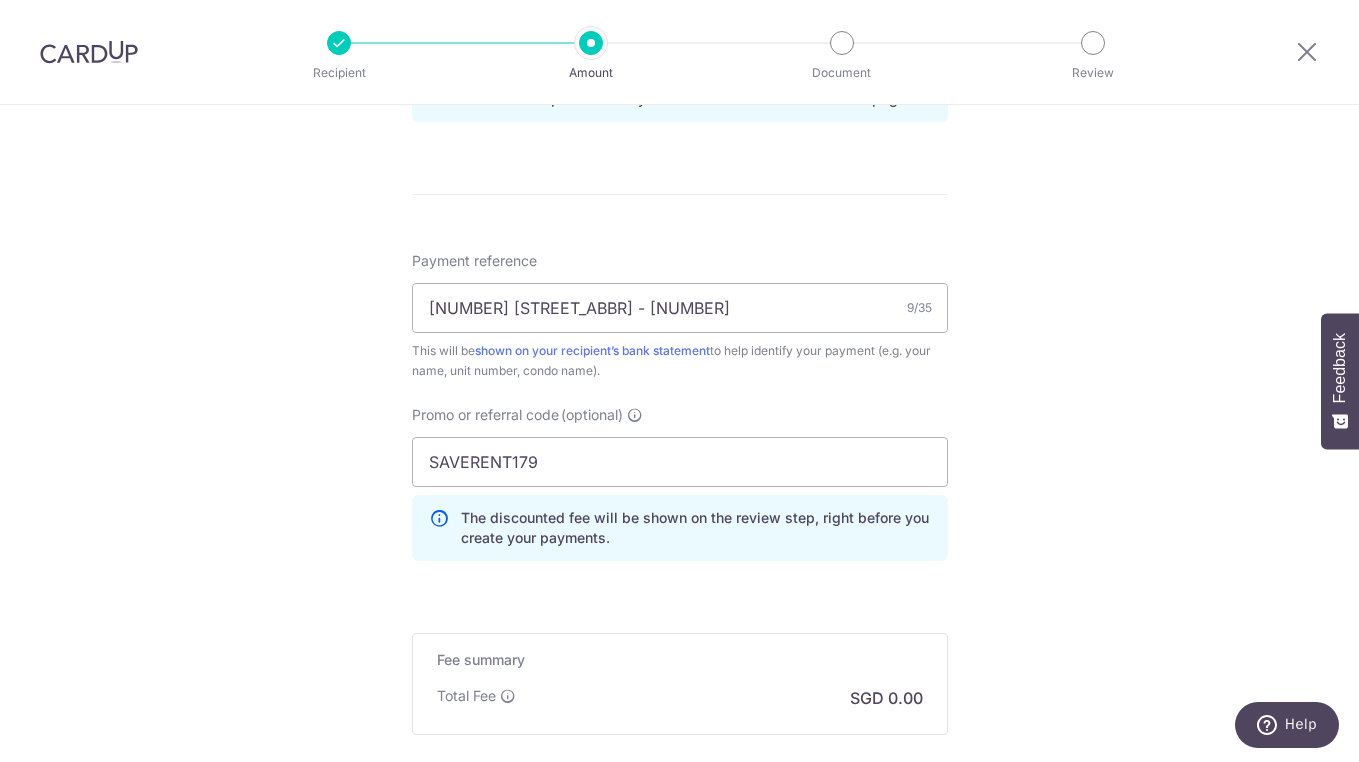 scroll, scrollTop: 1308, scrollLeft: 0, axis: vertical 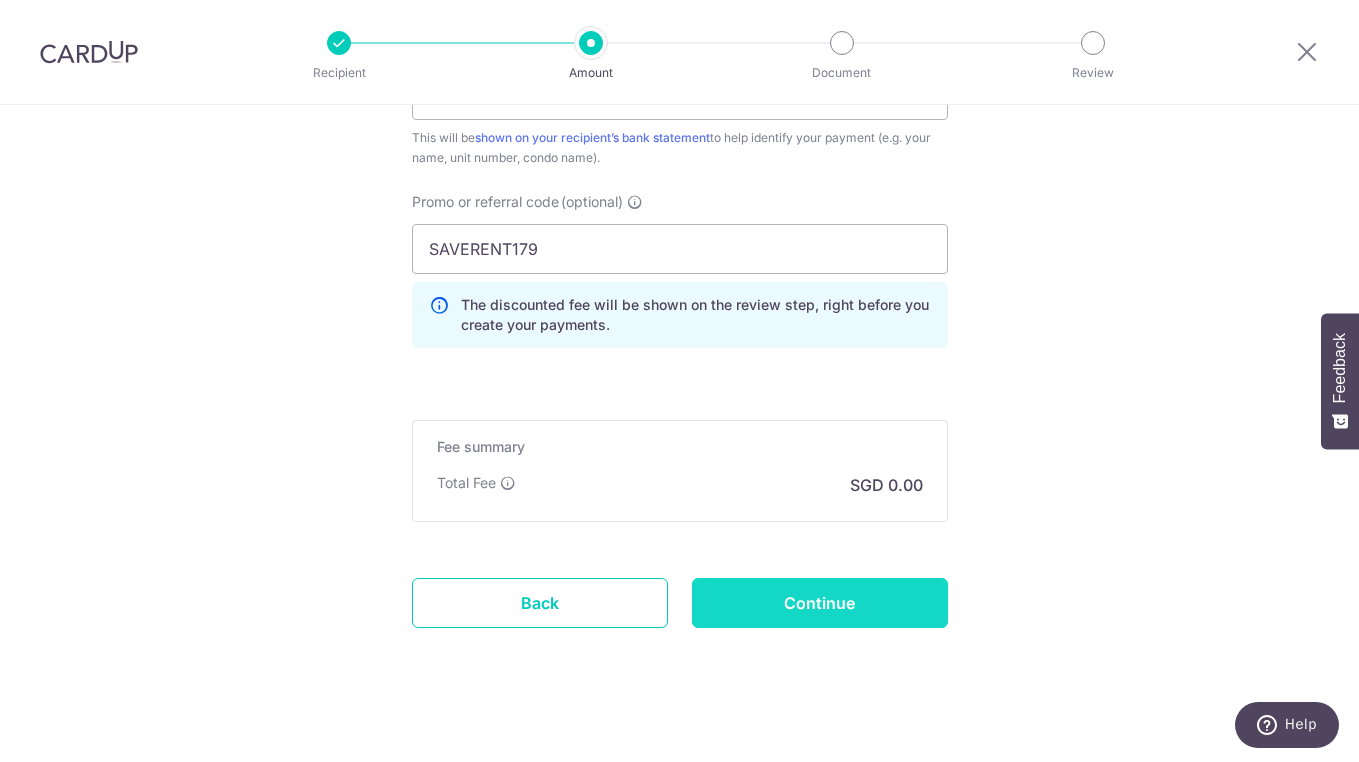click on "Continue" at bounding box center (820, 603) 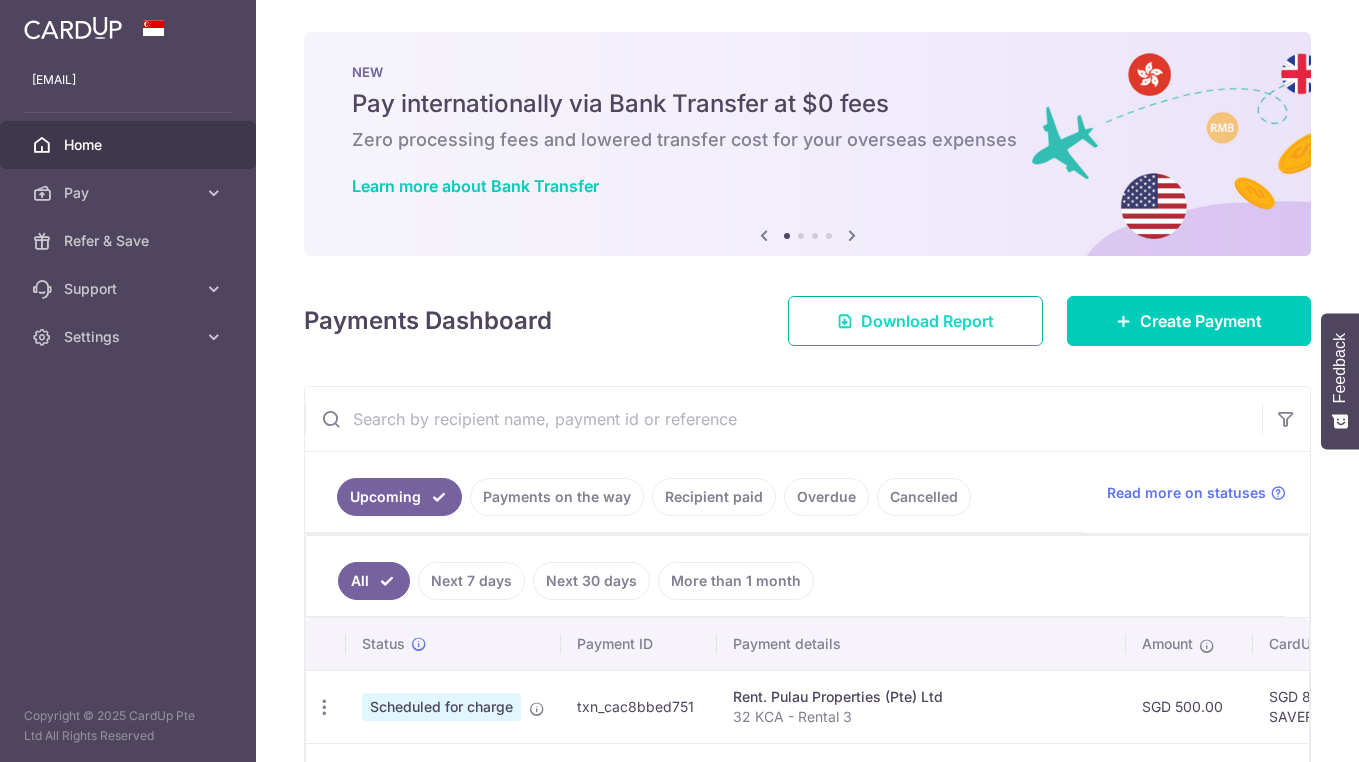 scroll, scrollTop: 0, scrollLeft: 0, axis: both 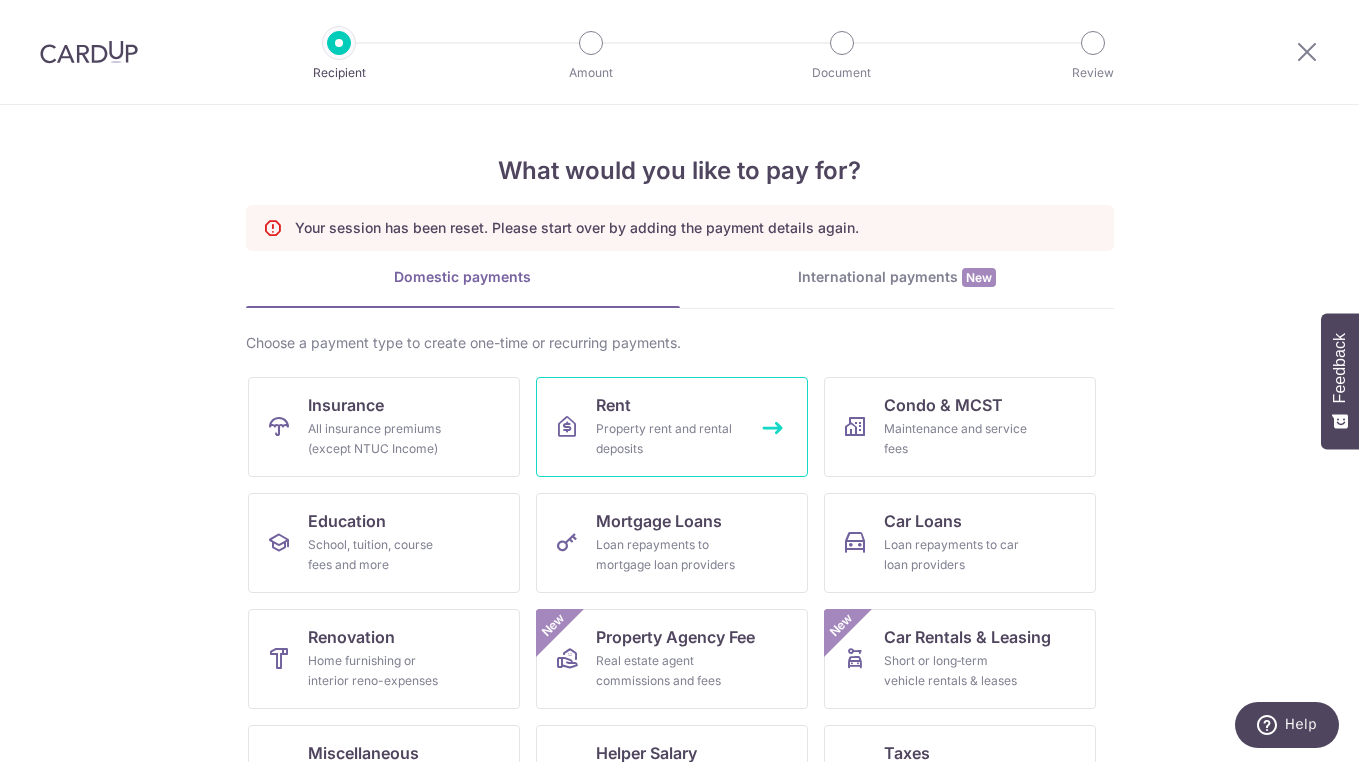 click on "Rent Property rent and rental deposits" at bounding box center (672, 427) 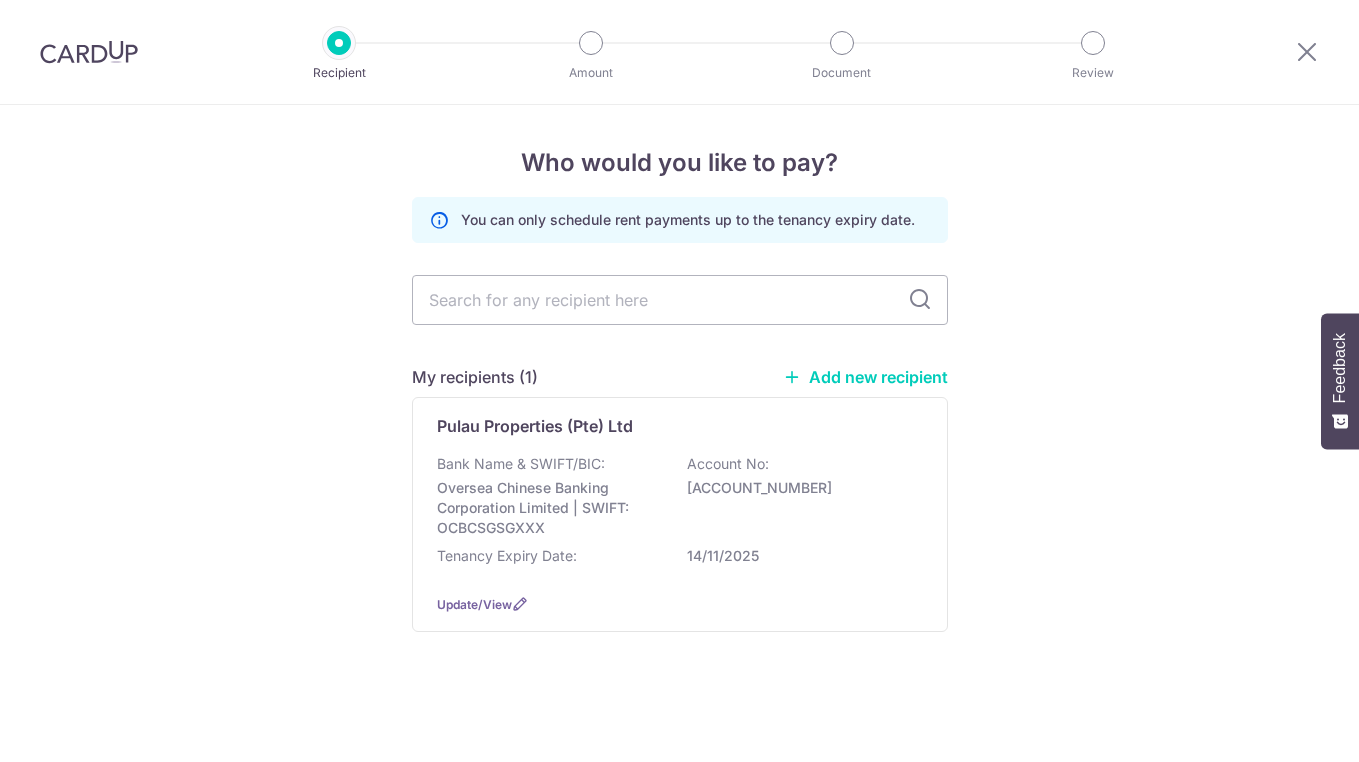 scroll, scrollTop: 0, scrollLeft: 0, axis: both 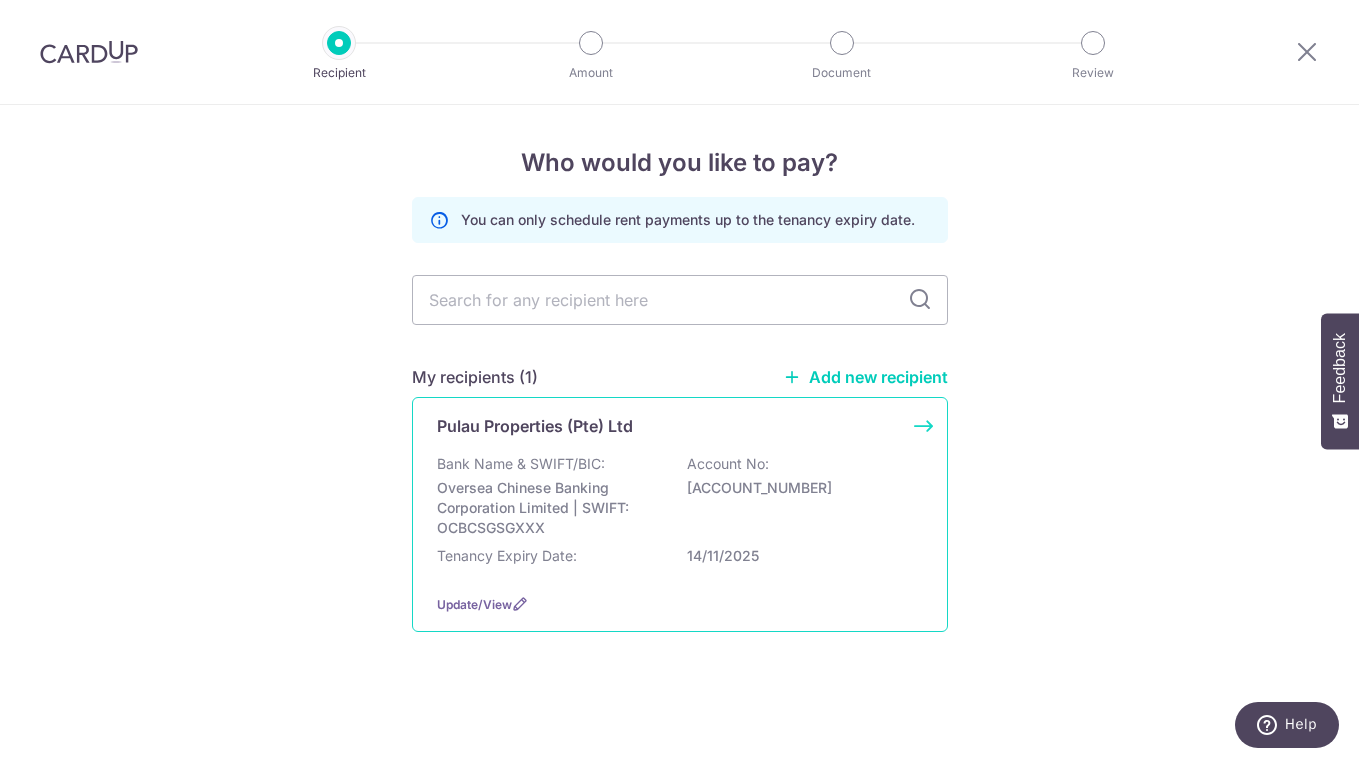 click on "Pulau Properties (Pte) Ltd
Bank Name & SWIFT/BIC:
Oversea Chinese Banking Corporation Limited | SWIFT: OCBCSGSGXXX
Account No:
[ACCOUNT_NUMBER]
Tenancy Expiry Date:
[DATE]
Update/View" at bounding box center [680, 514] 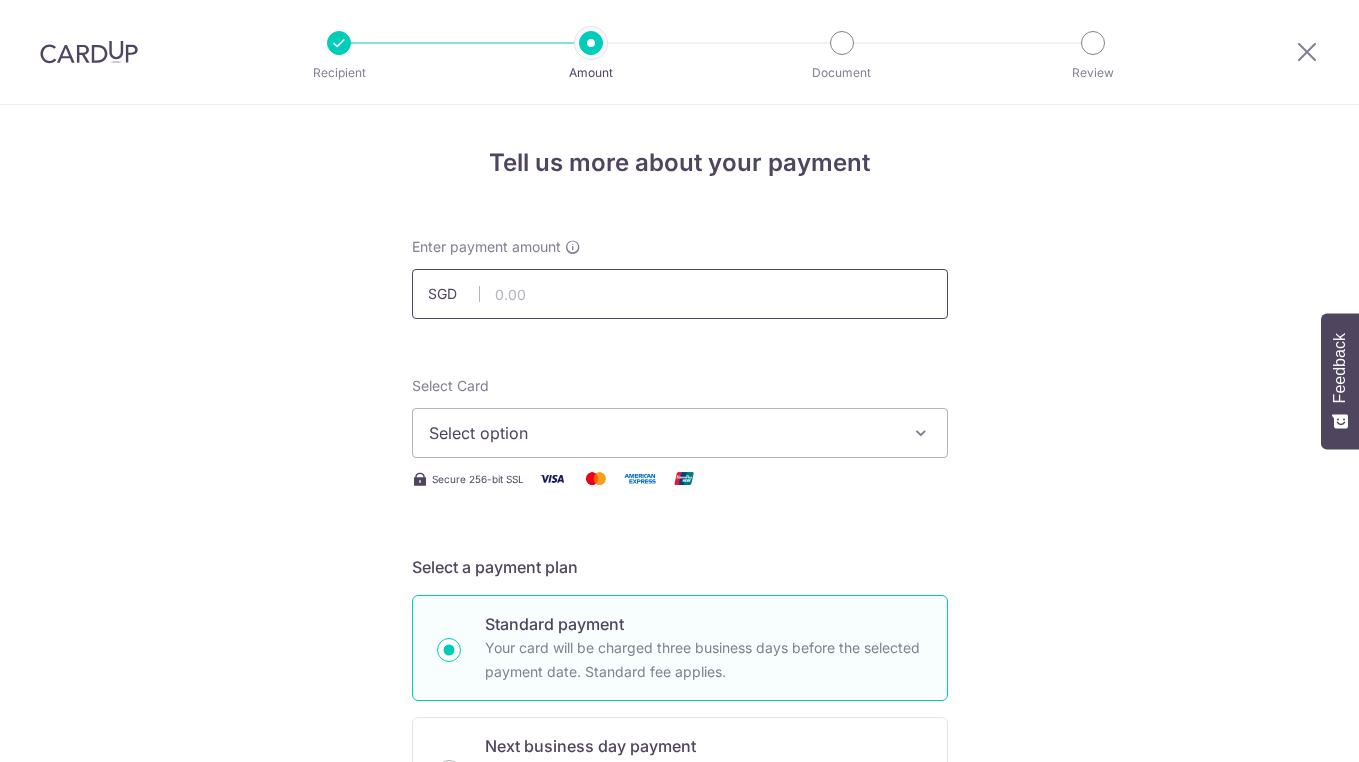 scroll, scrollTop: 0, scrollLeft: 0, axis: both 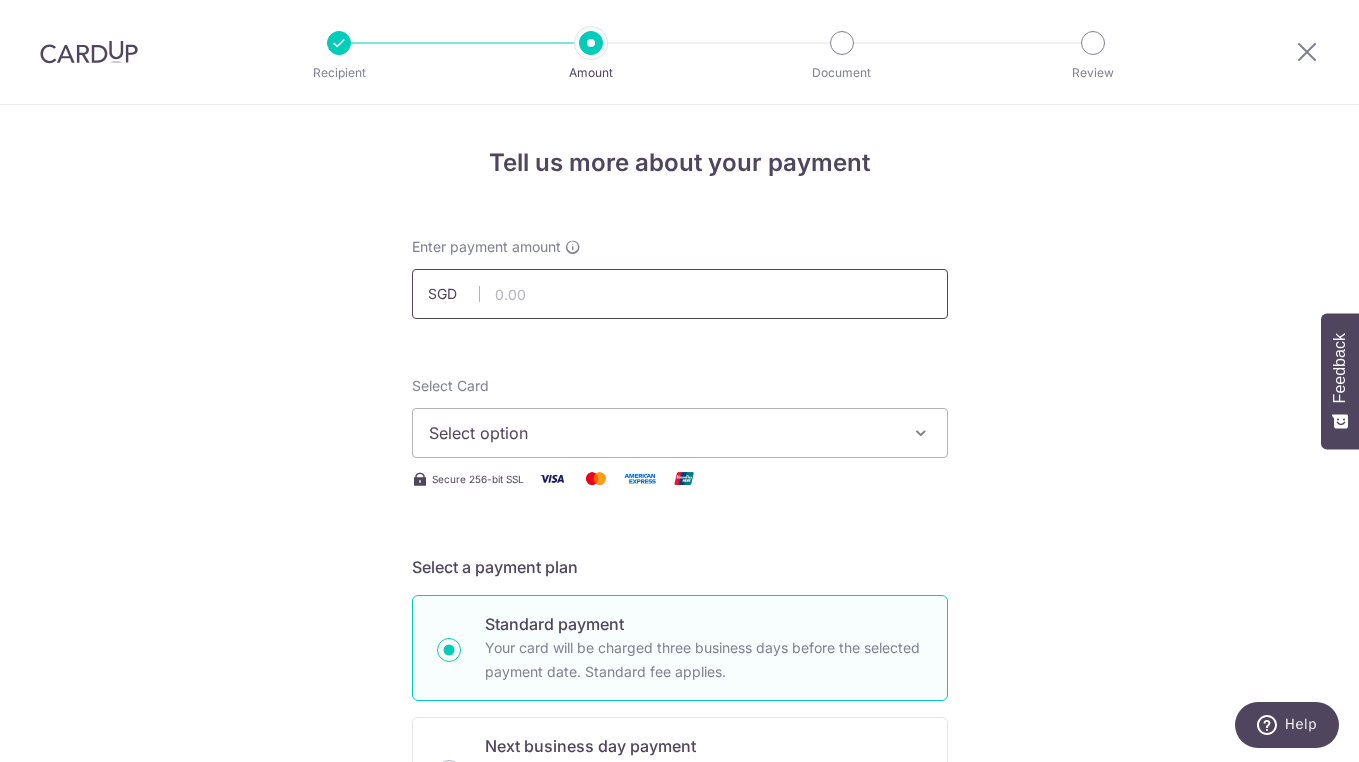 click at bounding box center [680, 294] 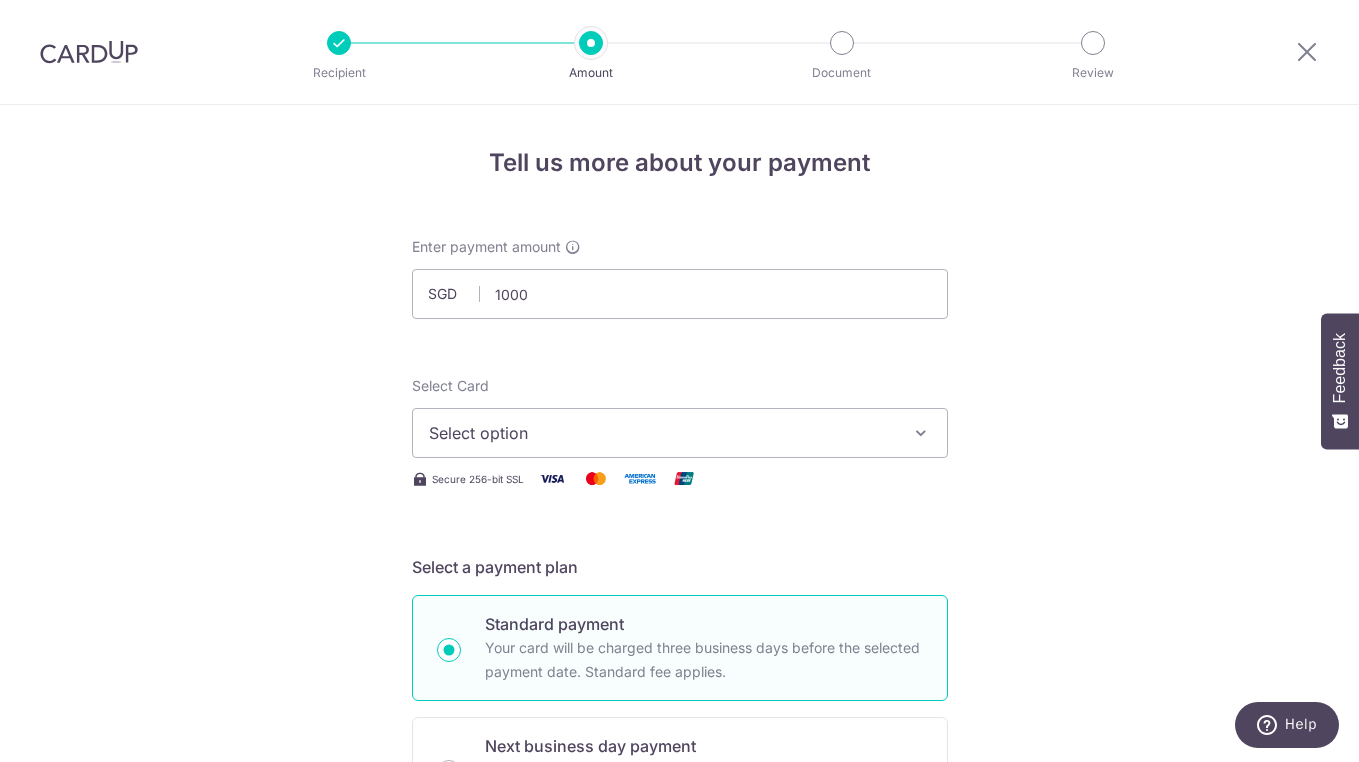 type on "1,000.00" 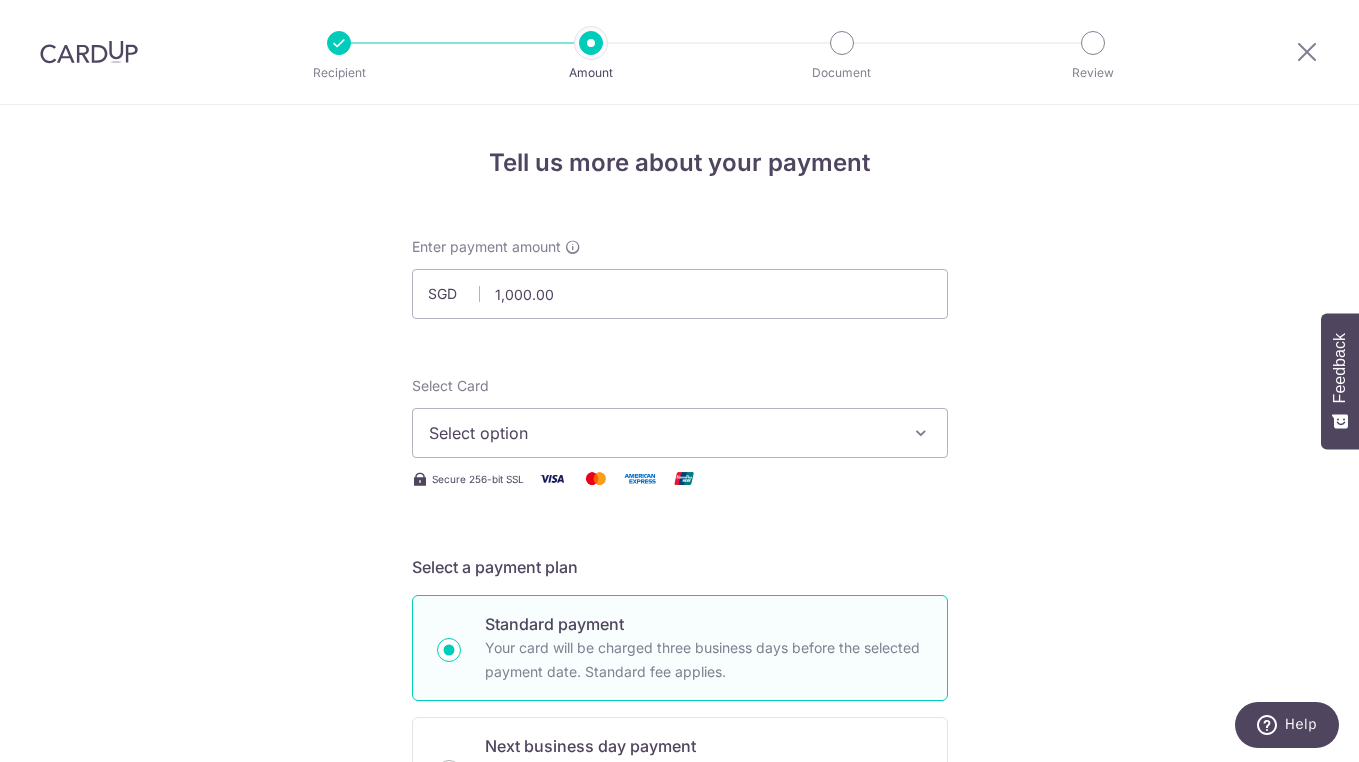 click on "Tell us more about your payment
Enter payment amount
SGD
1,000.00
1000.00
Select Card
Select option
Add credit card
Your Cards
**** 5785
**** 3006
**** 2050
**** 8830
**** 5317
**** 4113
Secure 256-bit SSL
Text" at bounding box center [679, 1009] 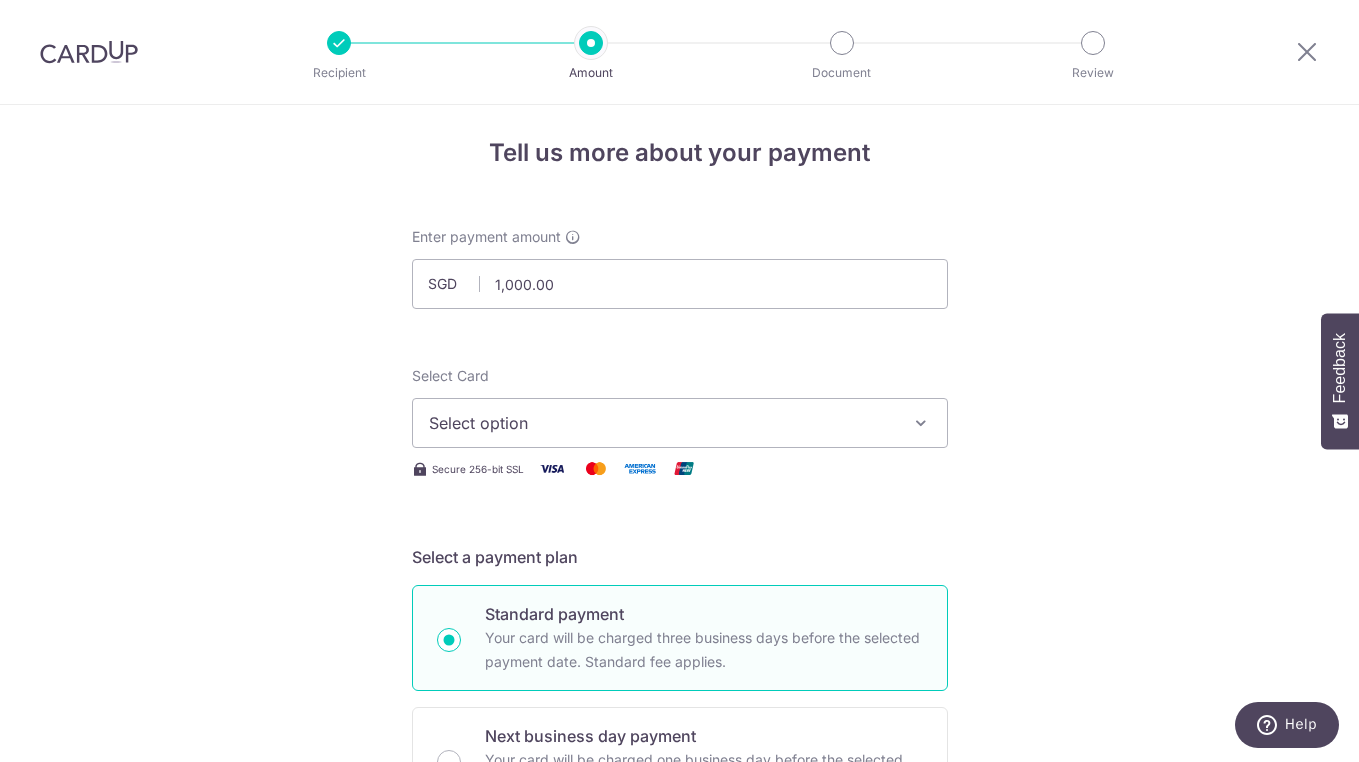 scroll, scrollTop: 0, scrollLeft: 0, axis: both 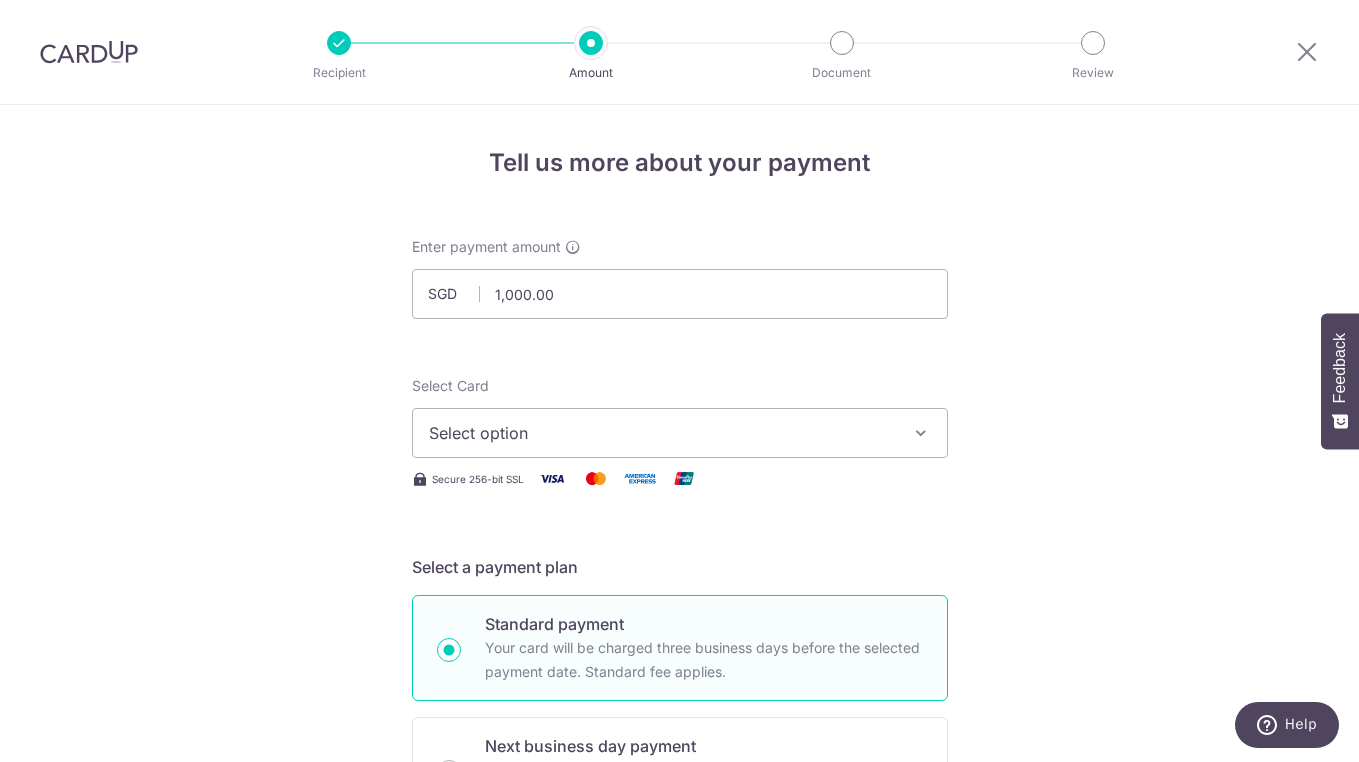 click on "Select option" at bounding box center [662, 433] 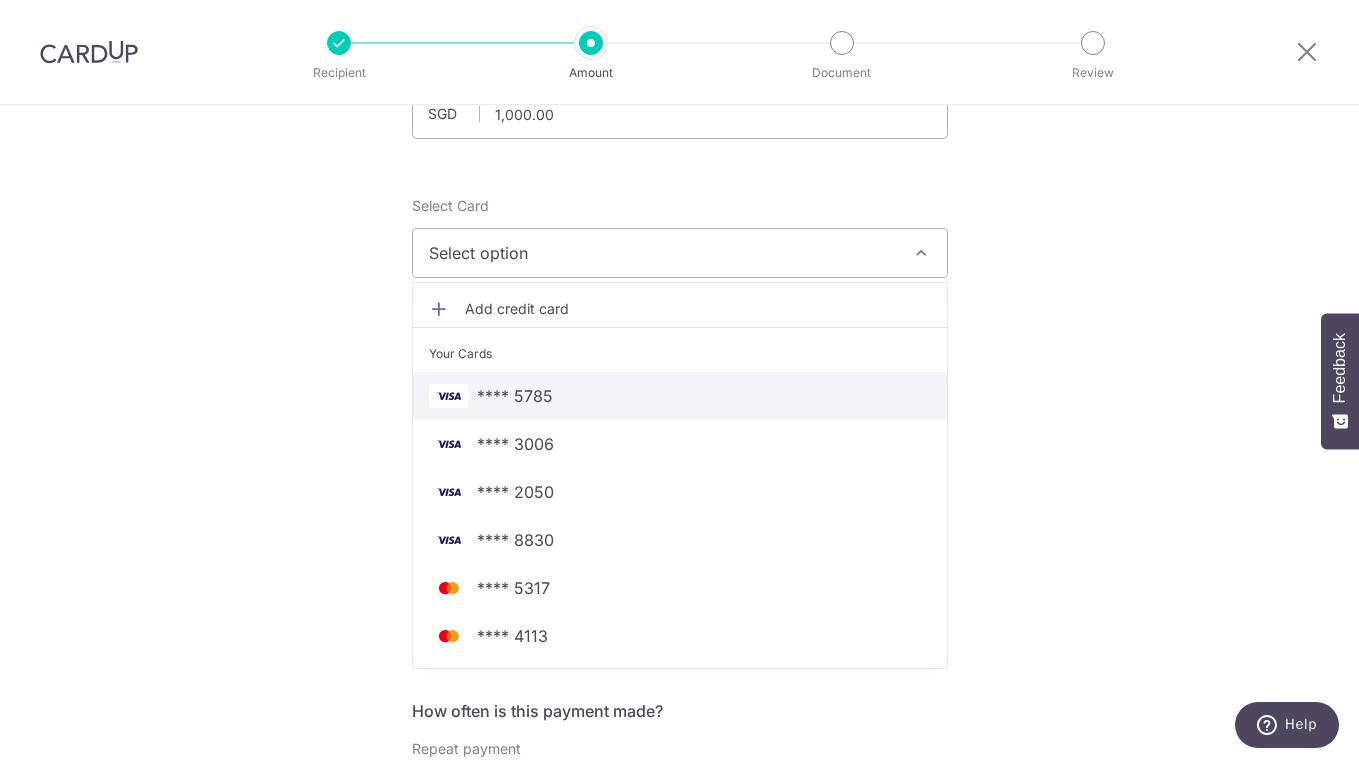 scroll, scrollTop: 186, scrollLeft: 0, axis: vertical 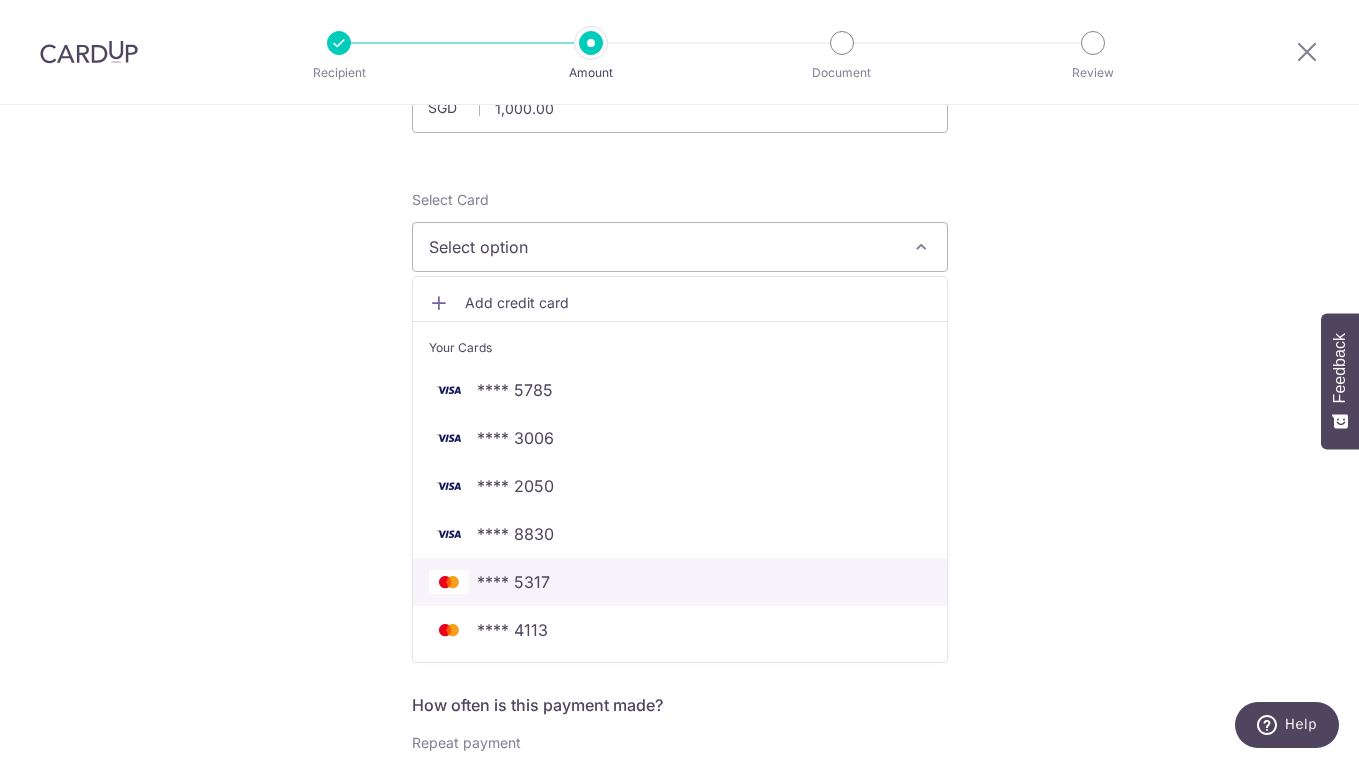 click on "**** 5317" at bounding box center [513, 582] 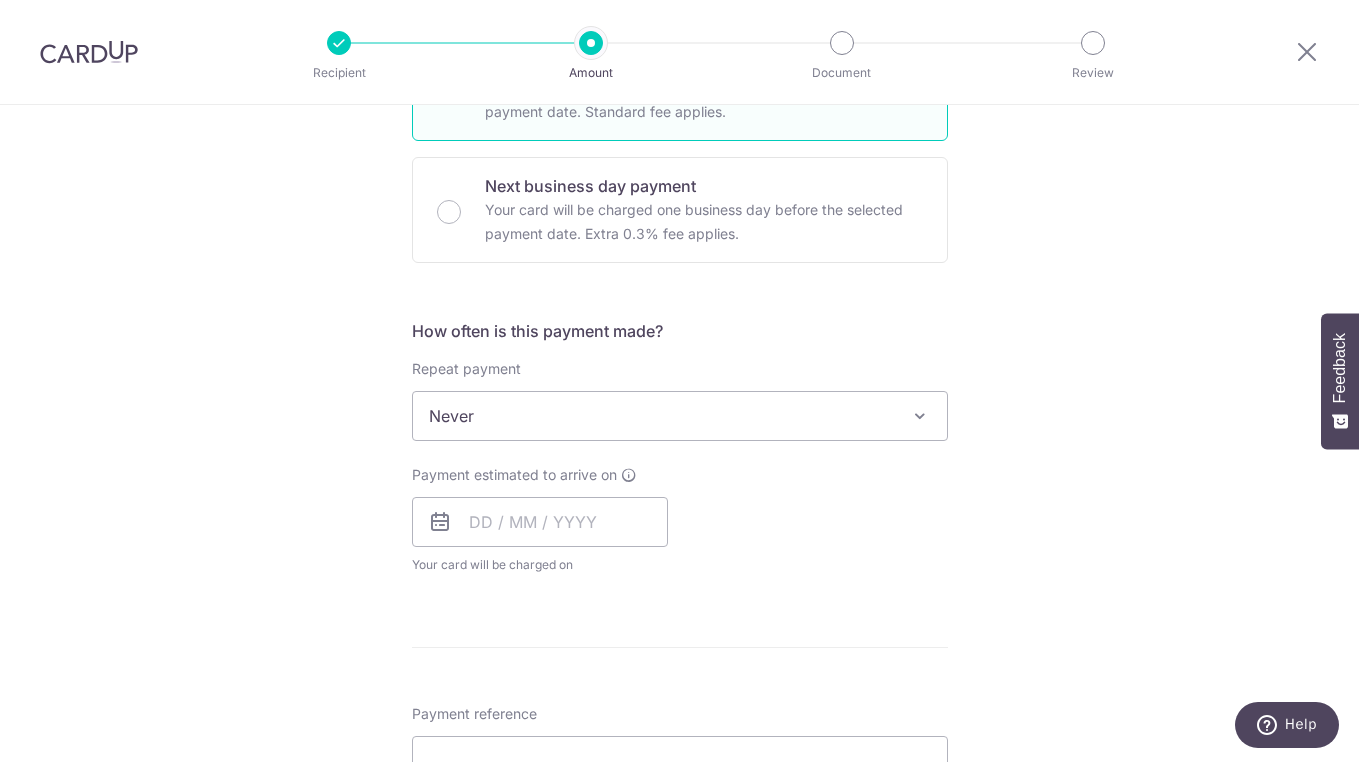 scroll, scrollTop: 555, scrollLeft: 0, axis: vertical 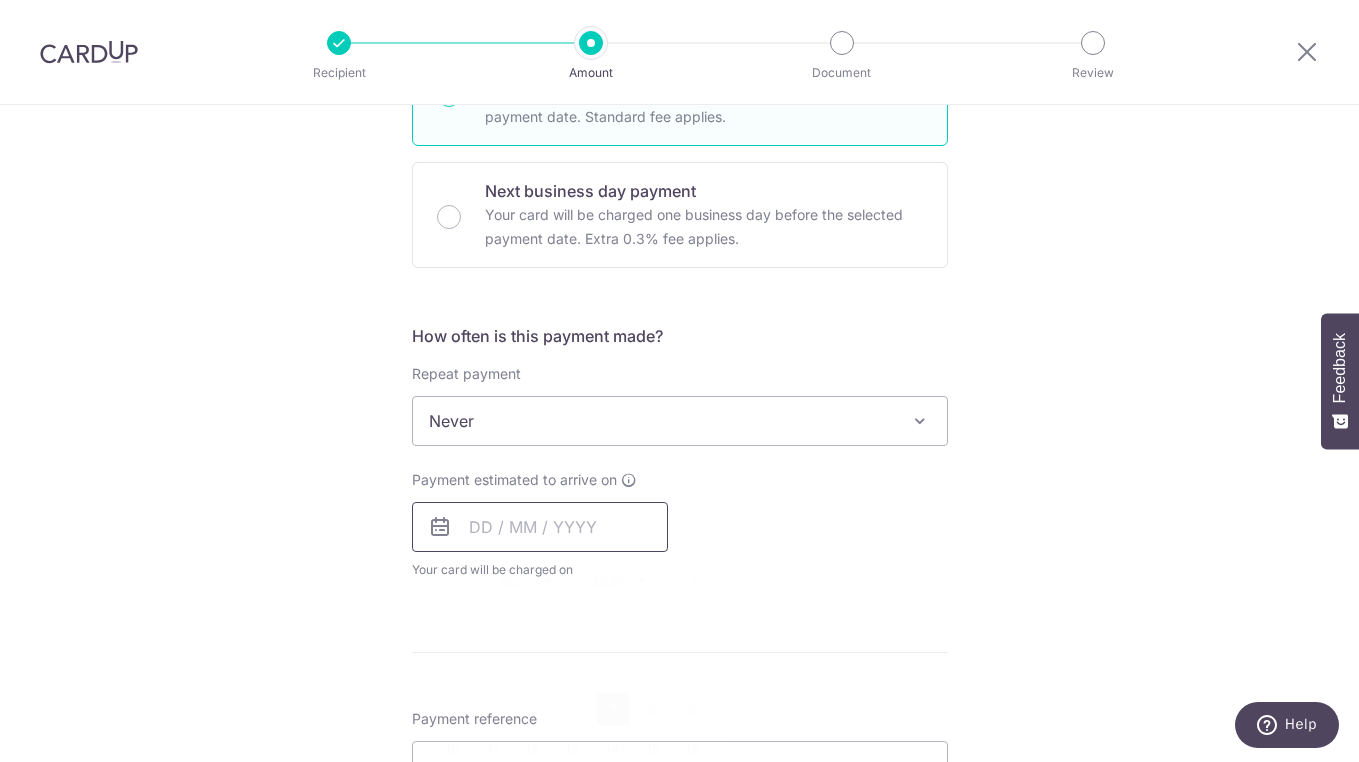 click at bounding box center [540, 527] 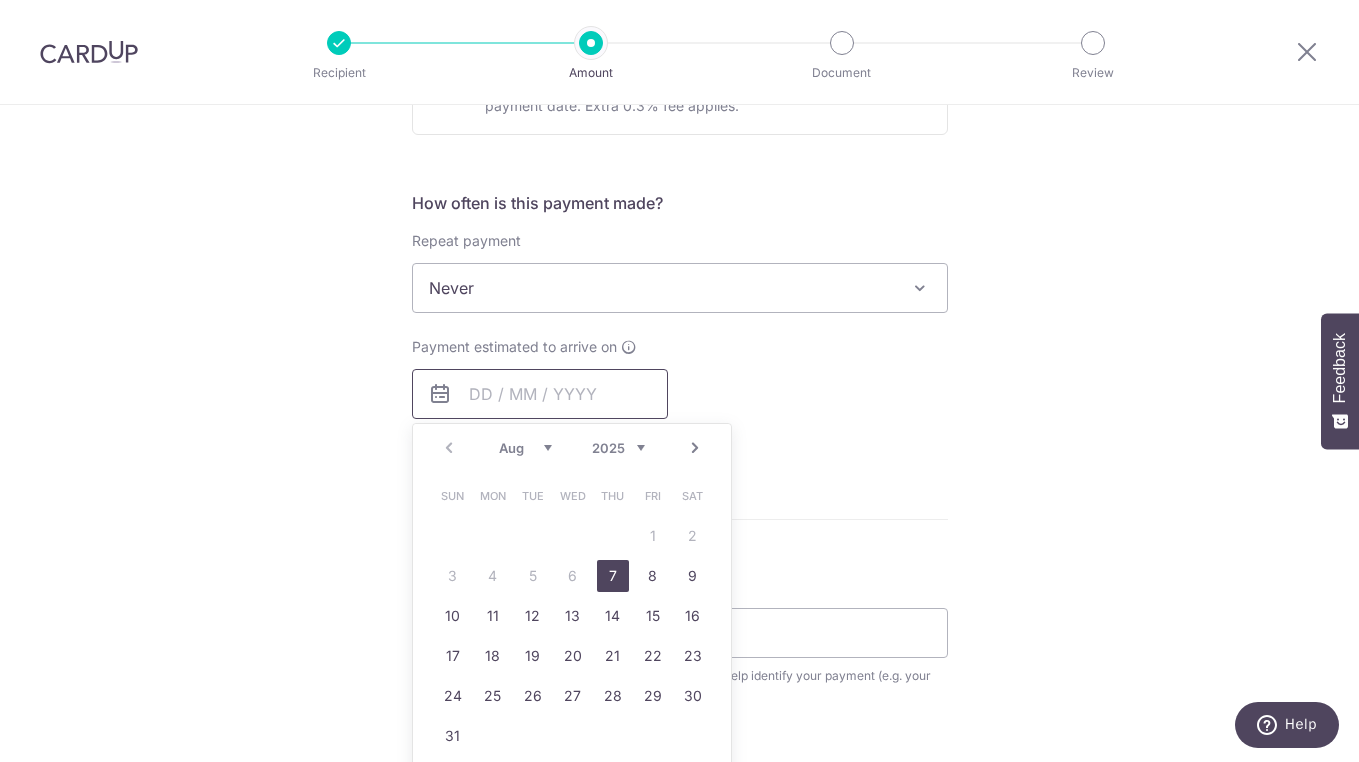 scroll, scrollTop: 760, scrollLeft: 0, axis: vertical 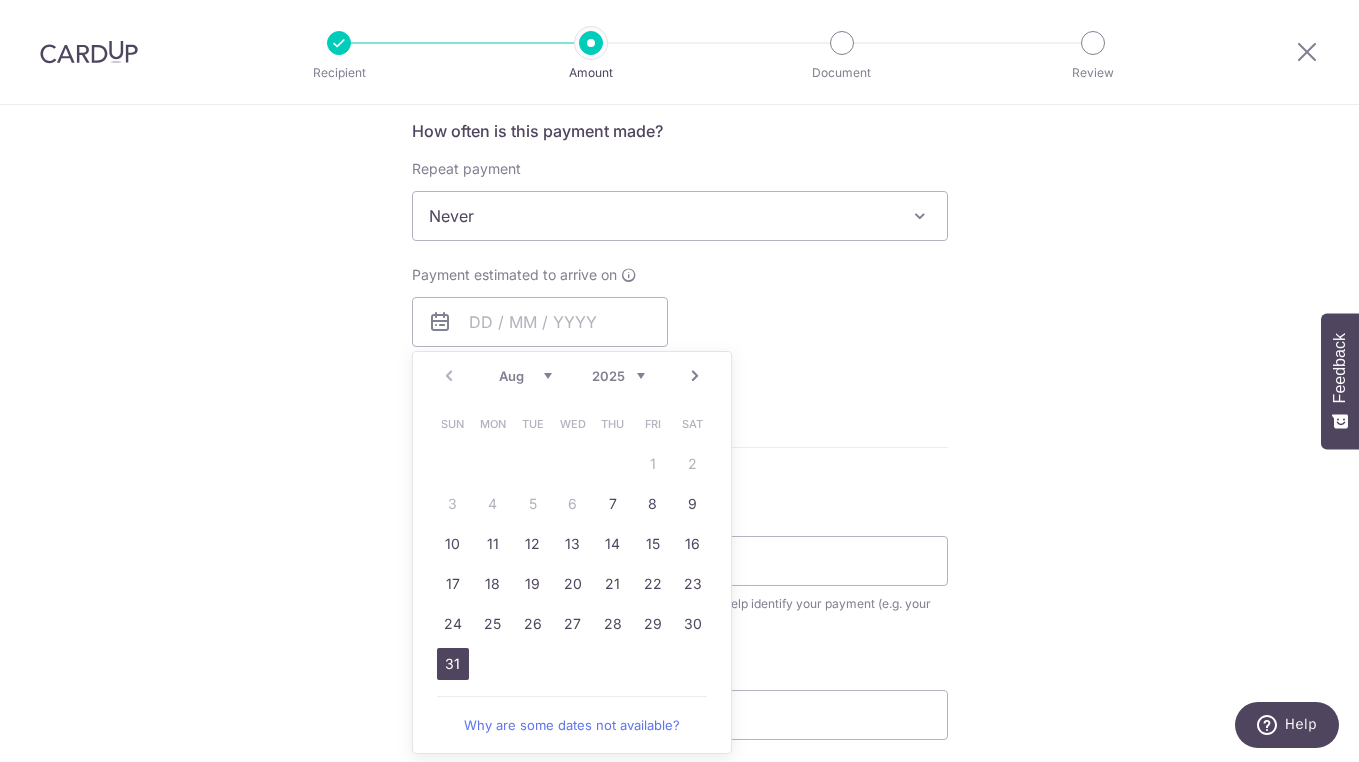 click on "31" at bounding box center (453, 664) 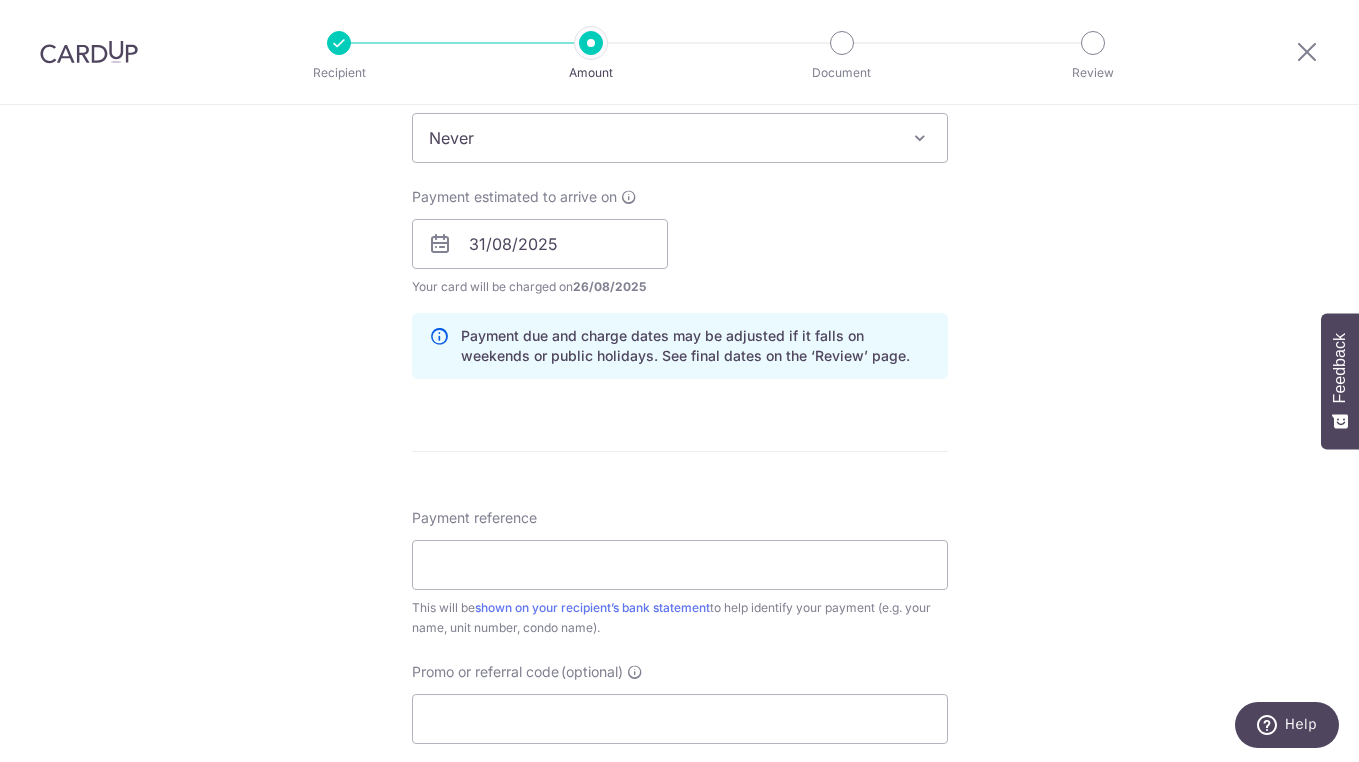 scroll, scrollTop: 850, scrollLeft: 0, axis: vertical 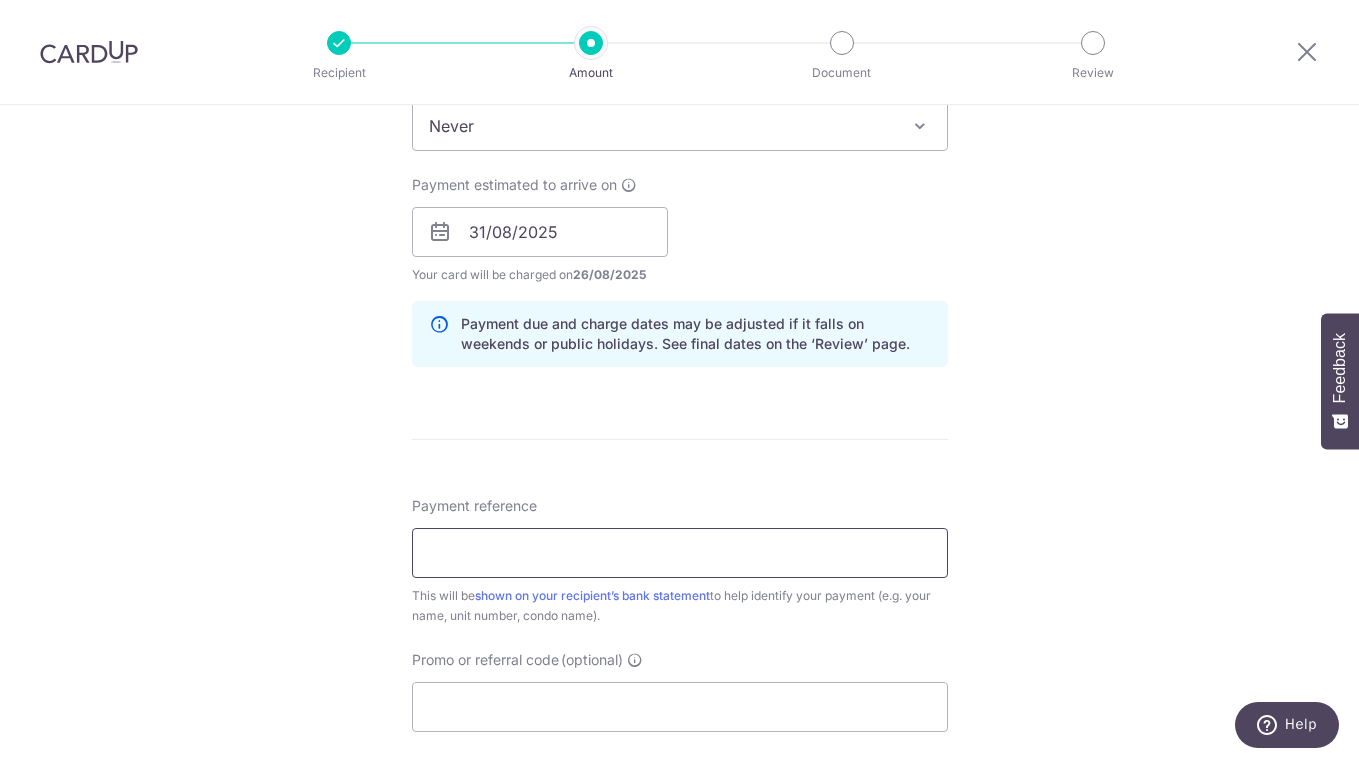 click on "Payment reference" at bounding box center [680, 553] 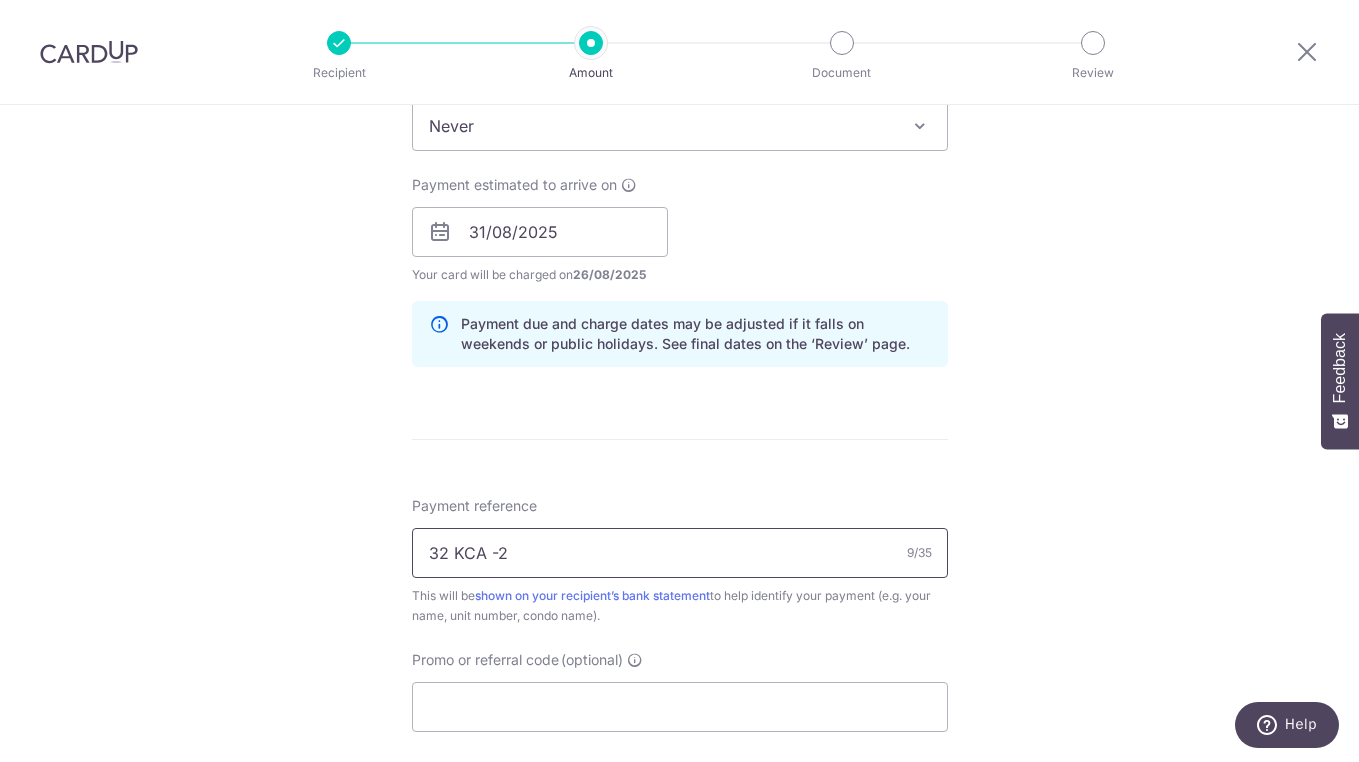type on "32 KCA -2" 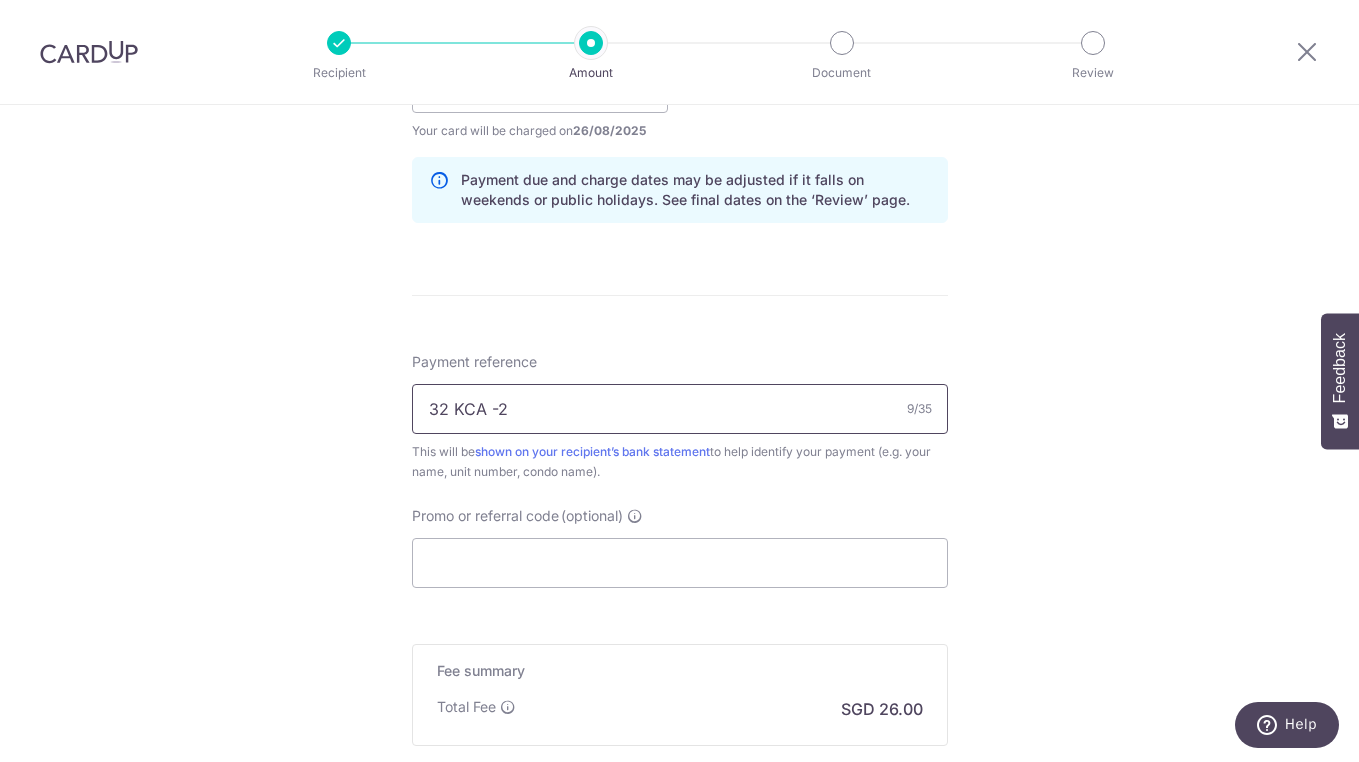 scroll, scrollTop: 1045, scrollLeft: 0, axis: vertical 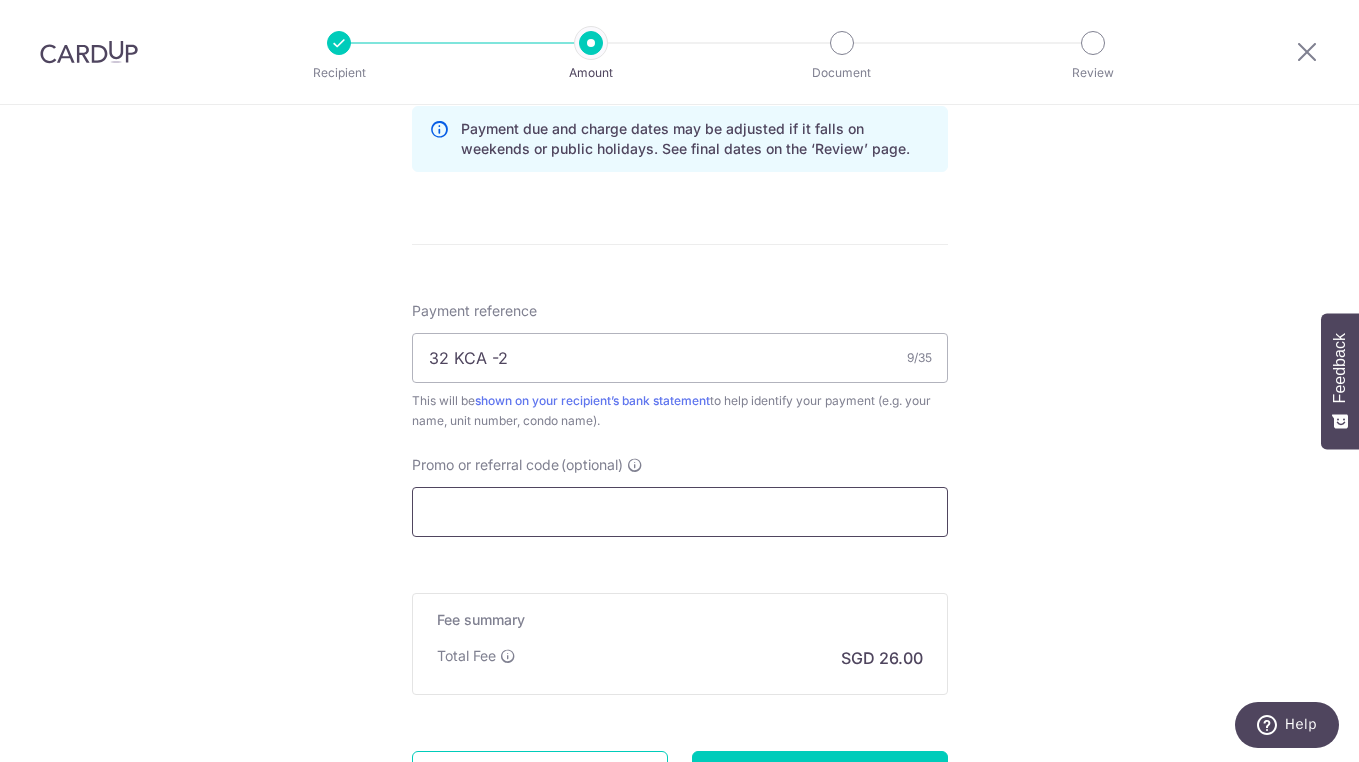 click on "Promo or referral code
(optional)" at bounding box center [680, 512] 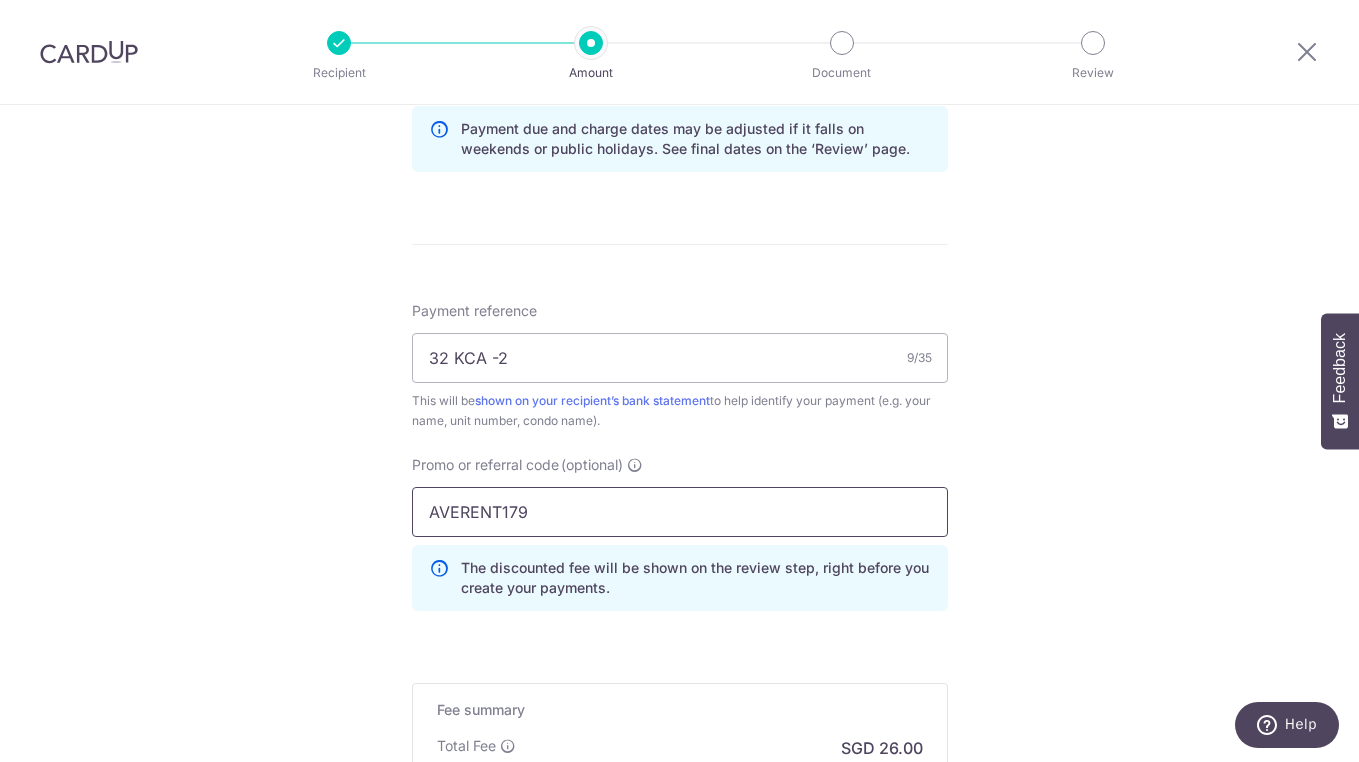click on "AVERENT179" at bounding box center [680, 512] 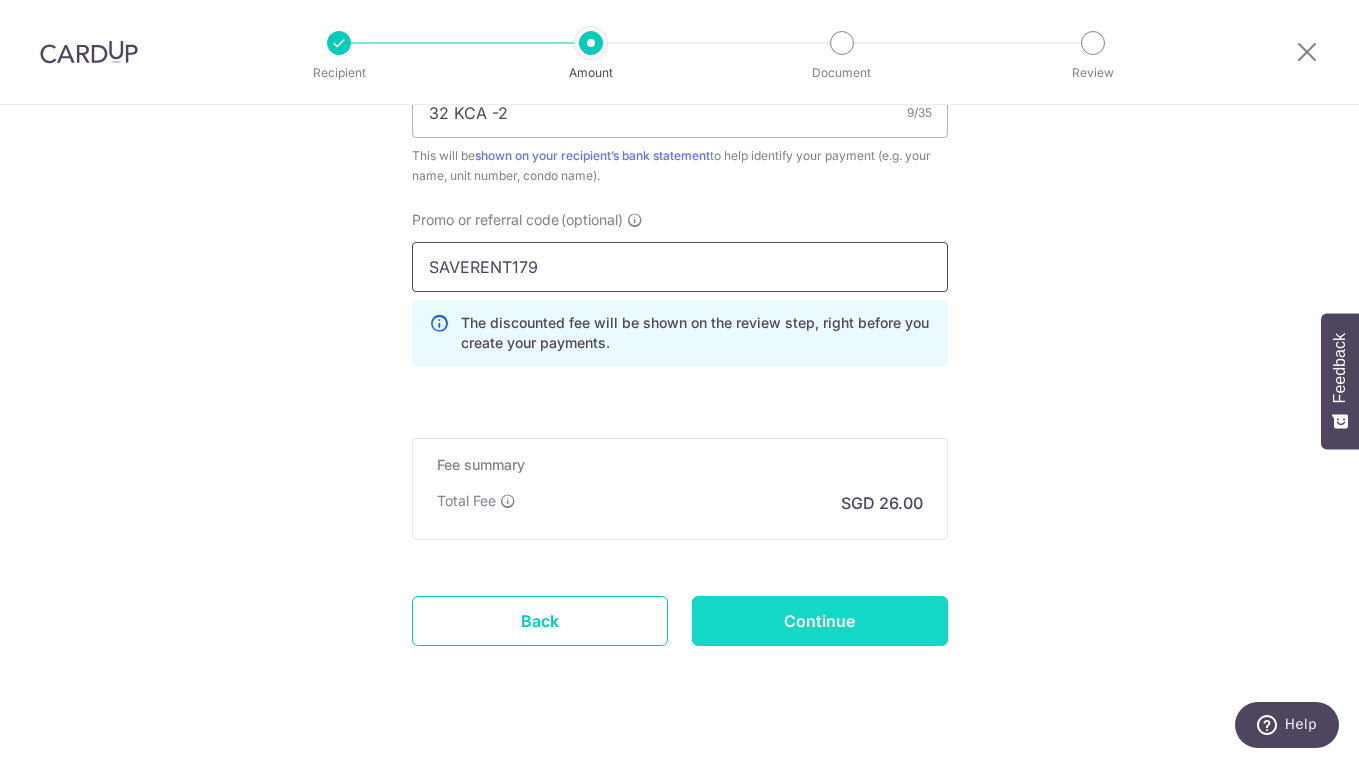 scroll, scrollTop: 1296, scrollLeft: 0, axis: vertical 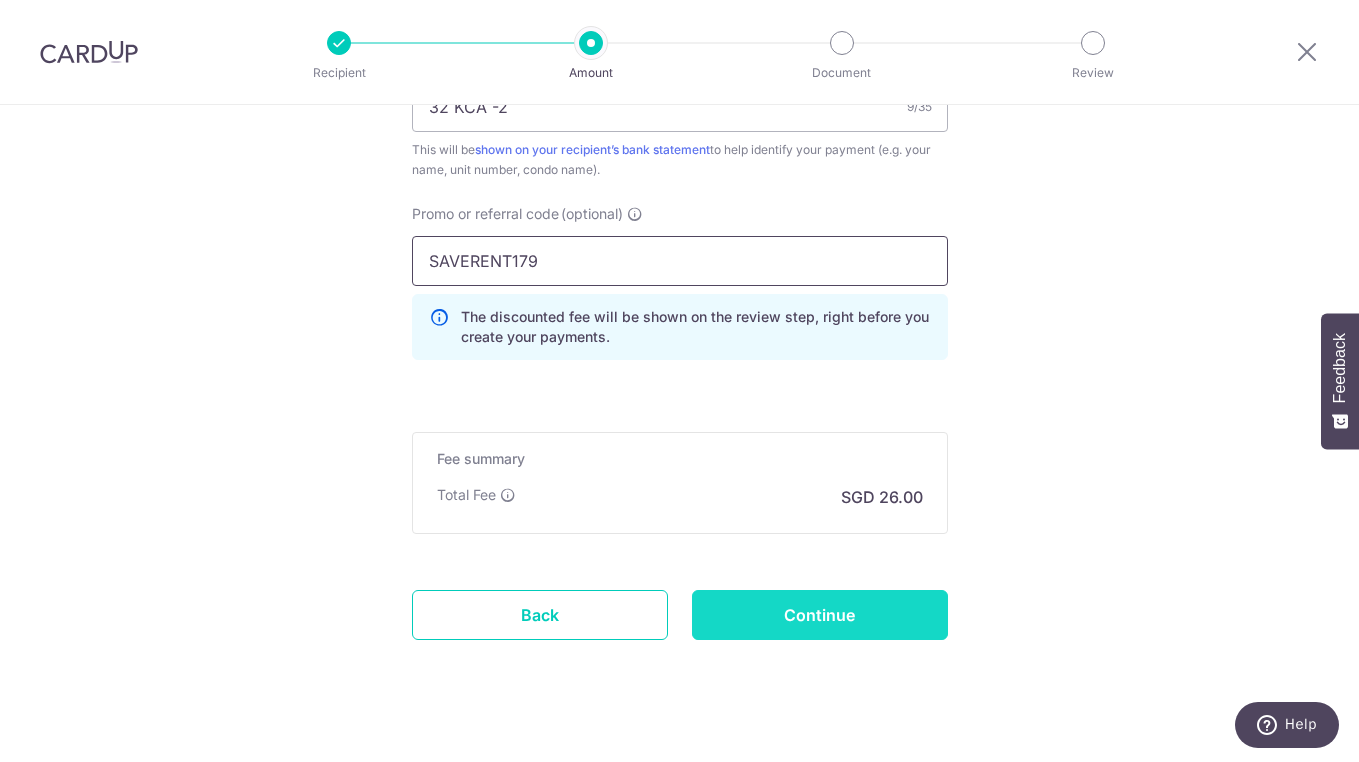 type on "SAVERENT179" 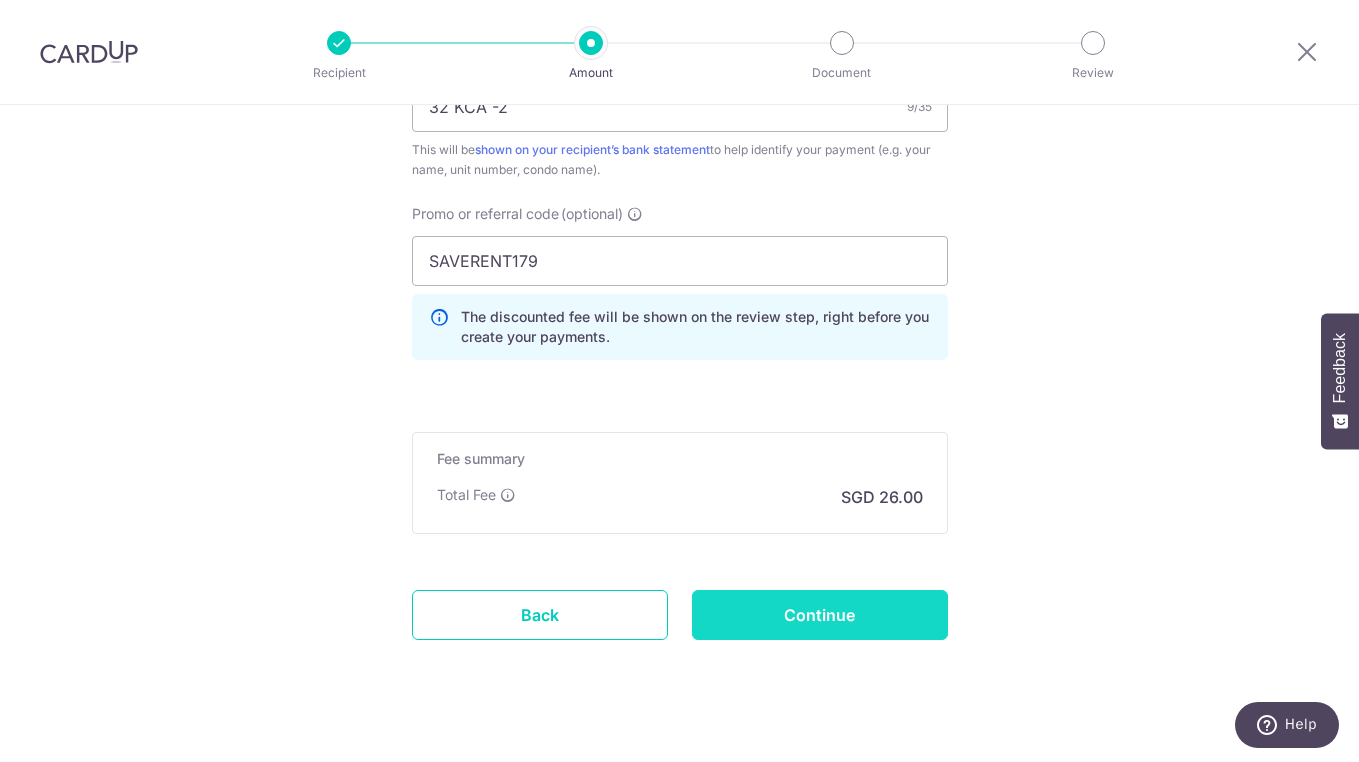 click on "Continue" at bounding box center [820, 615] 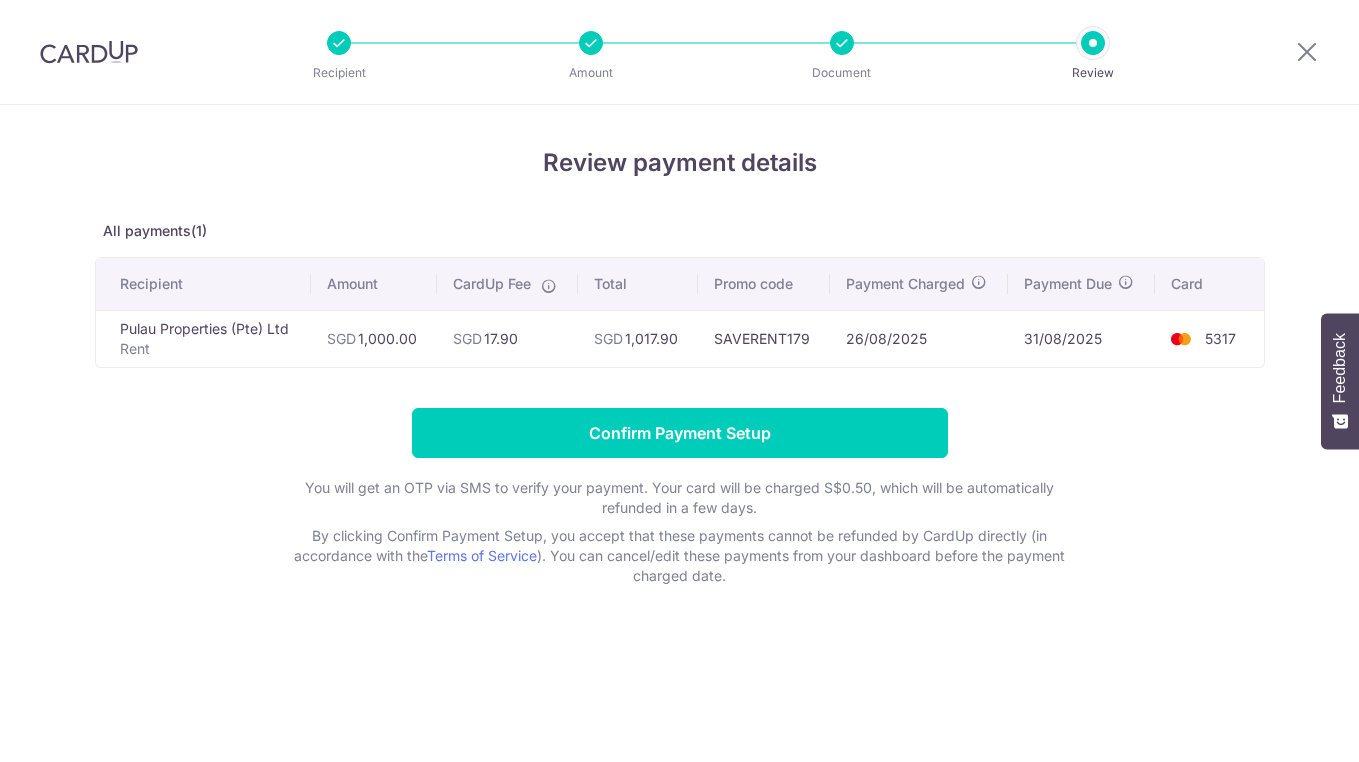 scroll, scrollTop: 0, scrollLeft: 0, axis: both 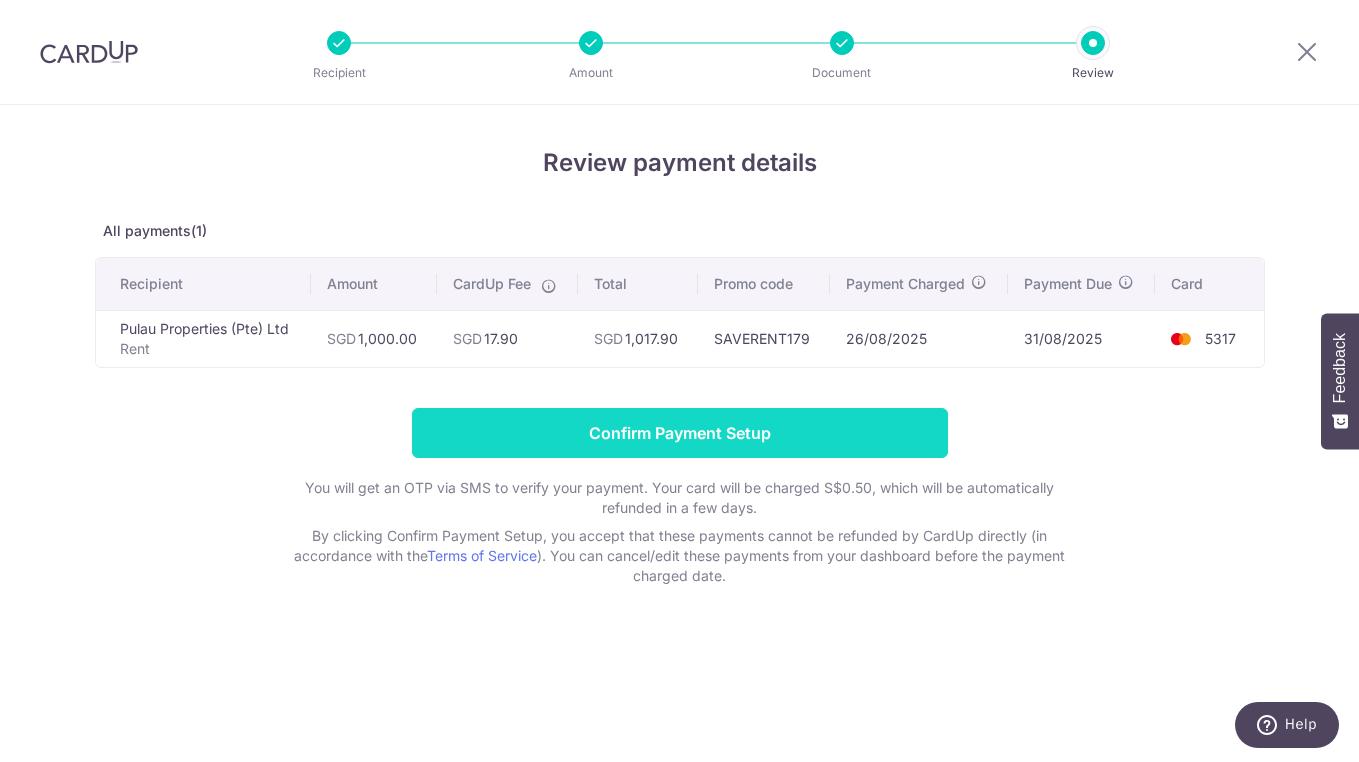 click on "Confirm Payment Setup" at bounding box center (680, 433) 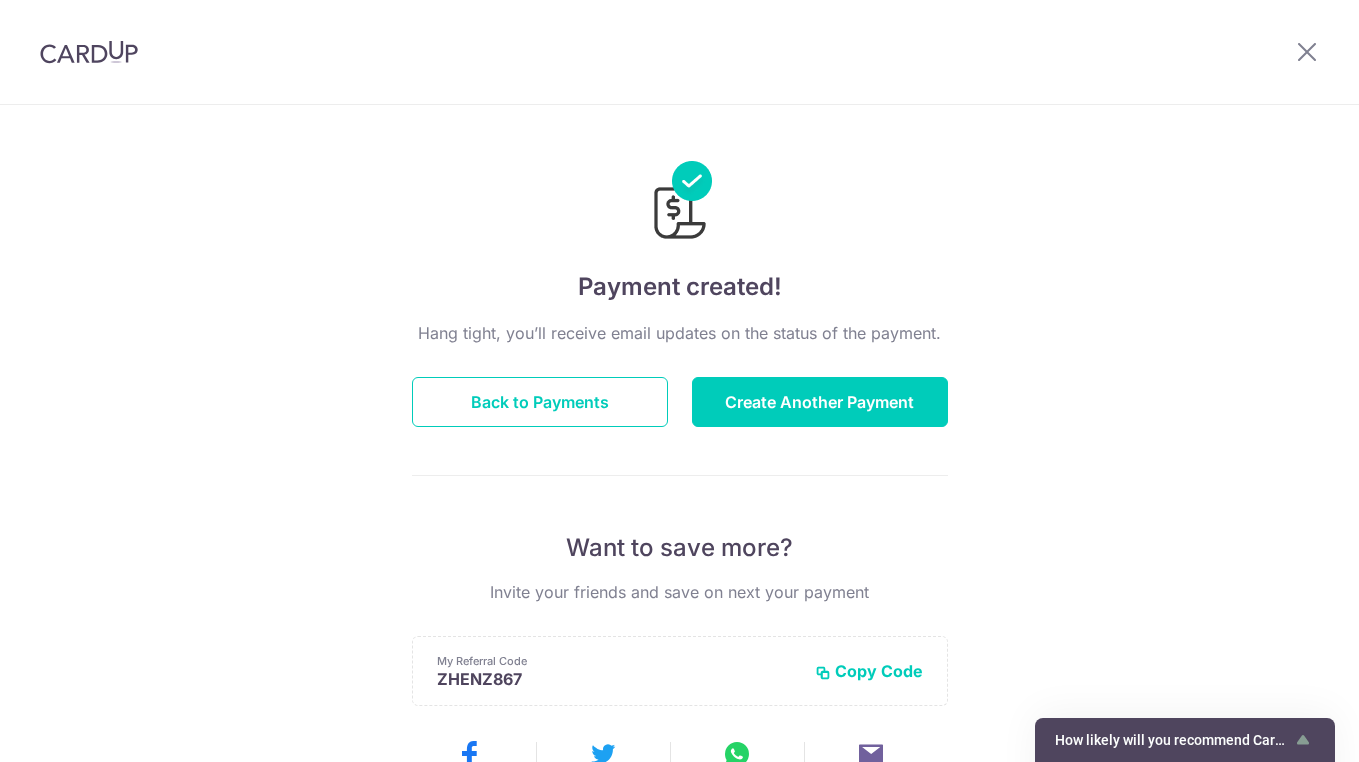 scroll, scrollTop: 0, scrollLeft: 0, axis: both 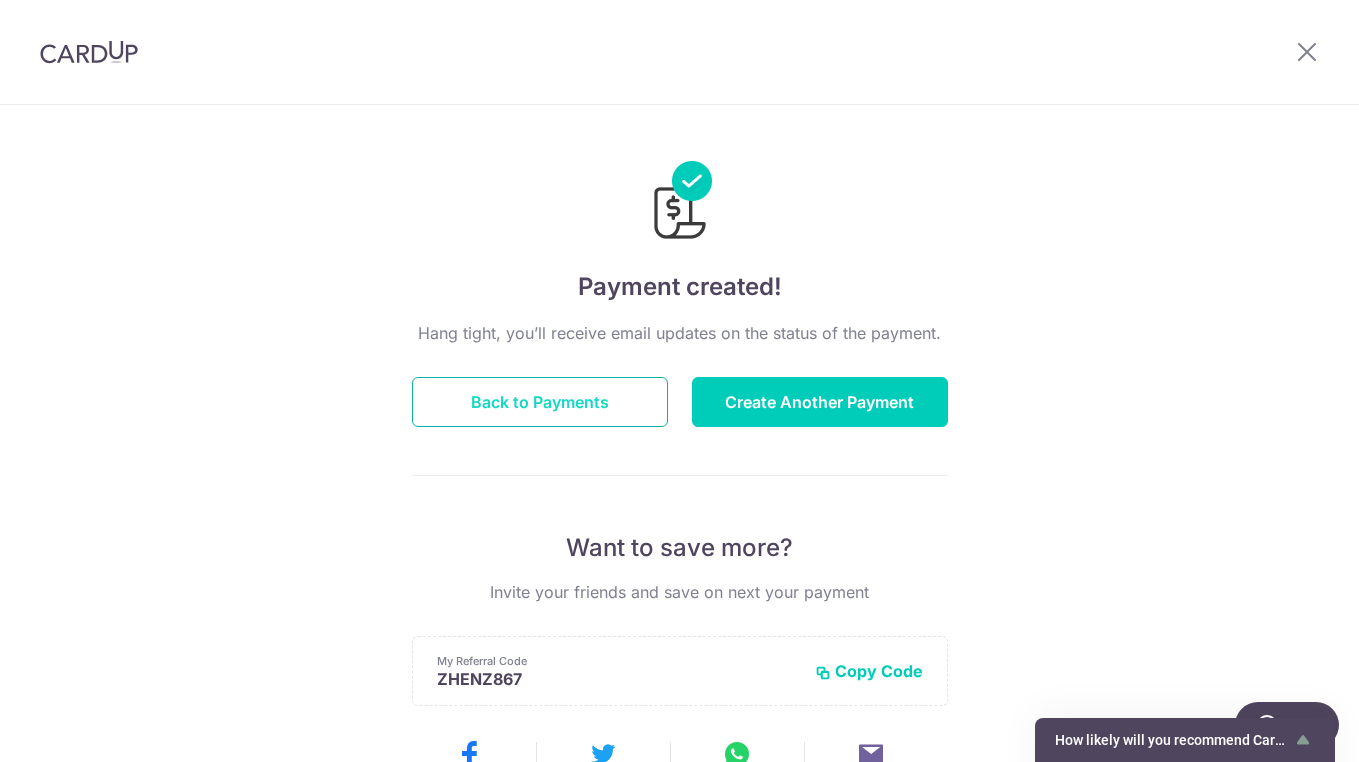 click on "Back to Payments" at bounding box center (540, 402) 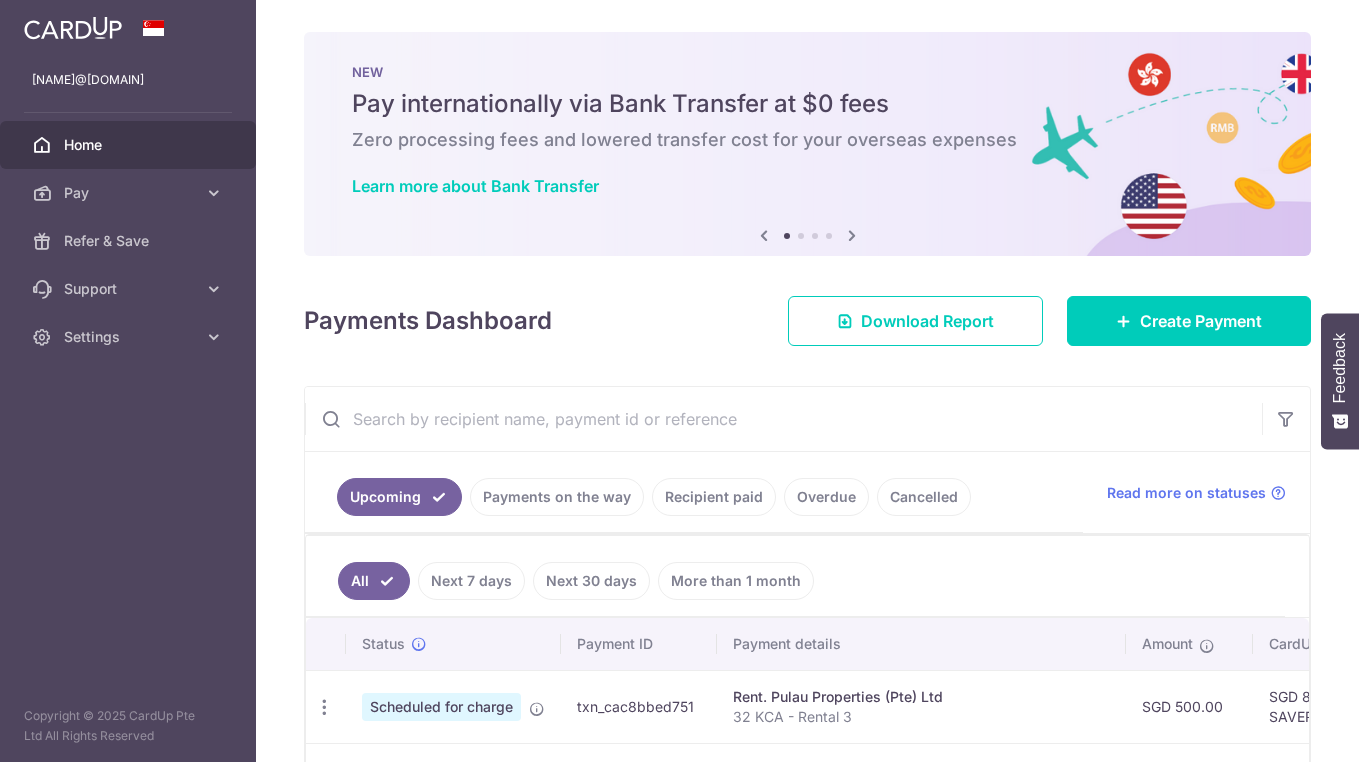 scroll, scrollTop: 0, scrollLeft: 0, axis: both 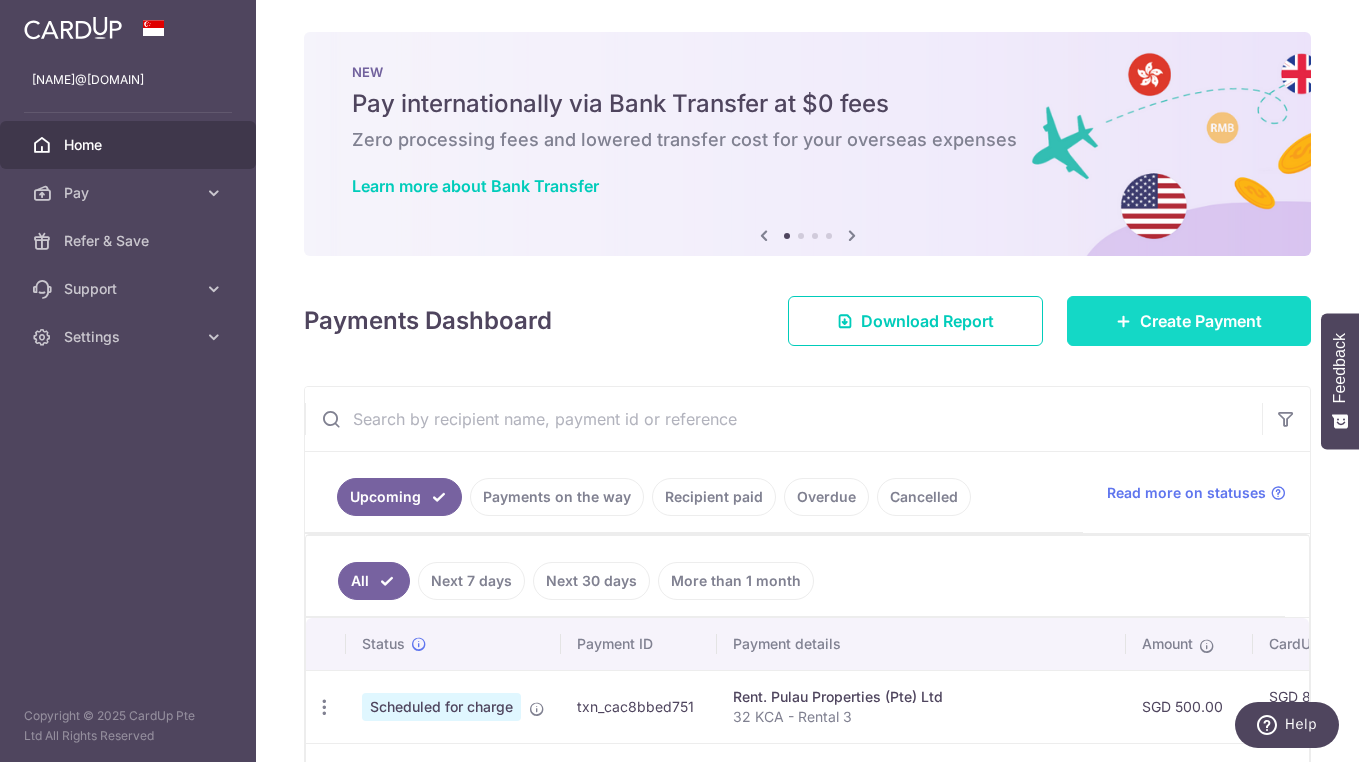click on "Create Payment" at bounding box center [1189, 321] 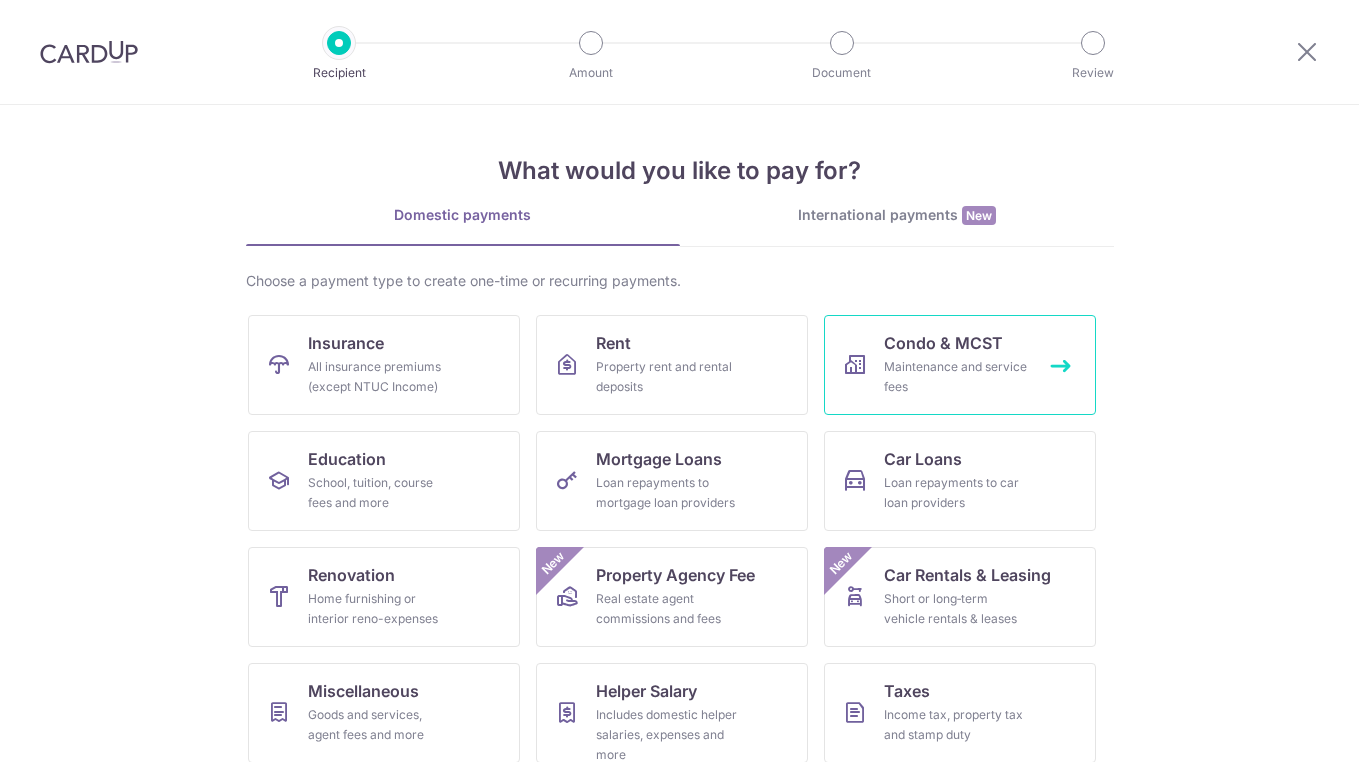 scroll, scrollTop: 0, scrollLeft: 0, axis: both 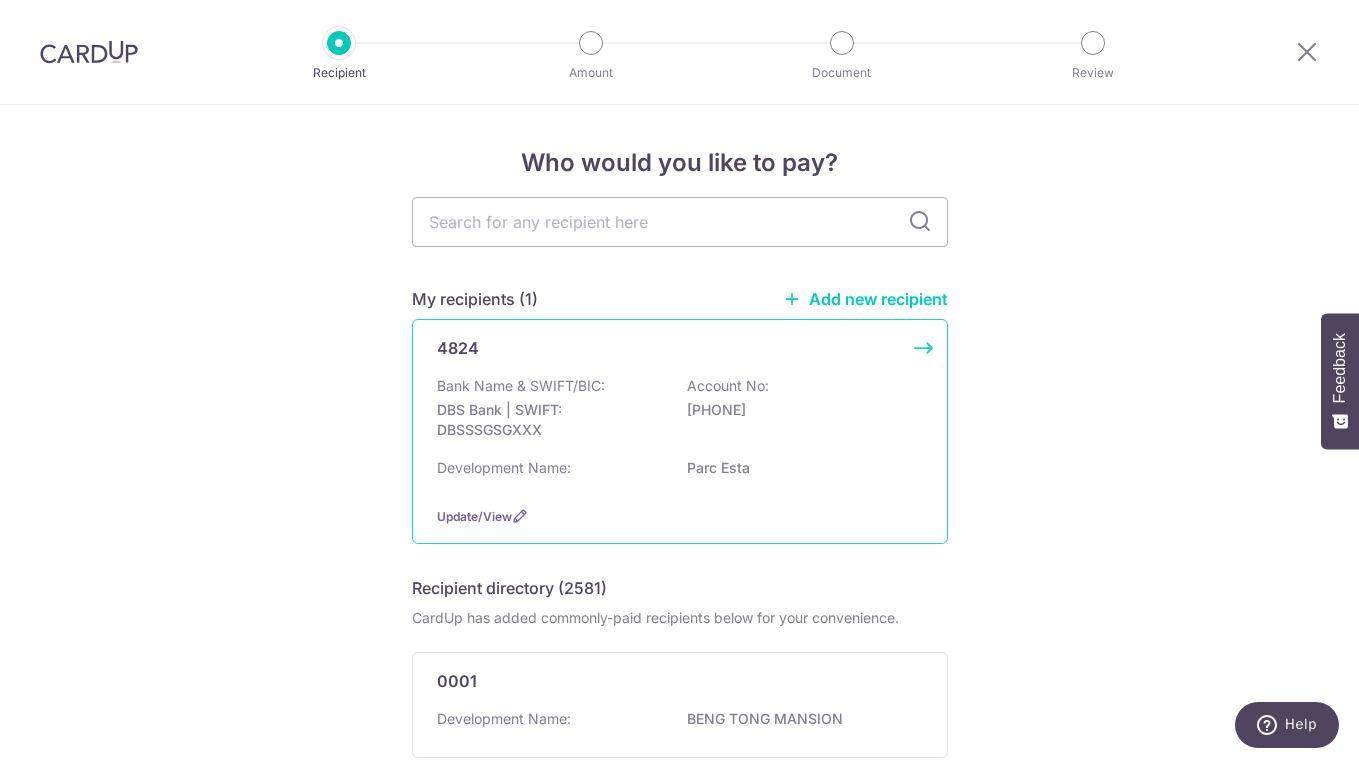 click on "[PHONE]" at bounding box center (799, 410) 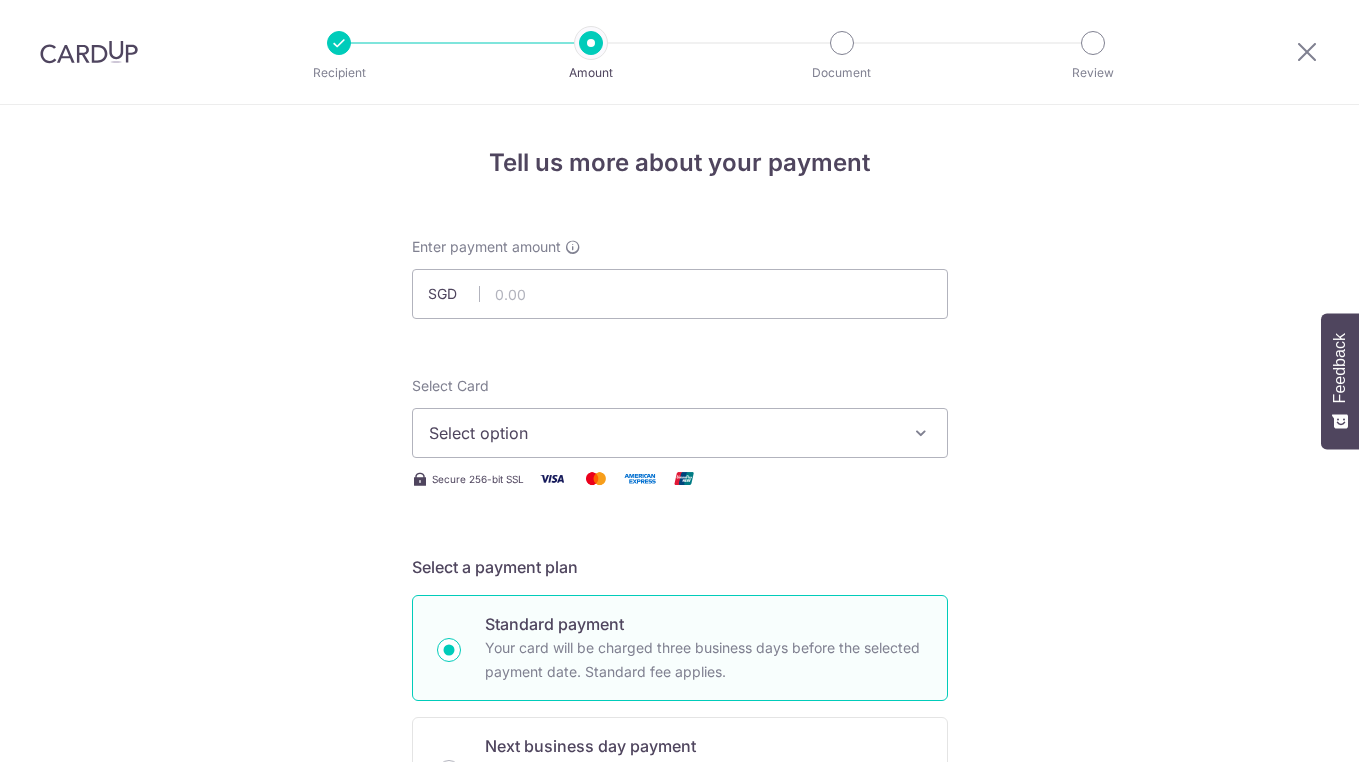 scroll, scrollTop: 0, scrollLeft: 0, axis: both 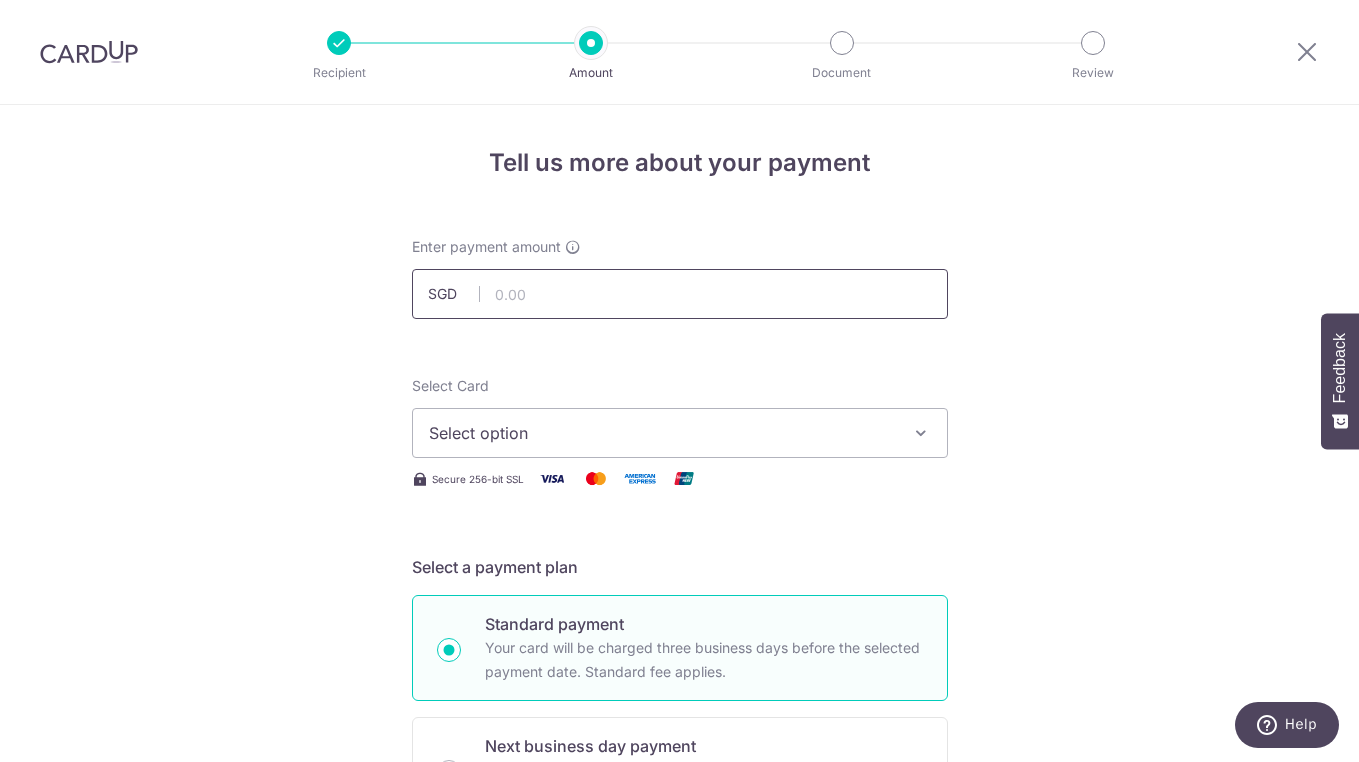 click at bounding box center [680, 294] 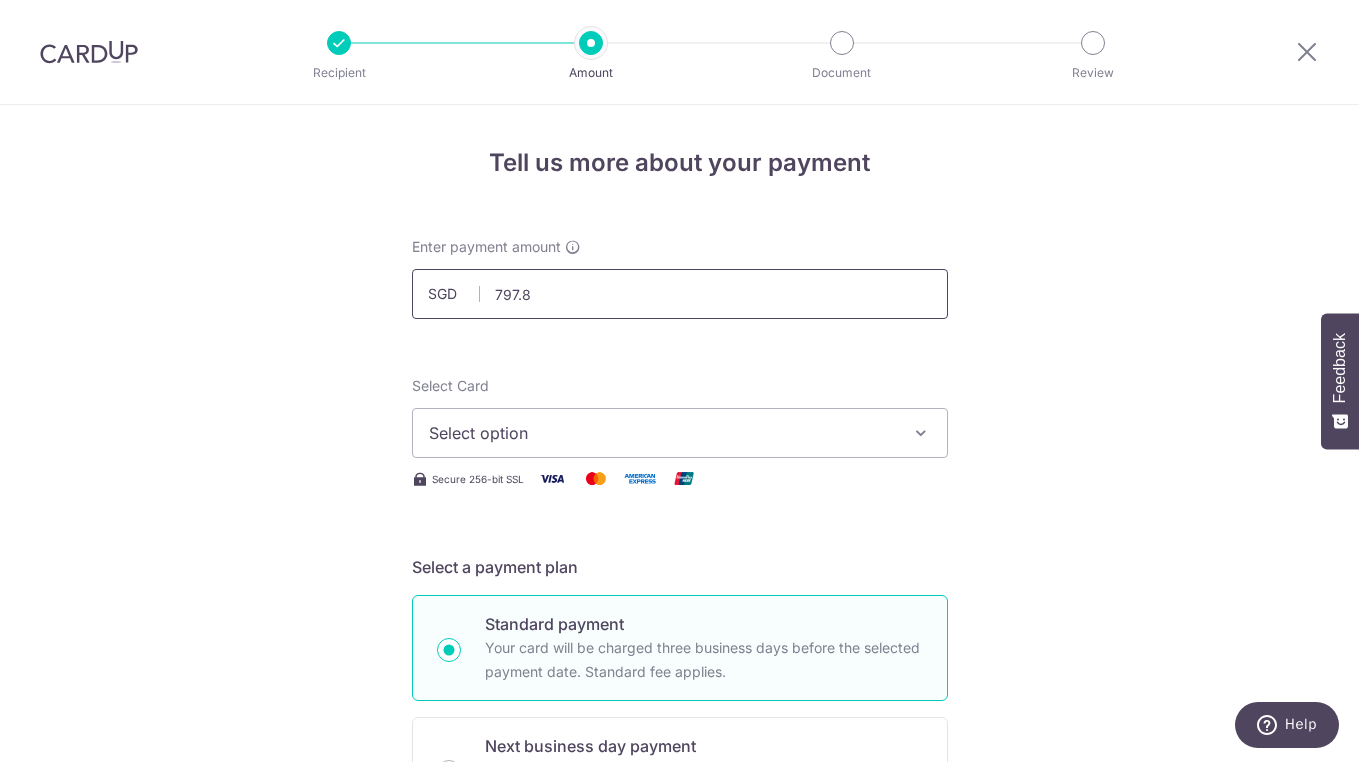 type on "797.88" 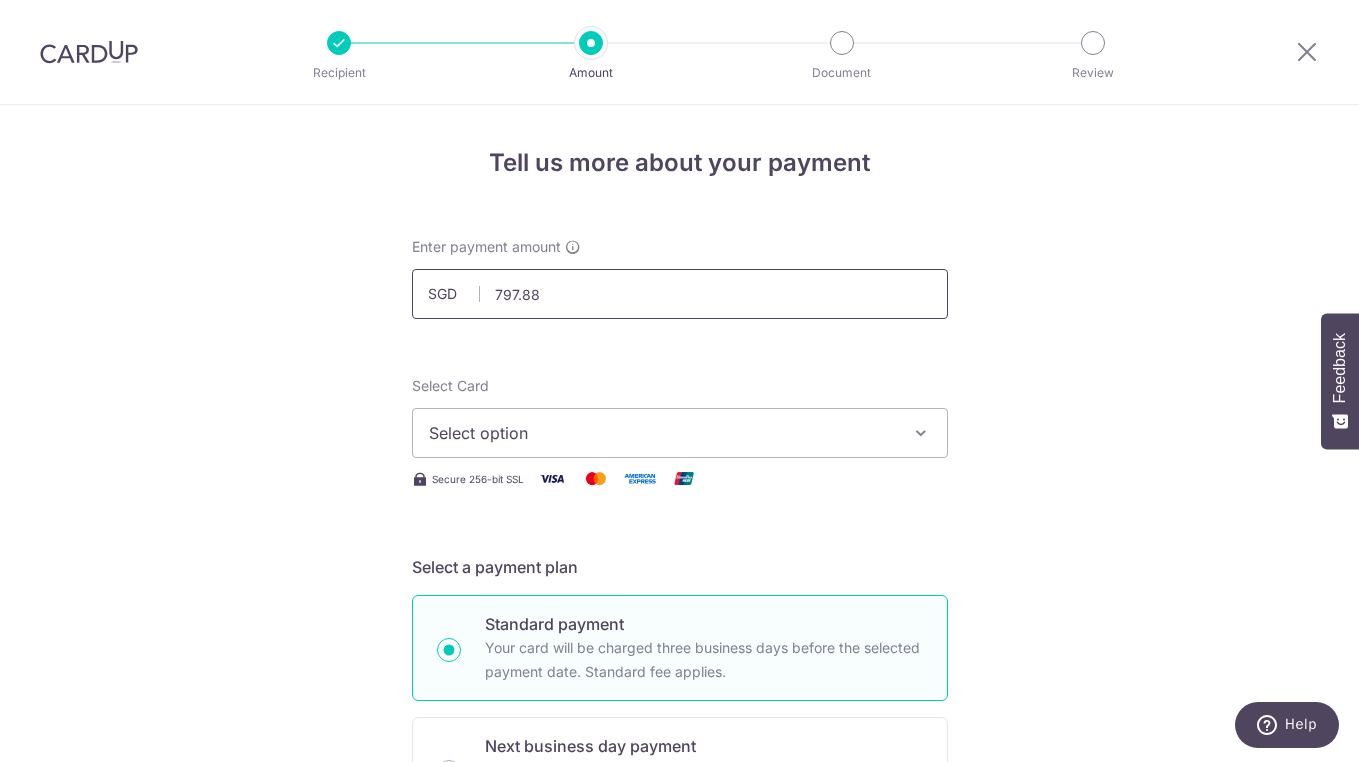 type 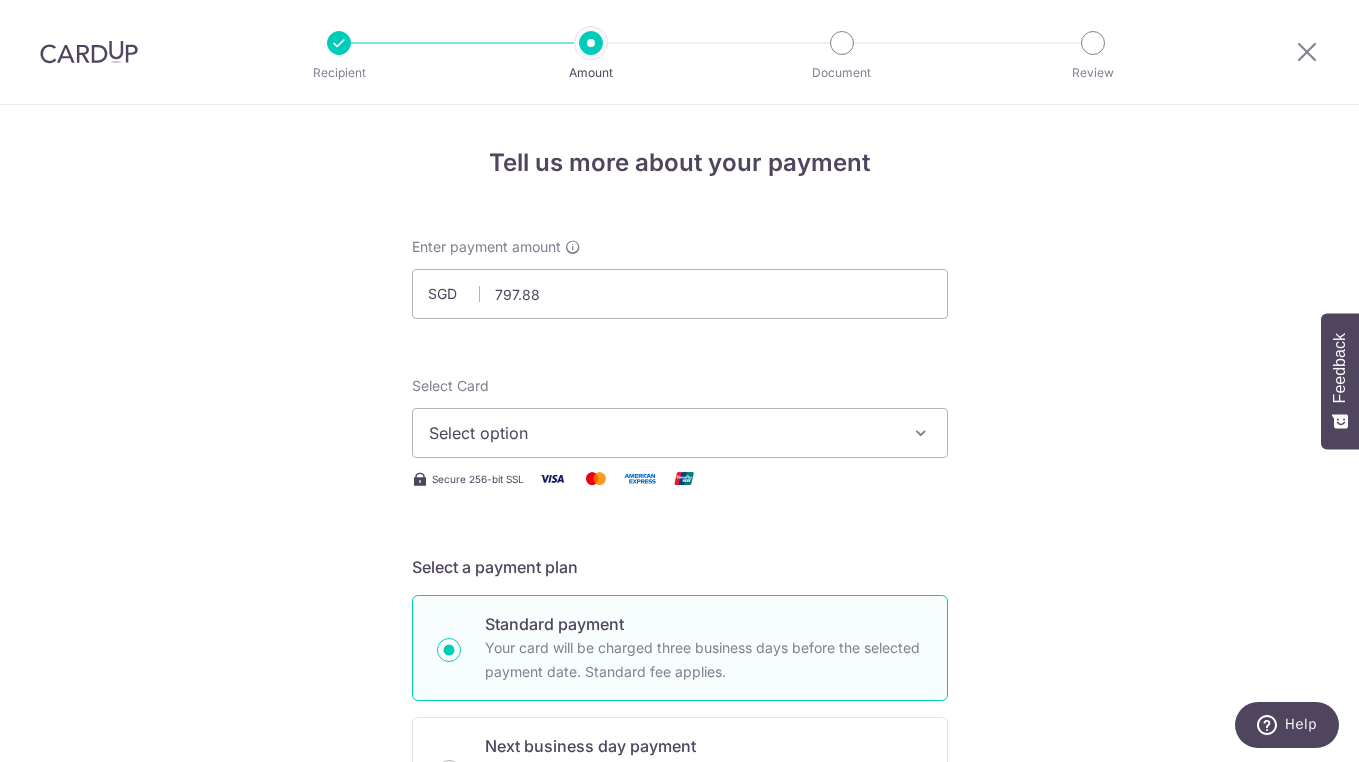 click on "Select option" at bounding box center [680, 433] 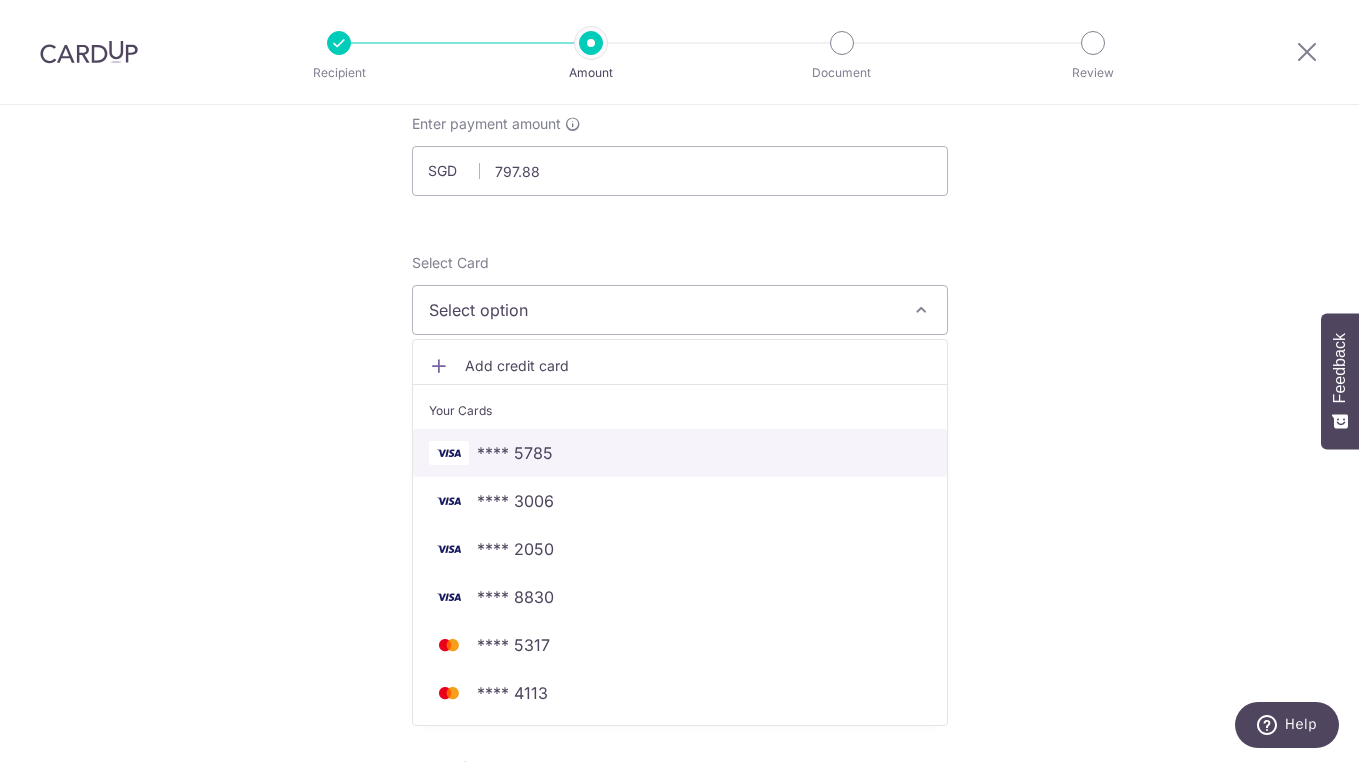 scroll, scrollTop: 119, scrollLeft: 0, axis: vertical 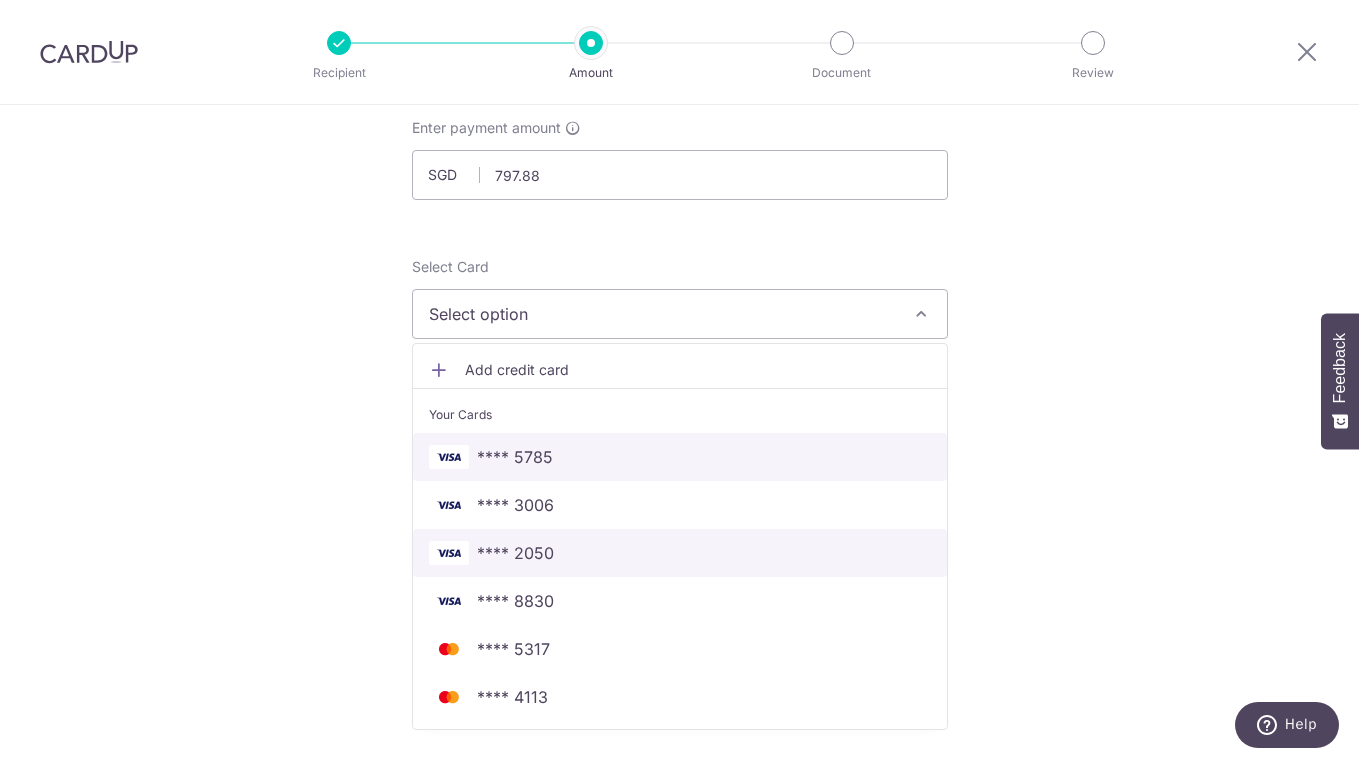 click at bounding box center [449, 553] 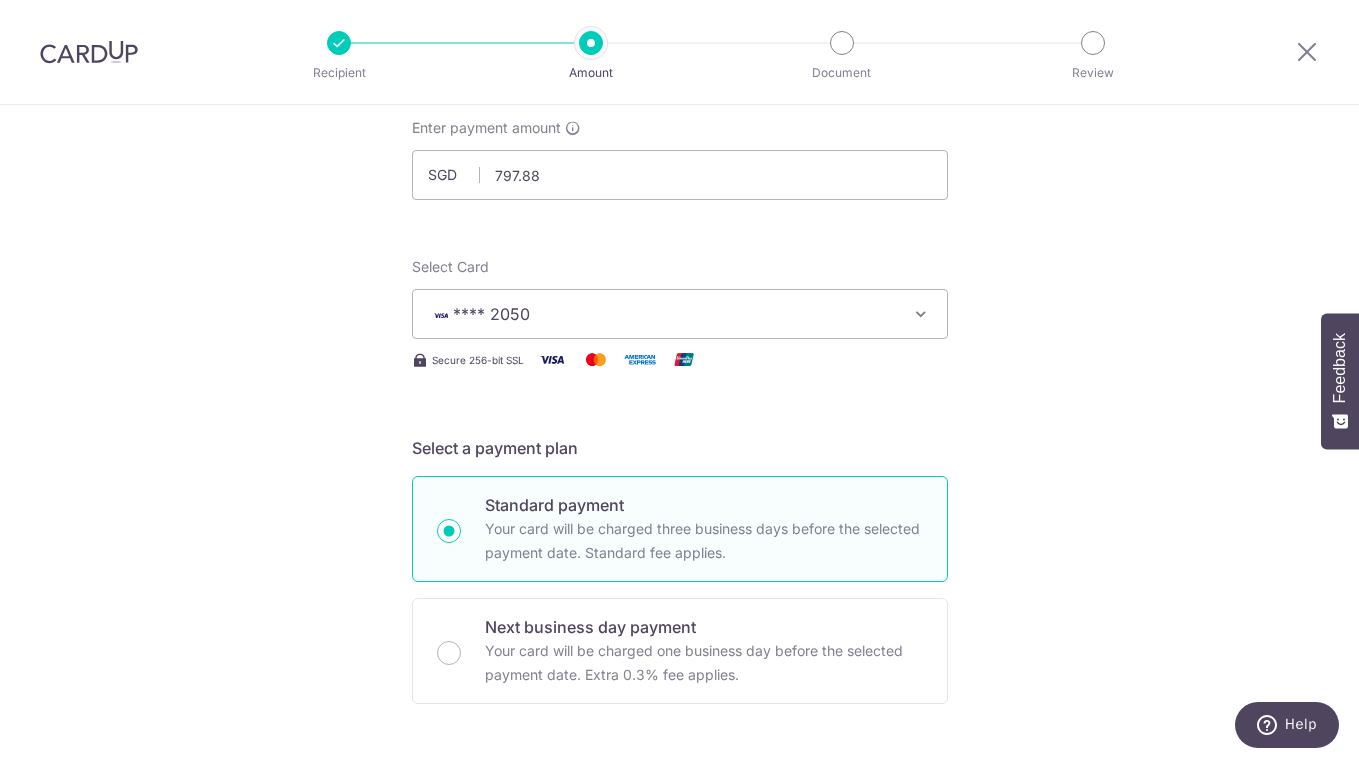 click on "SGD
797.88
797.88
Select Card
**** [CARD_NUMBER]
Add credit card
Your Cards
**** [CARD_NUMBER]
**** [CARD_NUMBER]
**** [CARD_NUMBER]
**** [CARD_NUMBER]
**** [CARD_NUMBER]
**** [CARD_NUMBER]
Secure 256-bit SSL
Text" at bounding box center (679, 890) 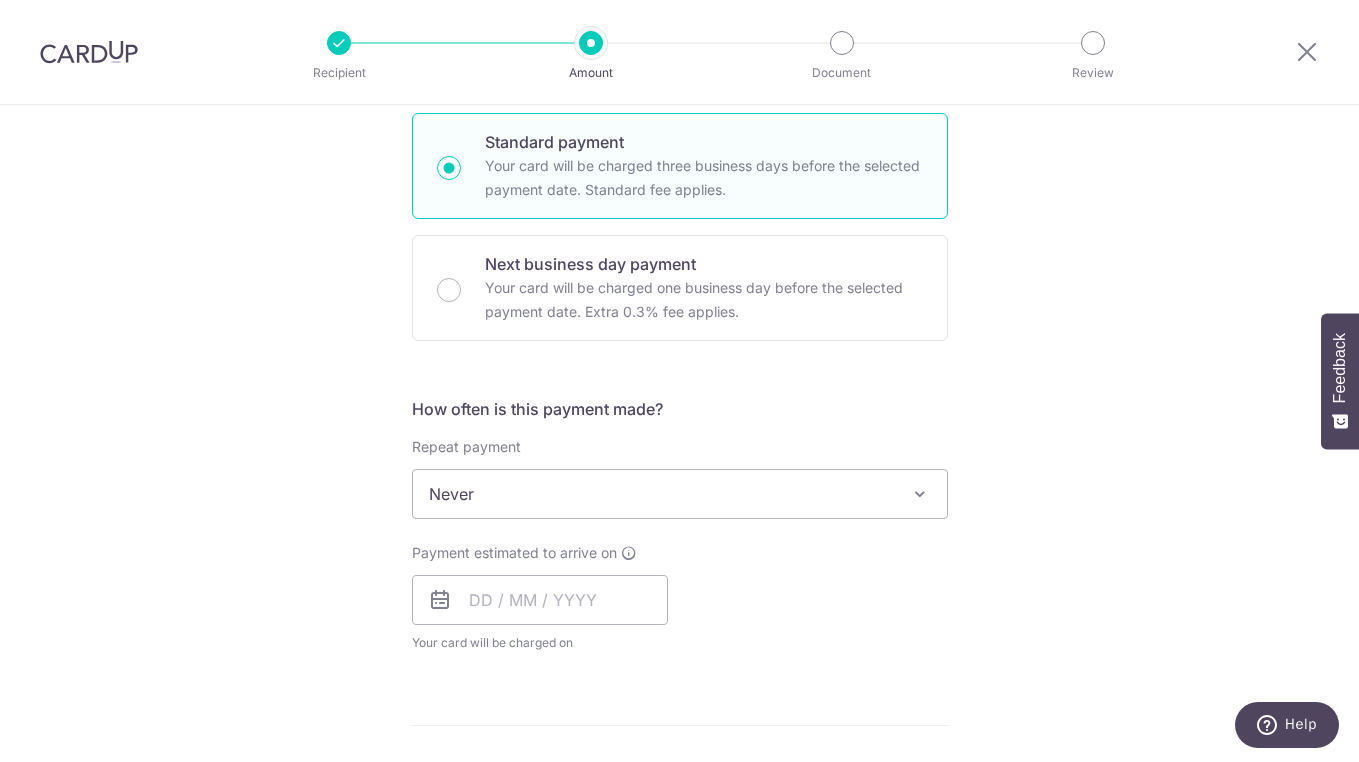scroll, scrollTop: 491, scrollLeft: 0, axis: vertical 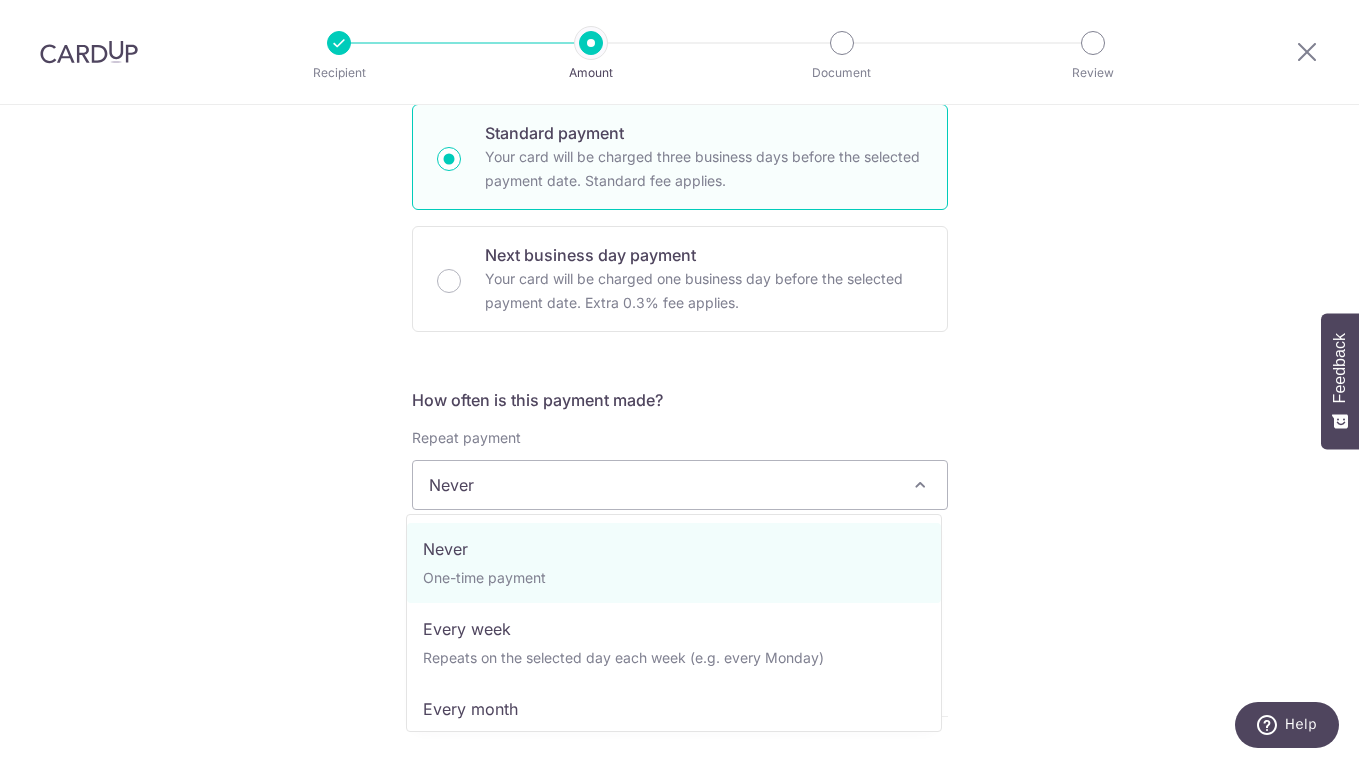 click on "Never" at bounding box center (680, 485) 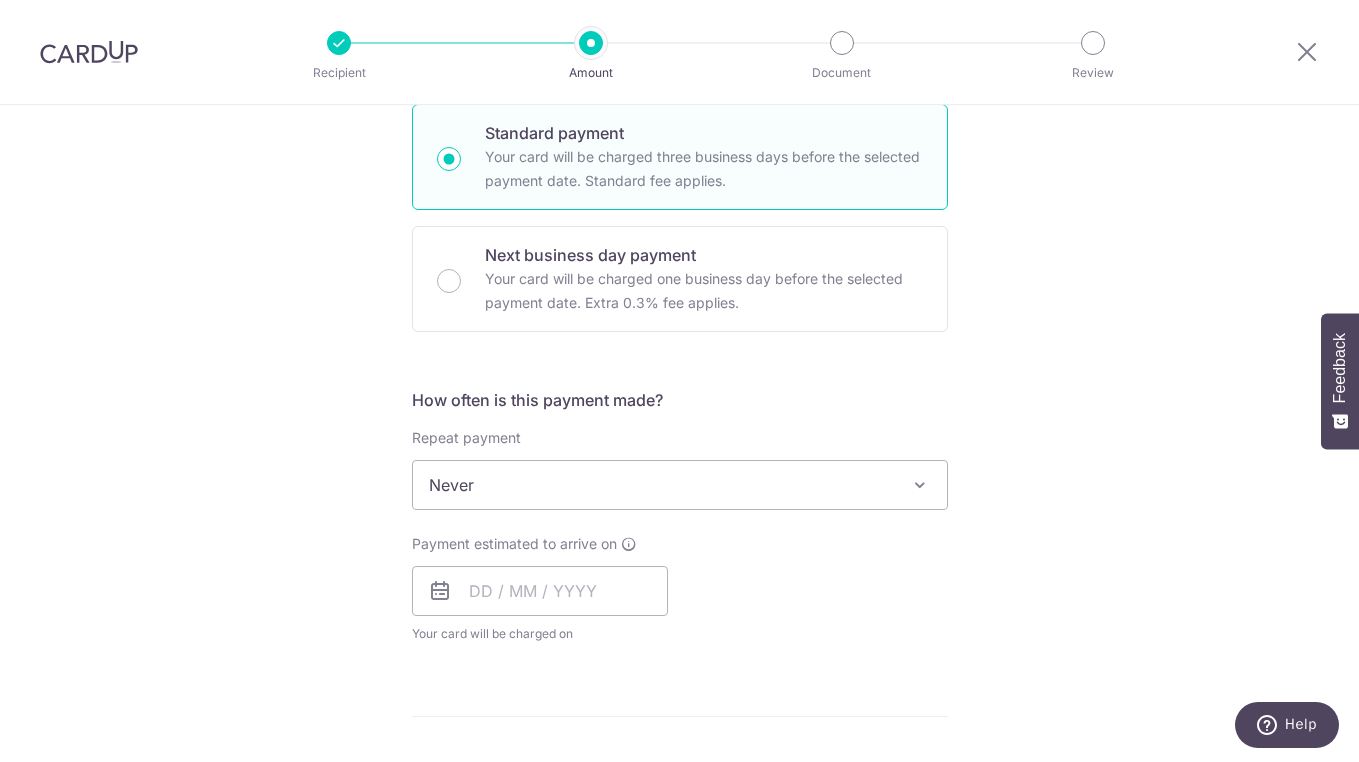 click on "Never" at bounding box center (680, 485) 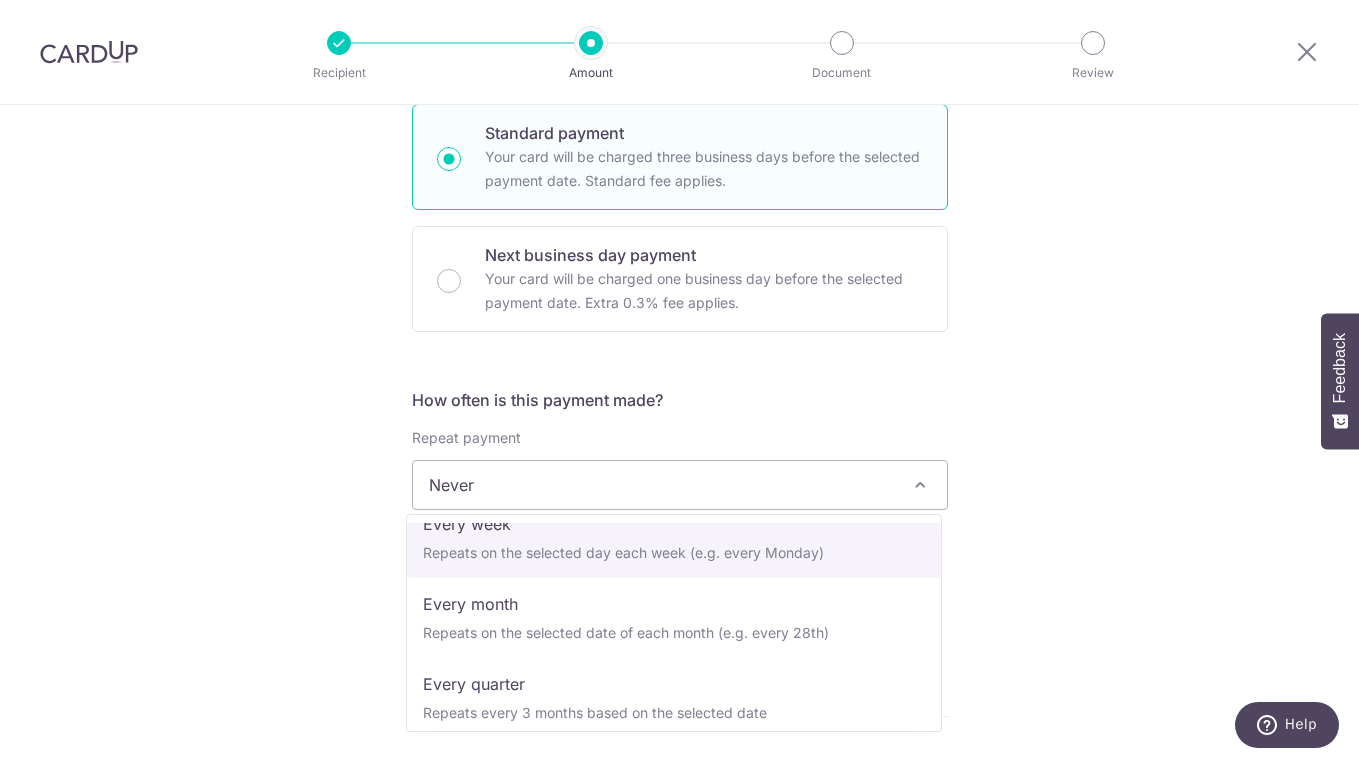scroll, scrollTop: 114, scrollLeft: 0, axis: vertical 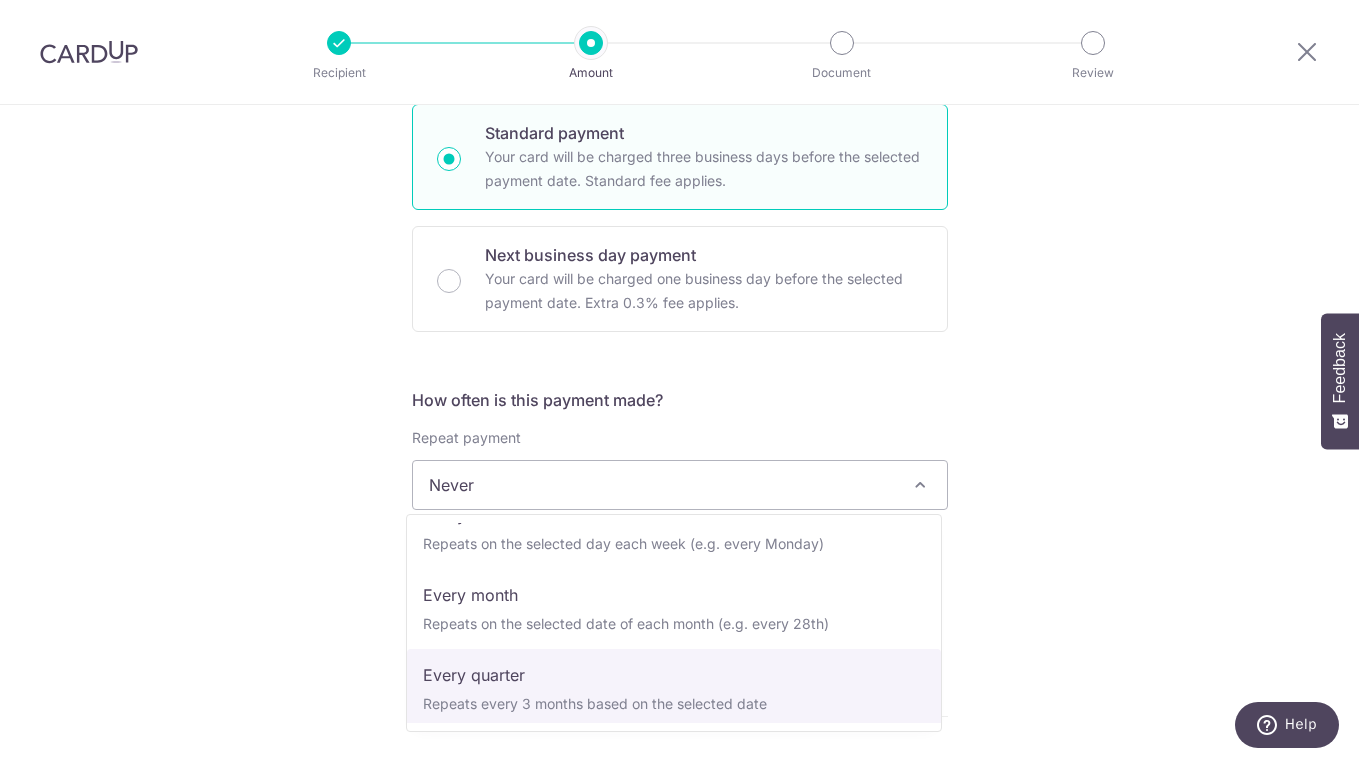 select on "4" 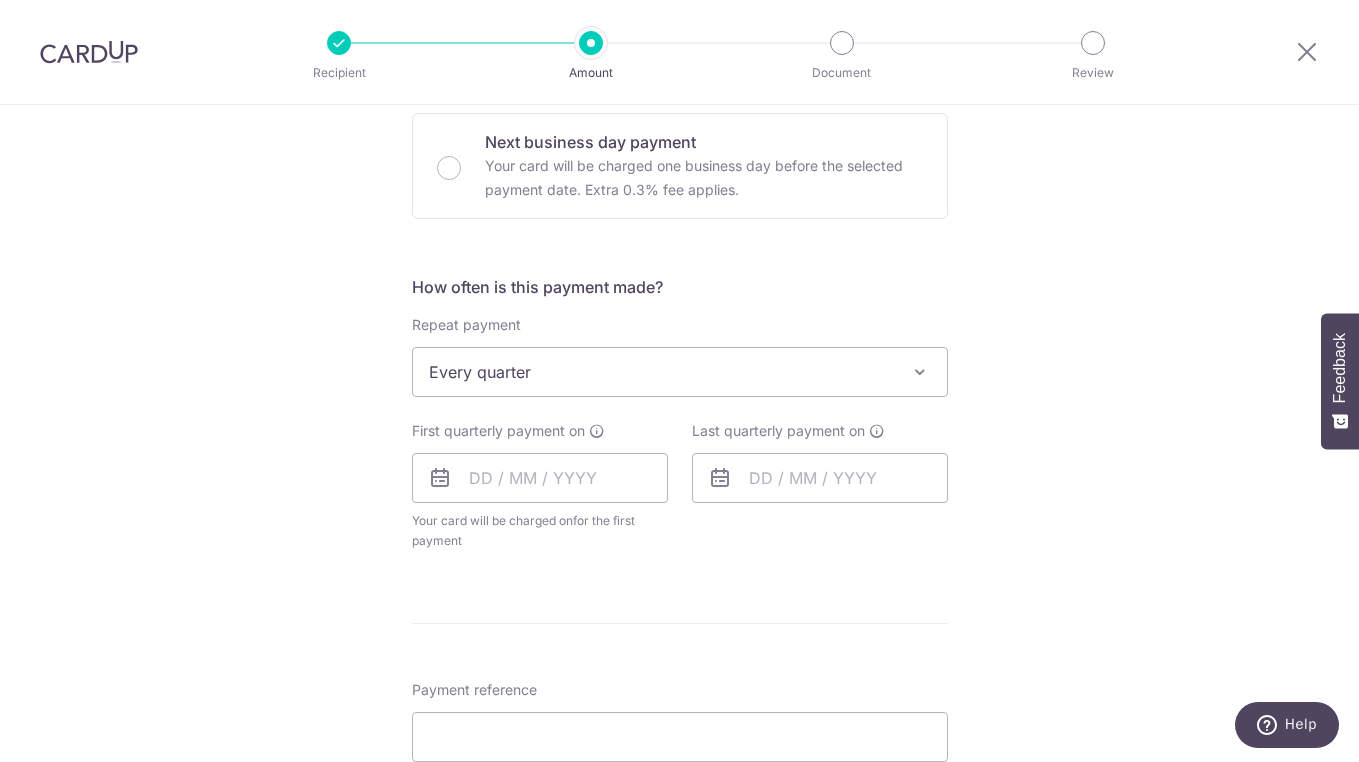 scroll, scrollTop: 605, scrollLeft: 0, axis: vertical 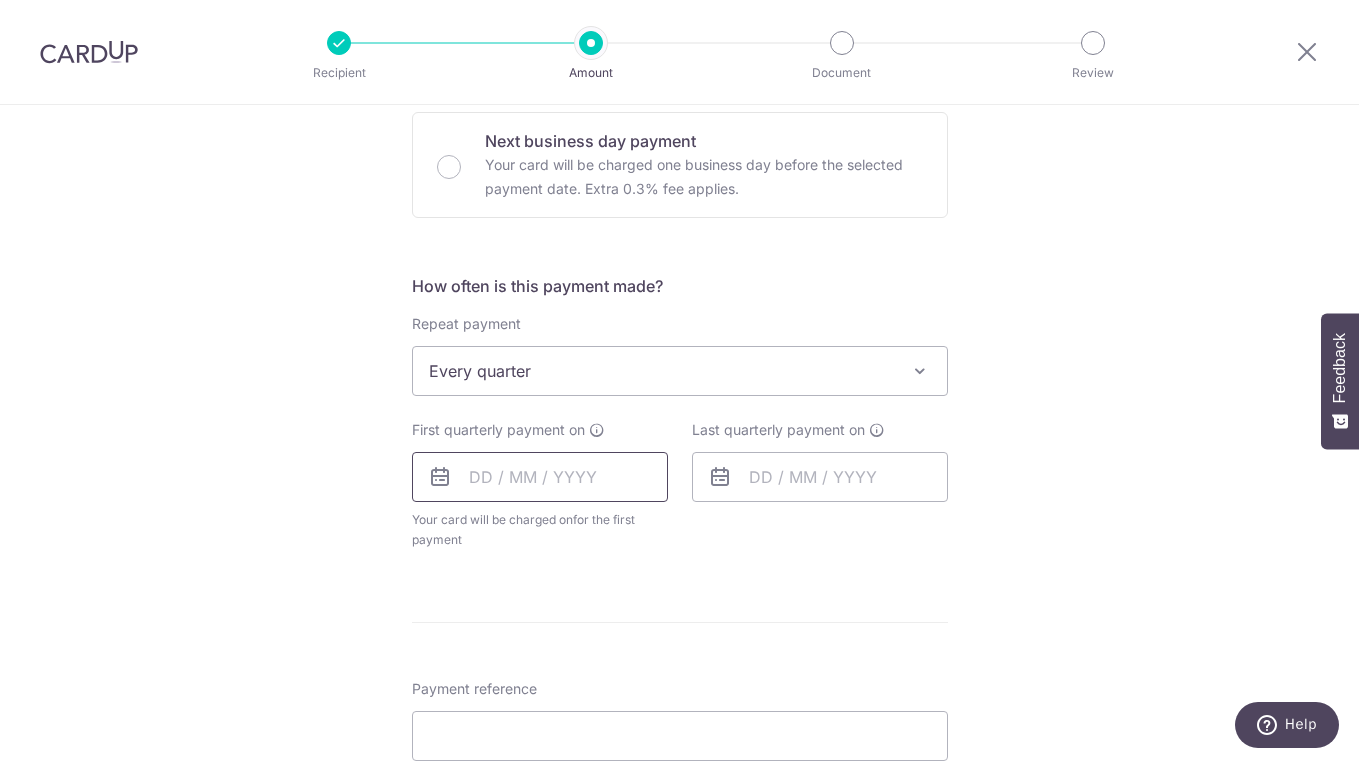 click at bounding box center (540, 477) 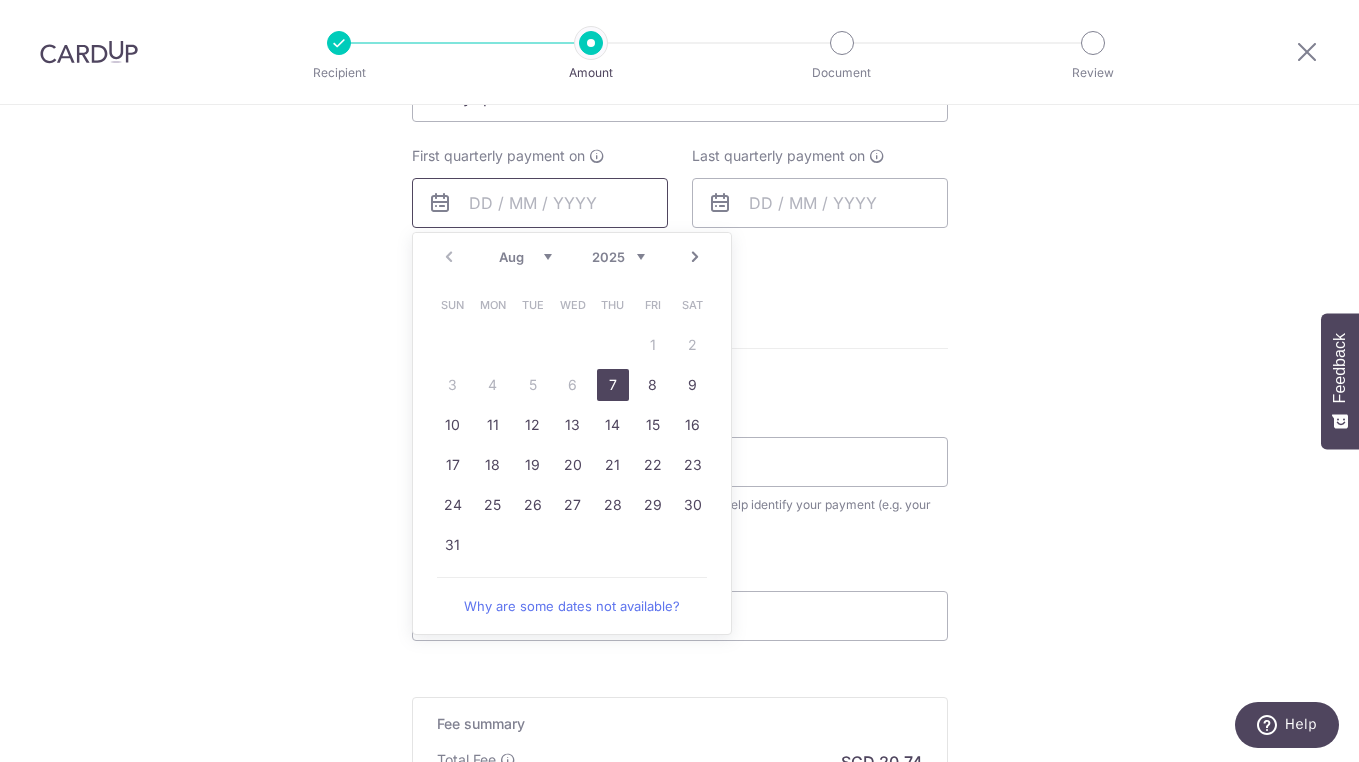 scroll, scrollTop: 904, scrollLeft: 0, axis: vertical 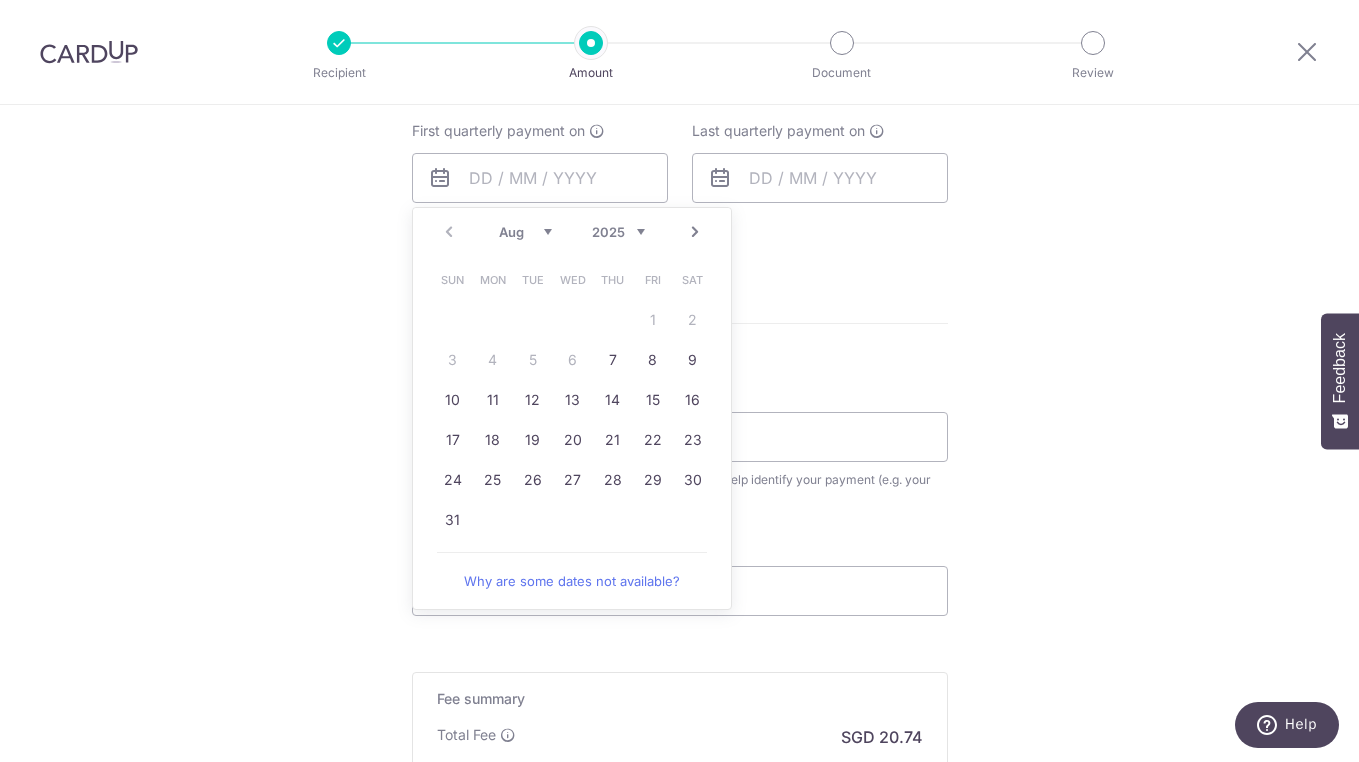 click on "Sun" at bounding box center [453, 280] 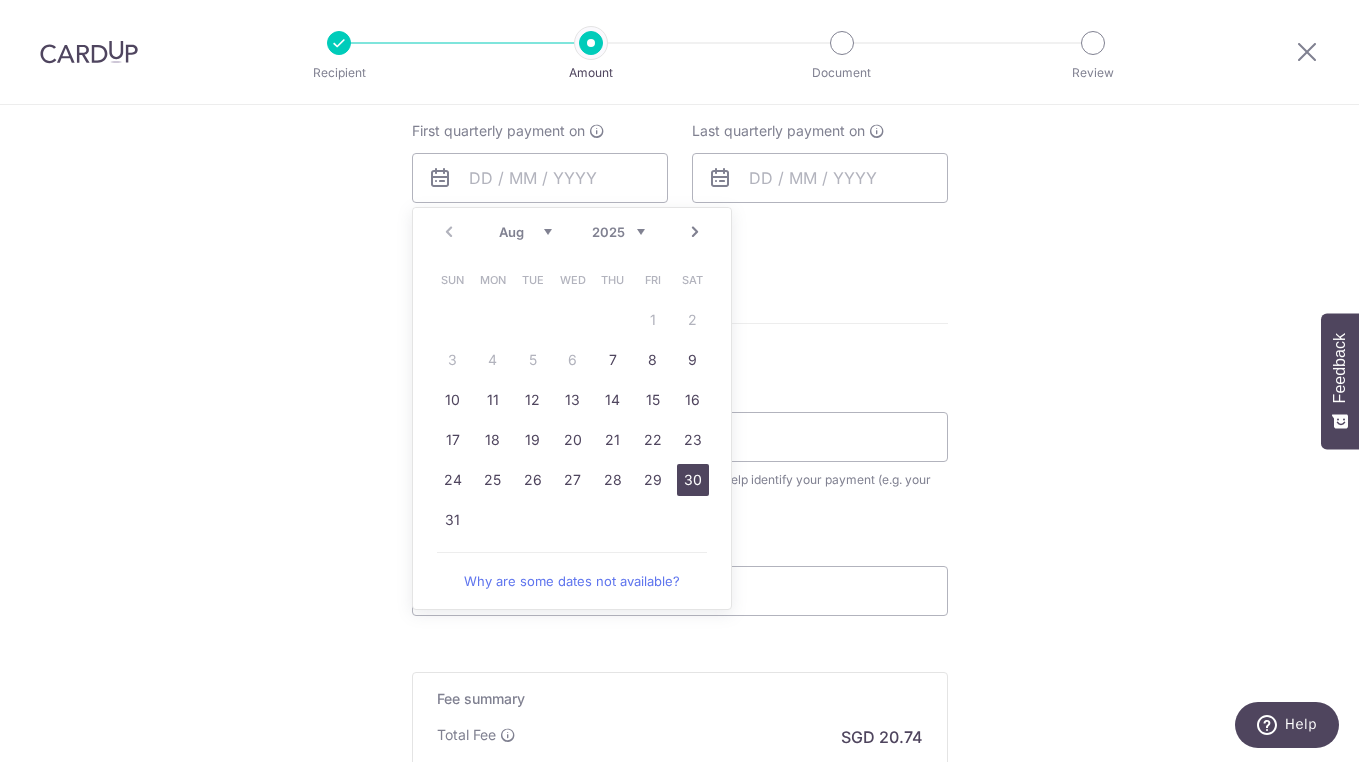 click on "30" at bounding box center [693, 480] 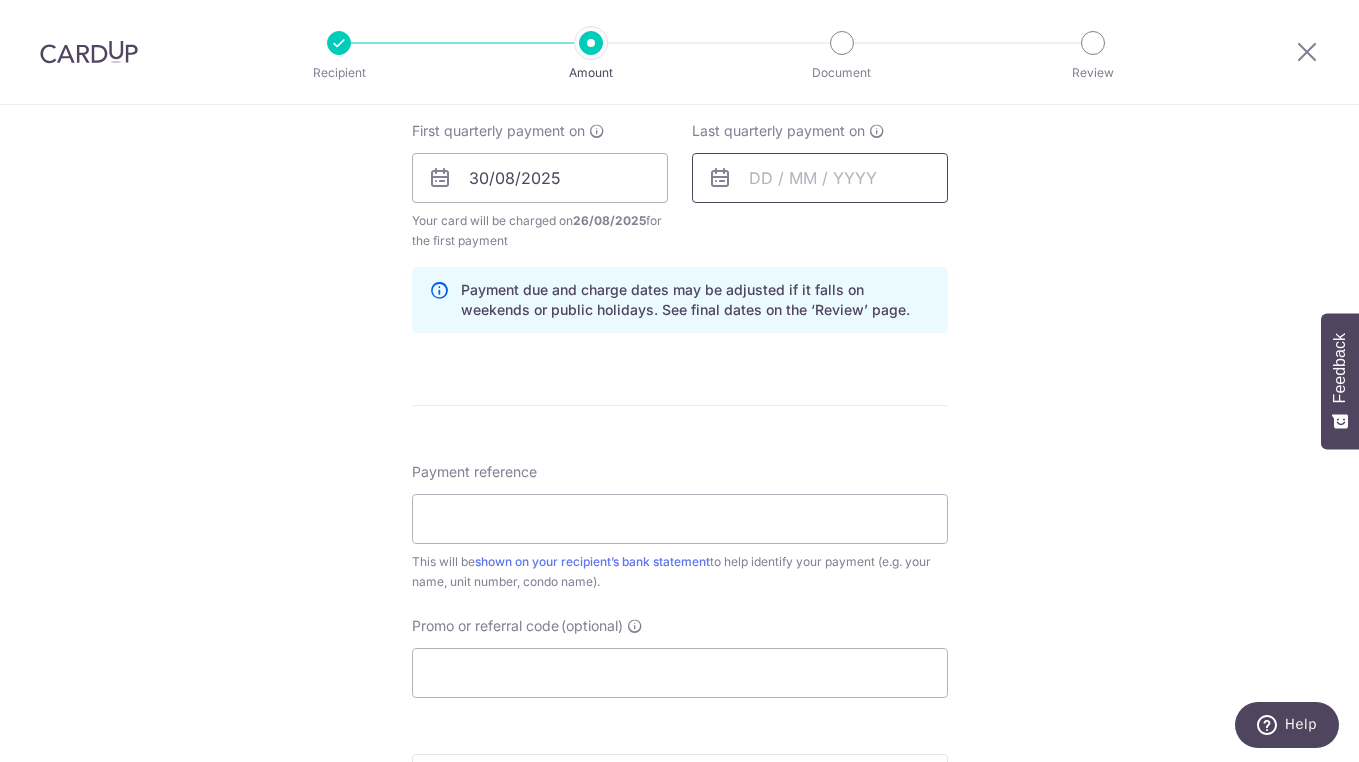 click at bounding box center (820, 178) 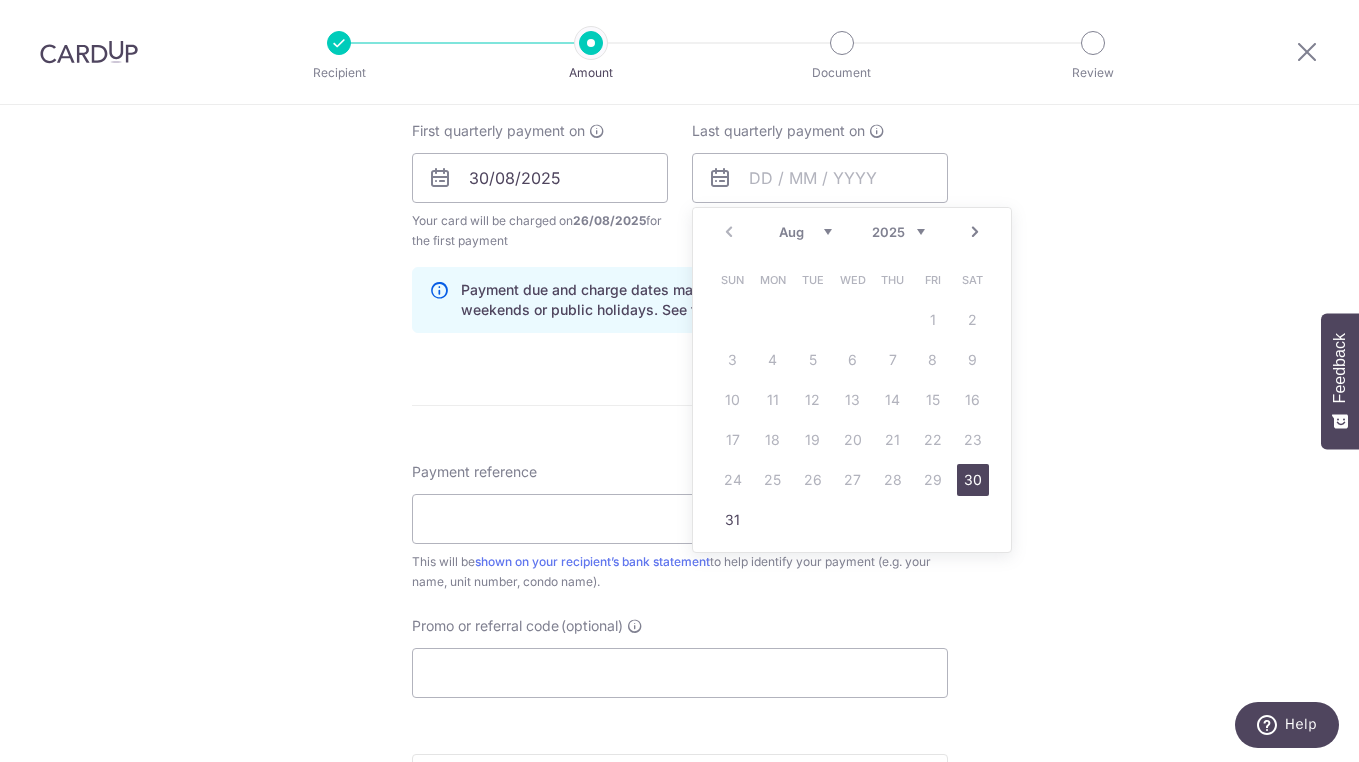 click on "Aug Sep Oct Nov Dec" at bounding box center [805, 232] 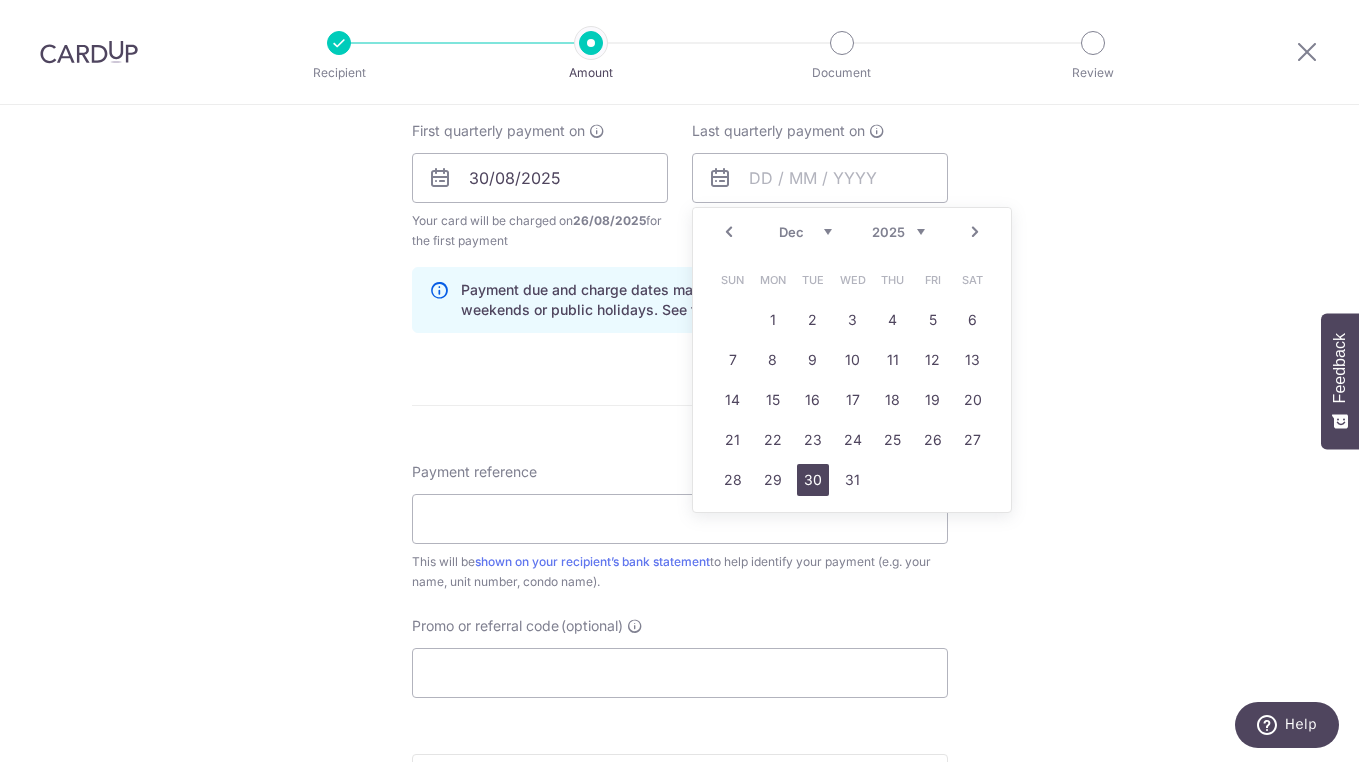 click on "30" at bounding box center (813, 480) 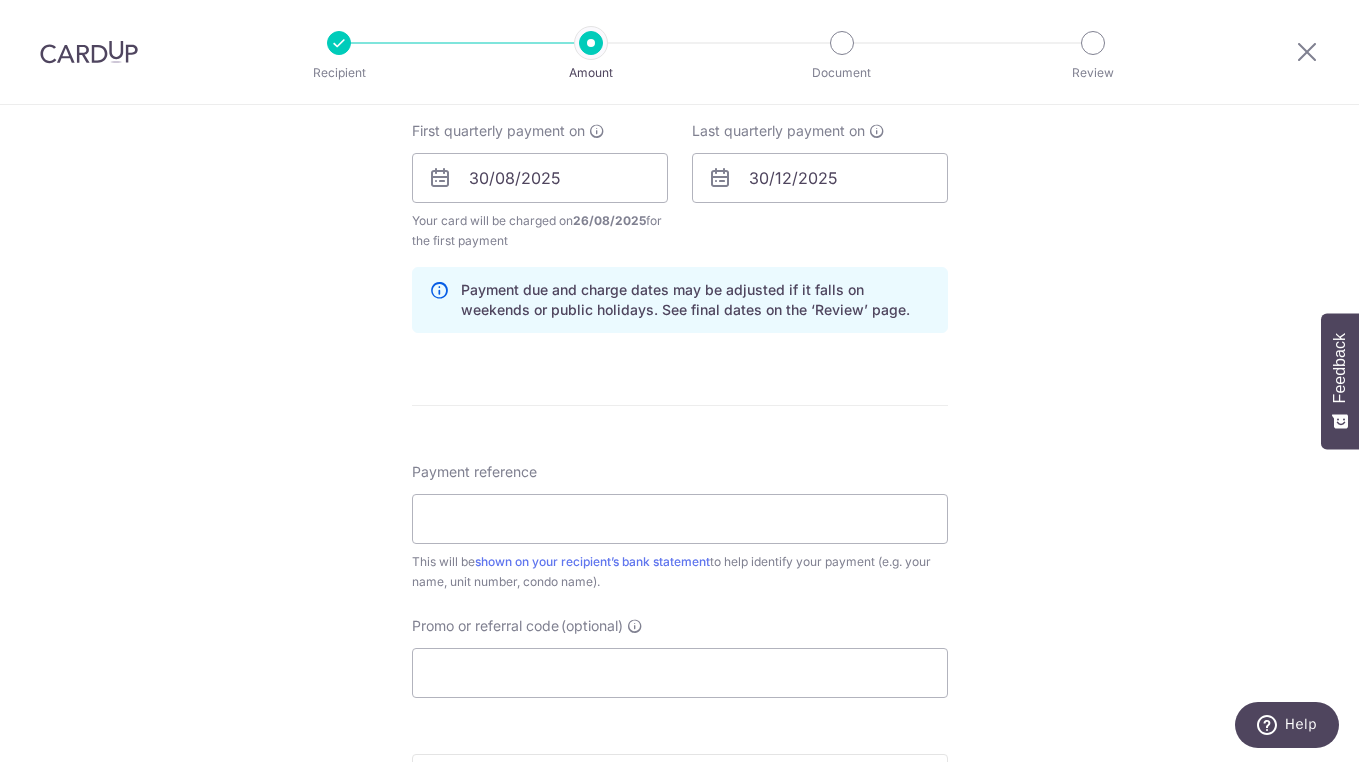 click on "Payment reference
This will be  shown on your recipient’s bank statement  to help identify your payment (e.g. your name, unit number, condo name)." at bounding box center [680, 527] 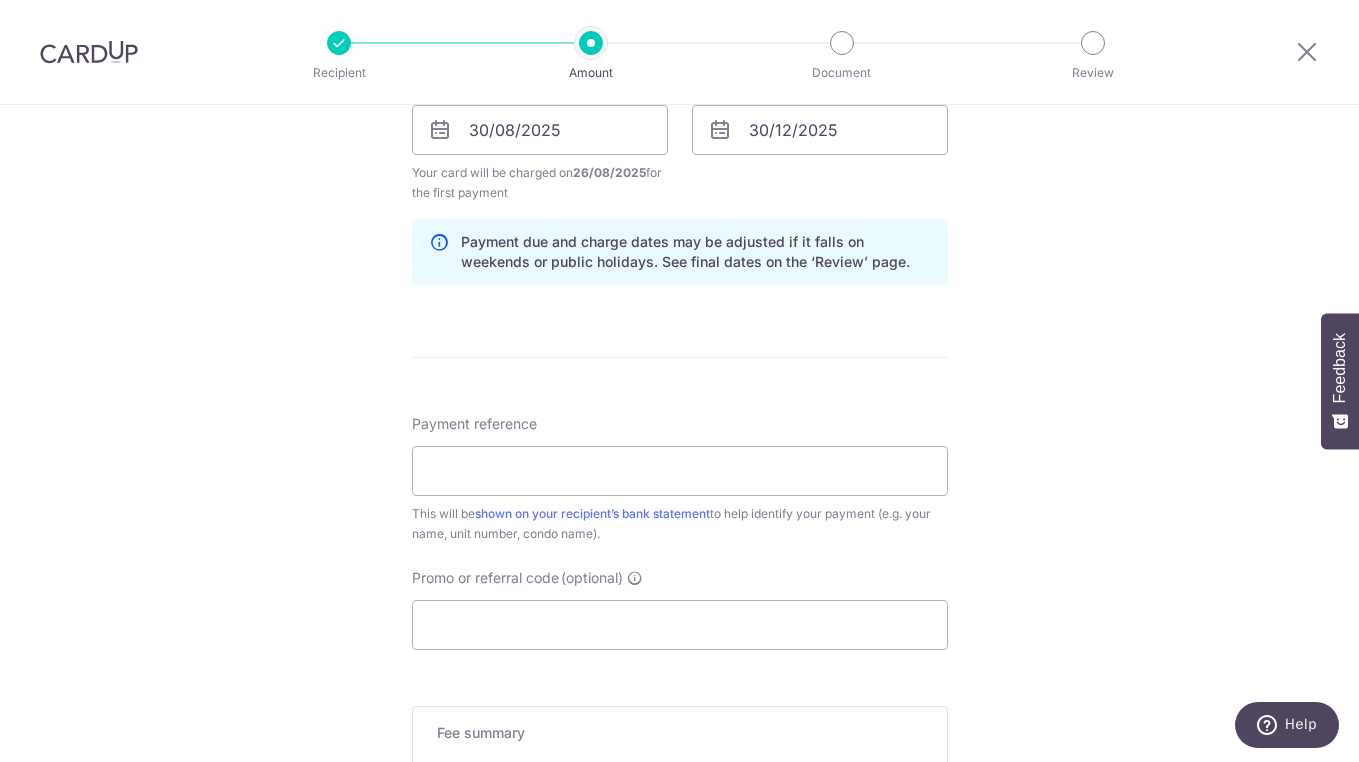 scroll, scrollTop: 960, scrollLeft: 0, axis: vertical 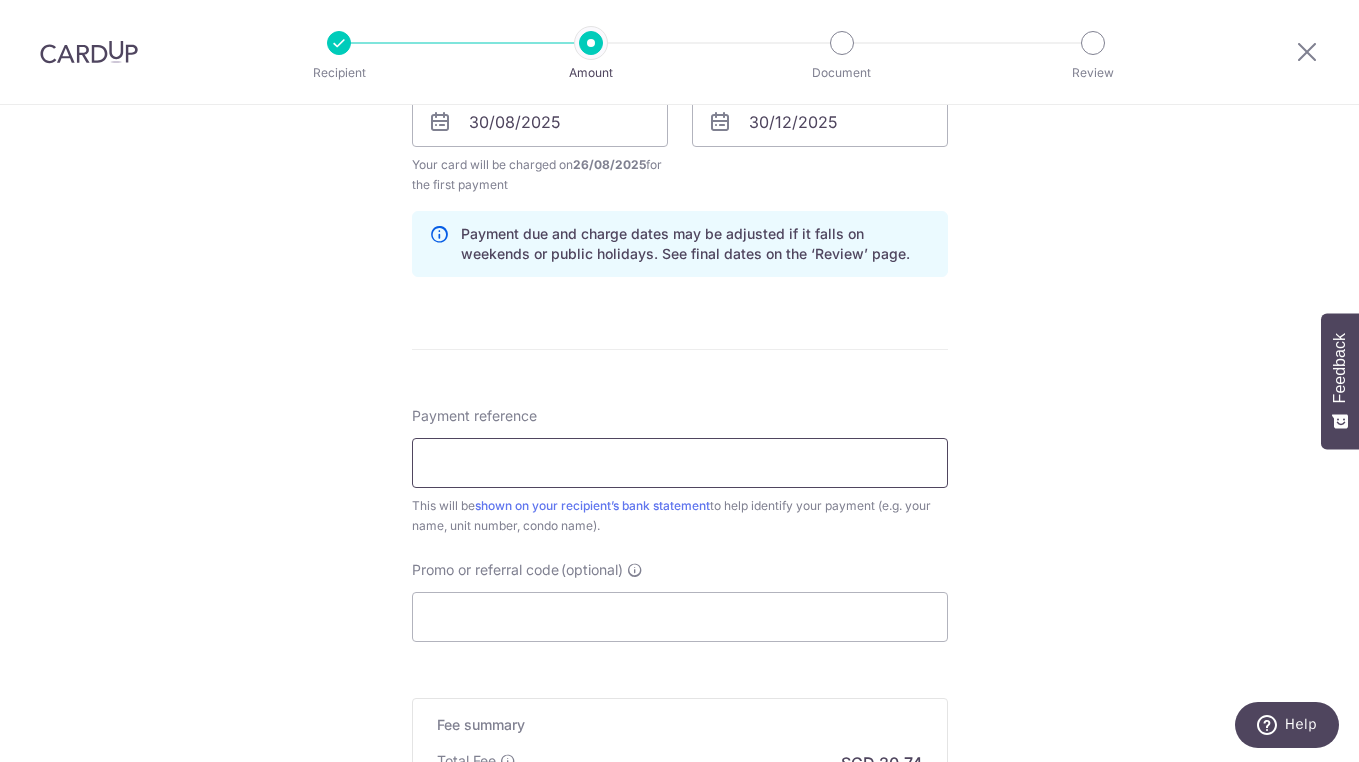 click on "Payment reference" at bounding box center [680, 463] 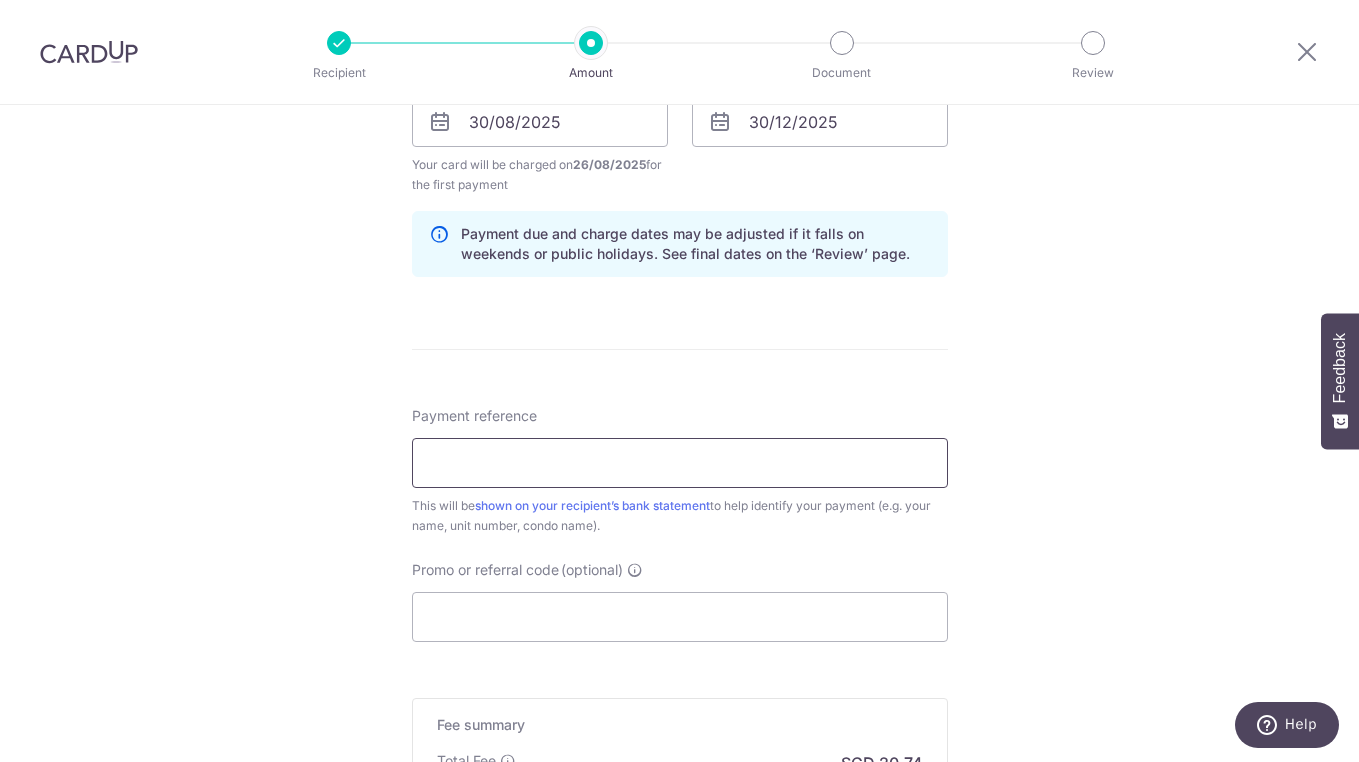 type on "N" 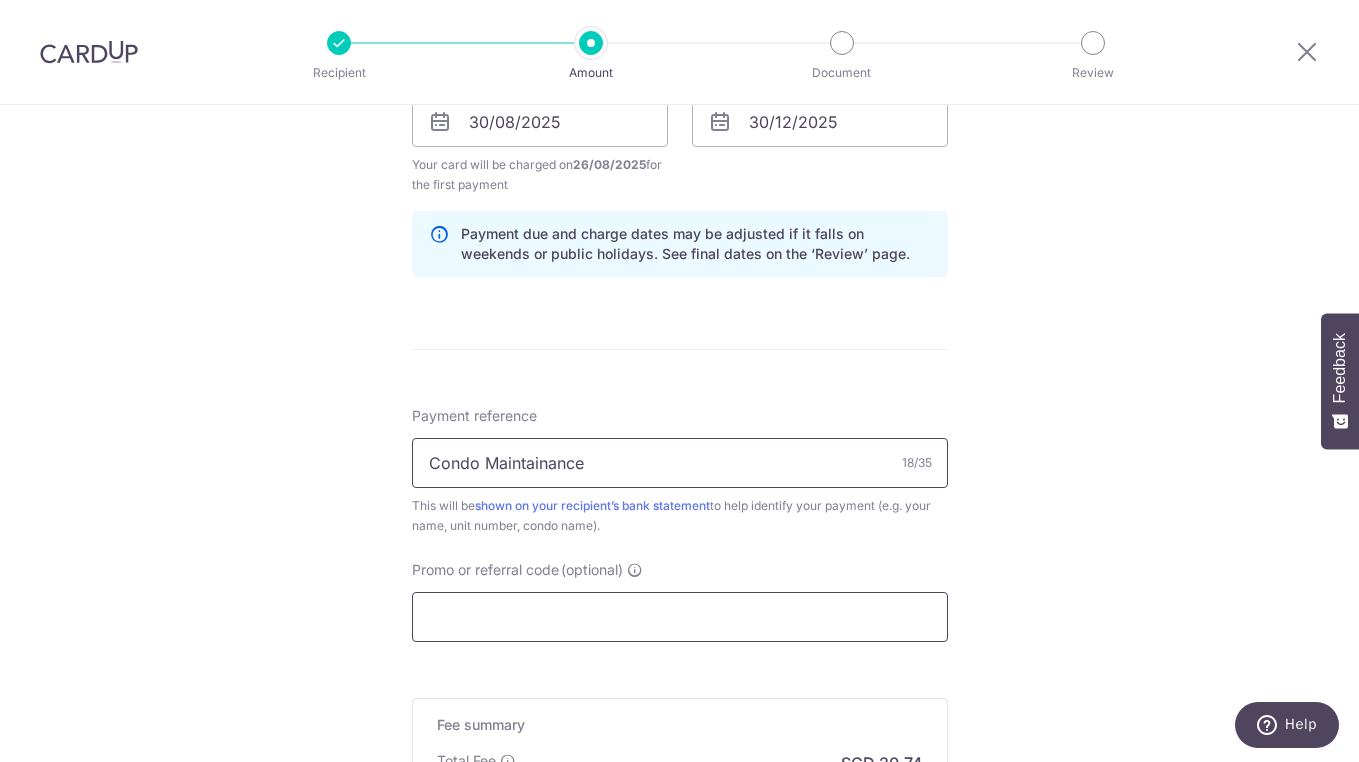 type on "Condo Maintainance" 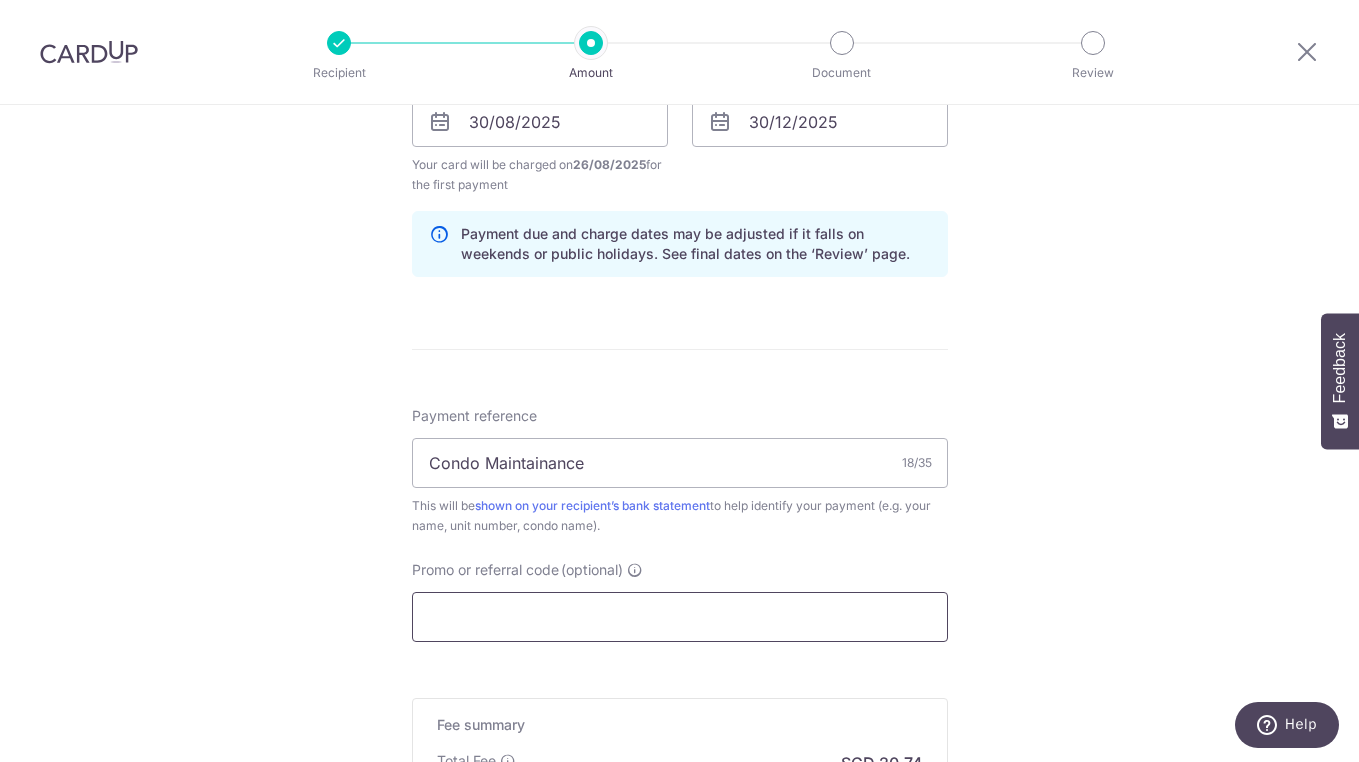 click on "Promo or referral code
(optional)" at bounding box center (680, 617) 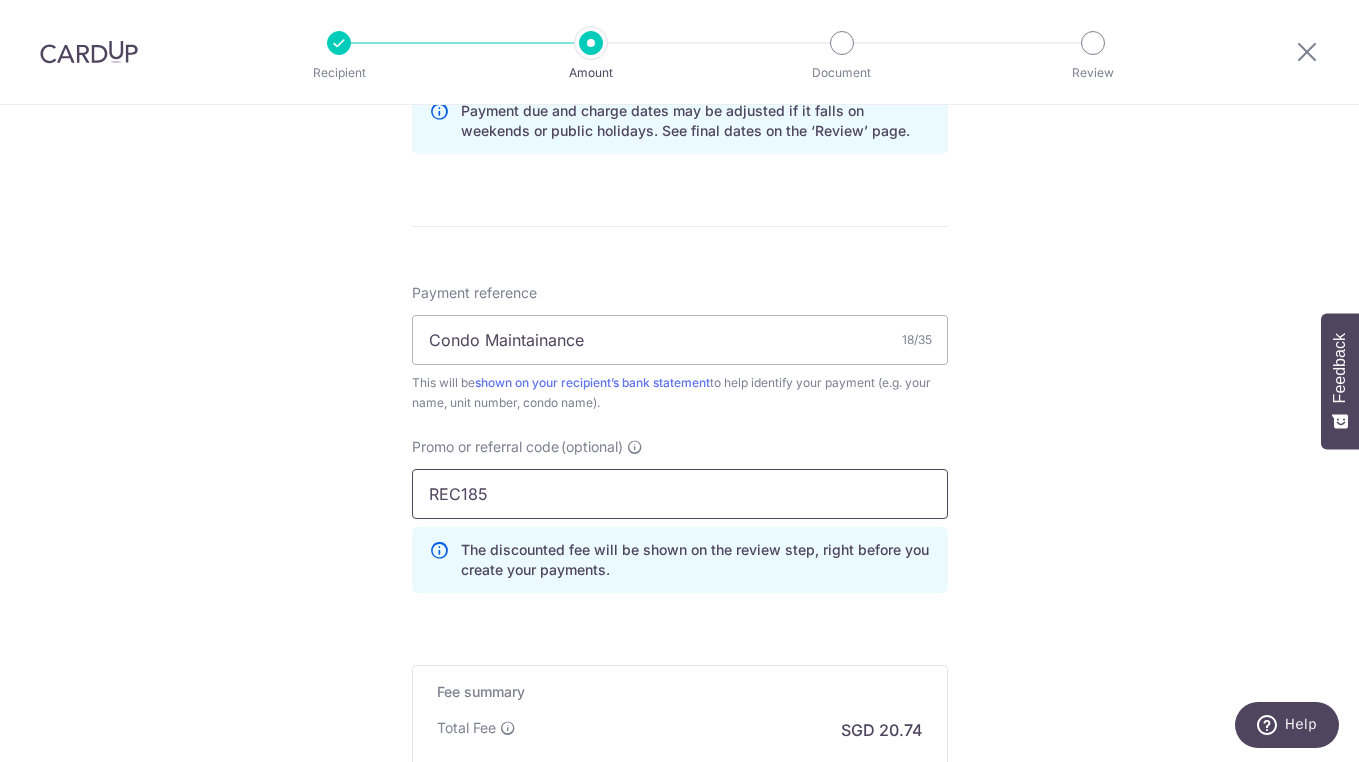 type on "REC185" 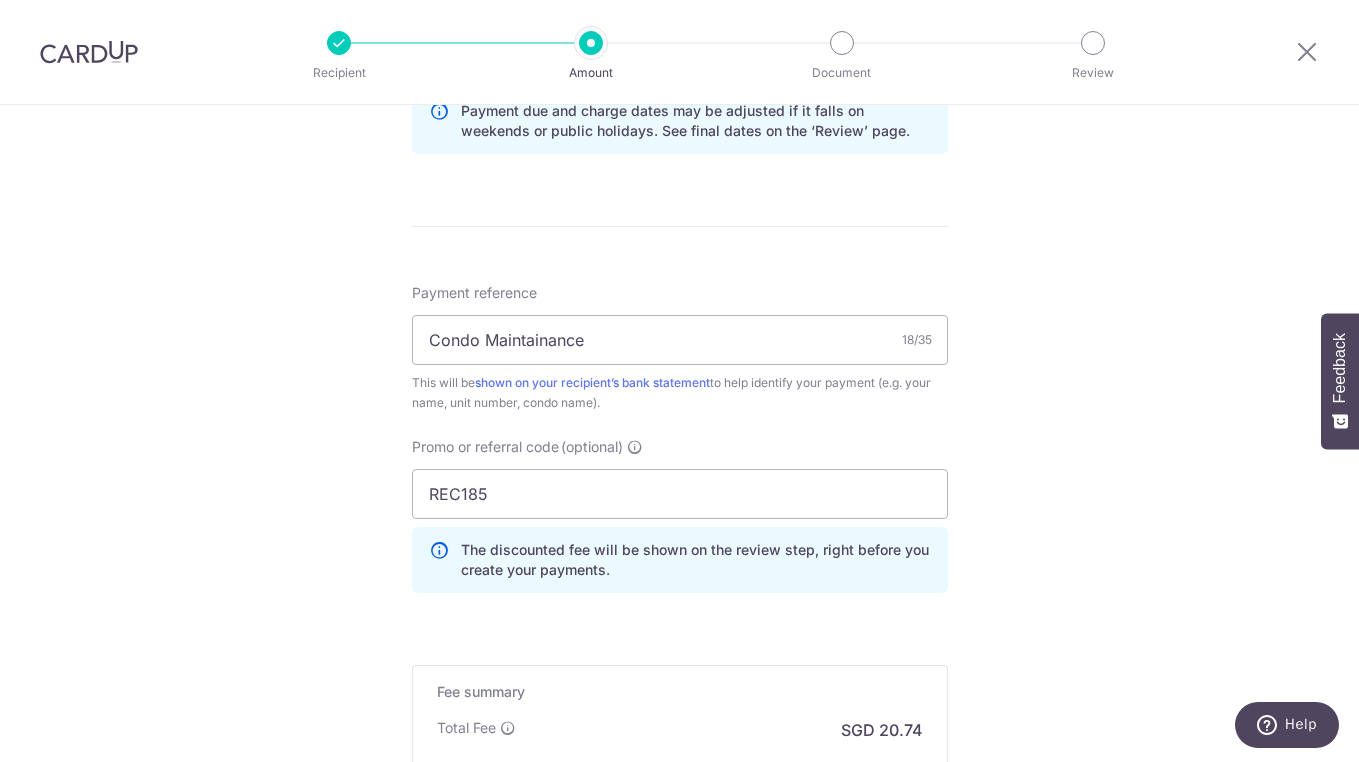 click on "SGD
797.88
797.88
Select Card
**** [CARD_NUMBER]
Add credit card
Your Cards
**** [CARD_NUMBER]
**** [CARD_NUMBER]
**** [CARD_NUMBER]
**** [CARD_NUMBER]
**** [CARD_NUMBER]
**** [CARD_NUMBER]
Secure 256-bit SSL
Text" at bounding box center (679, 22) 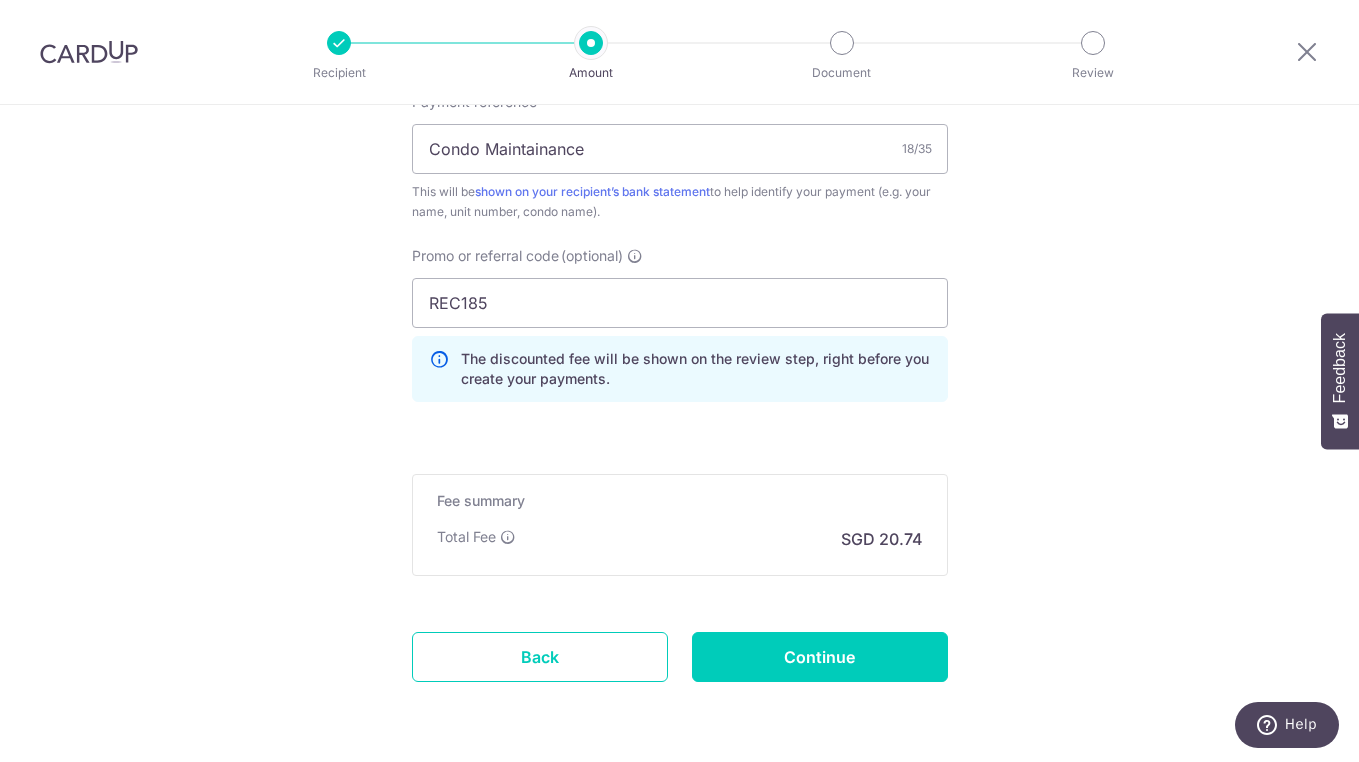 scroll, scrollTop: 1274, scrollLeft: 0, axis: vertical 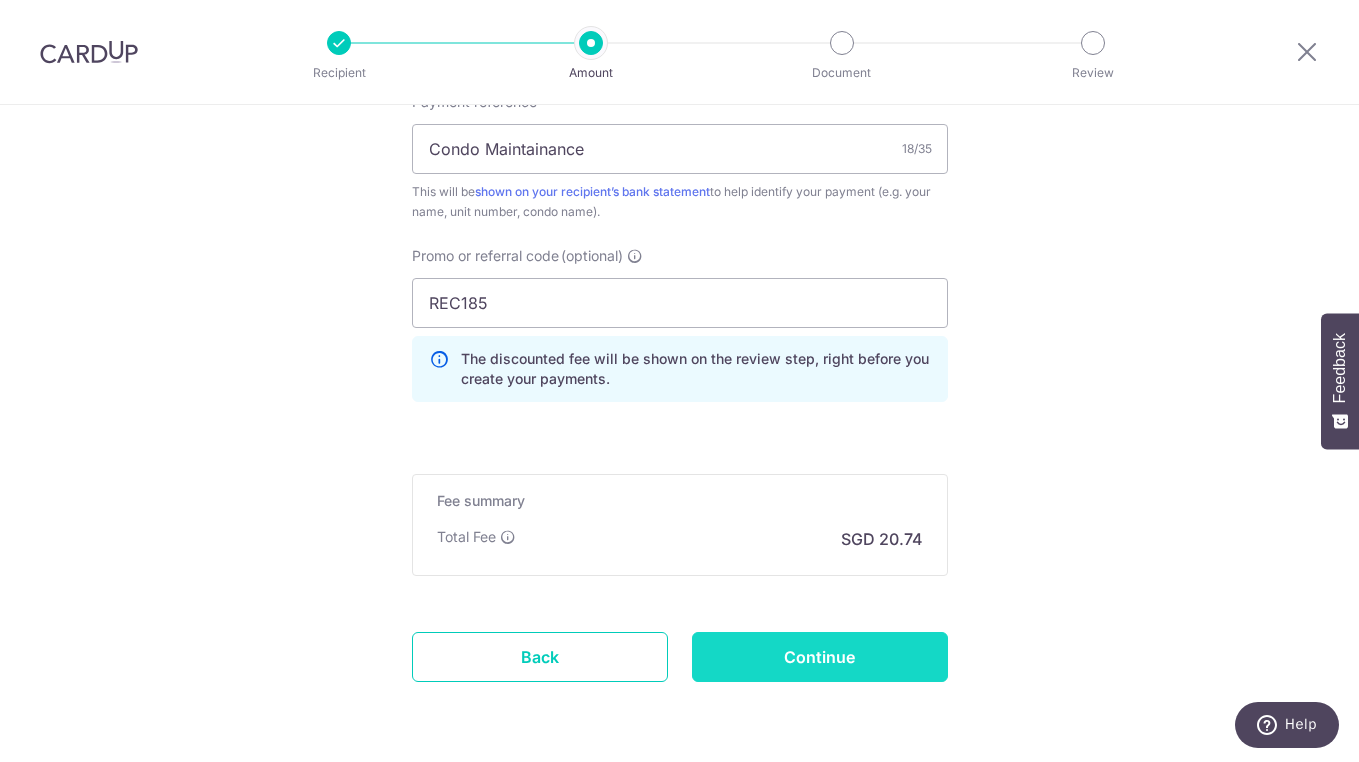 click on "Continue" at bounding box center [820, 657] 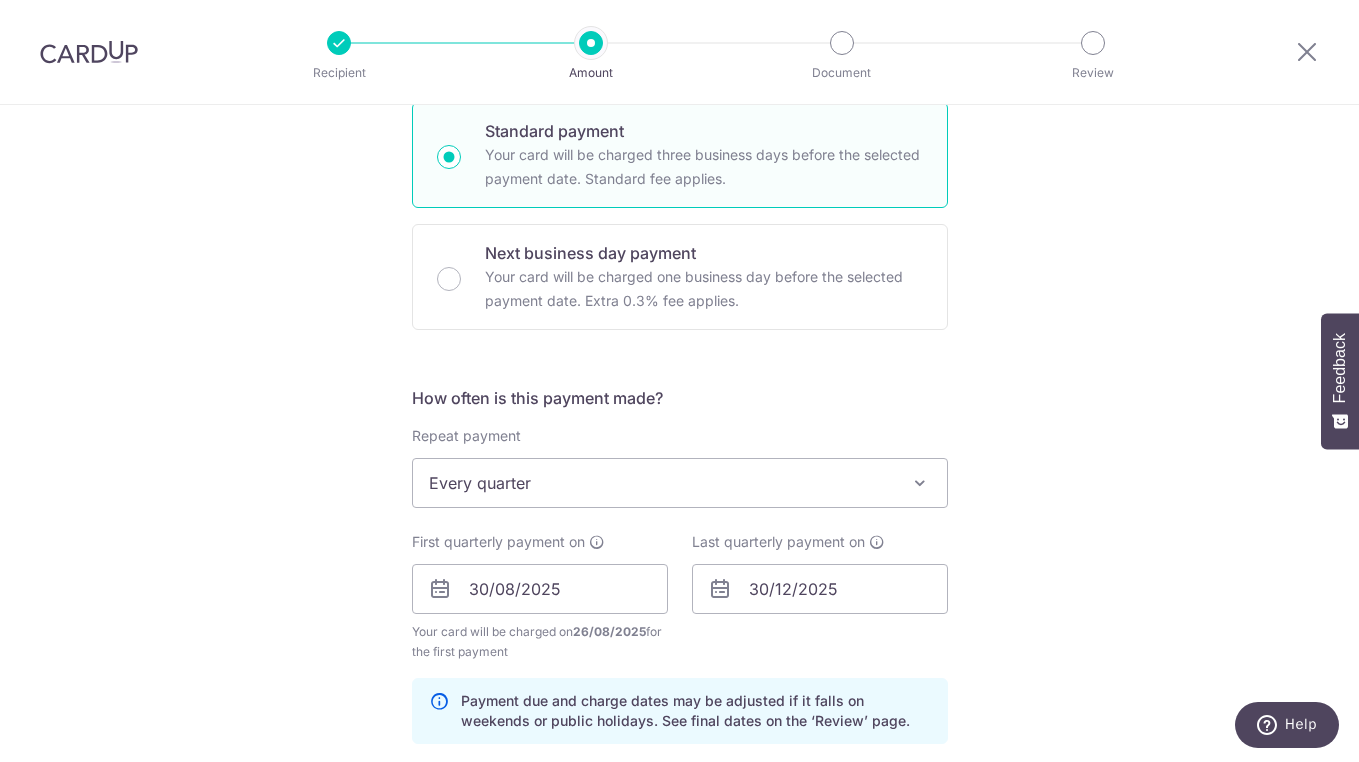 scroll, scrollTop: 897, scrollLeft: 0, axis: vertical 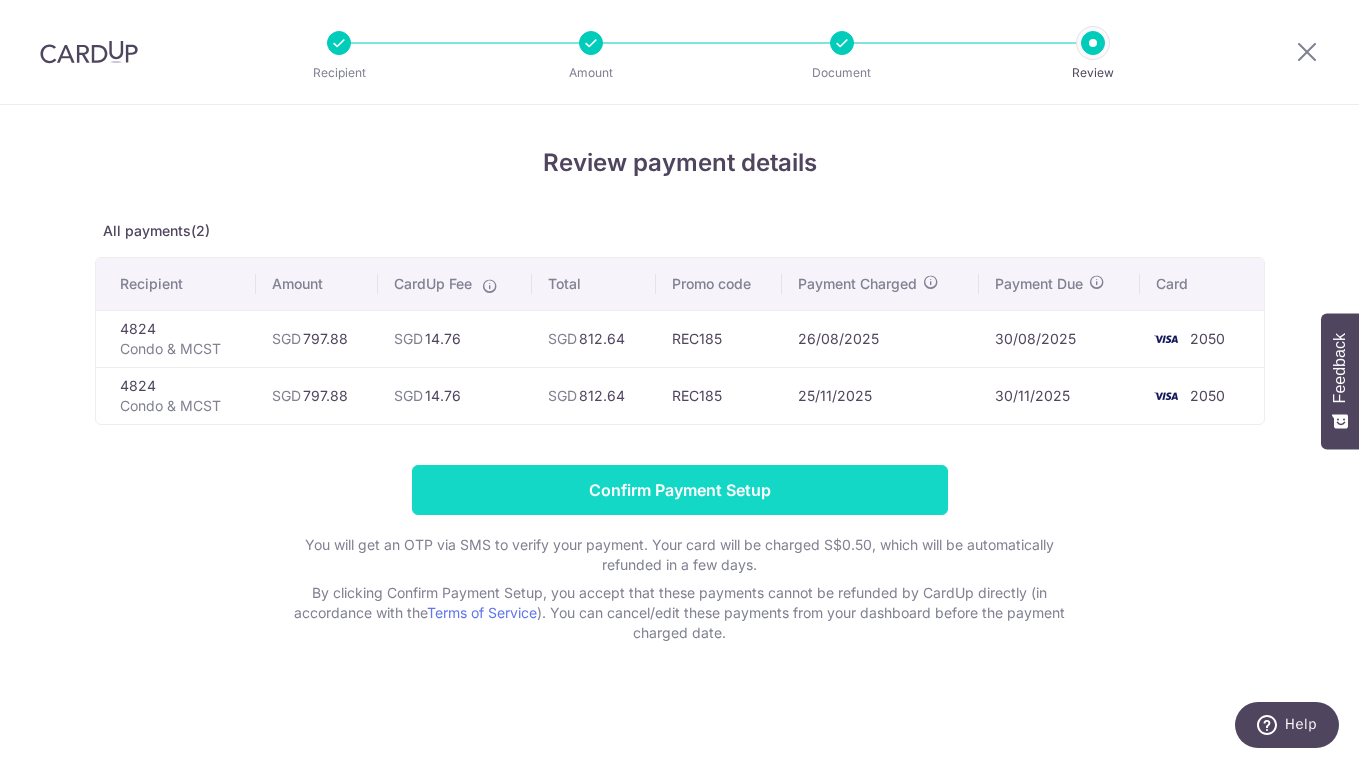 click on "Confirm Payment Setup" at bounding box center (680, 490) 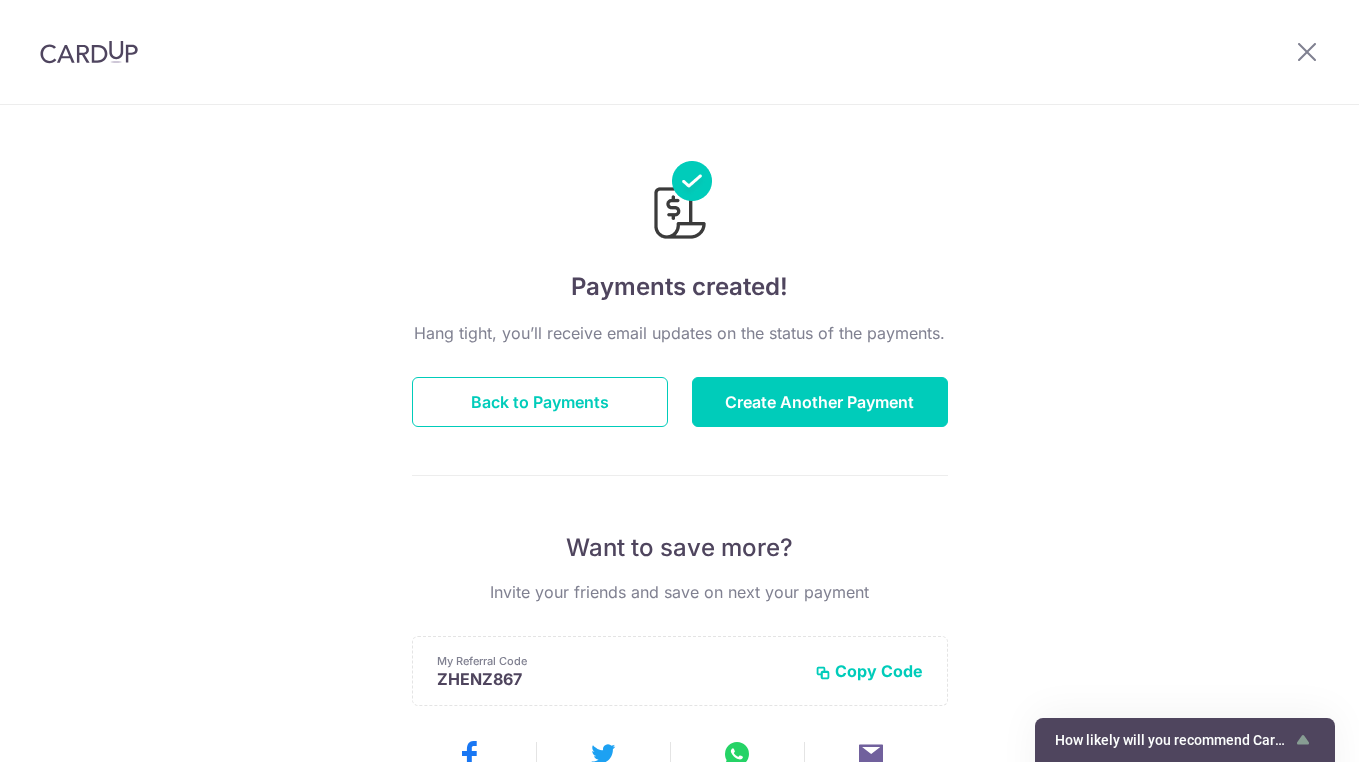 scroll, scrollTop: 0, scrollLeft: 0, axis: both 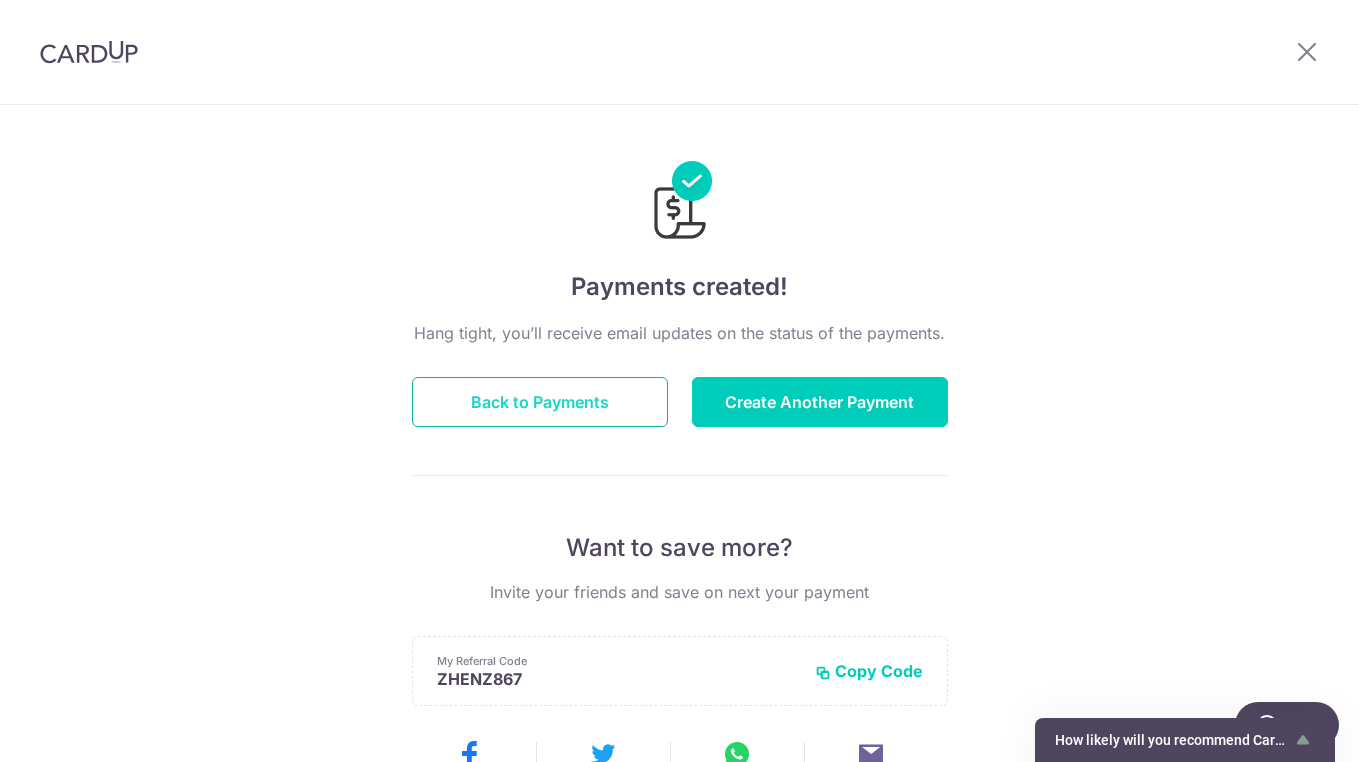 click on "Back to Payments" at bounding box center [540, 402] 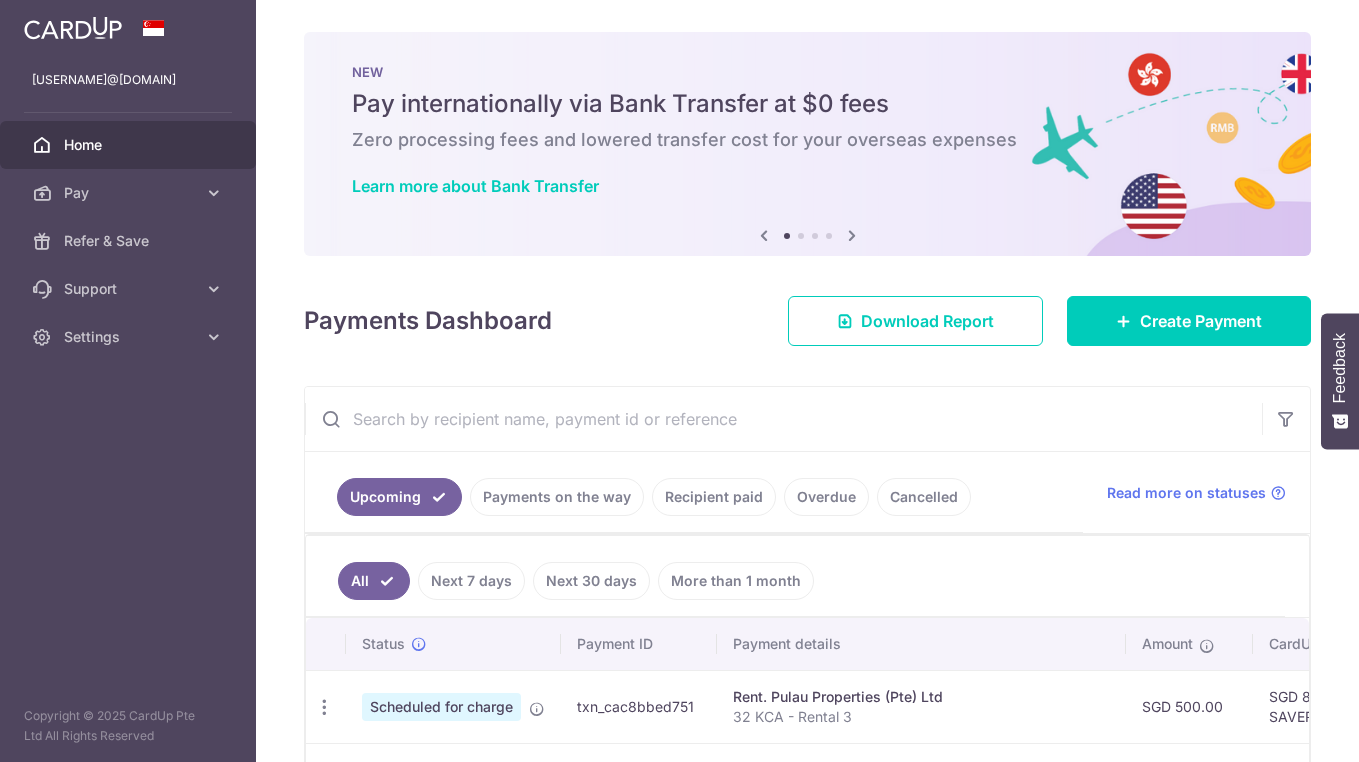 scroll, scrollTop: 0, scrollLeft: 0, axis: both 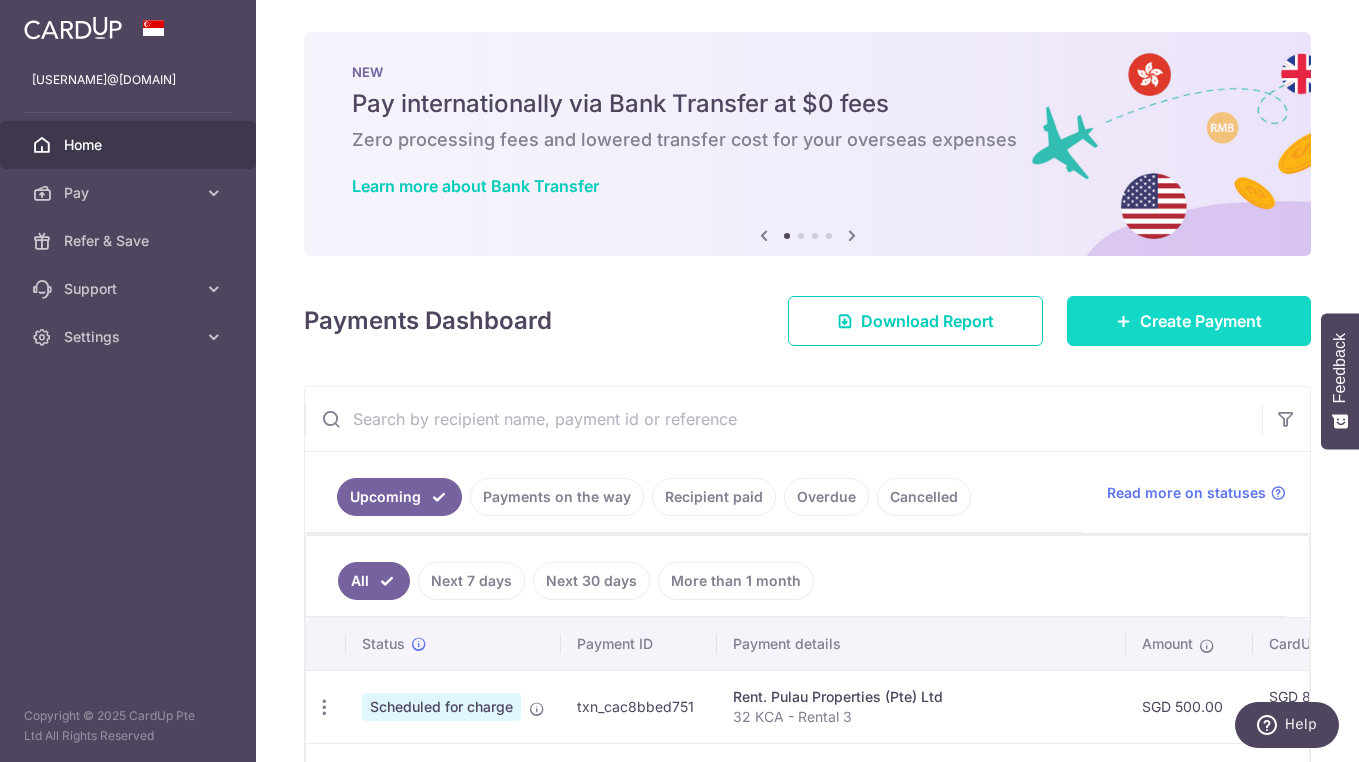 click on "Create Payment" at bounding box center (1189, 321) 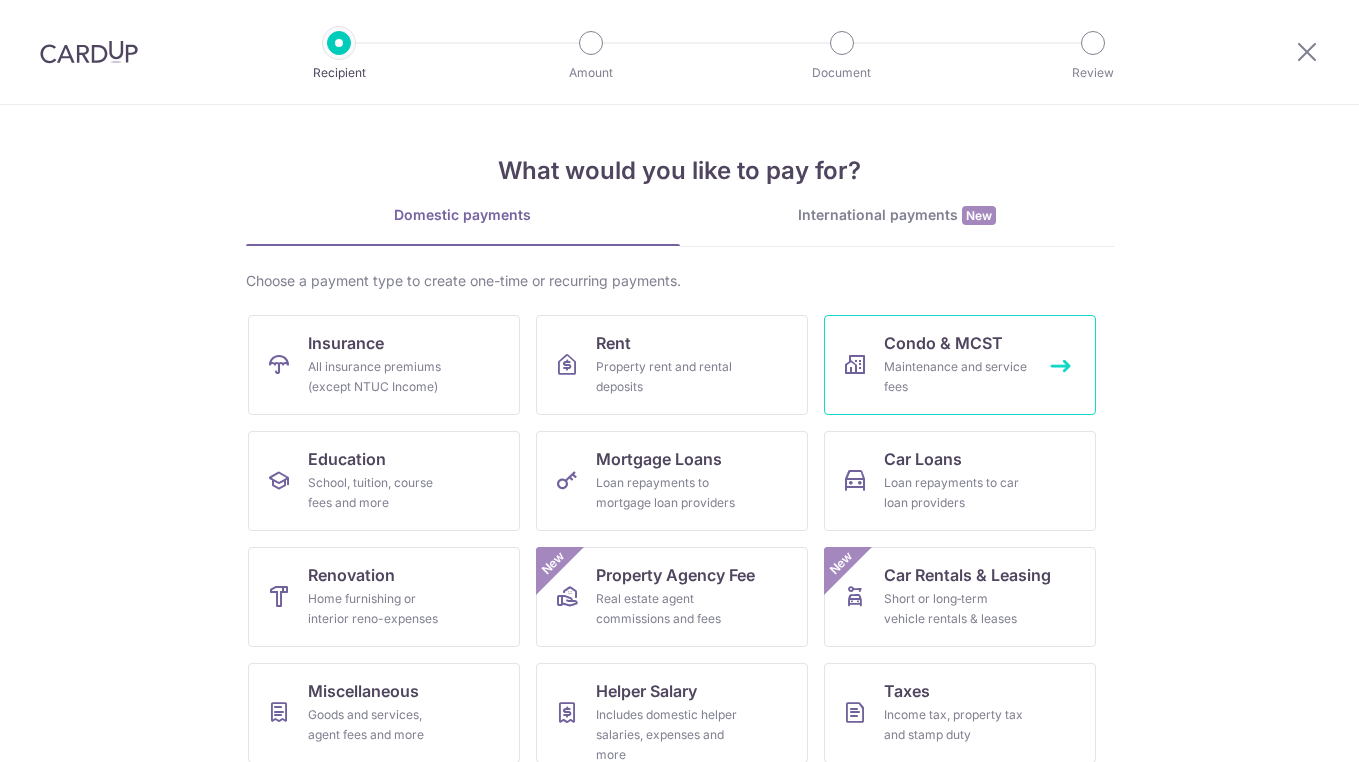 scroll, scrollTop: 0, scrollLeft: 0, axis: both 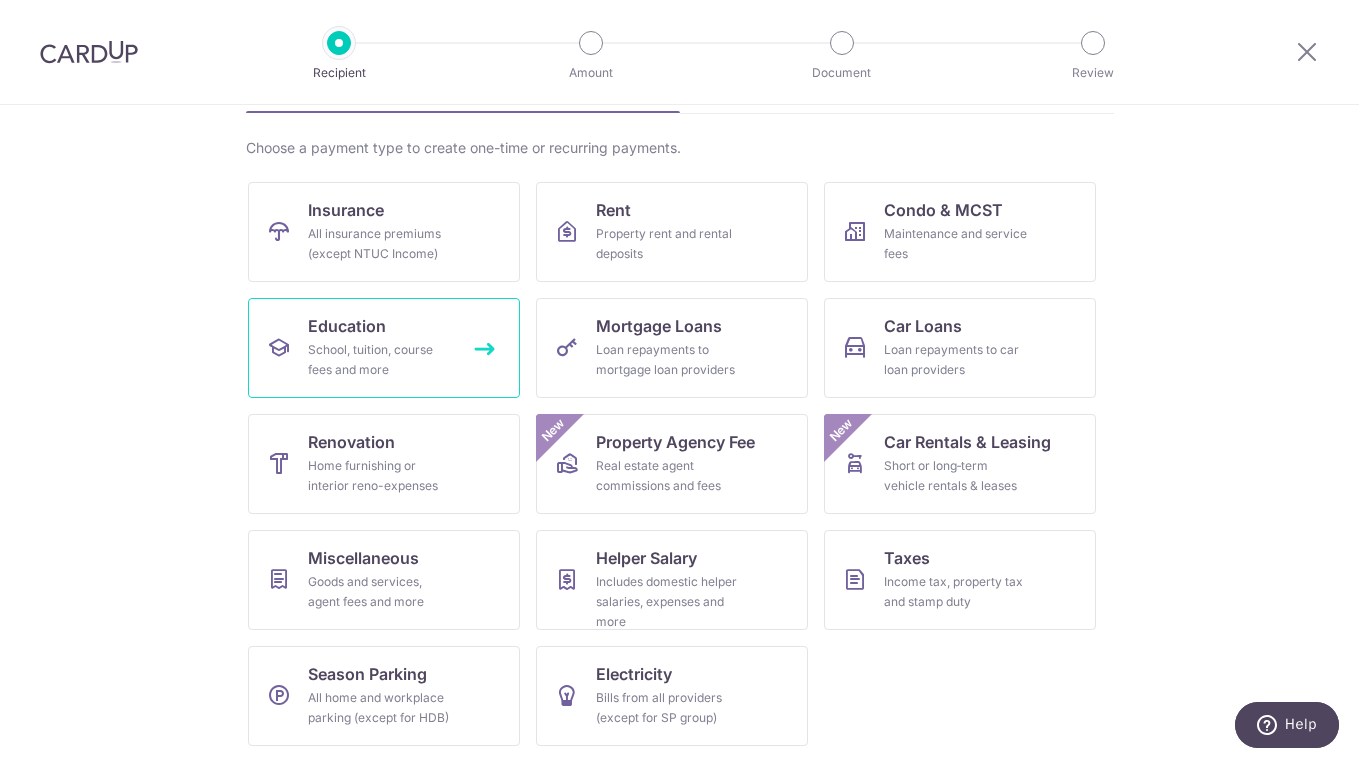 click on "Education" at bounding box center (347, 326) 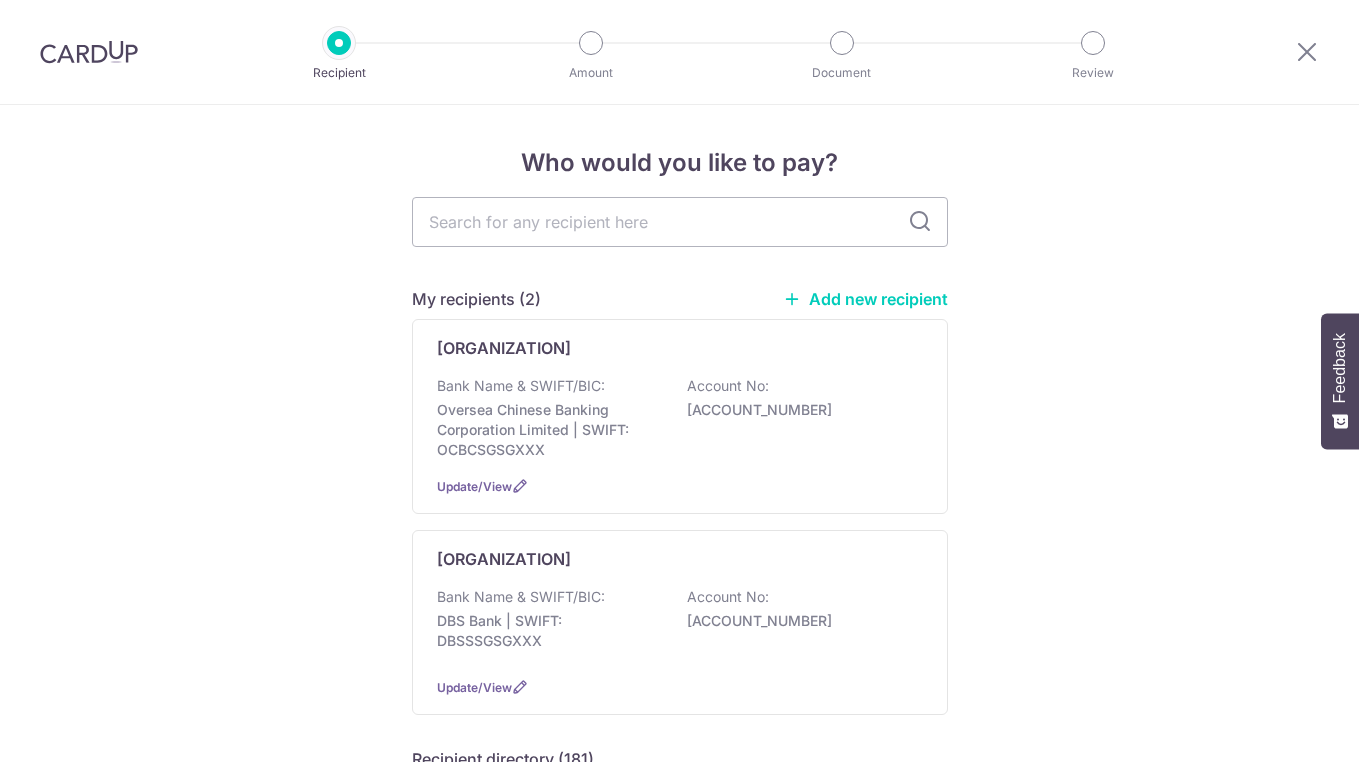scroll, scrollTop: 0, scrollLeft: 0, axis: both 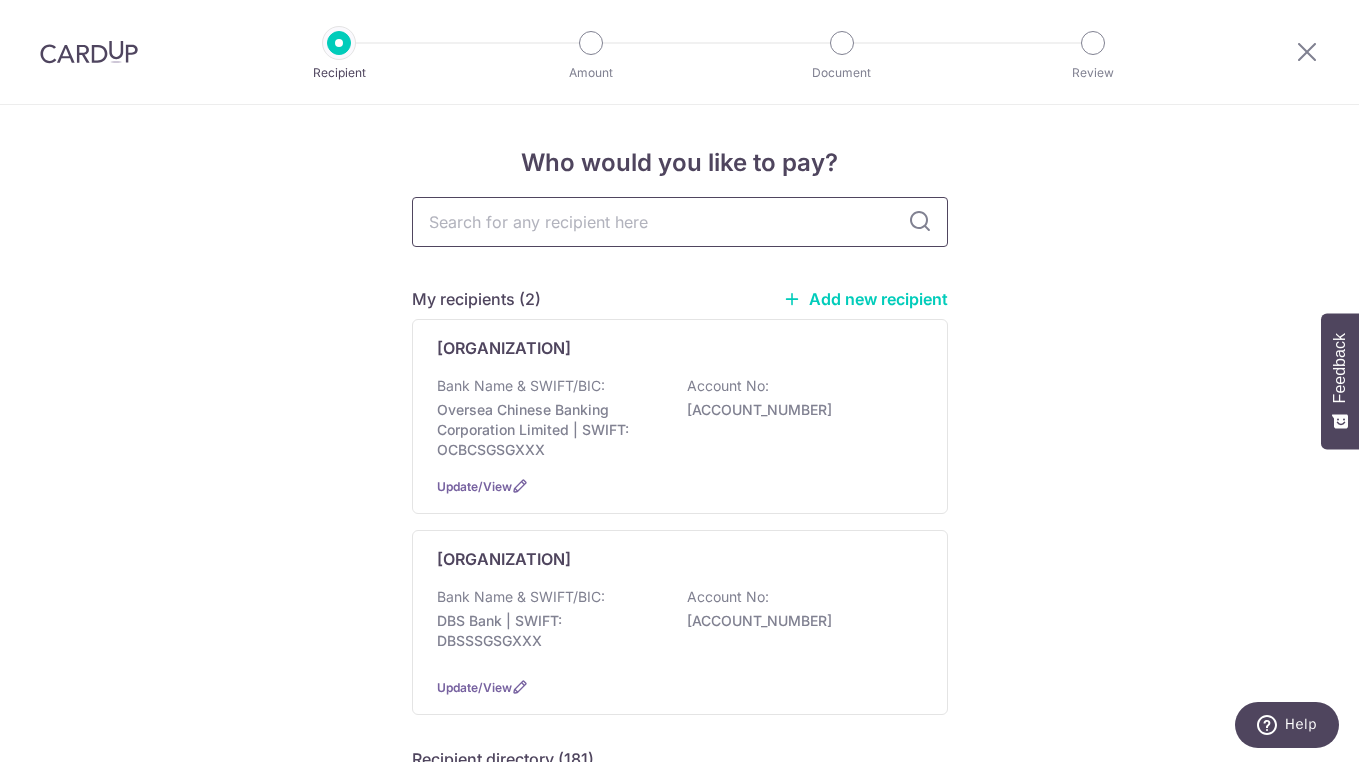 click at bounding box center (680, 222) 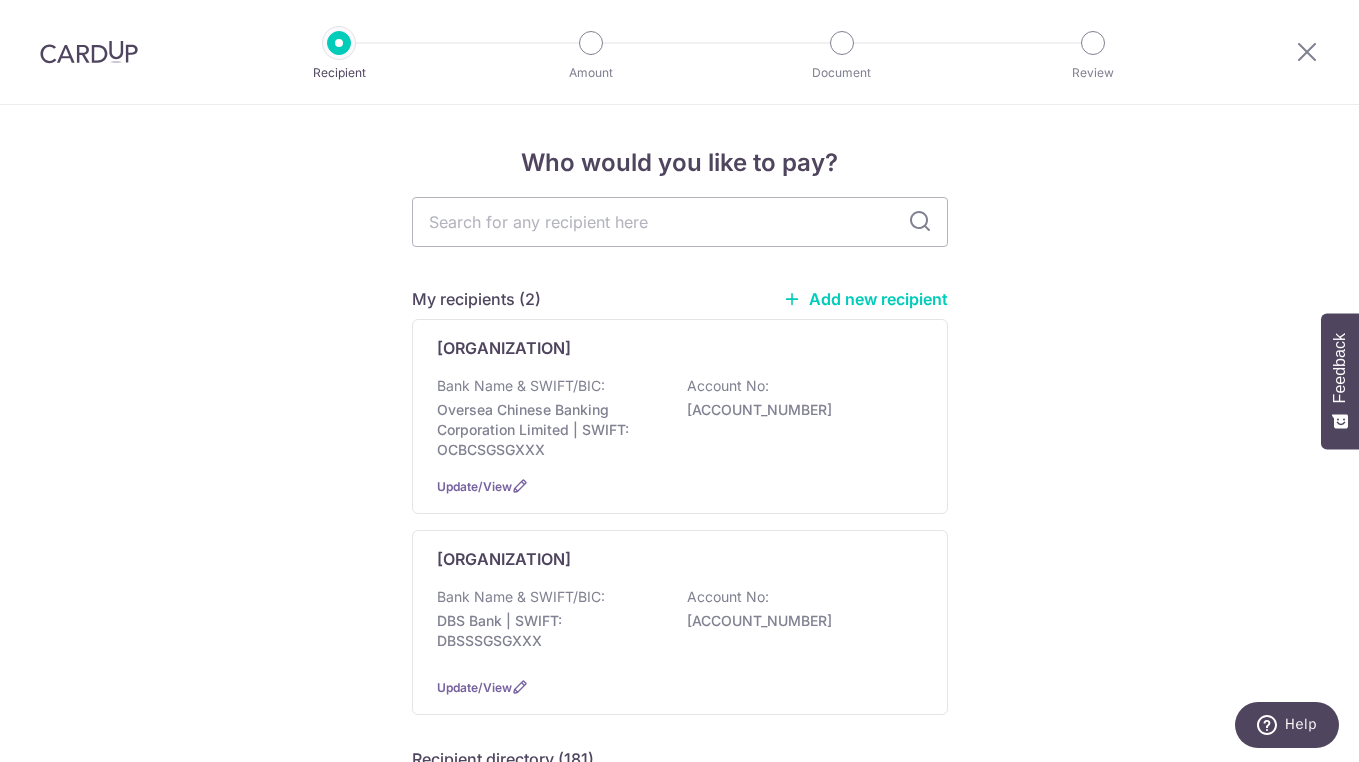 click on "Who would you like to pay?
My recipients (2)
Add new recipient
[ORGANIZATION]
Bank Name & SWIFT/BIC:
Oversea Chinese Banking Corporation Limited | SWIFT: OCBCSGSGXXX
Account No:
[ACCOUNT_NUMBER]
Update/View
[ORGANIZATION]
Bank Name & SWIFT/BIC:
DBS Bank | SWIFT: DBSSSGSGXXX
Account No:
[ACCOUNT_NUMBER]
Update/View" at bounding box center (679, 1096) 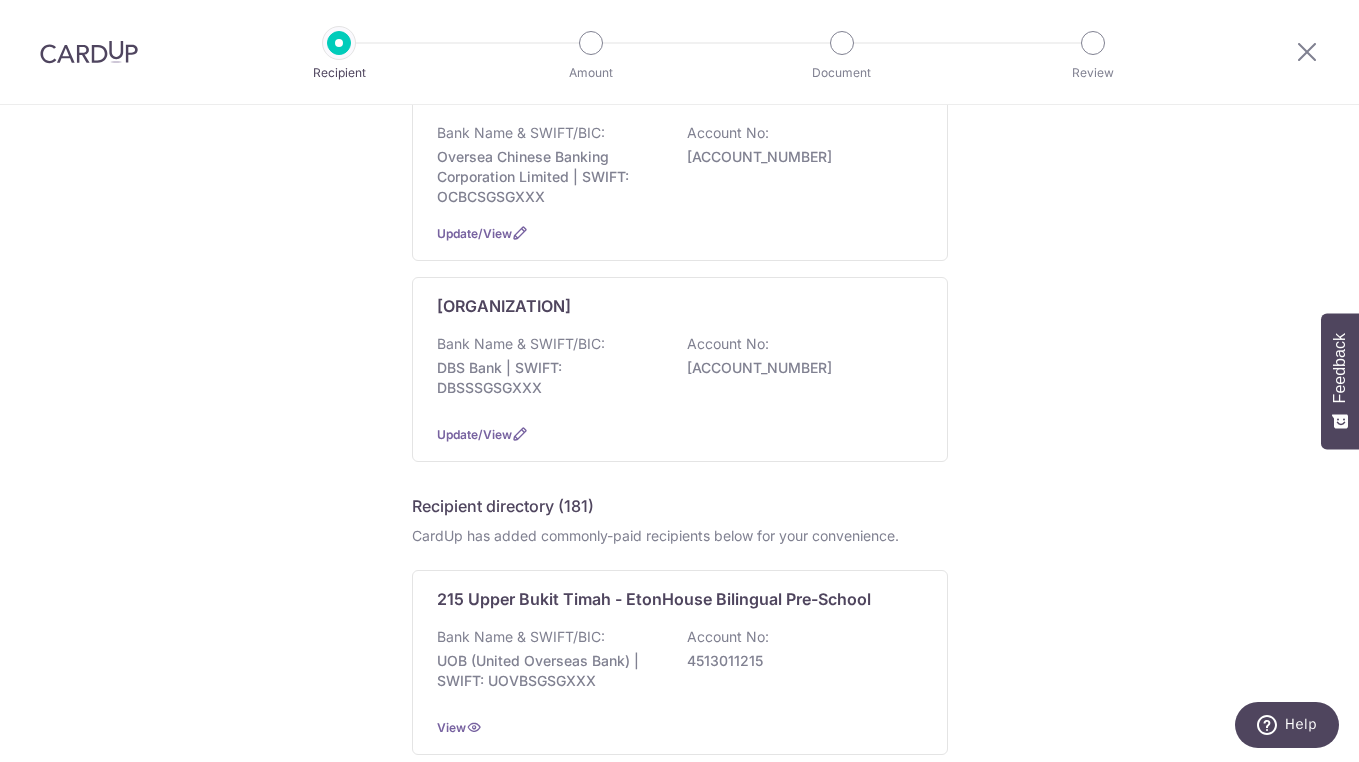 scroll, scrollTop: 0, scrollLeft: 0, axis: both 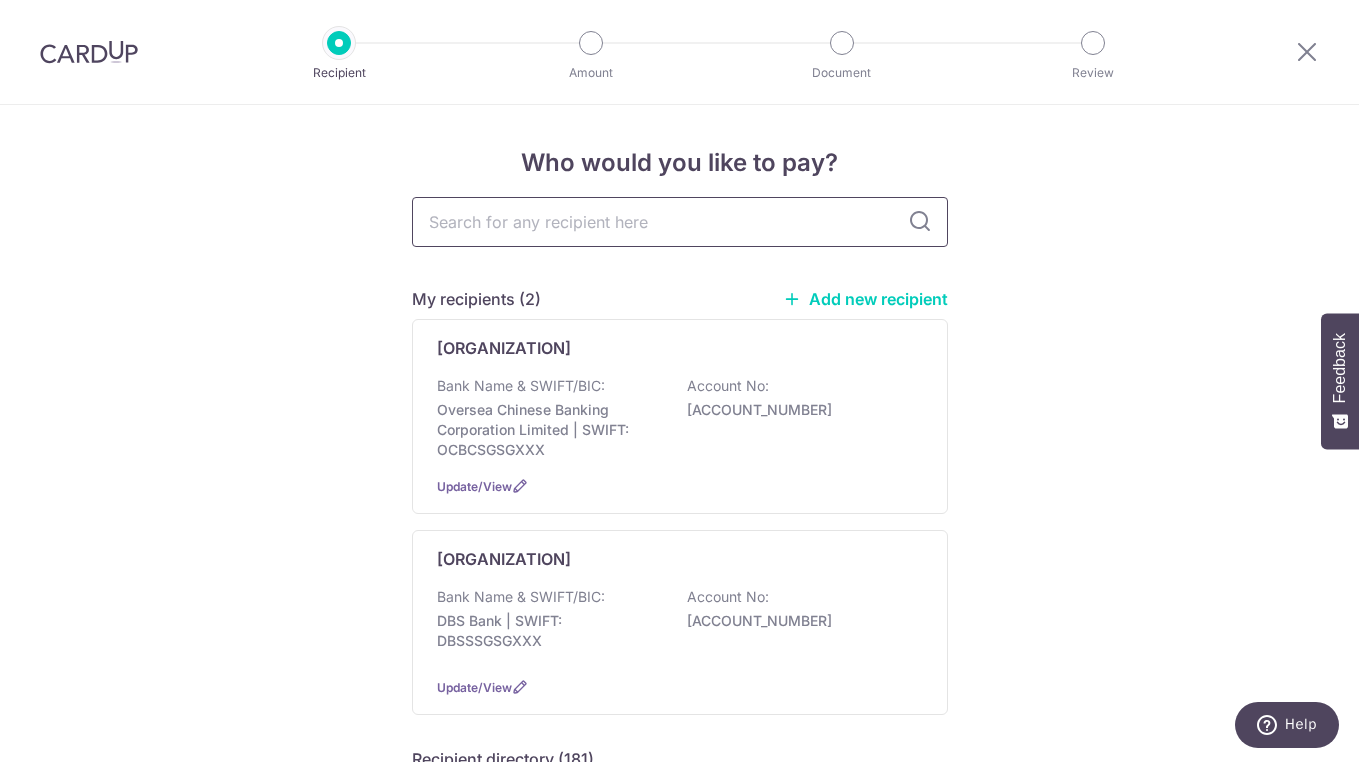 click at bounding box center [680, 222] 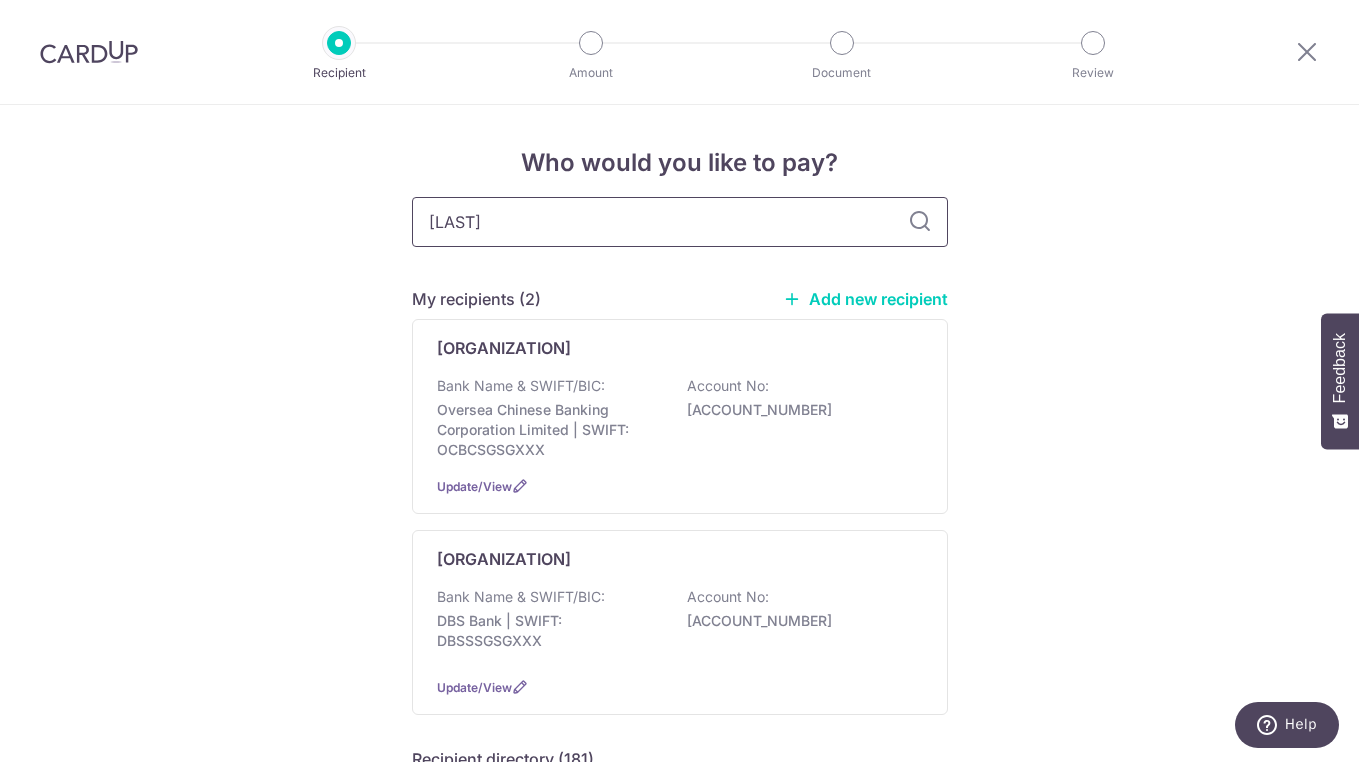type on "[LAST] [ORGANIZATION]" 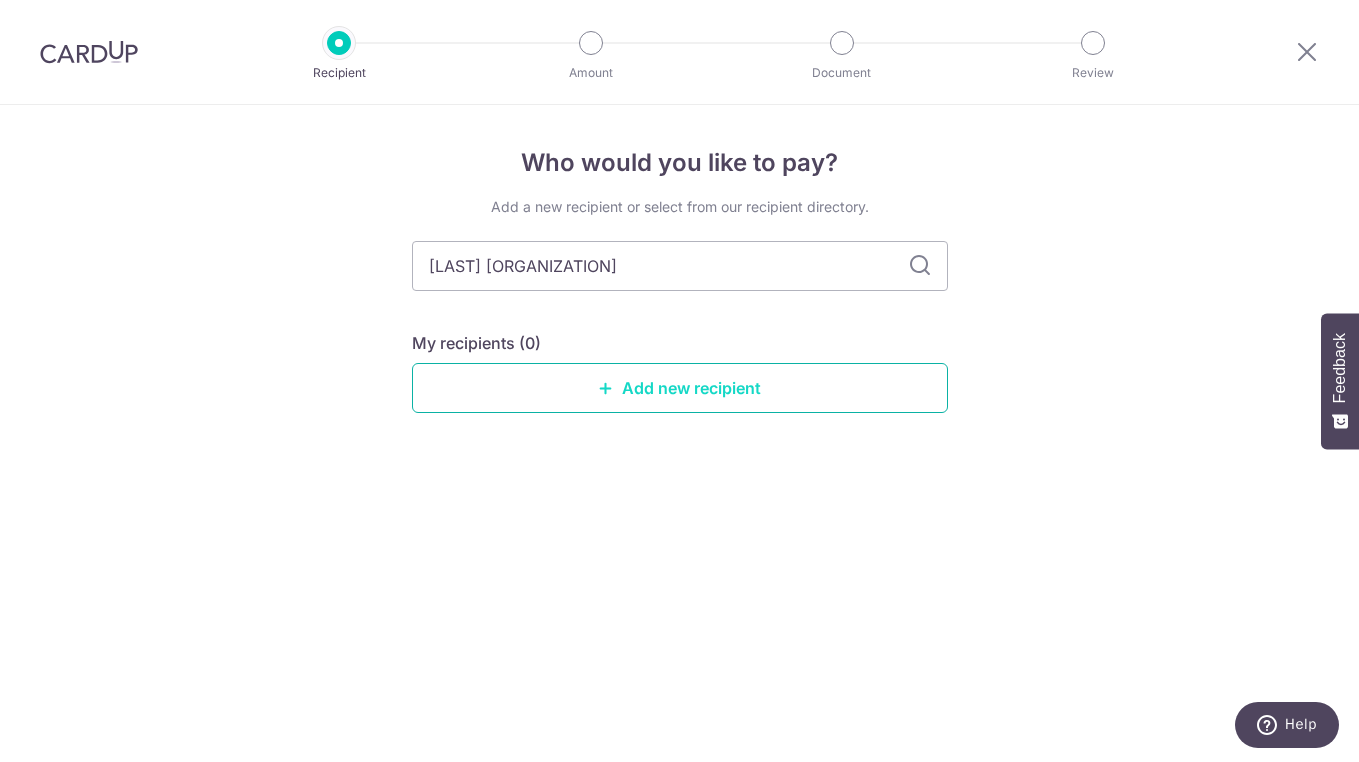 click on "Add new recipient" at bounding box center (680, 388) 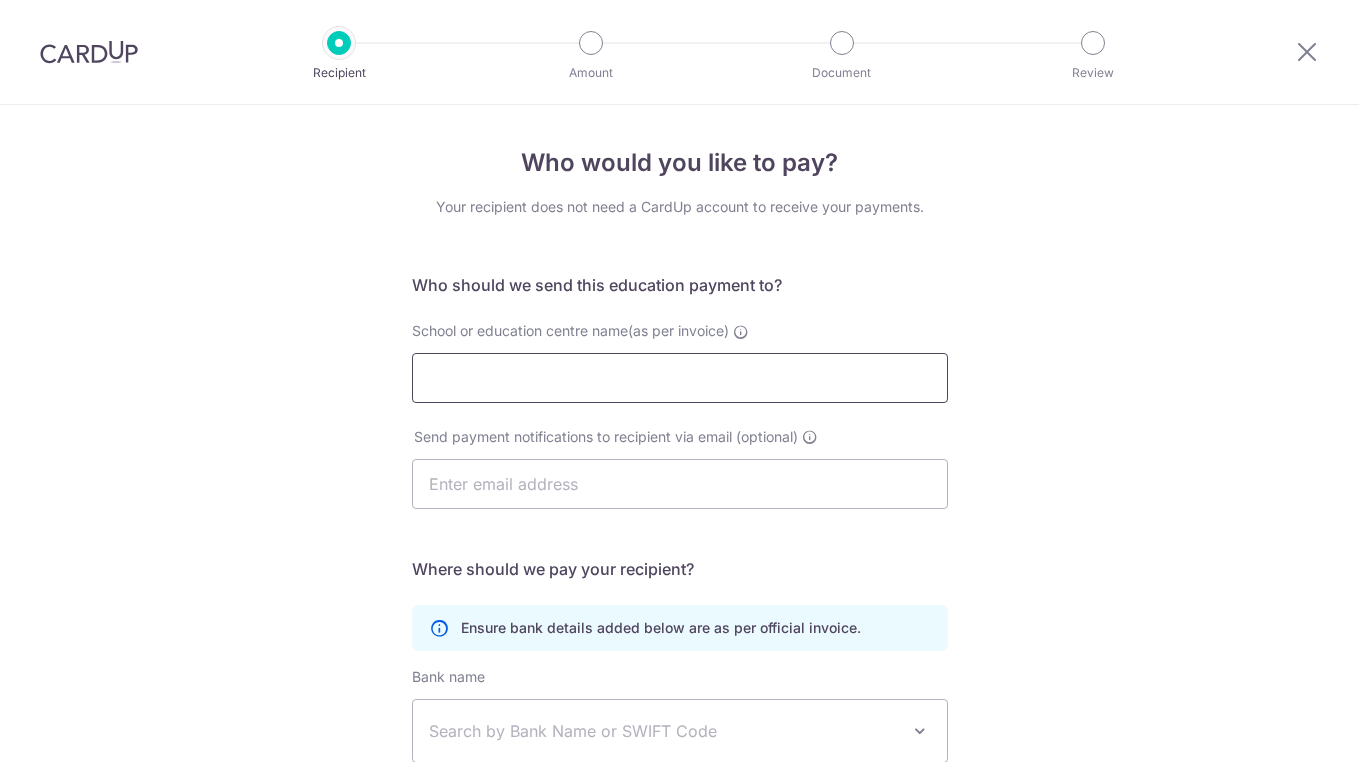 scroll, scrollTop: 0, scrollLeft: 0, axis: both 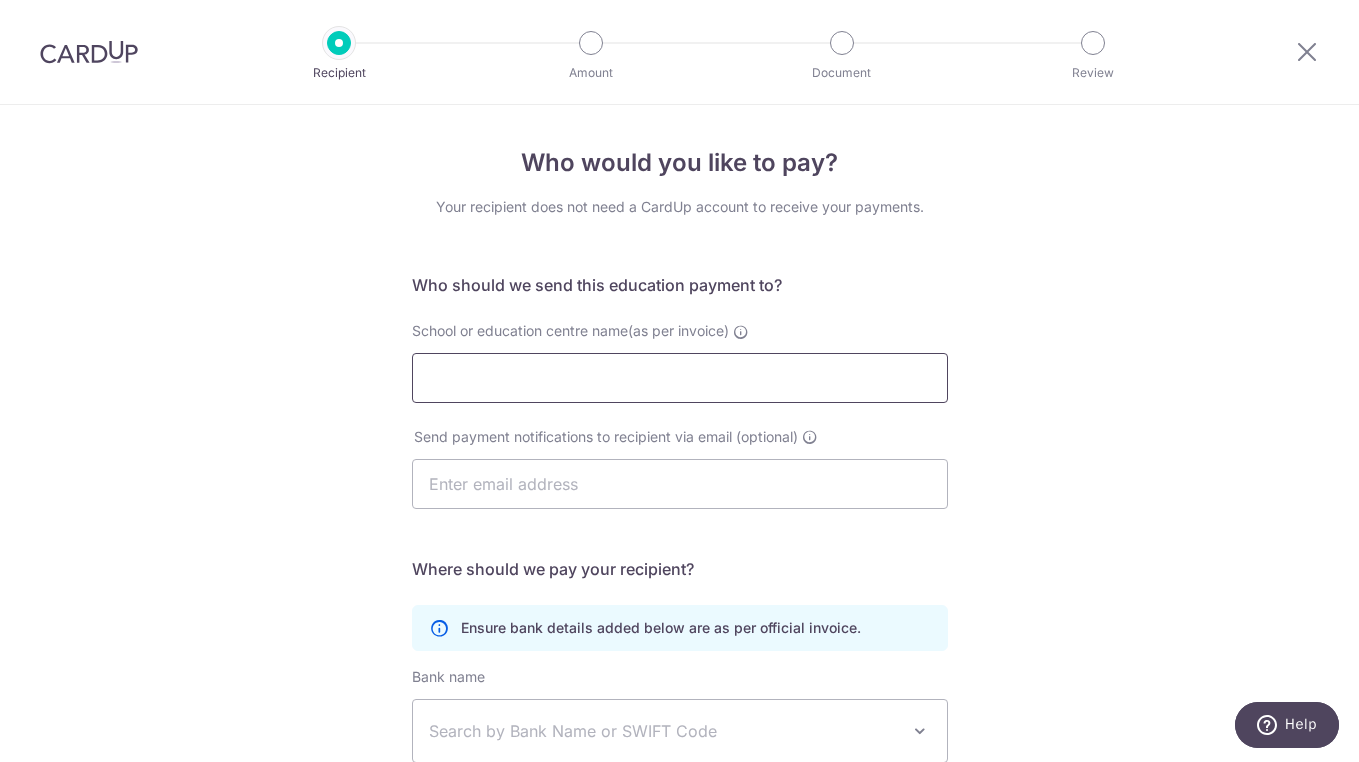 click on "School or education centre name(as per invoice)" at bounding box center (680, 378) 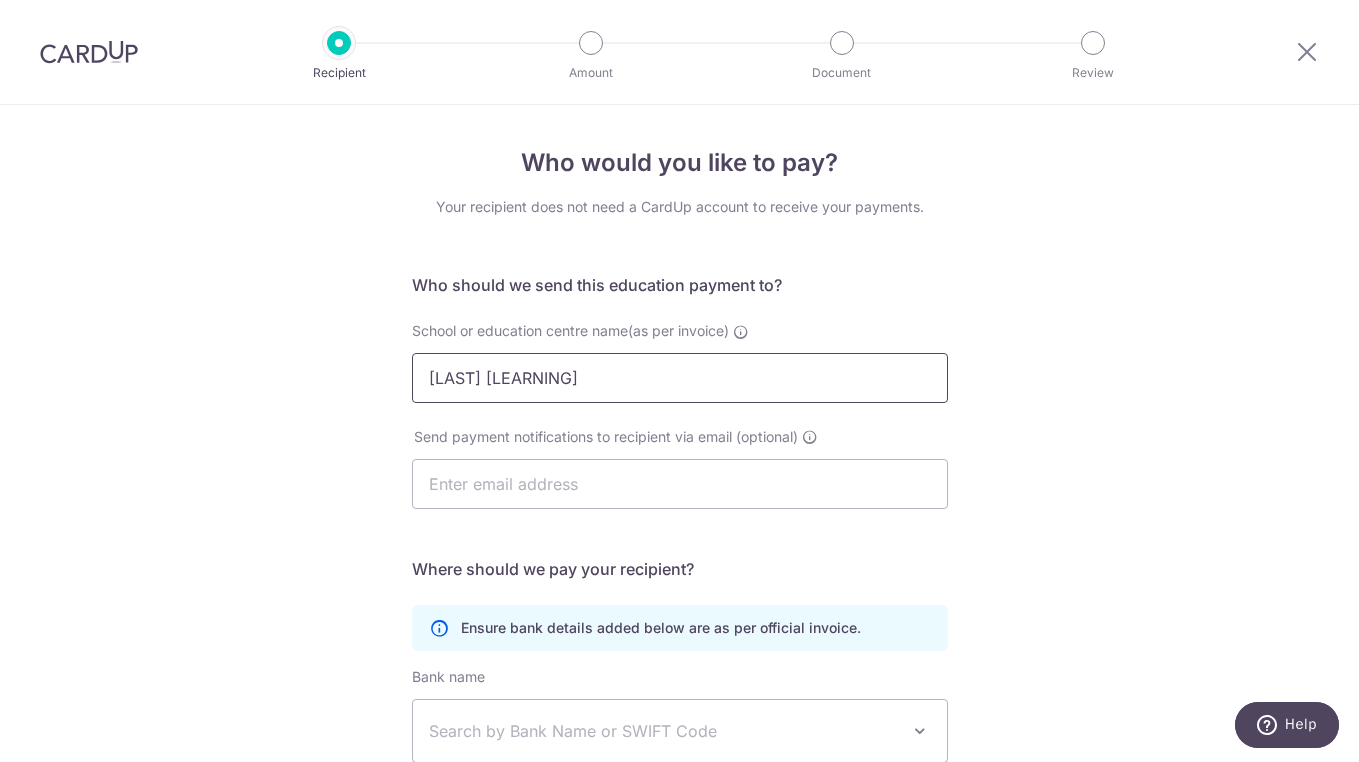 type on "[ORGANIZATION]" 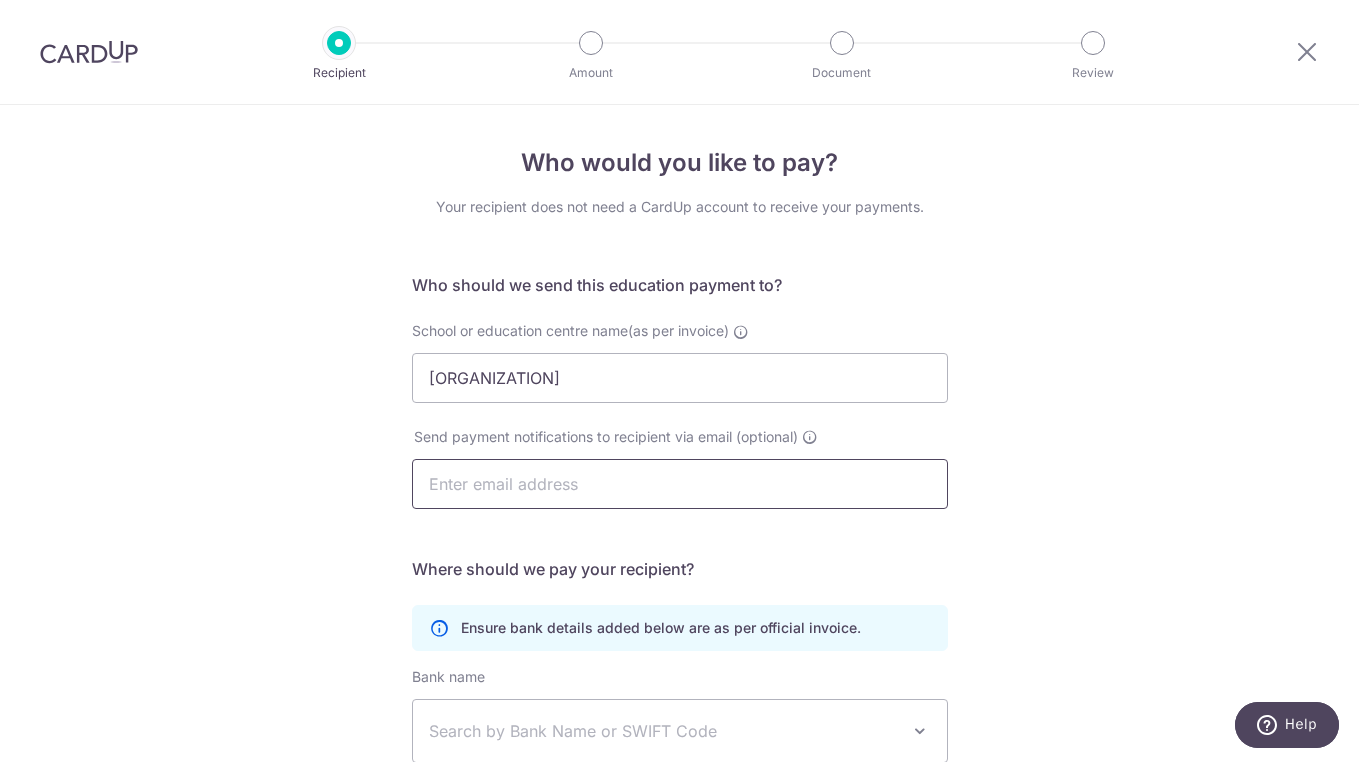 click at bounding box center (680, 484) 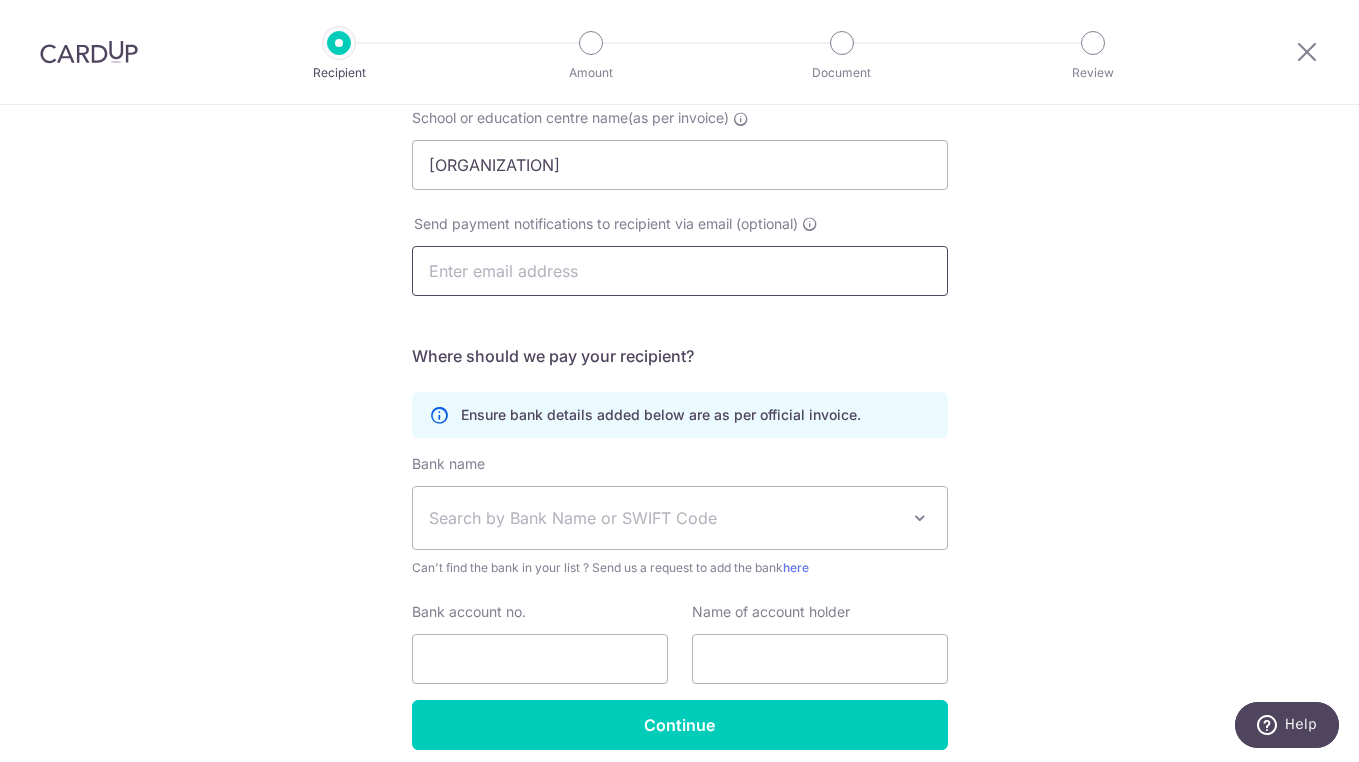 scroll, scrollTop: 198, scrollLeft: 0, axis: vertical 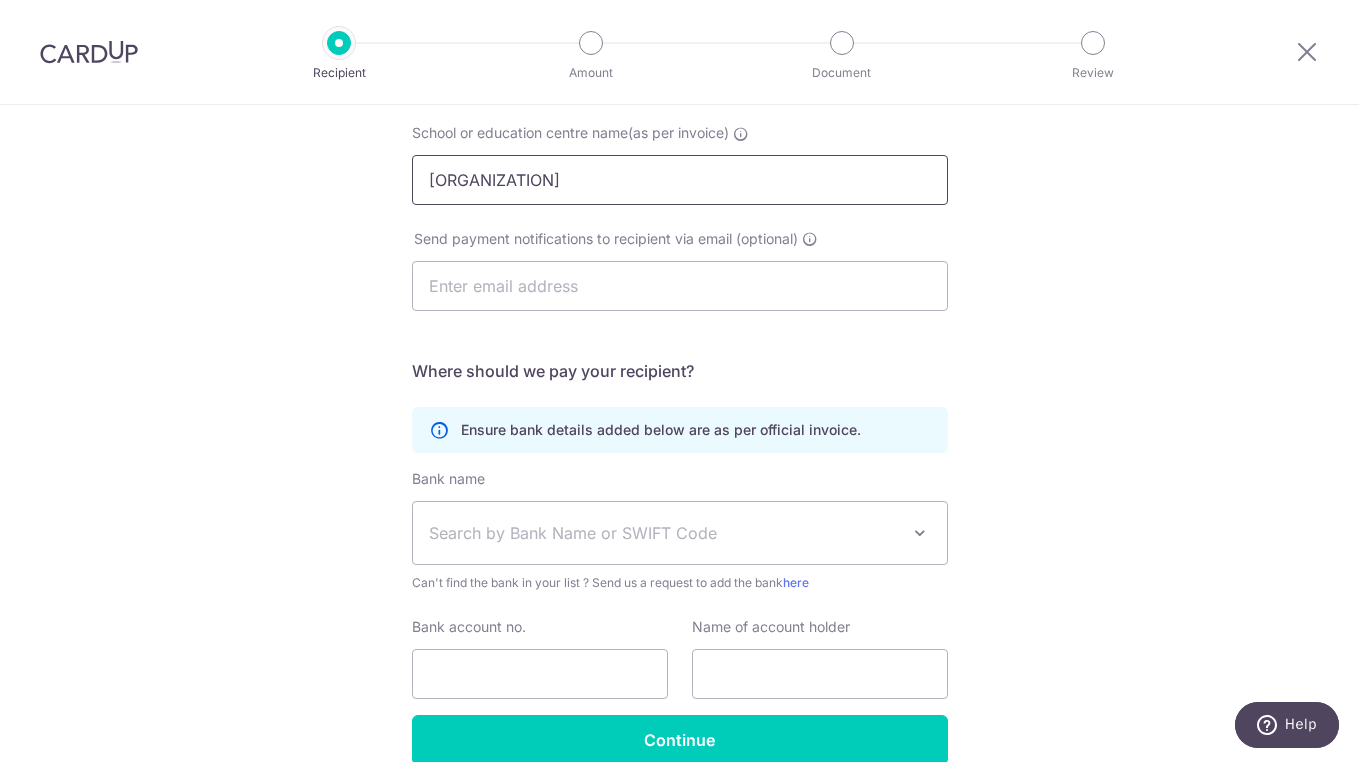 click on "School or education centre name(as per invoice)
[ORGANIZATION]" at bounding box center (680, 164) 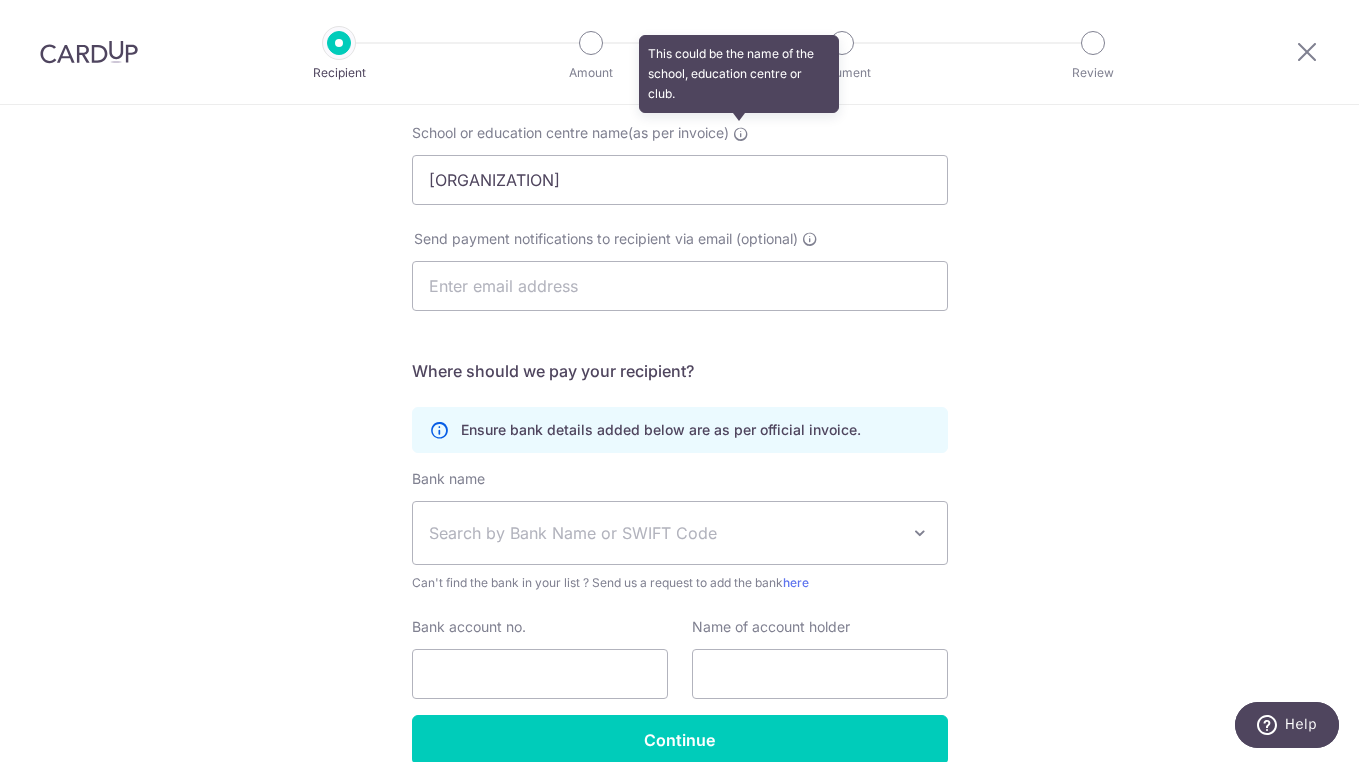 click at bounding box center [741, 134] 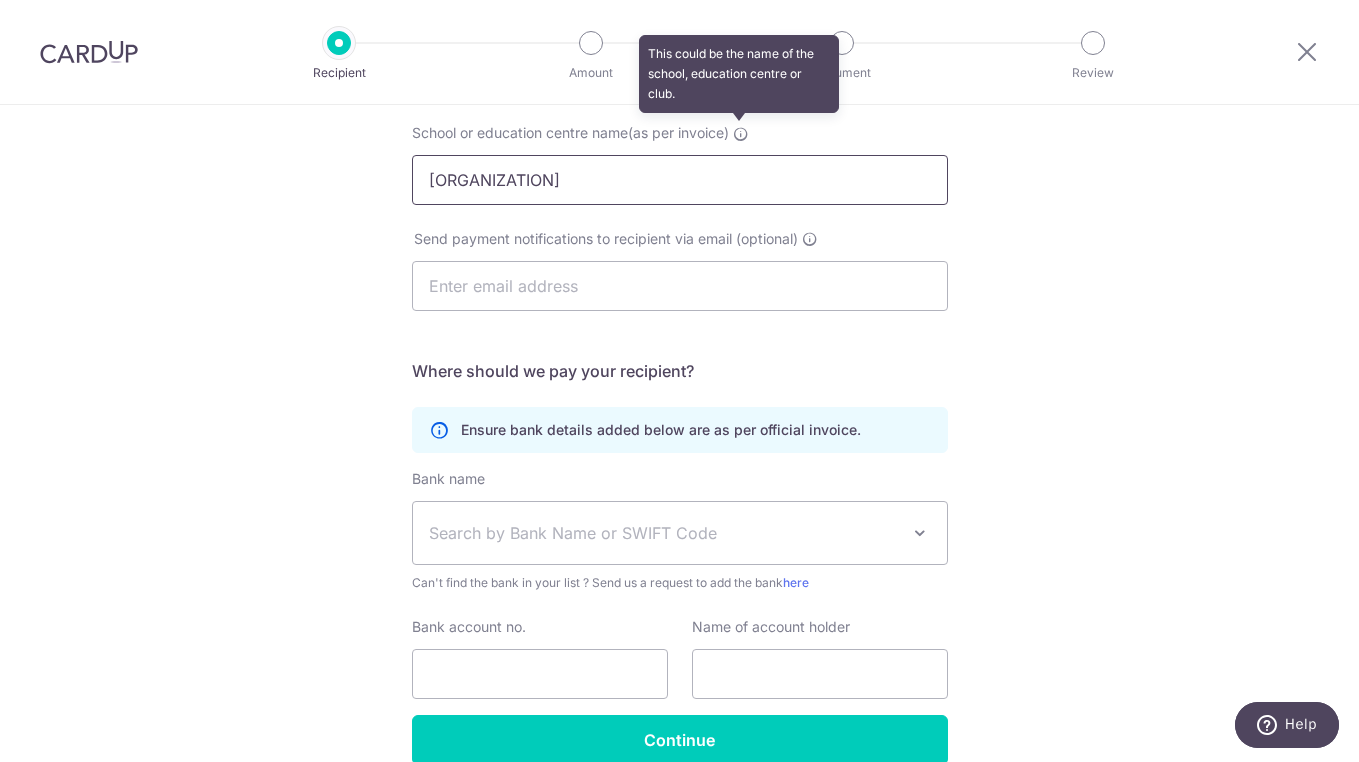 click on "[ORGANIZATION]" at bounding box center (680, 180) 